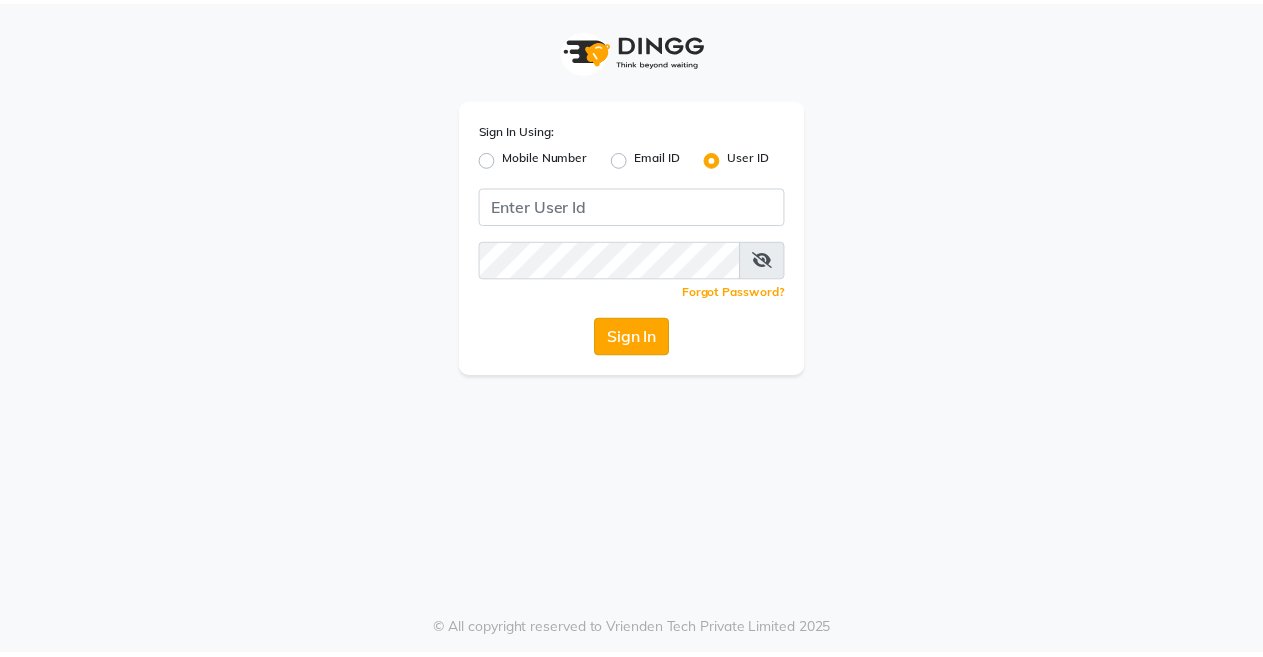 scroll, scrollTop: 0, scrollLeft: 0, axis: both 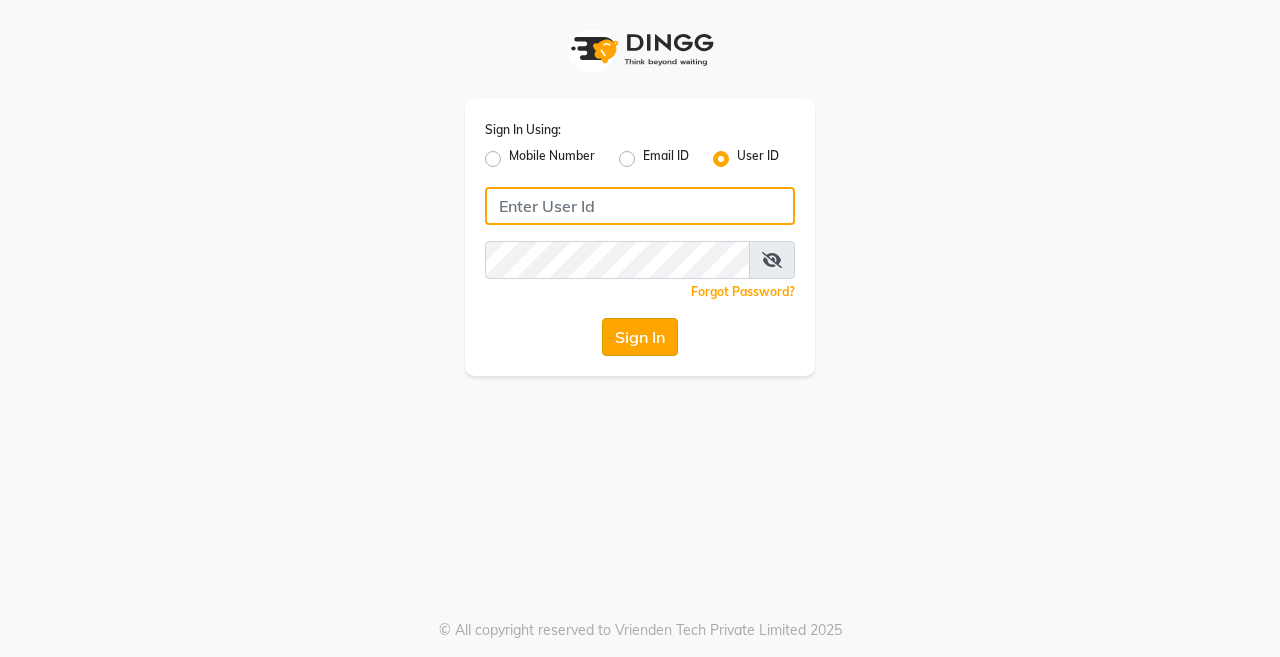 type on "burgundy" 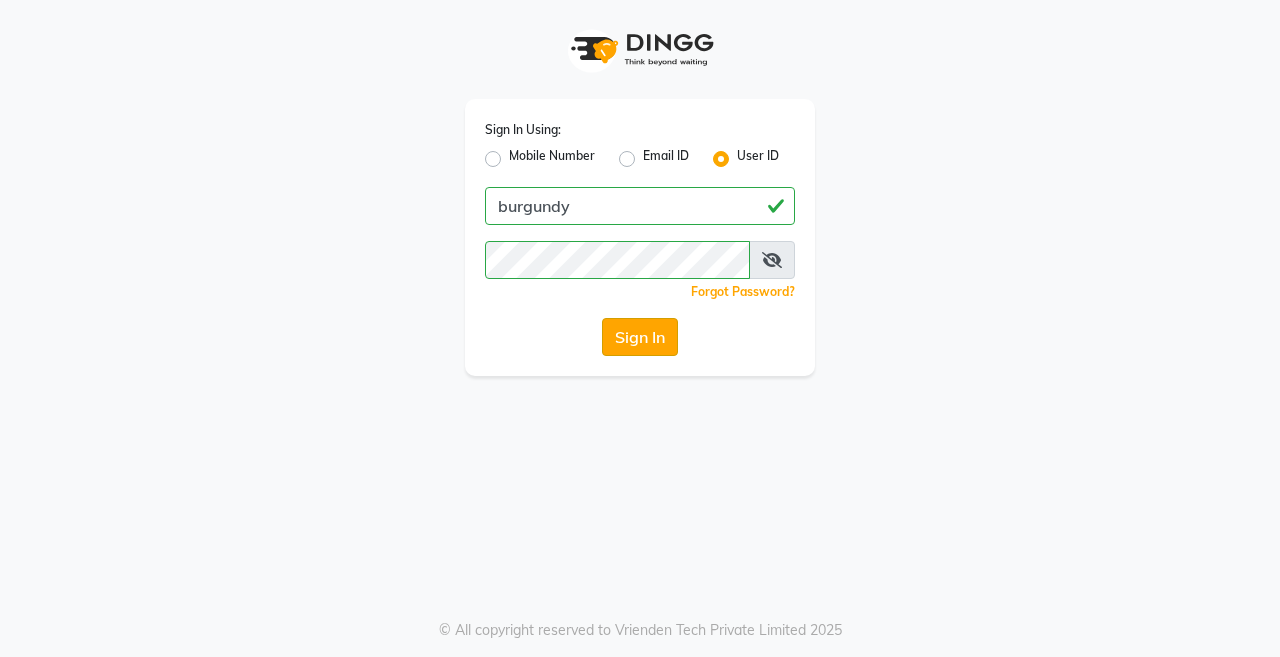 click on "Sign In" 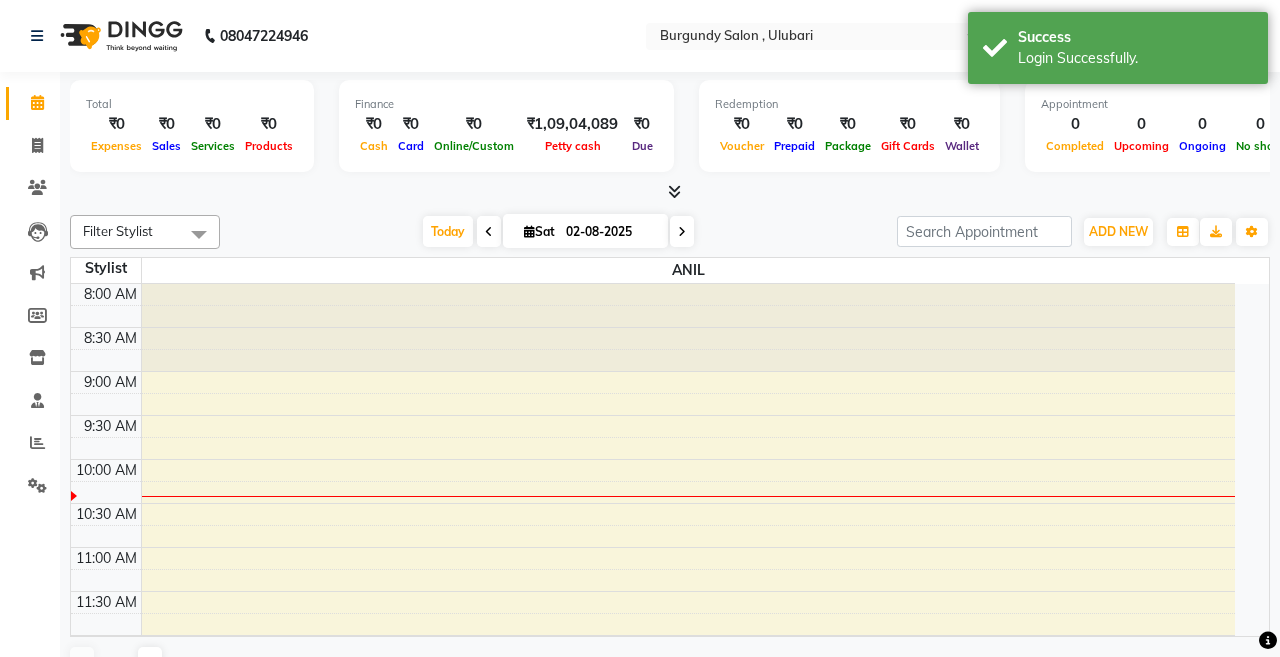 select on "en" 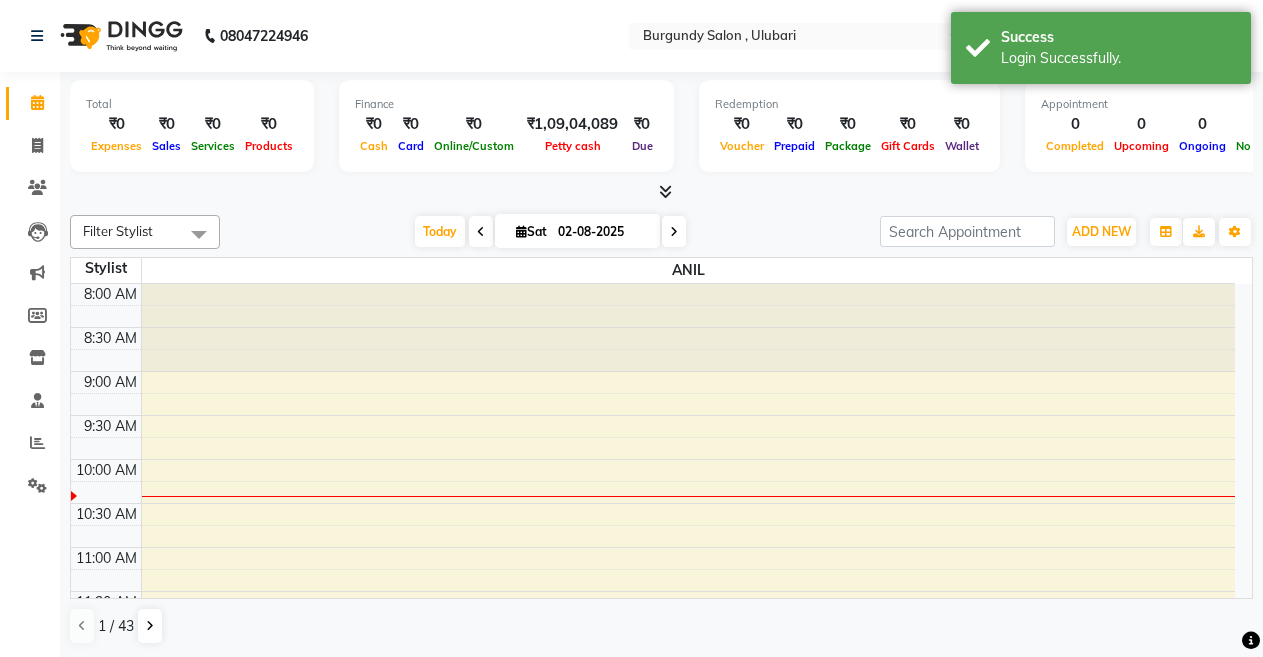 scroll, scrollTop: 0, scrollLeft: 0, axis: both 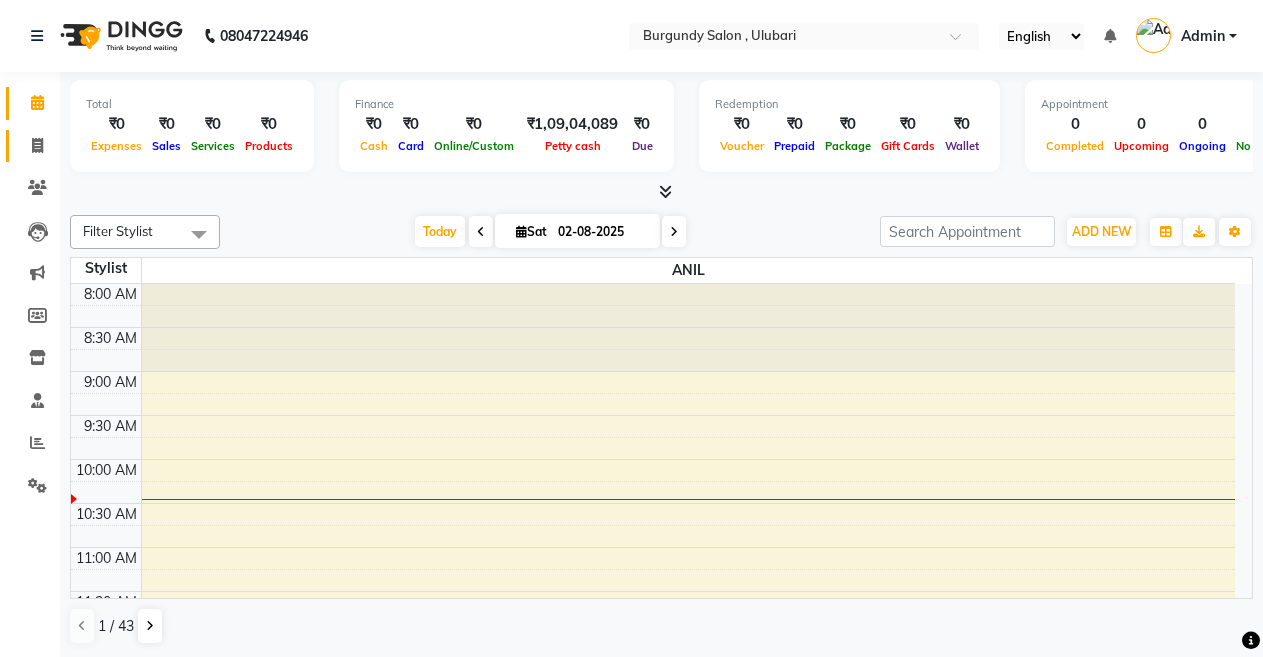 click 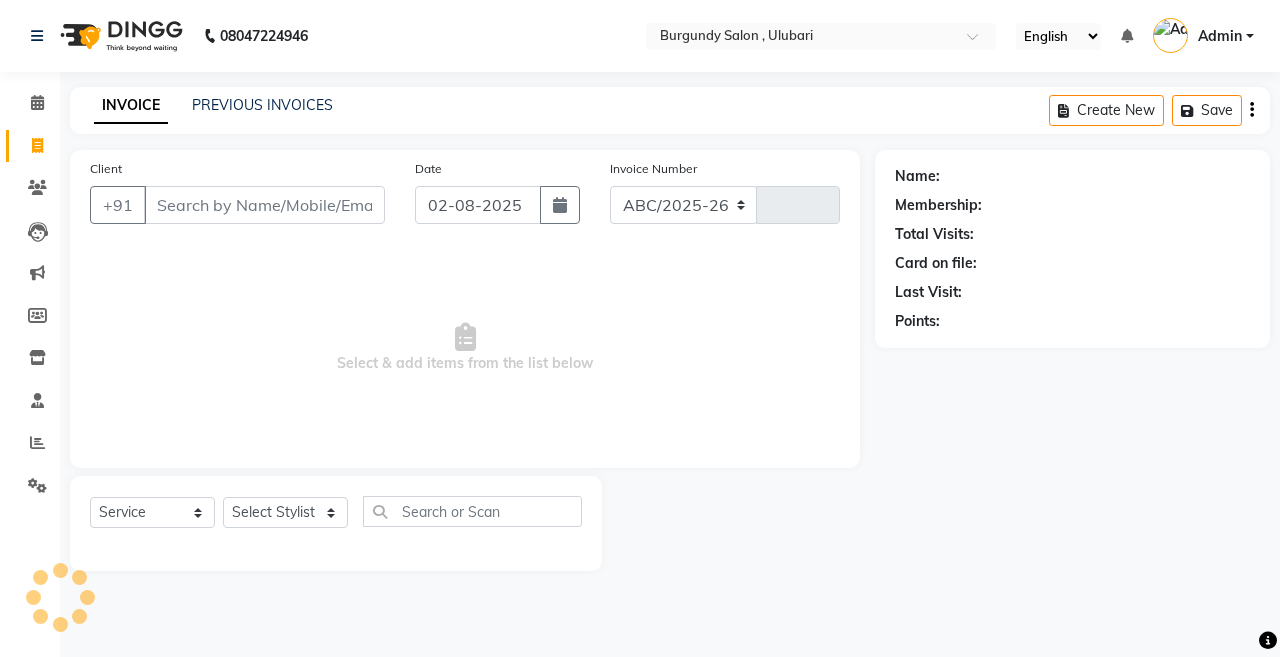 select on "5345" 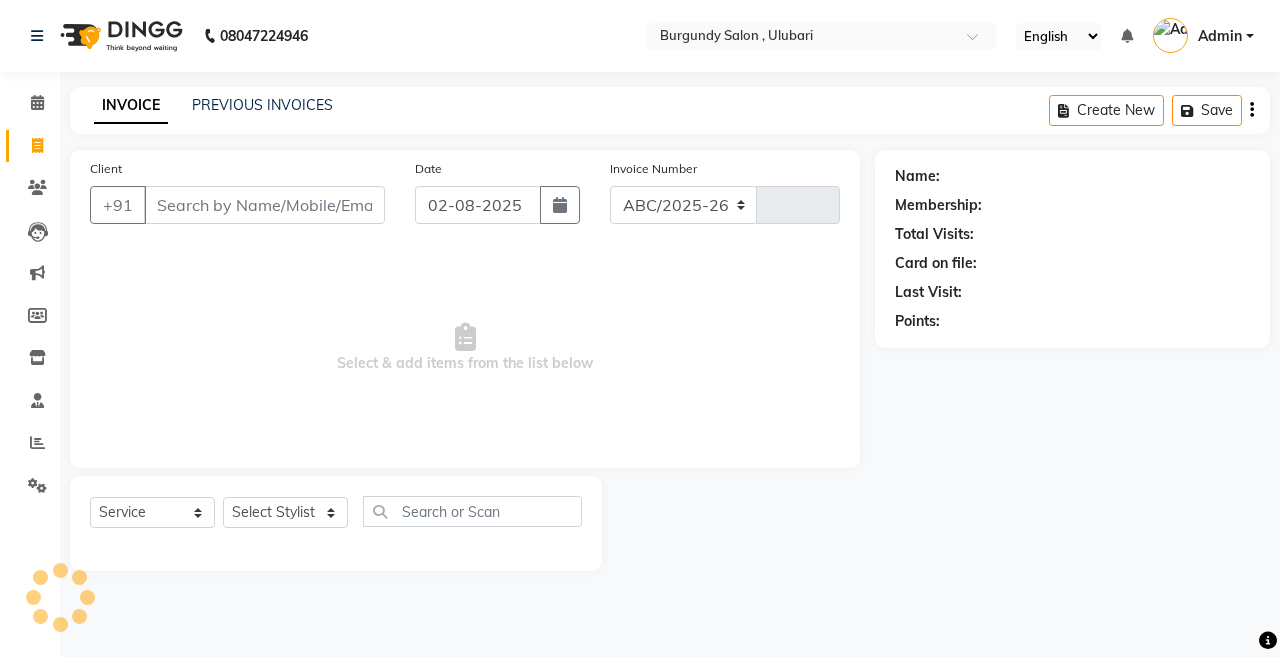 type on "1375" 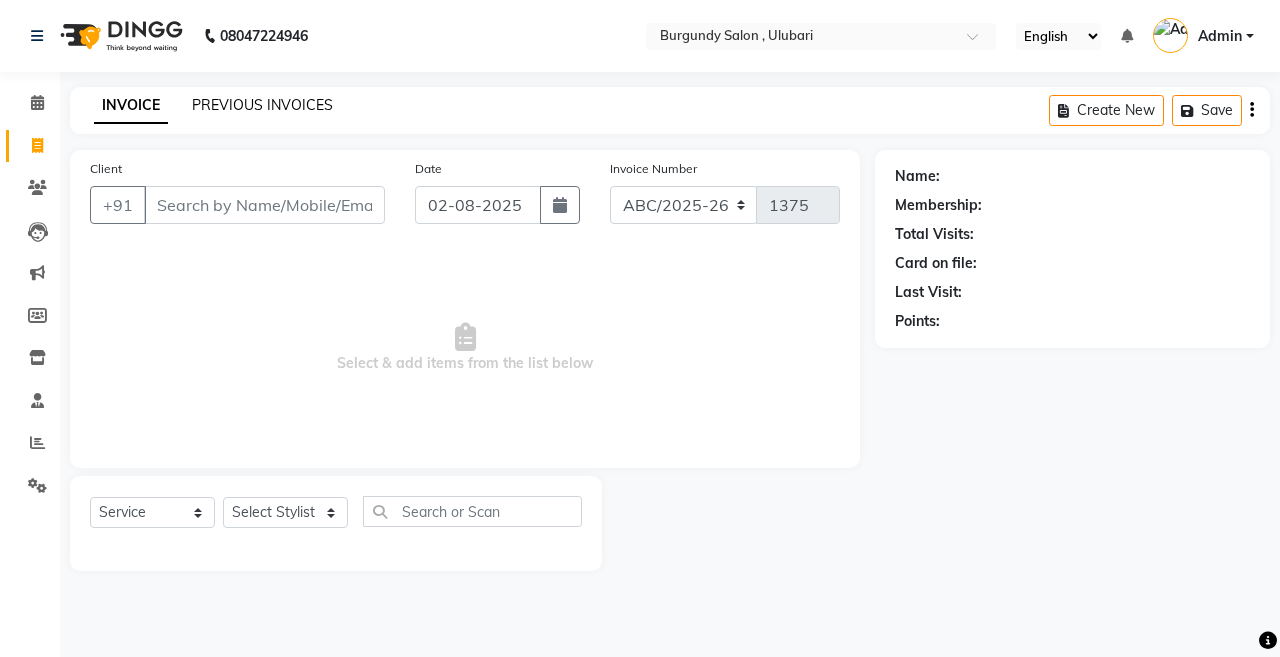 click on "PREVIOUS INVOICES" 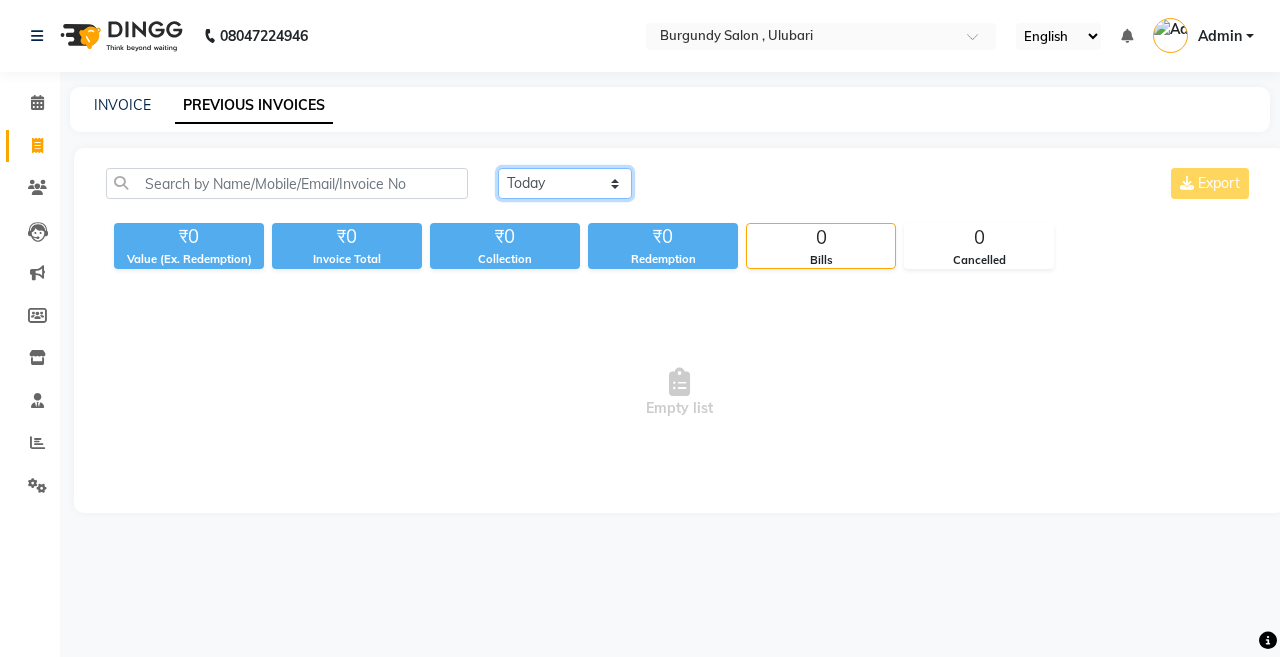 click on "Today Yesterday Custom Range" 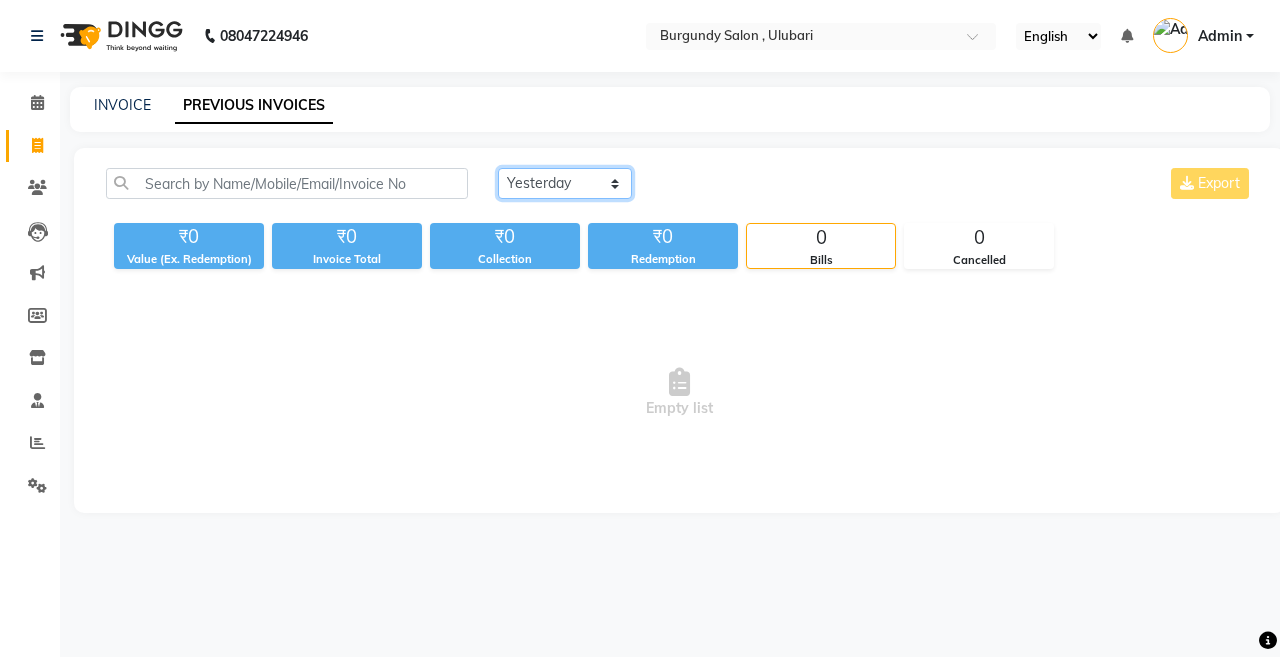 click on "Today Yesterday Custom Range" 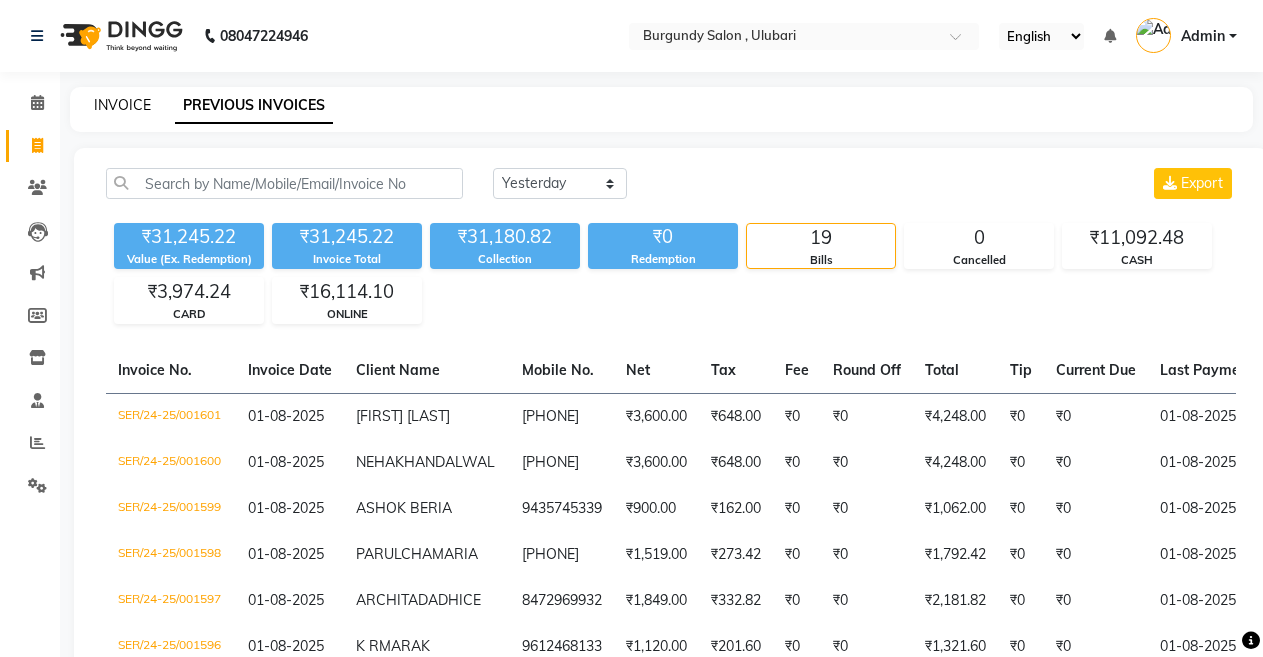 click on "INVOICE" 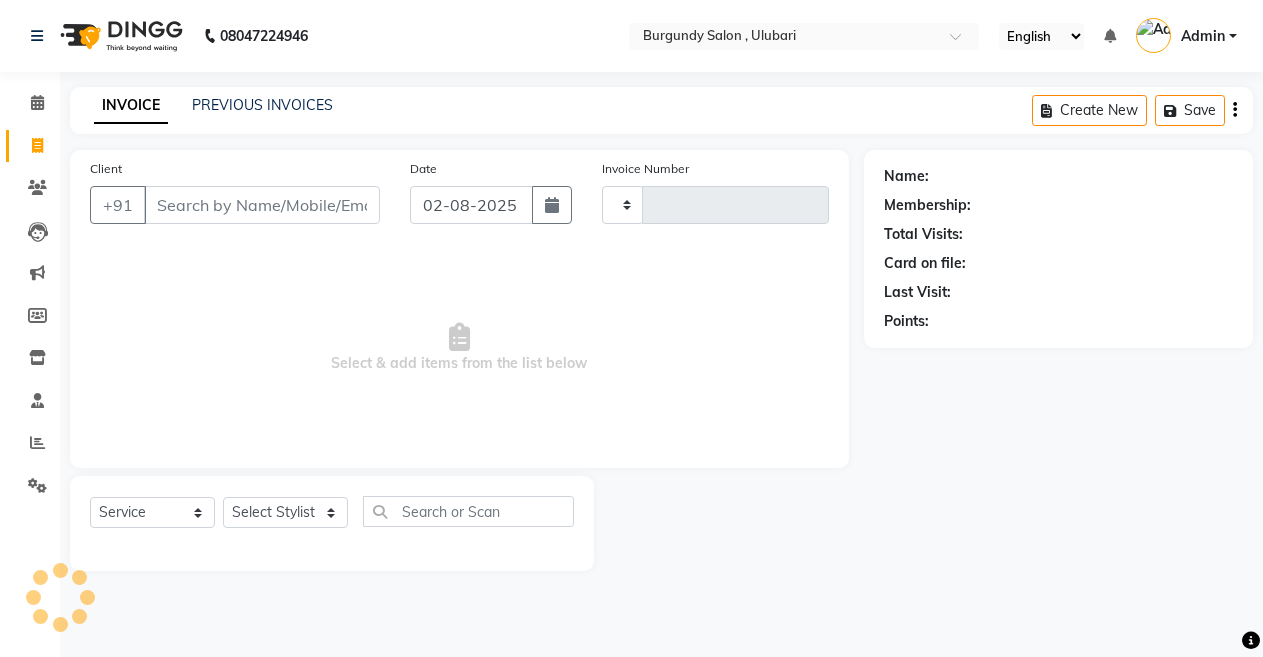 type on "1375" 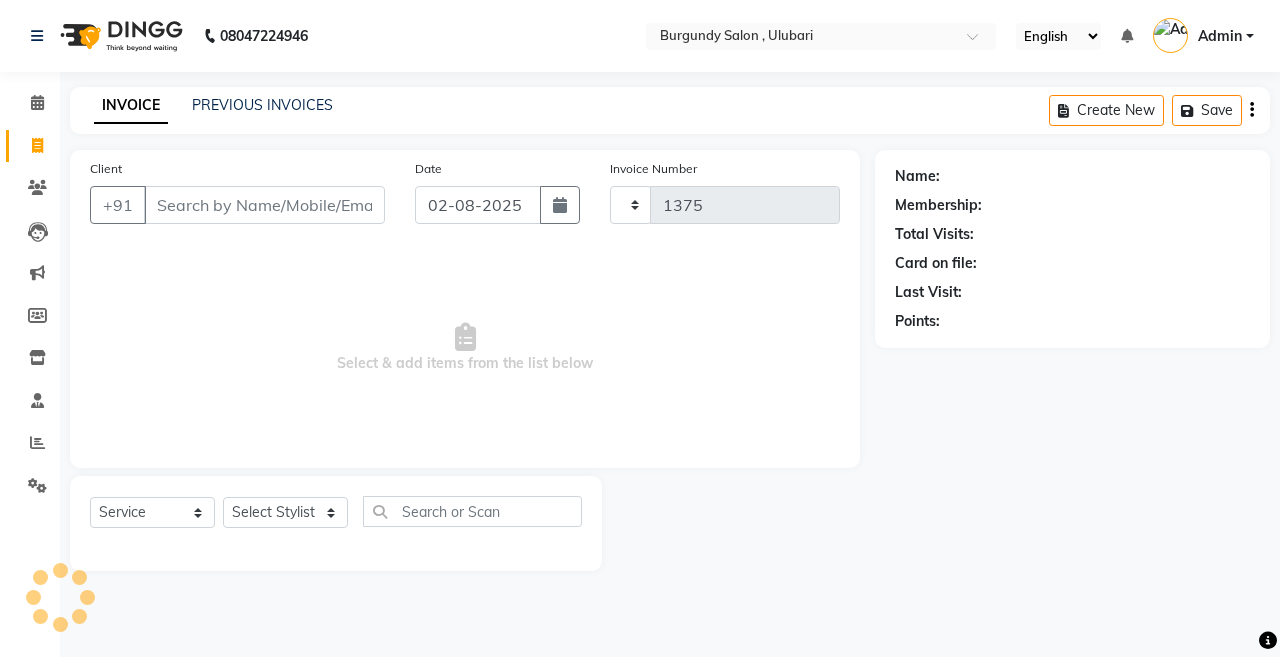 select on "5345" 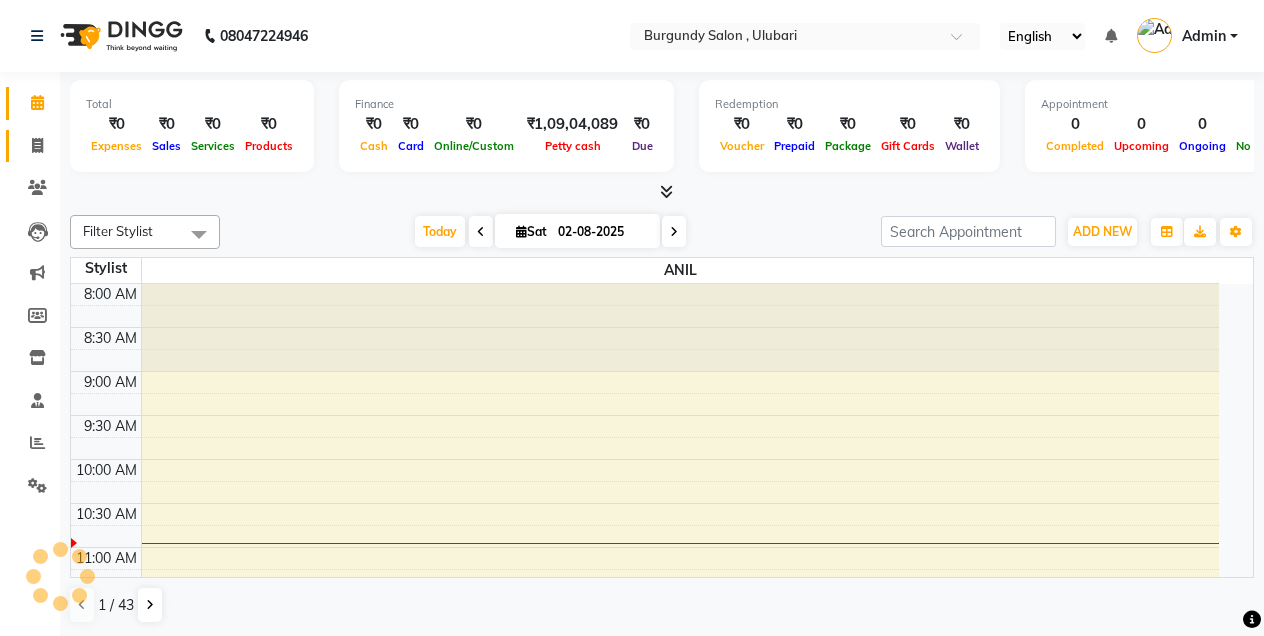 scroll, scrollTop: 0, scrollLeft: 0, axis: both 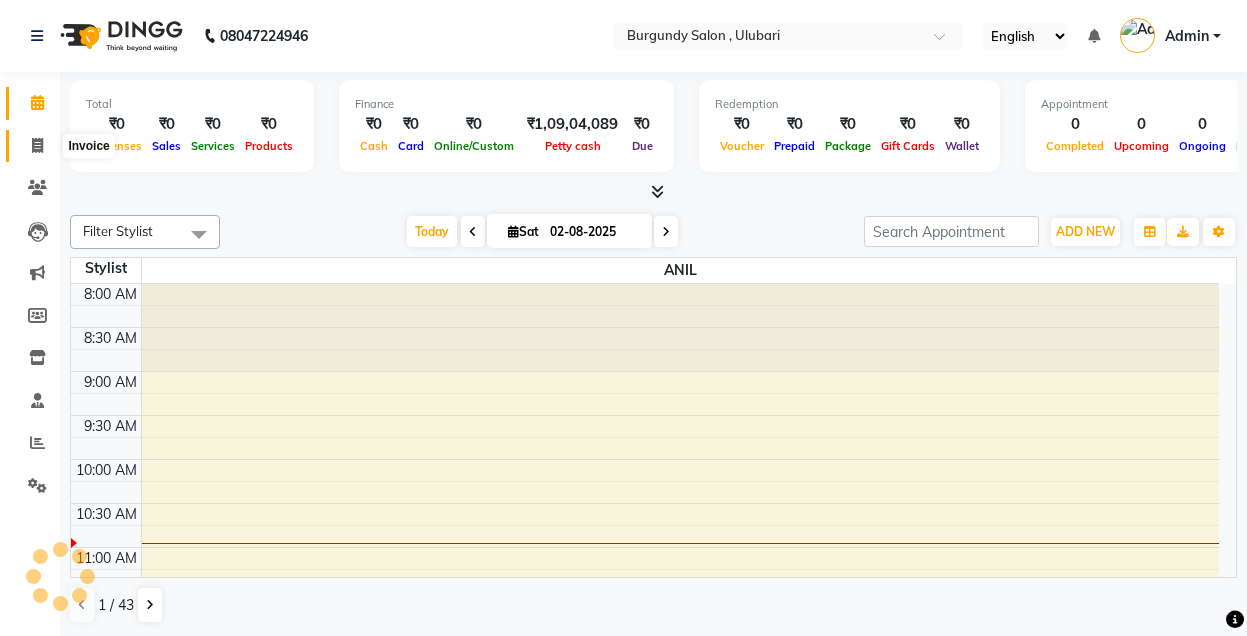 click 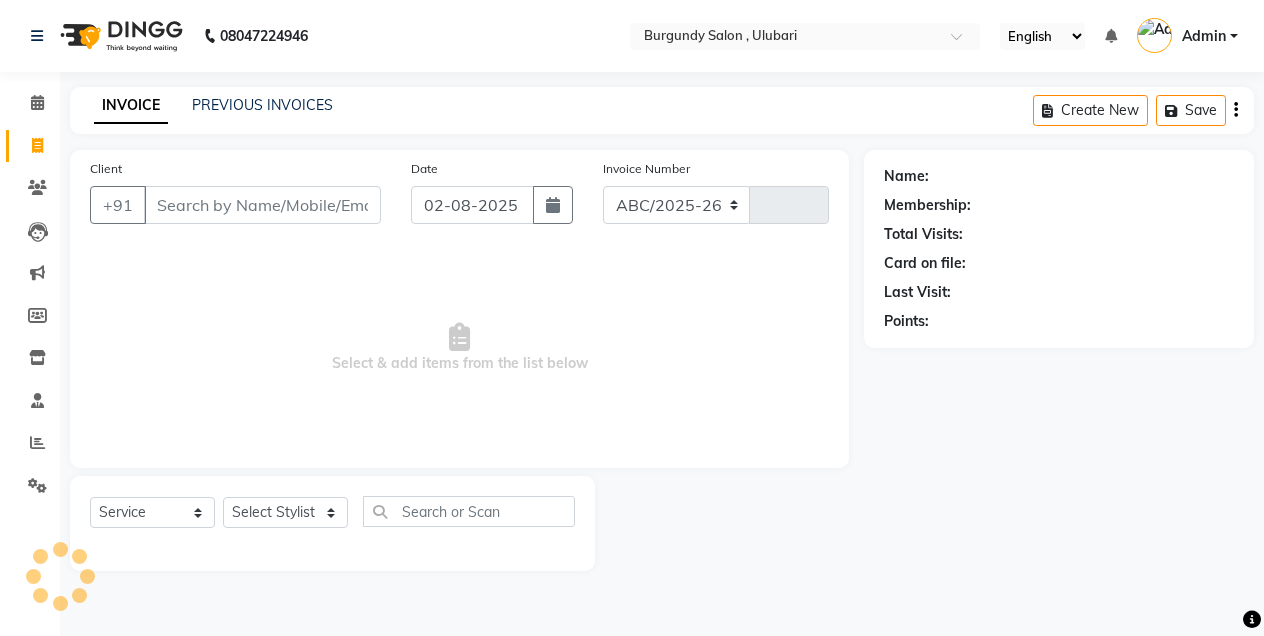 select on "5345" 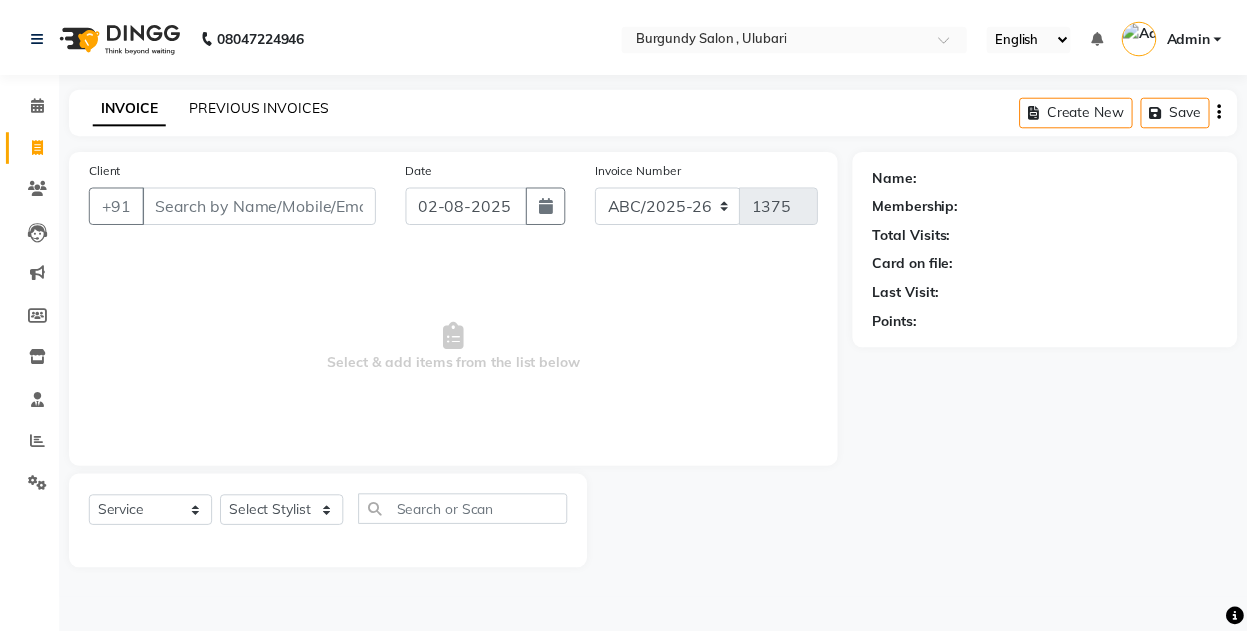scroll, scrollTop: 0, scrollLeft: 0, axis: both 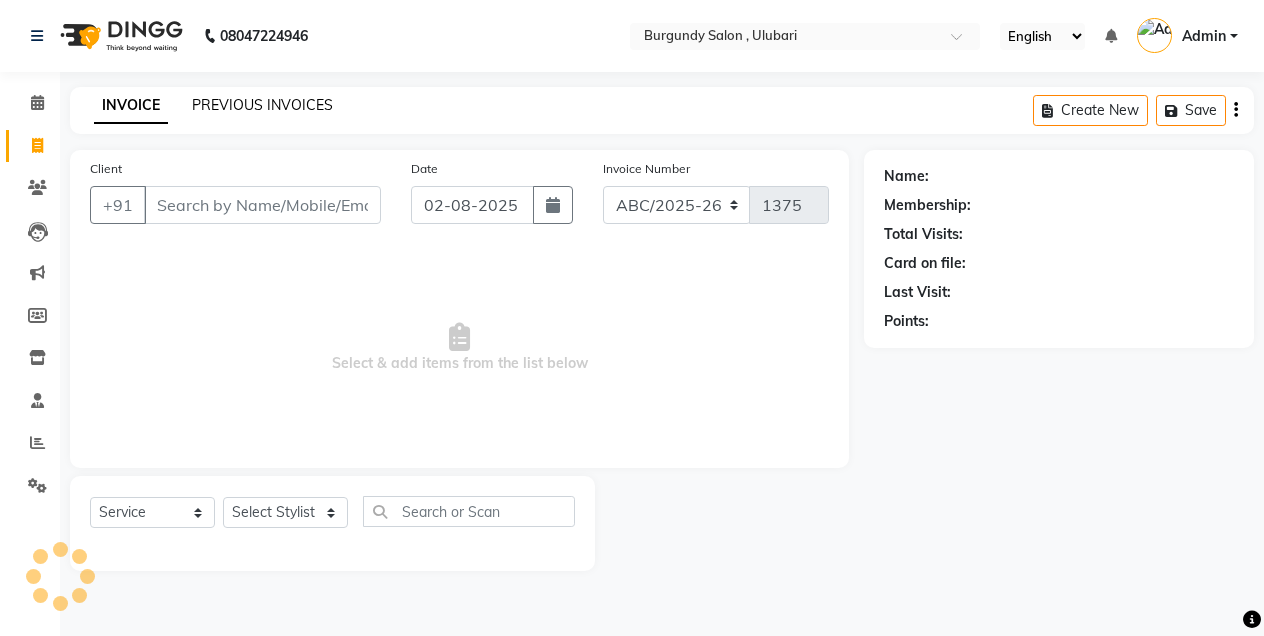 click on "PREVIOUS INVOICES" 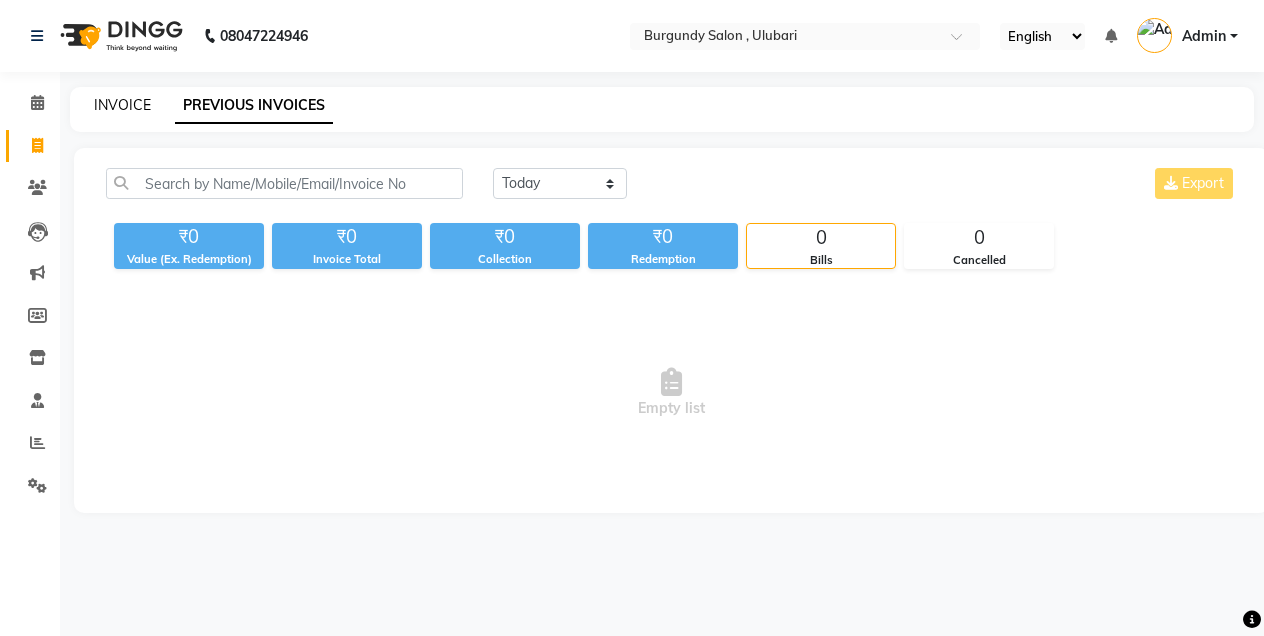 click on "INVOICE" 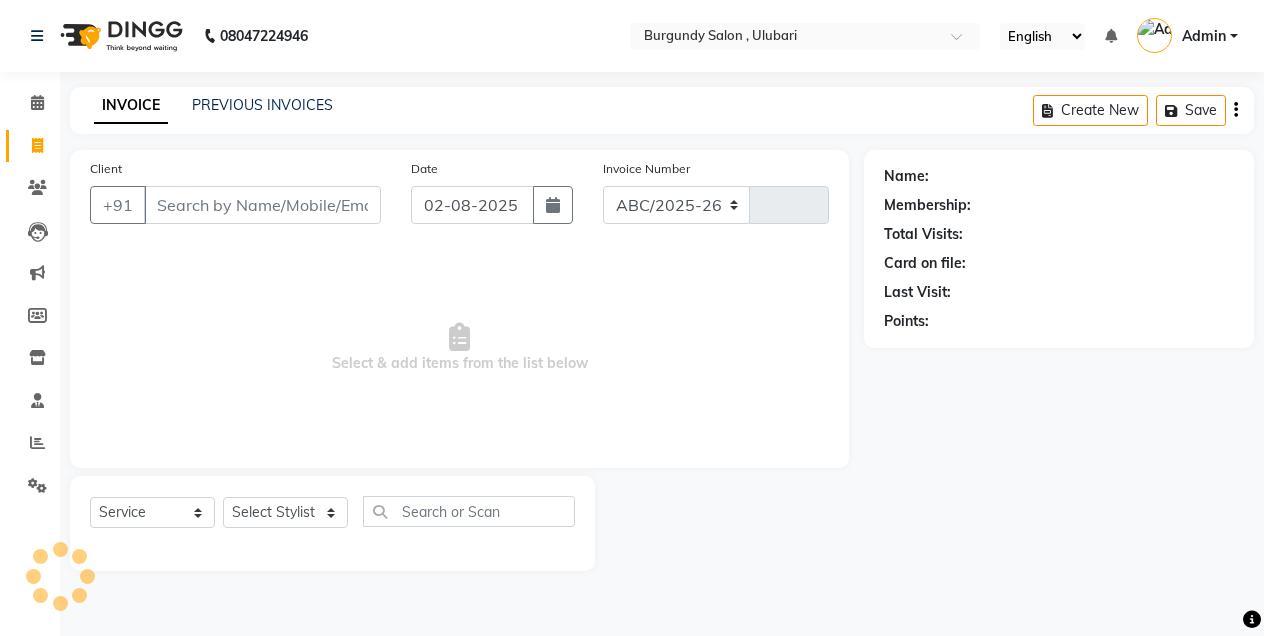 select on "5345" 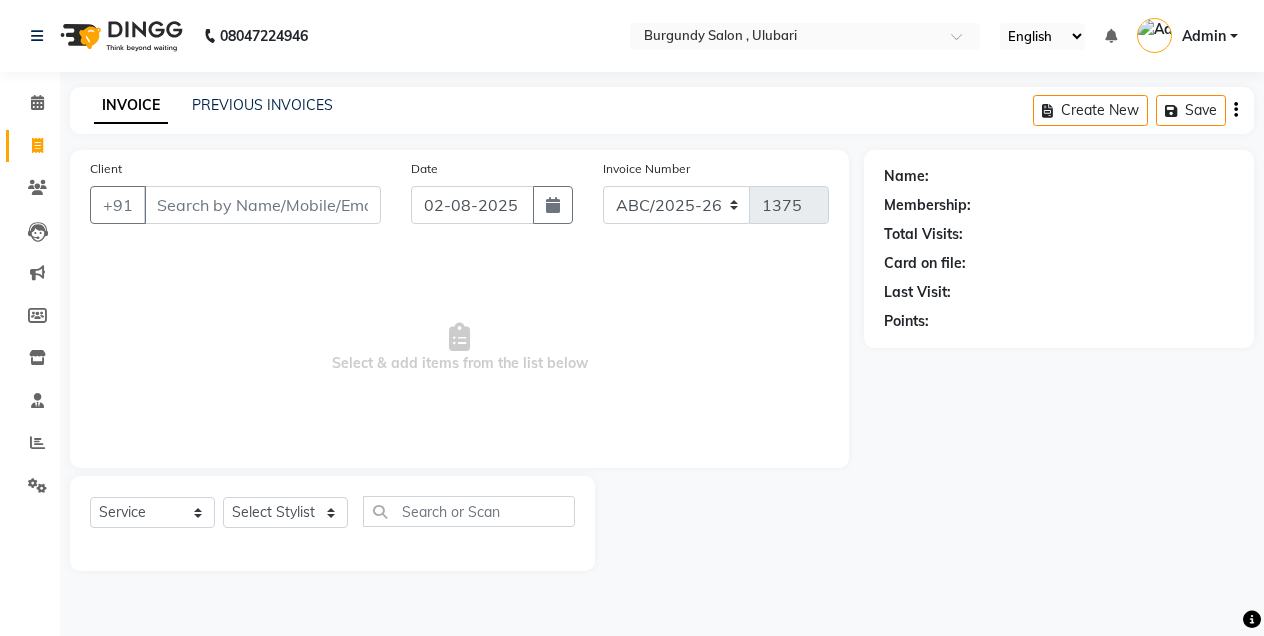 click on "Client" at bounding box center [262, 205] 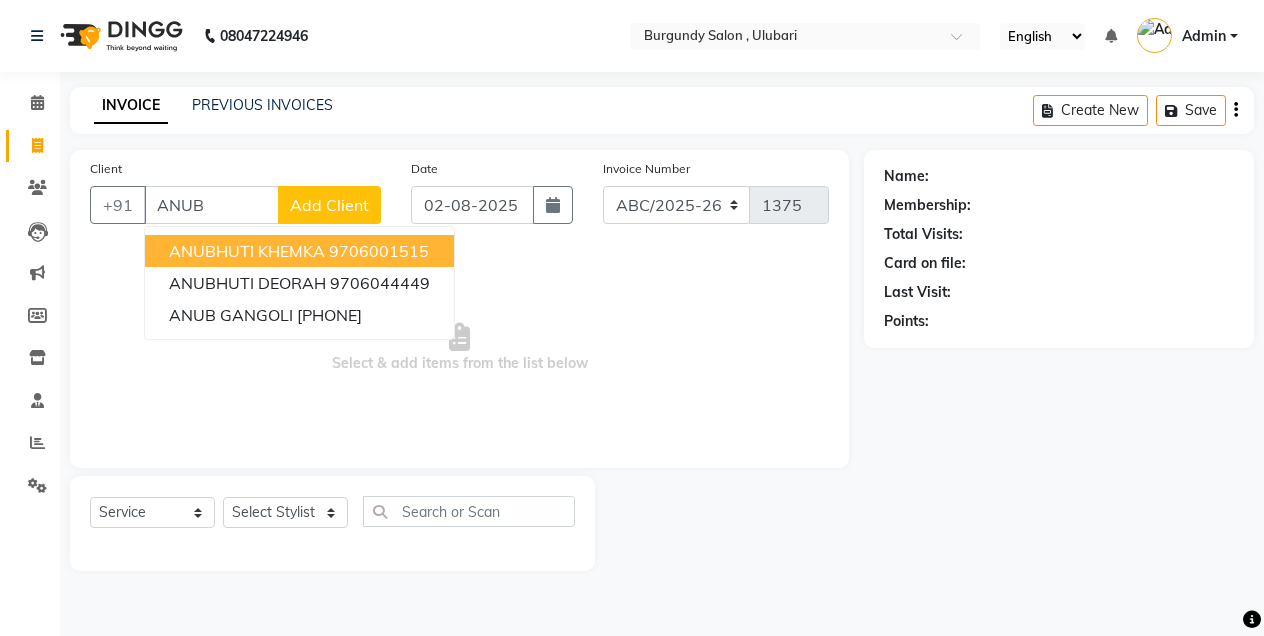 click on "ANUBHUTI KHEMKA" at bounding box center [247, 251] 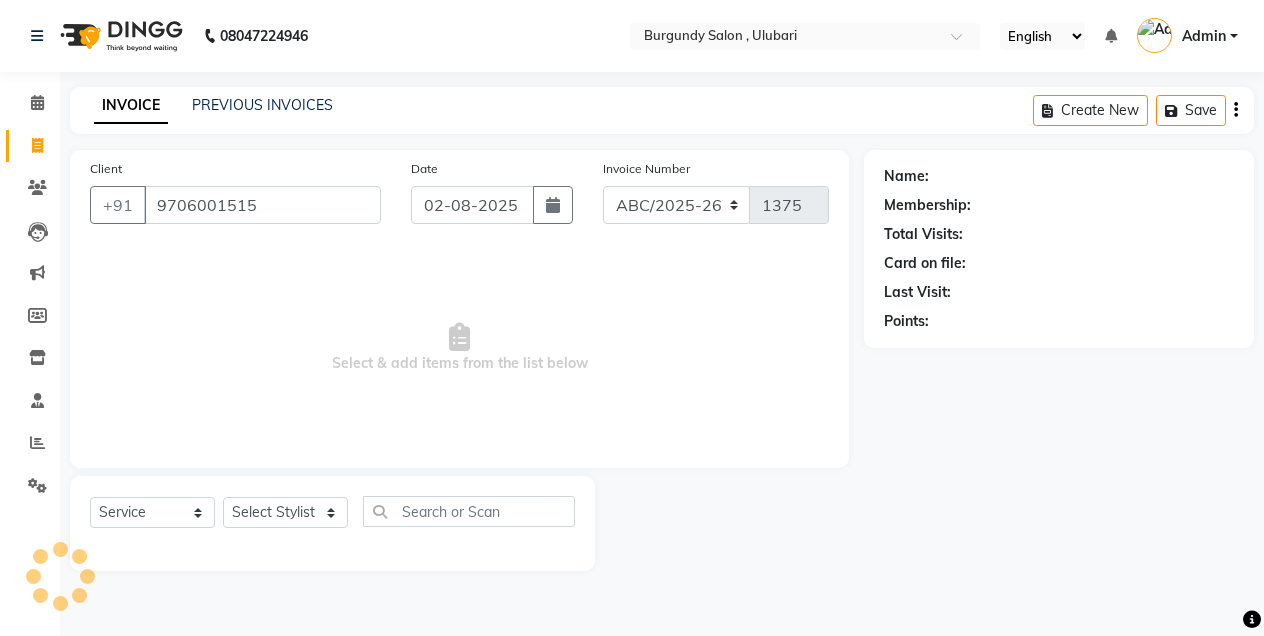 type on "9706001515" 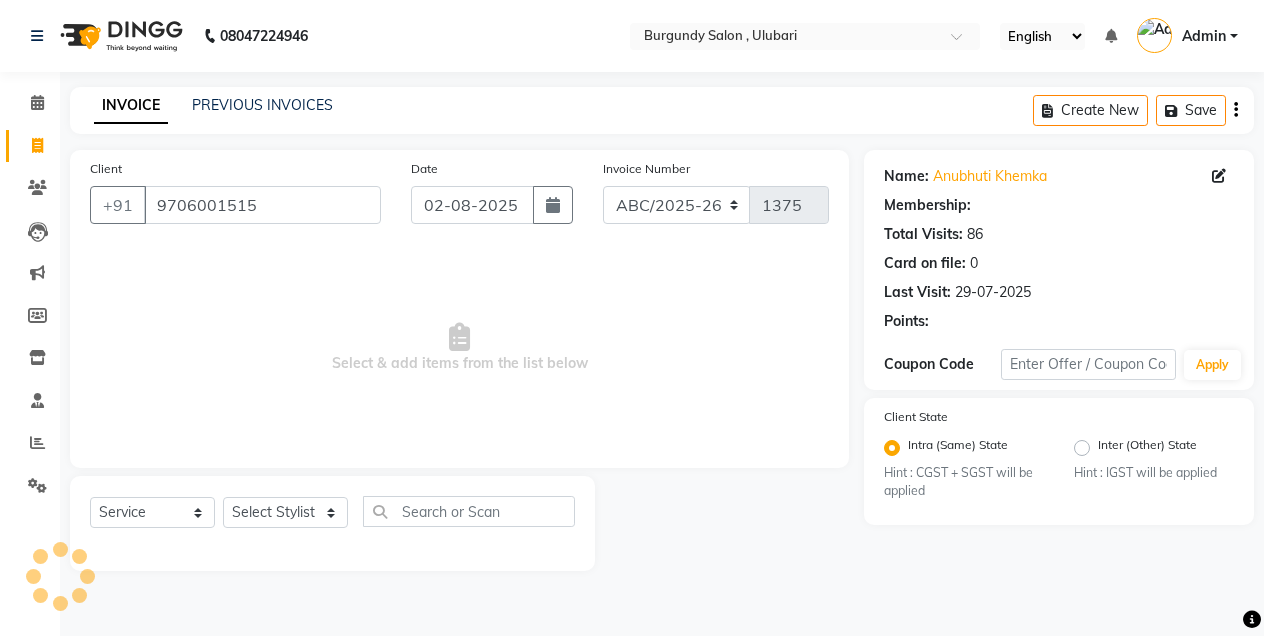 select on "1: Object" 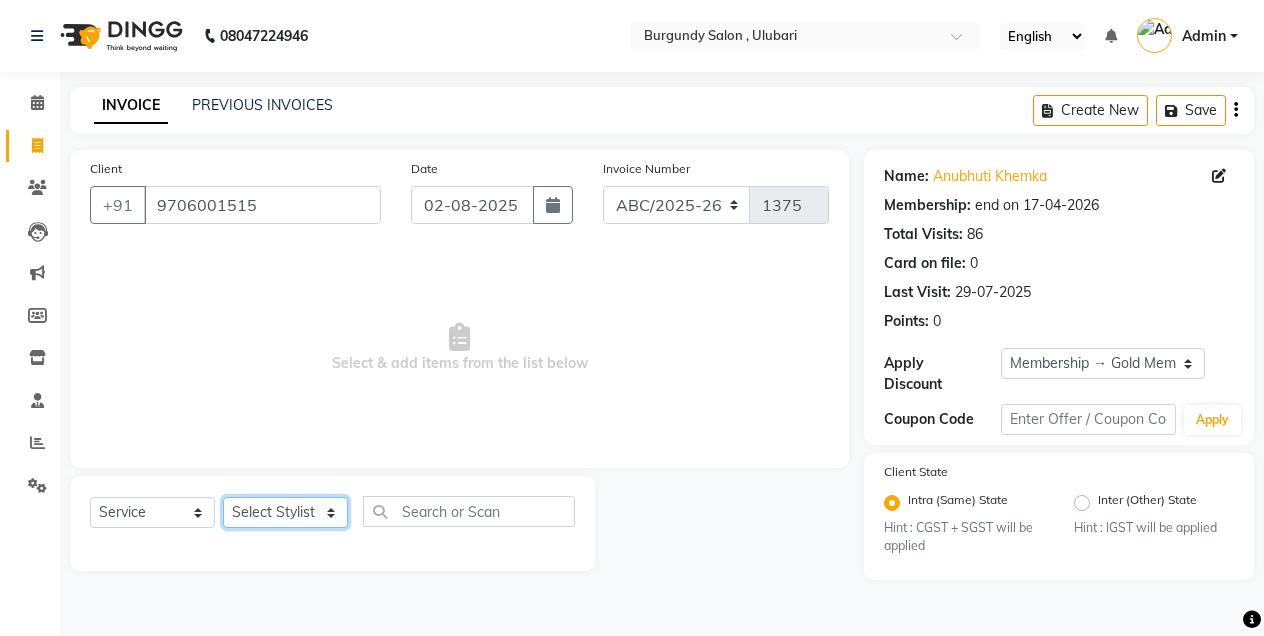 click on "Select Stylist ANIL  ANJANA BARSHA DEEPSHIKHA  DHON DAS DHON / NITUMONI EDWARD EDWARD/ LAXMI JOSHU JUNMONI KASHIF LAXI / ANJANA LAXMI LITTLE MAAM MINTUL MITALI NEETU RANA NITUMONI NITUMONI/POJA/ LAXMI NITUMONI / SAGARIKA NITUMONI/ SAGRIKA PRAKASH PUJAA Rubi RUBI / LAXMI SAGARIKA  SAGARIKA / RUBI SAHIL SAHIL / DHON SAHIL / EDWARD SAHIL/ JOSHU SAHIL/JOSHU/PRAKASH/ RUBI SAHIL/NITUMONI/ MITALI SAHIL/ RUBI SHABIR SHADHAB SIMA KALITA SONALI DEKA SOPEM staff 1 staff 1 TANU" 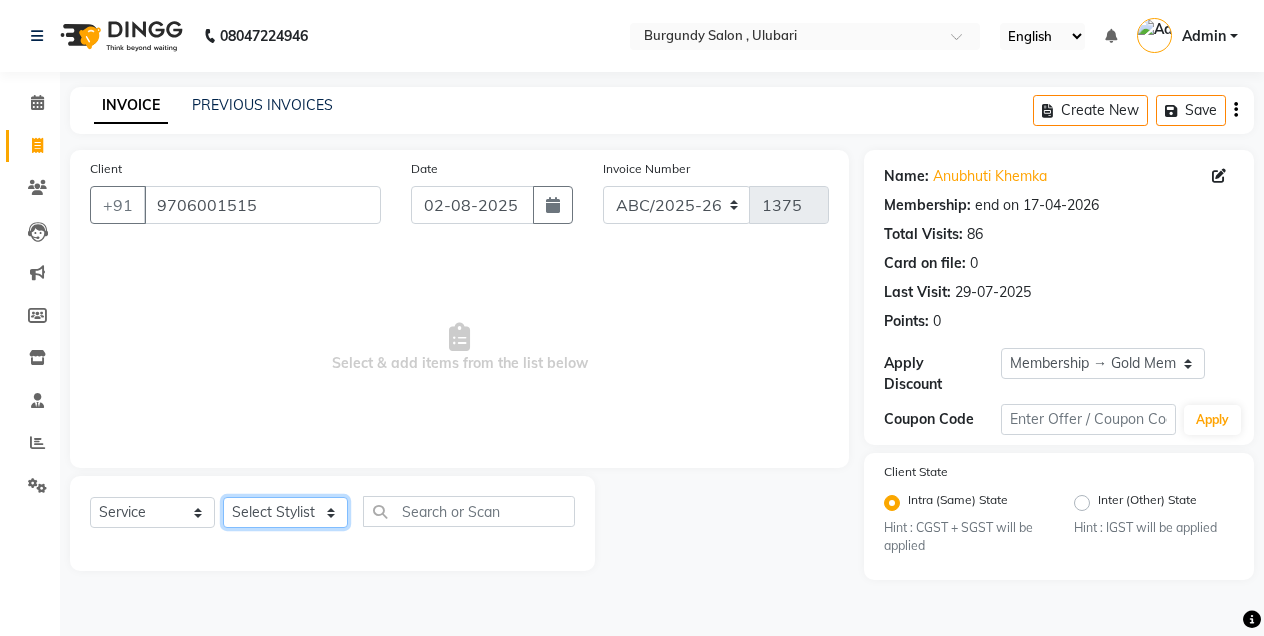 select on "35062" 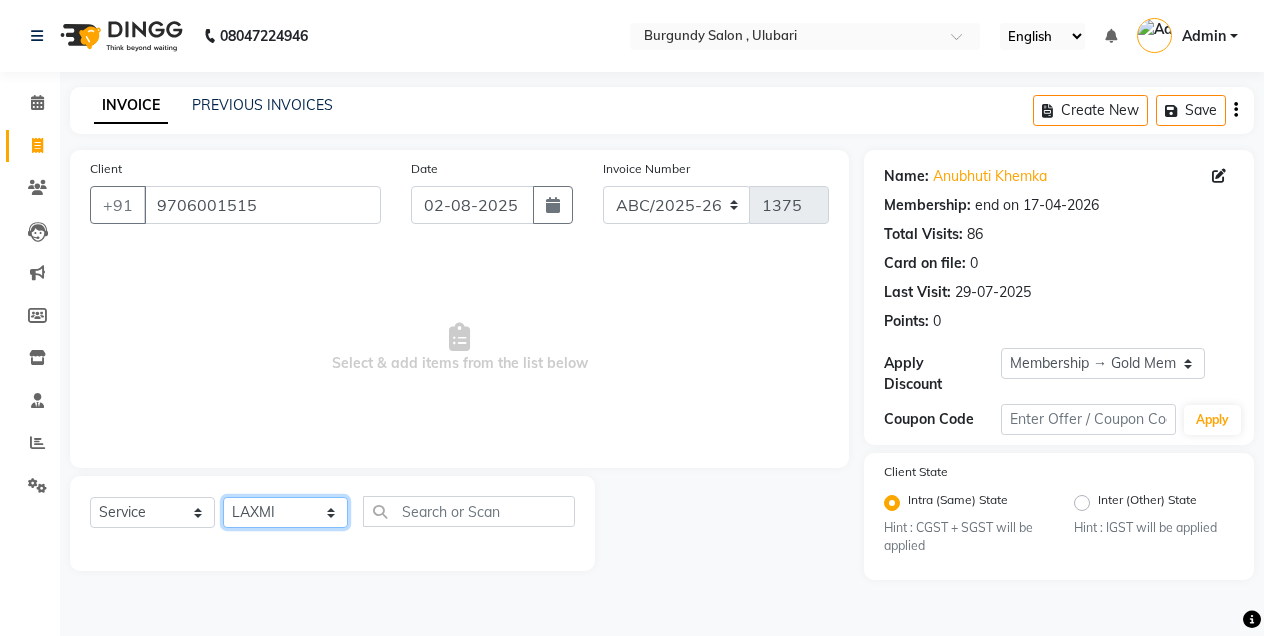 click on "Select Stylist ANIL  ANJANA BARSHA DEEPSHIKHA  DHON DAS DHON / NITUMONI EDWARD EDWARD/ LAXMI JOSHU JUNMONI KASHIF LAXI / ANJANA LAXMI LITTLE MAAM MINTUL MITALI NEETU RANA NITUMONI NITUMONI/POJA/ LAXMI NITUMONI / SAGARIKA NITUMONI/ SAGRIKA PRAKASH PUJAA Rubi RUBI / LAXMI SAGARIKA  SAGARIKA / RUBI SAHIL SAHIL / DHON SAHIL / EDWARD SAHIL/ JOSHU SAHIL/JOSHU/PRAKASH/ RUBI SAHIL/NITUMONI/ MITALI SAHIL/ RUBI SHABIR SHADHAB SIMA KALITA SONALI DEKA SOPEM staff 1 staff 1 TANU" 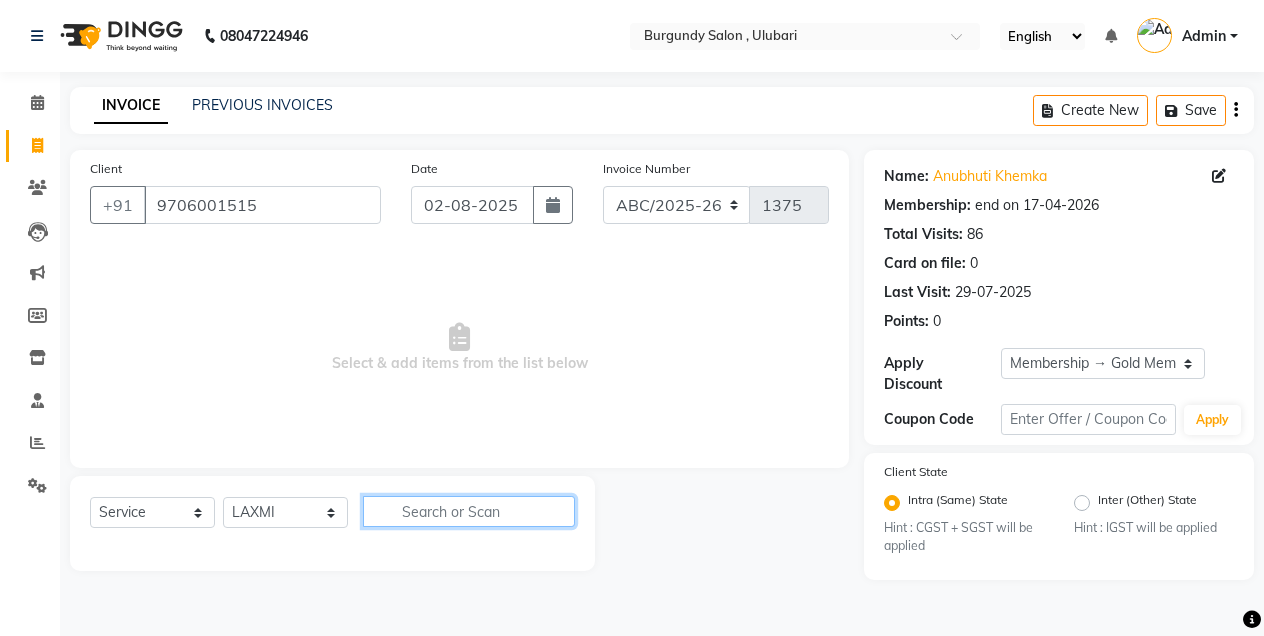 click 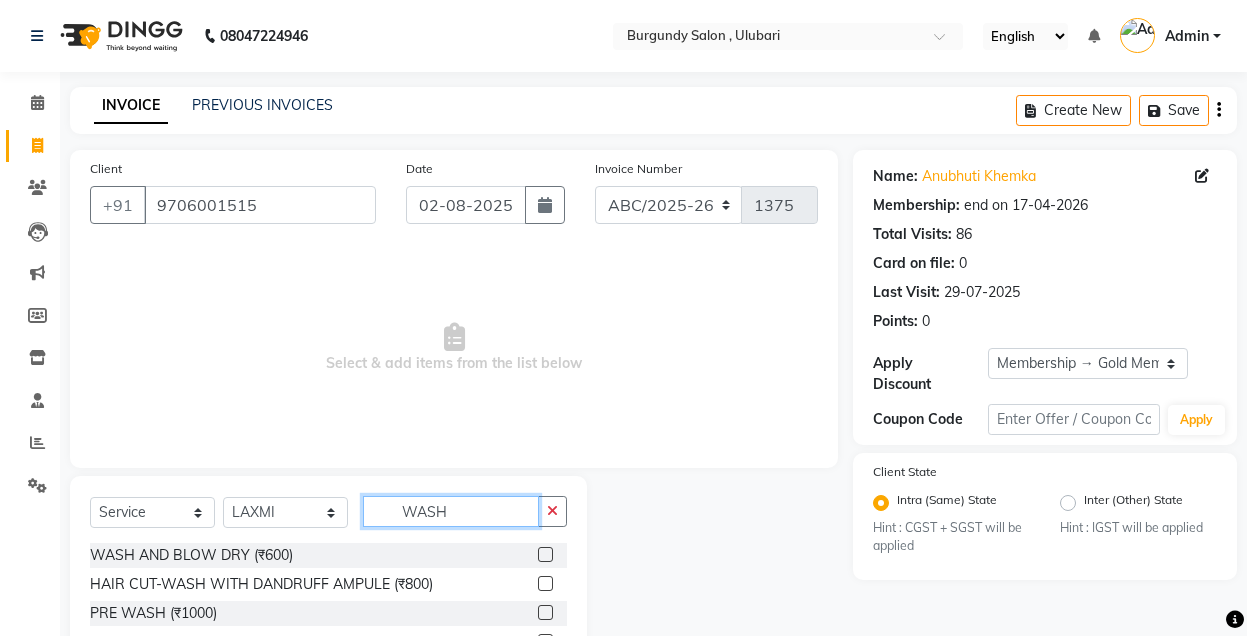type on "WASH" 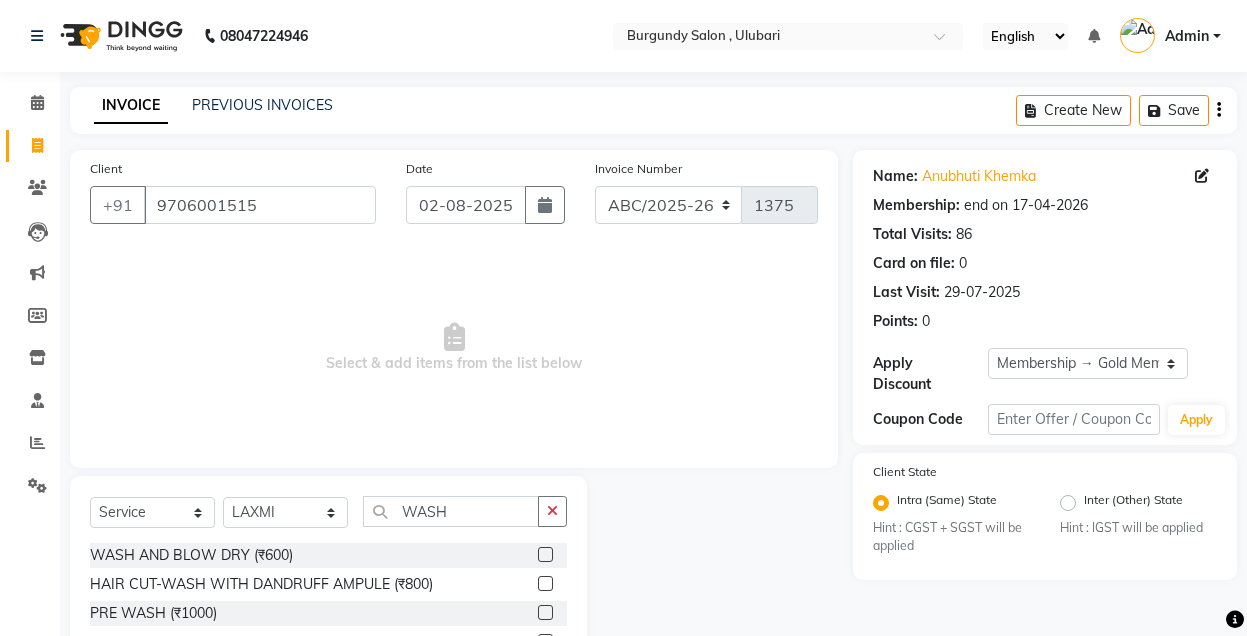 click 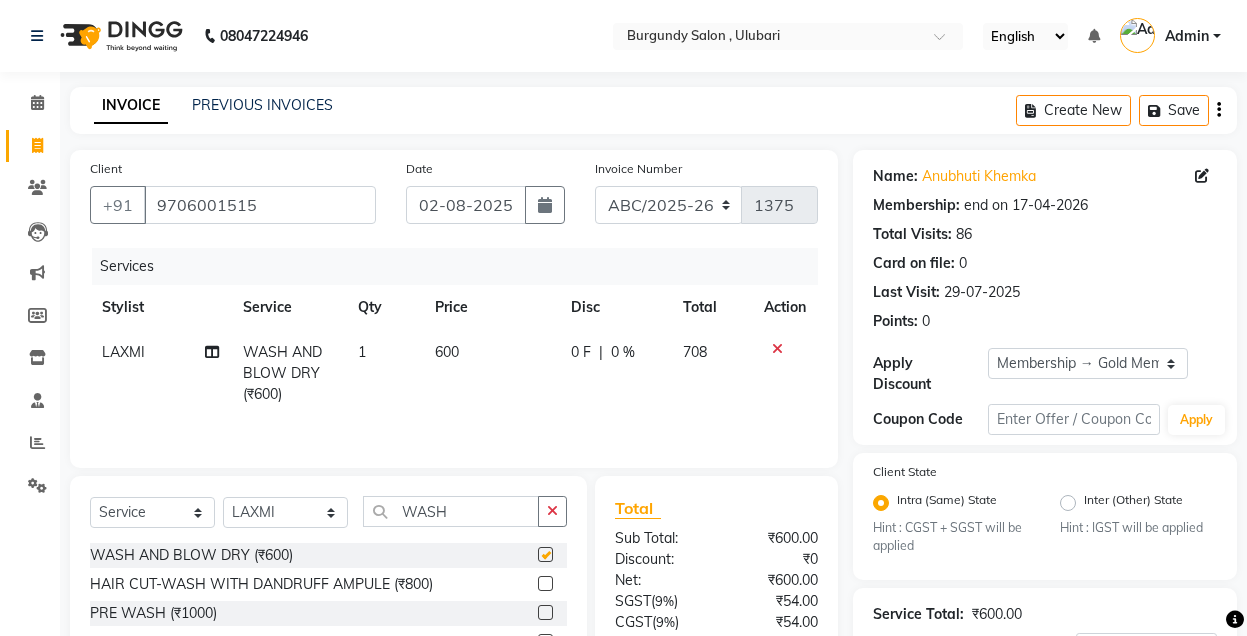 checkbox on "false" 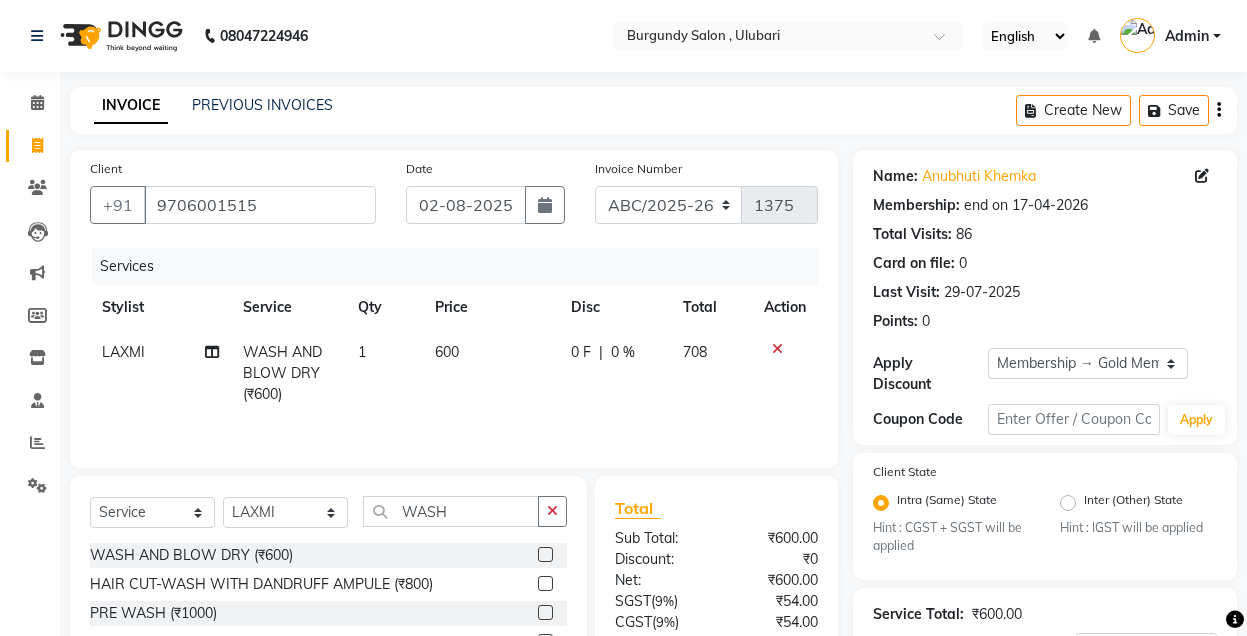 scroll, scrollTop: 224, scrollLeft: 0, axis: vertical 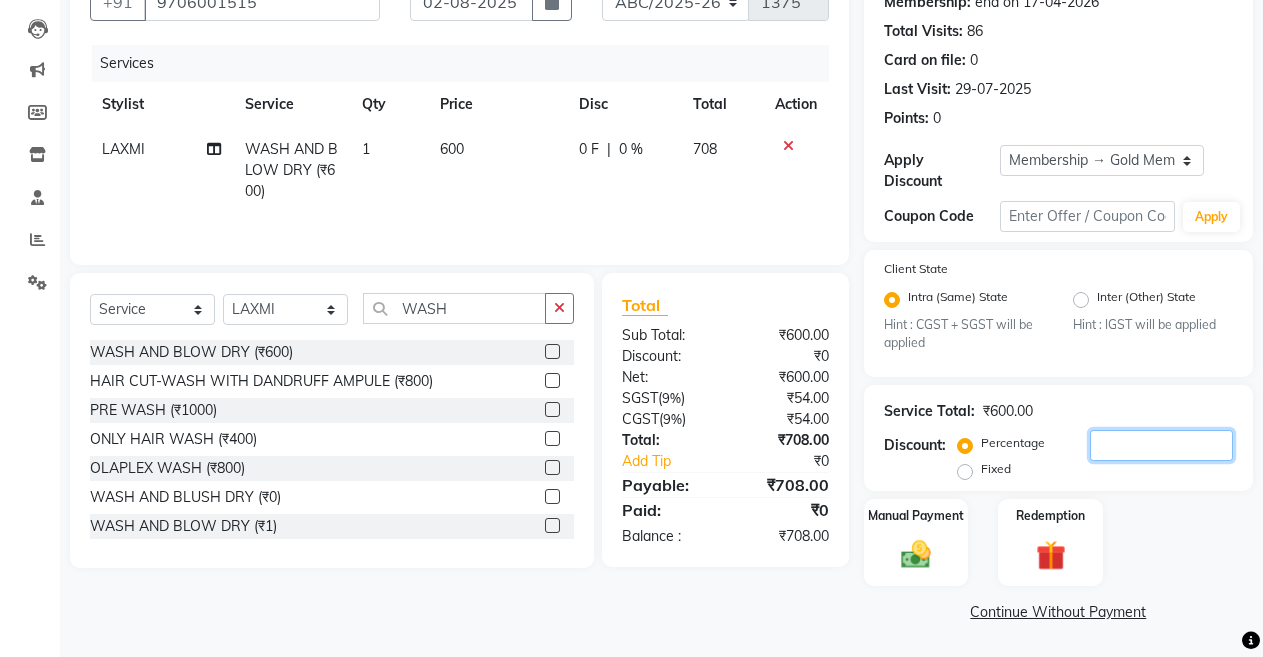 click 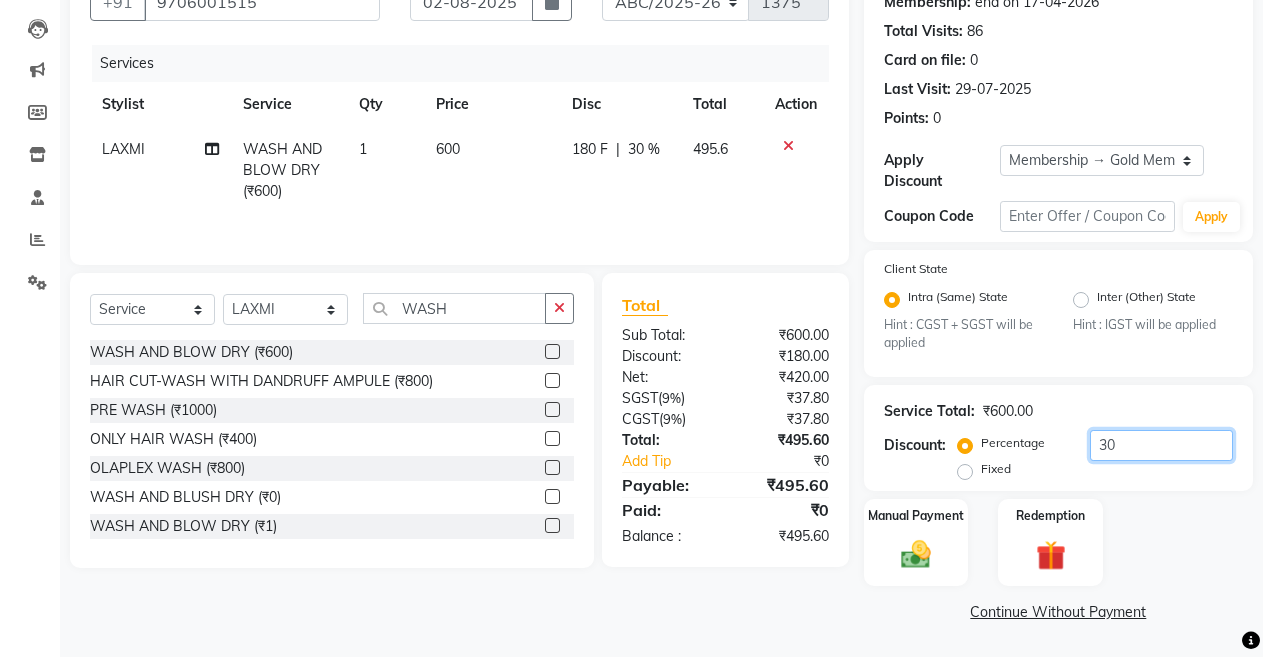 type on "30" 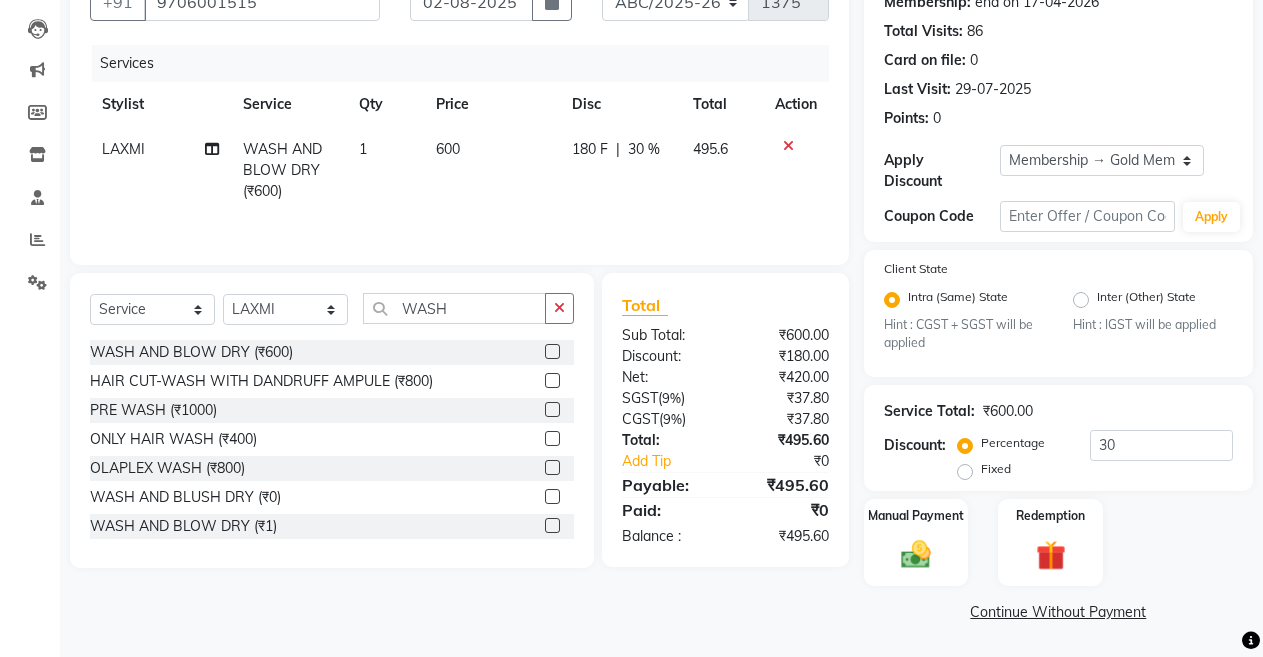 click on "WASH AND BLOW DRY (₹600)" 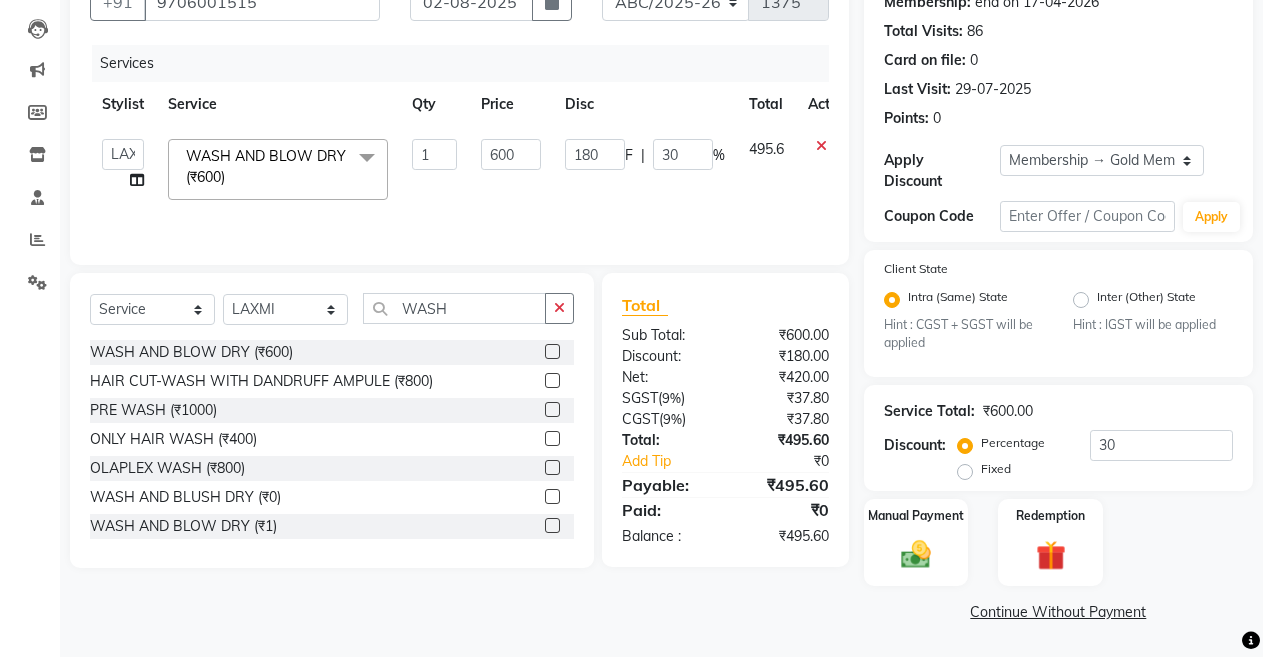click 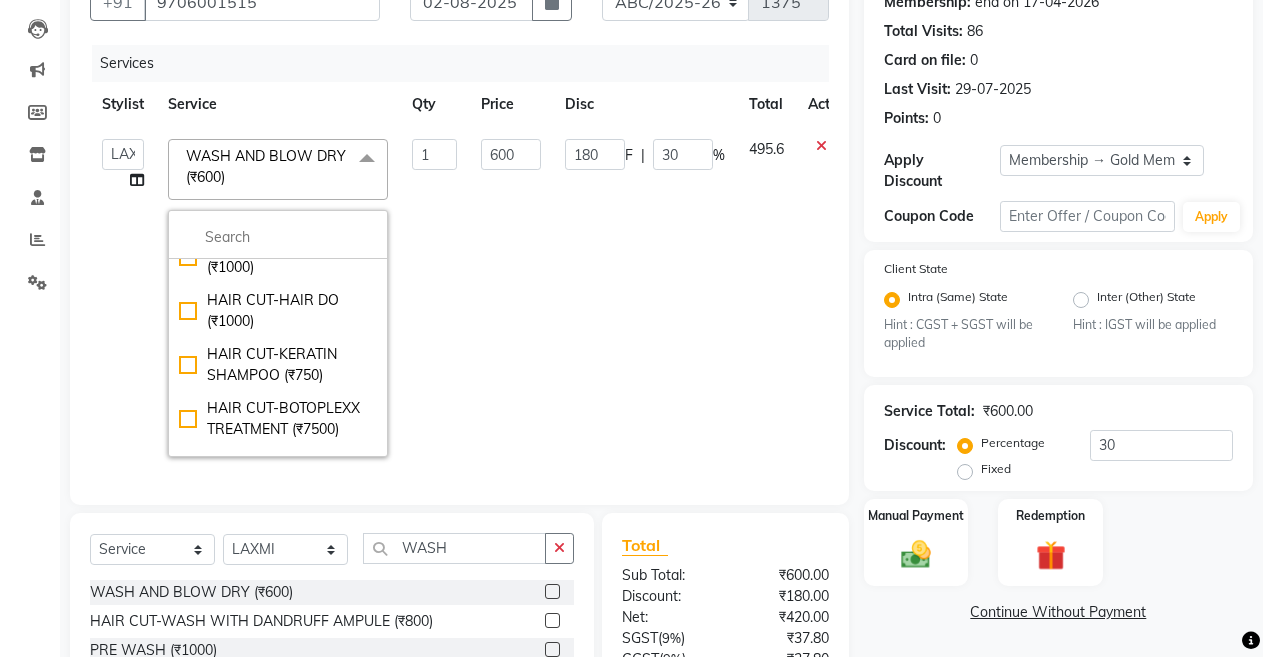 scroll, scrollTop: 520, scrollLeft: 0, axis: vertical 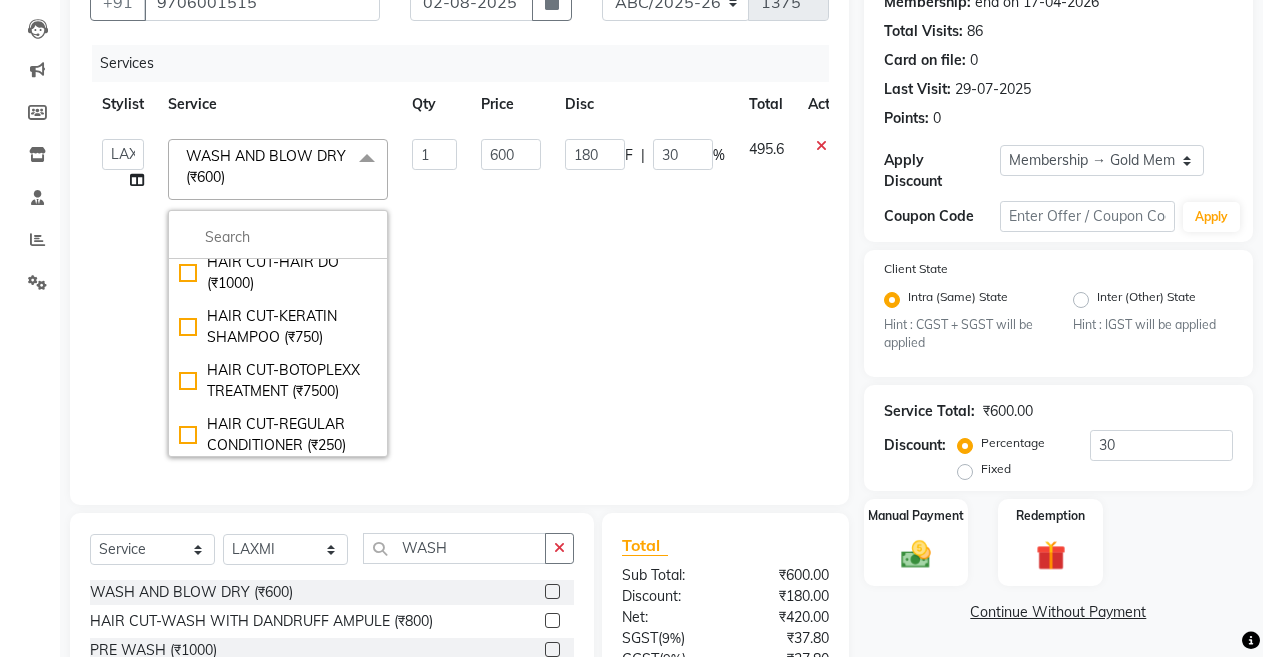 click on "1" 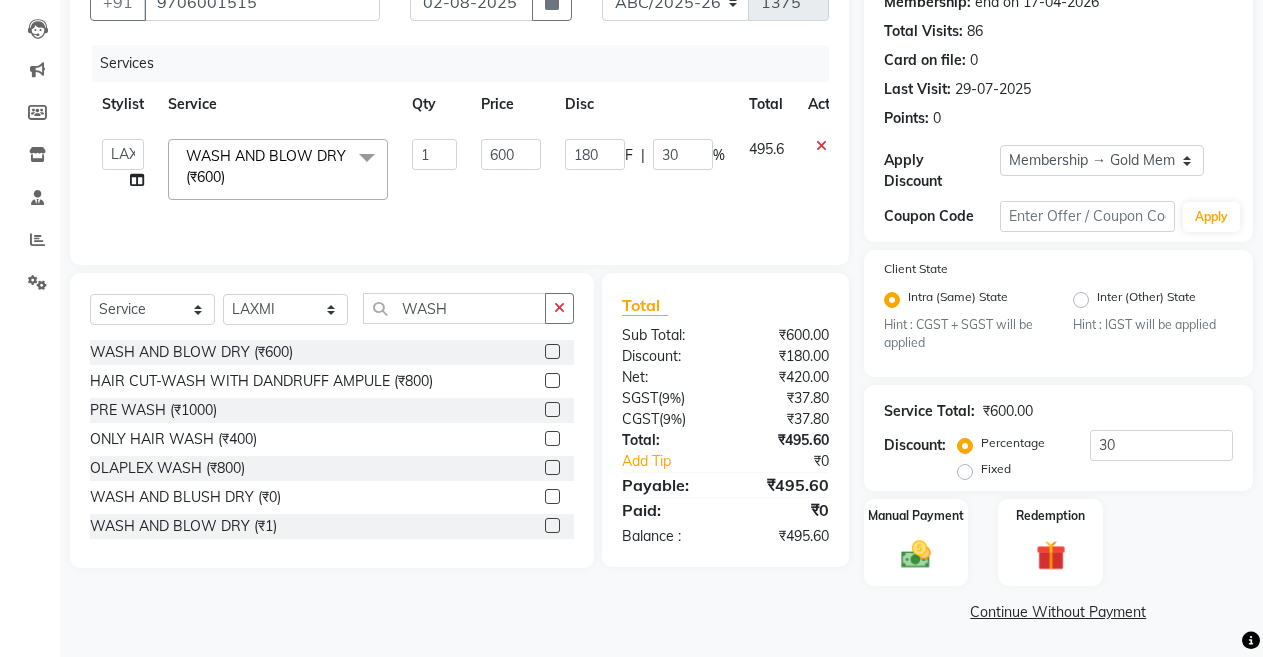 click on "Client +91 9706001515 Date 02-08-2025 Invoice Number ABC/2025-26 SER/24-25 V/2025-26 1375 Services Stylist Service Qty Price Disc Total Action  ANIL    ANJANA   BARSHA   DEEPSHIKHA    DHON DAS   DHON / NITUMONI   EDWARD   EDWARD/ LAXMI   JOSHU   JUNMONI   KASHIF   LAXI / ANJANA   LAXMI   LITTLE   MAAM   MINTUL   MITALI   NEETU RANA   NITUMONI   NITUMONI/POJA/ LAXMI   NITUMONI / SAGARIKA   NITUMONI/ SAGRIKA   PRAKASH   PUJAA   Rubi   RUBI / LAXMI   SAGARIKA    SAGARIKA / RUBI   SAHIL   SAHIL / DHON   SAHIL / EDWARD   SAHIL/ JOSHU   SAHIL/JOSHU/PRAKASH/ RUBI   SAHIL/NITUMONI/ MITALI   SAHIL/ RUBI   SHABIR   SHADHAB   SIMA KALITA   SONALI DEKA   SOPEM   staff 1   staff 1   TANU  WASH AND BLOW DRY (₹600)  x HAIR CUT- HAIR CUT (₹750) HAIR CUT-SENIOR STYLIST (₹1000) HAIR CUT-HAIR TRIMING (₹750) HAIR CUT-REGULAR SHAMPOO (₹250) WASH AND BLOW DRY (₹600) HAIR CUT-OIL MASSAGE (₹900) HAIR CUT-WASH WITH DANDRUFF AMPULE (₹800) HAIR CUT-IRONING (₹1000) HAIR CUT-CURL-TONG (₹1000) ONLY-BLOW DRY (₹300) 1" 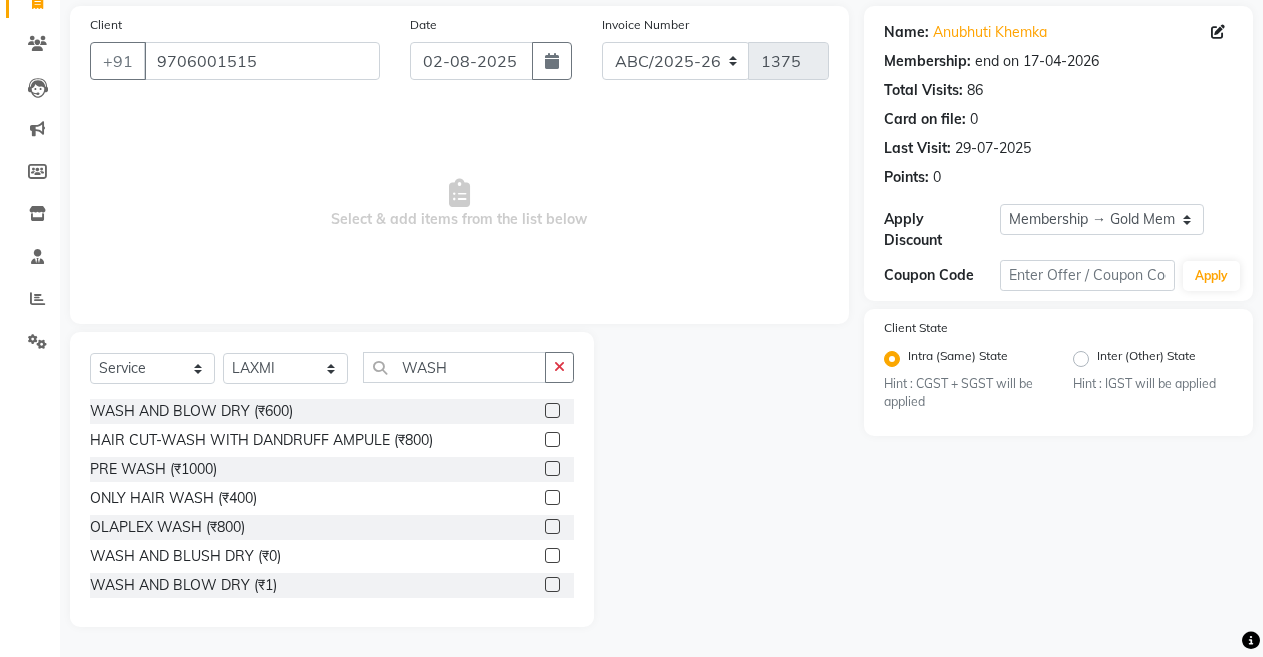 scroll, scrollTop: 144, scrollLeft: 0, axis: vertical 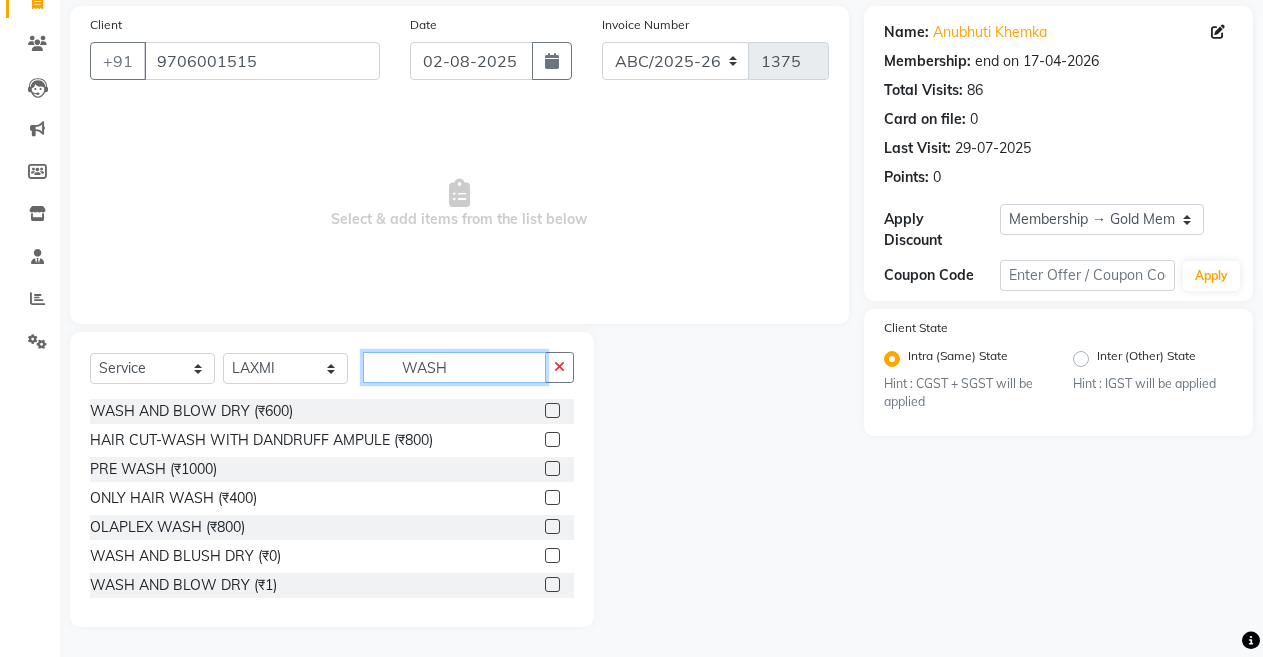 click on "WASH" 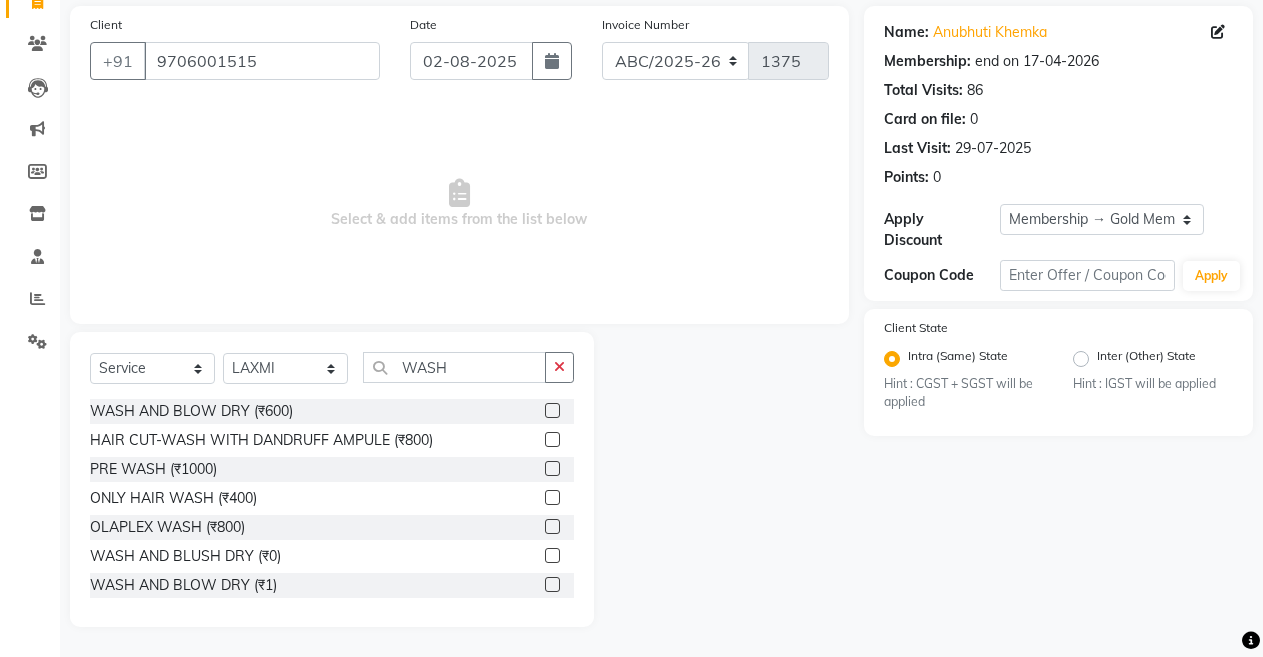 click 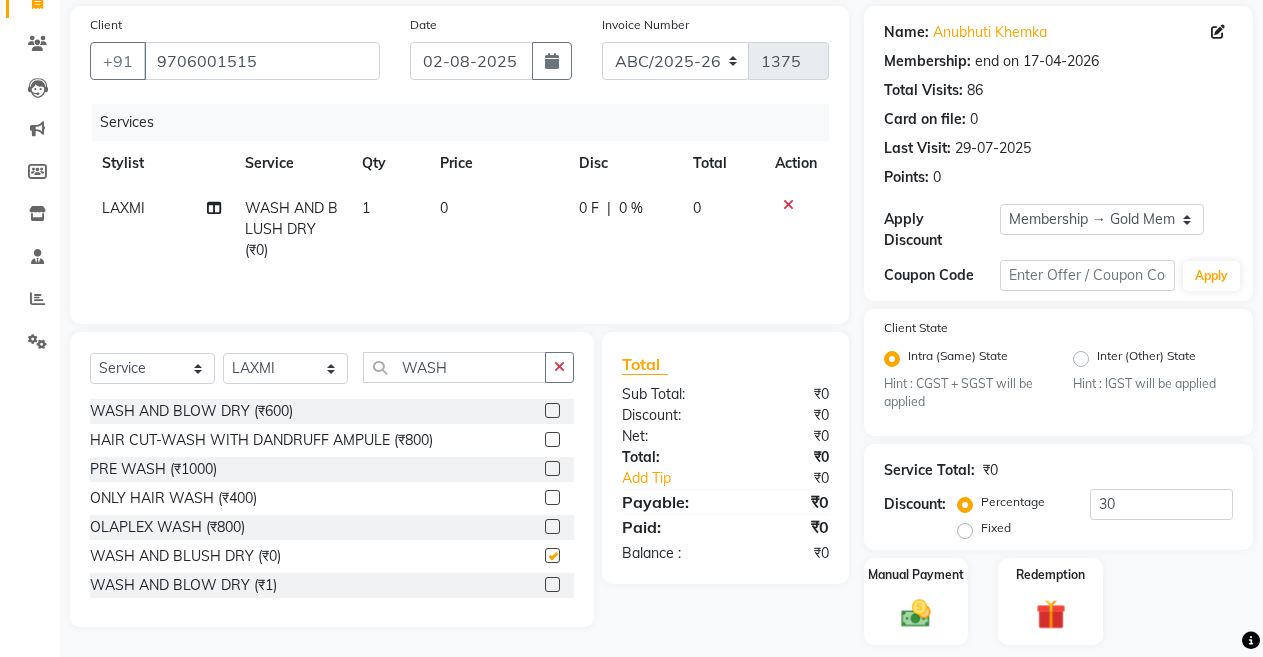 checkbox on "false" 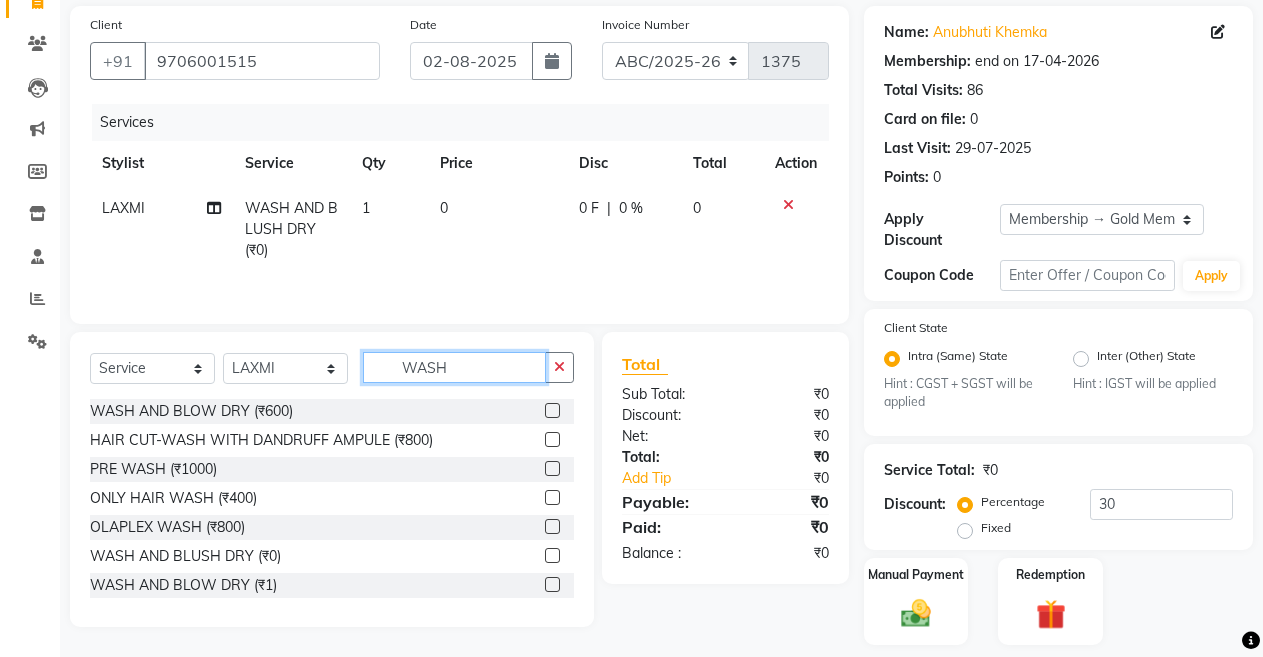 click on "WASH" 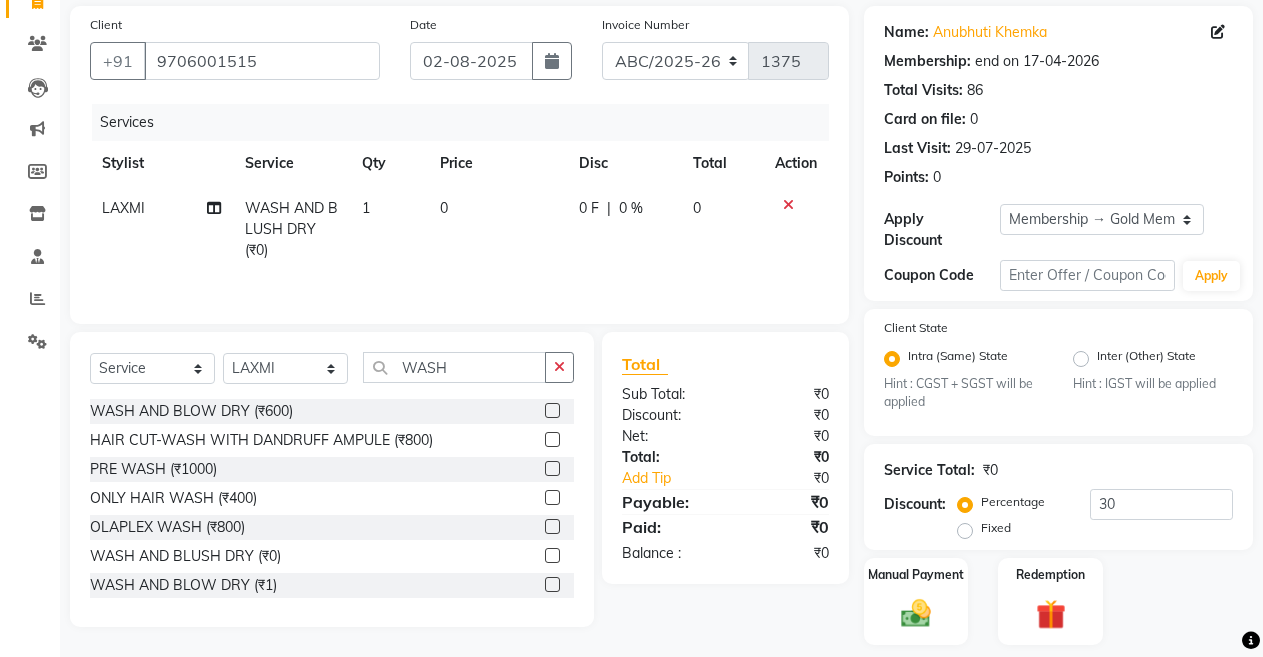 click on "0" 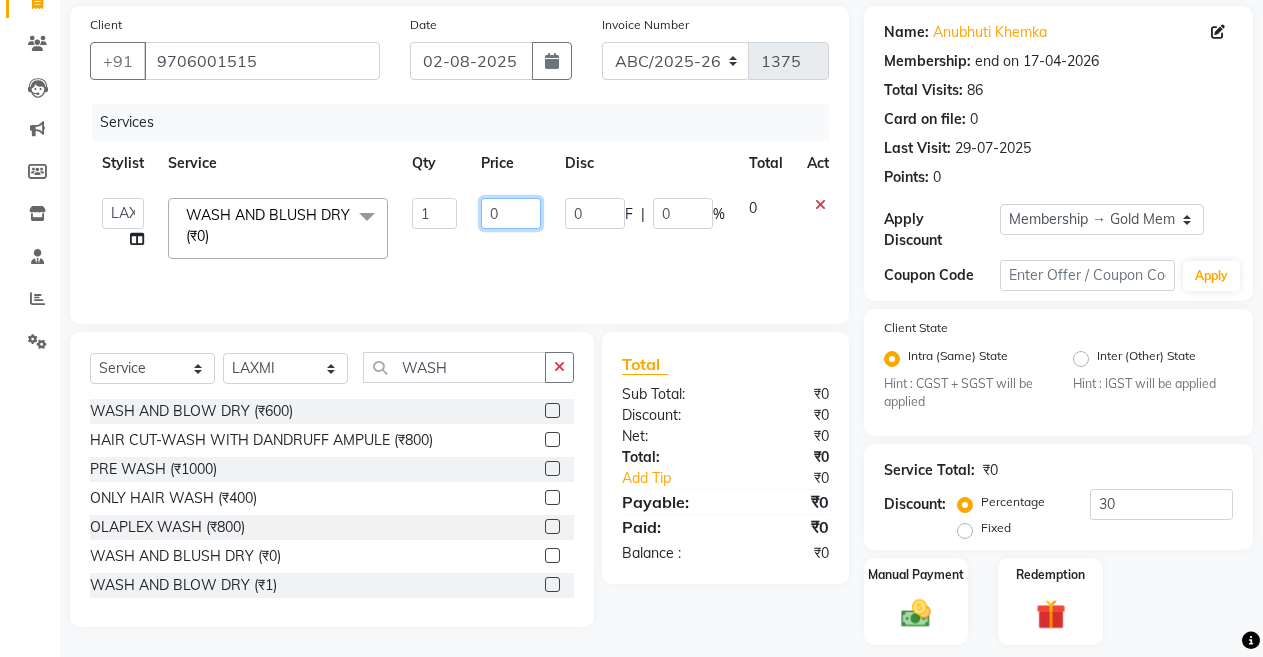 click on "0" 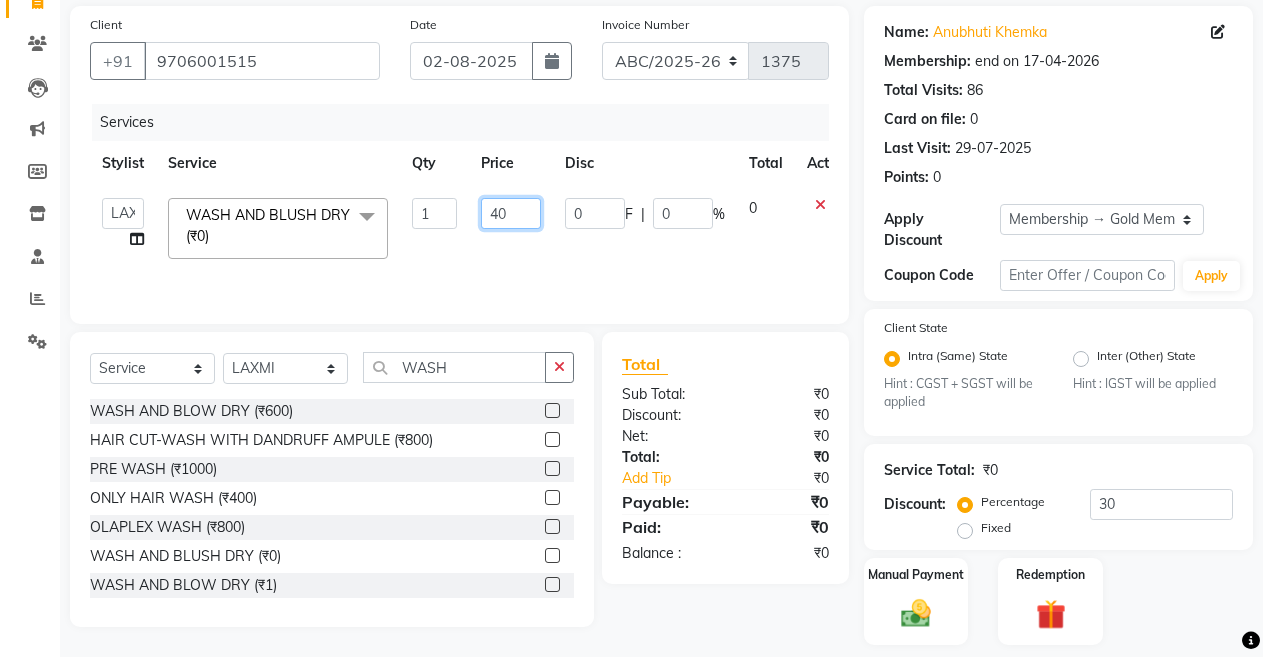 type on "400" 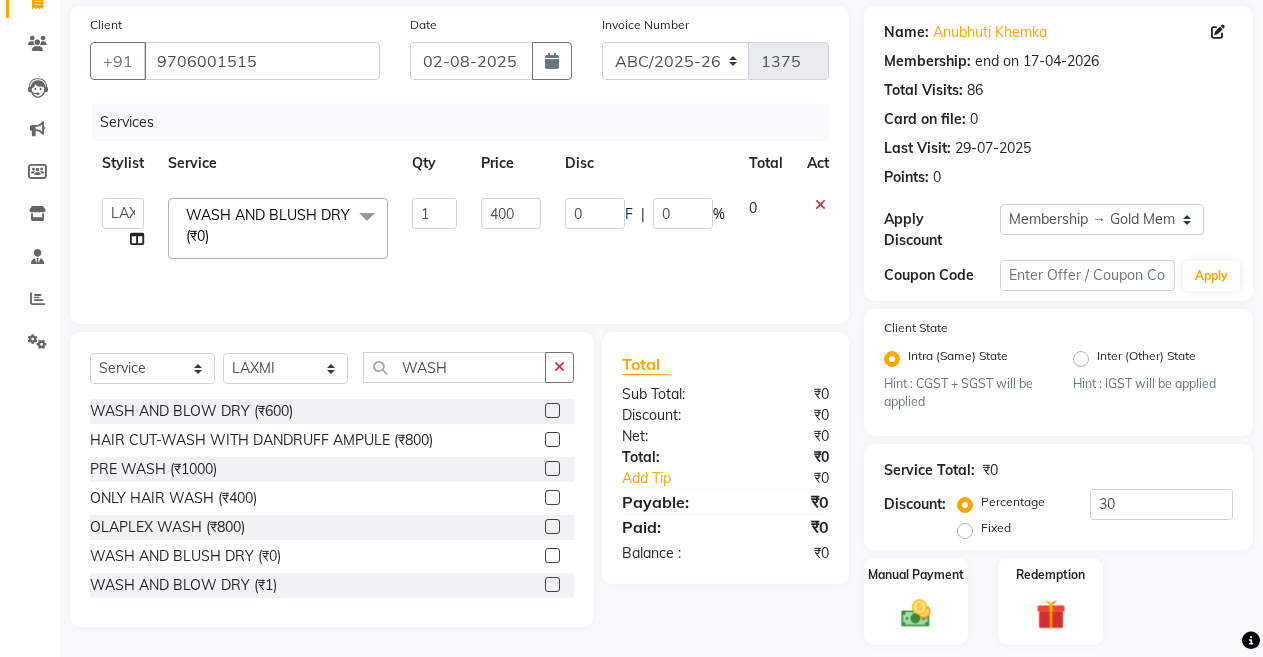 click on "Service Total:  ₹0  Discount:  Percentage   Fixed  30" 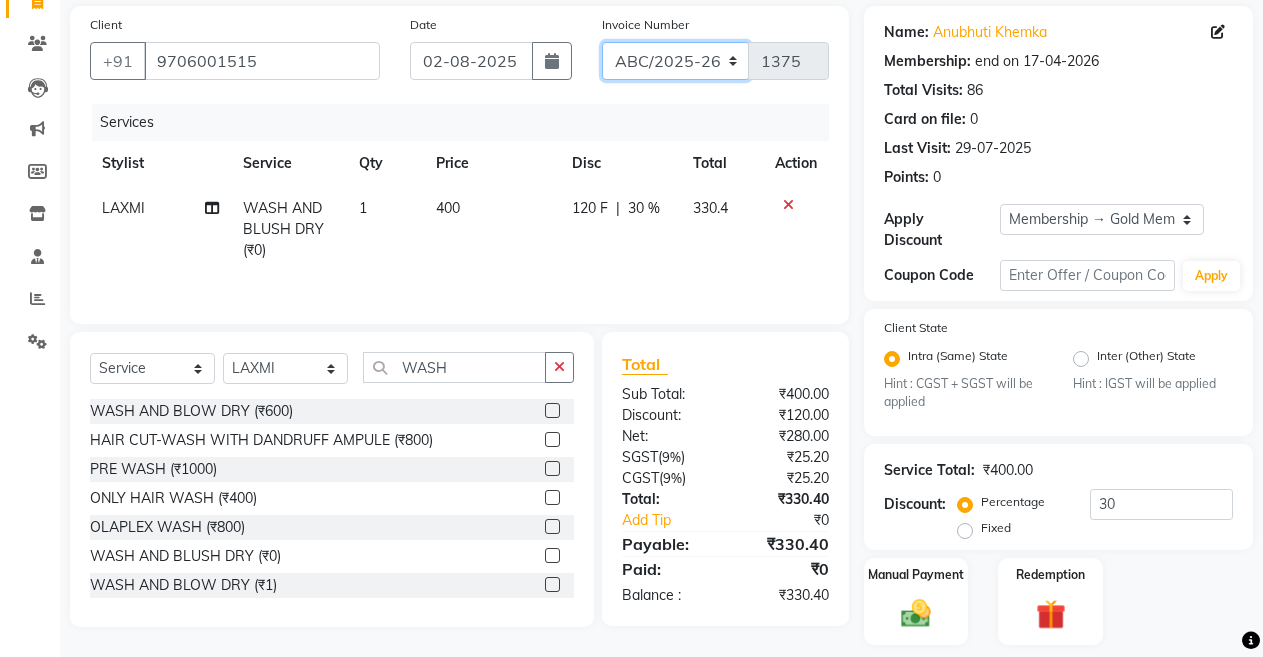 click on "ABC/2025-26 SER/24-25 V/2025-26" 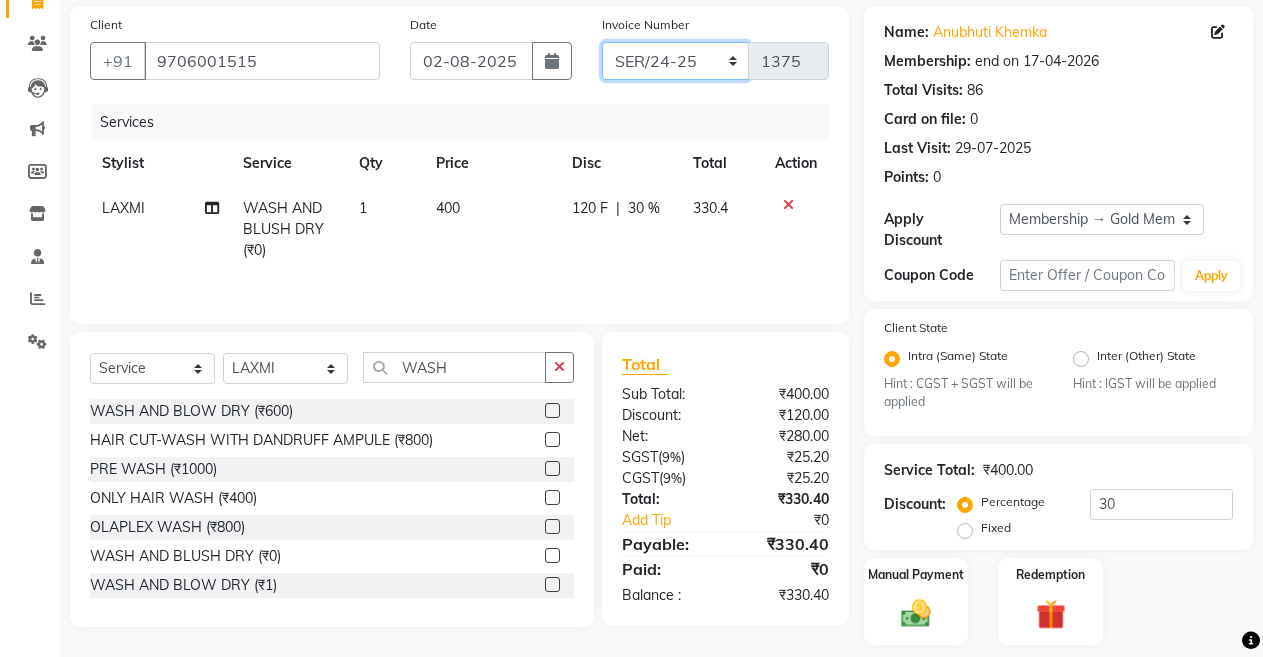 click on "ABC/2025-26 SER/24-25 V/2025-26" 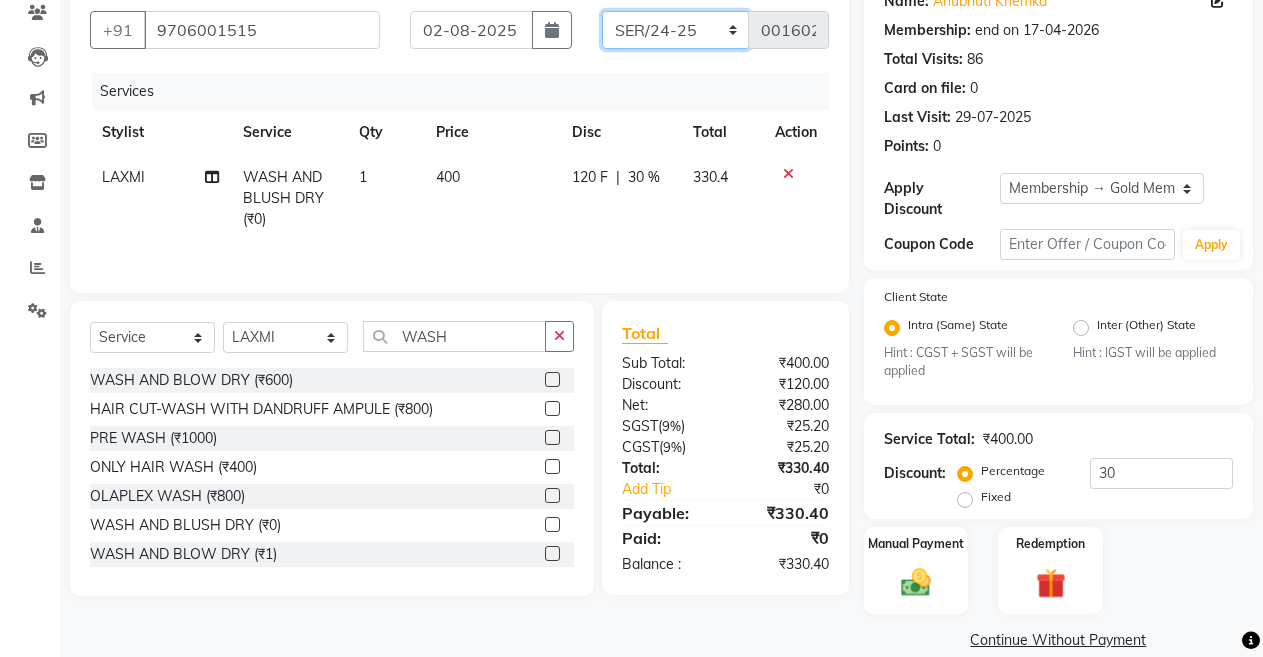 scroll, scrollTop: 203, scrollLeft: 0, axis: vertical 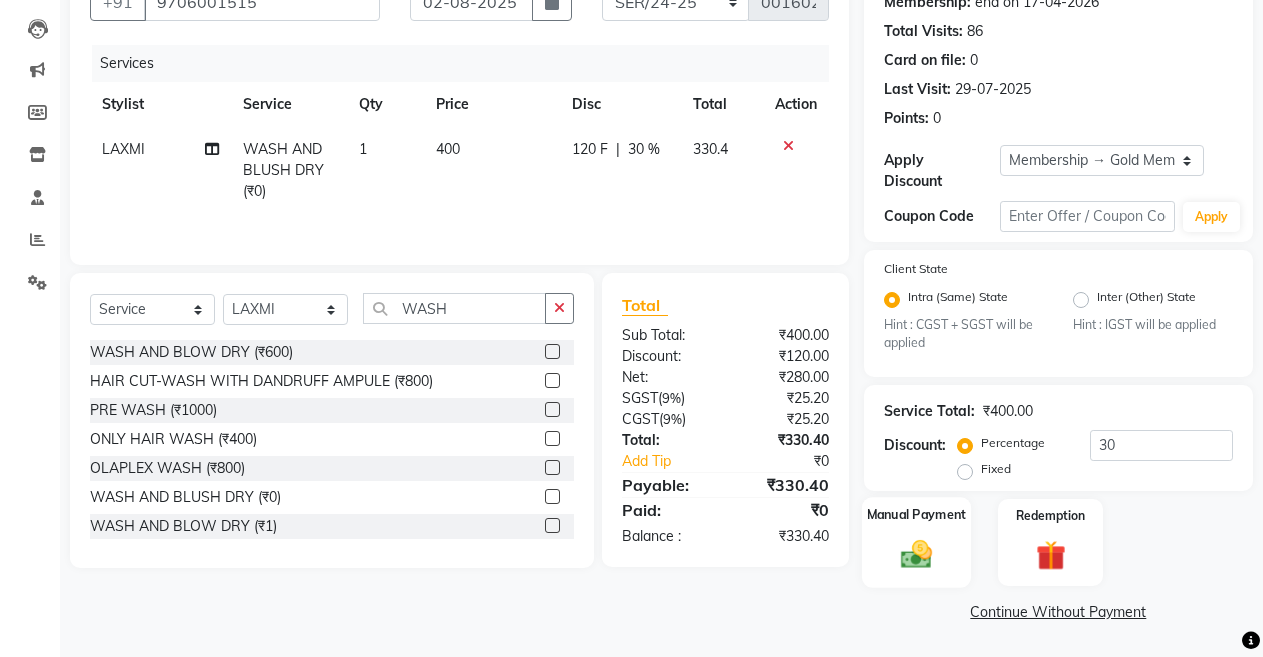 click on "Manual Payment" 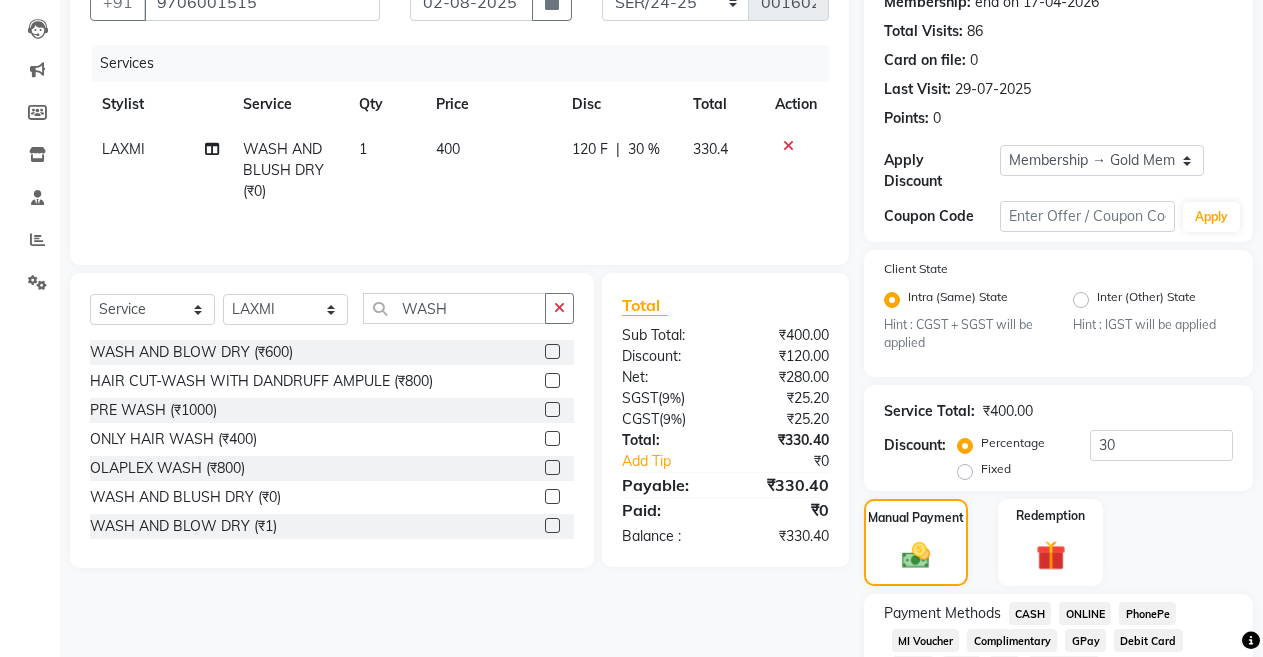 click on "ONLINE" 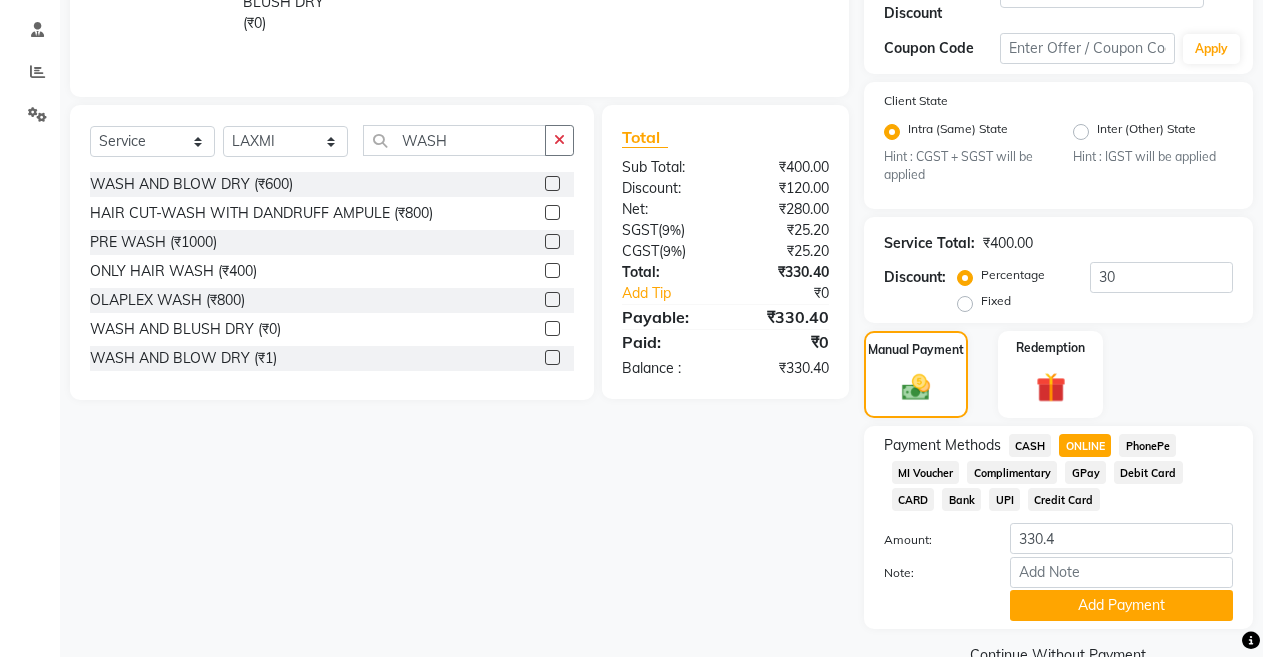 scroll, scrollTop: 414, scrollLeft: 0, axis: vertical 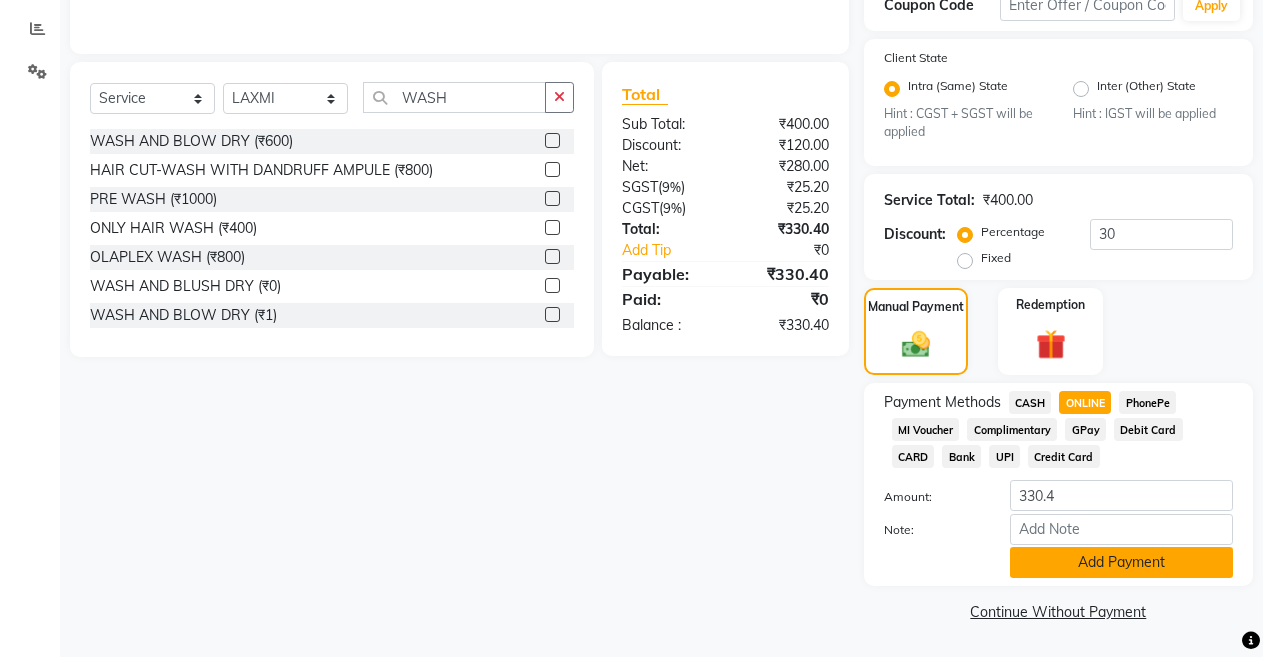 click on "Add Payment" 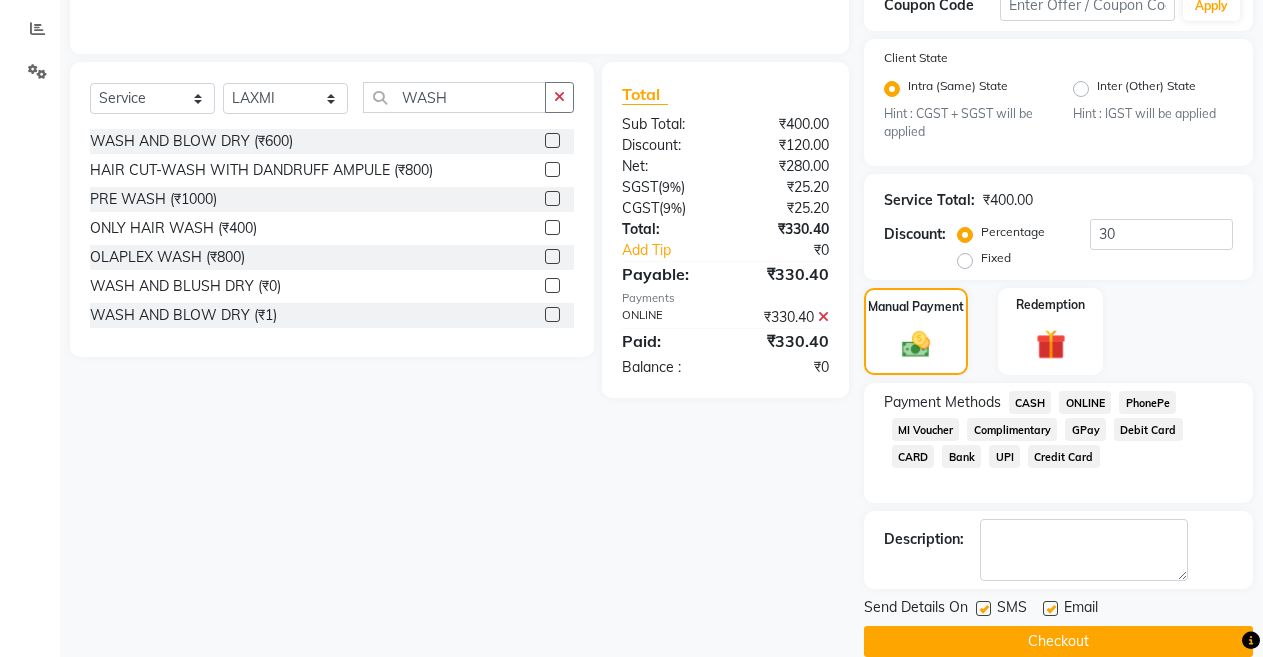 click on "Checkout" 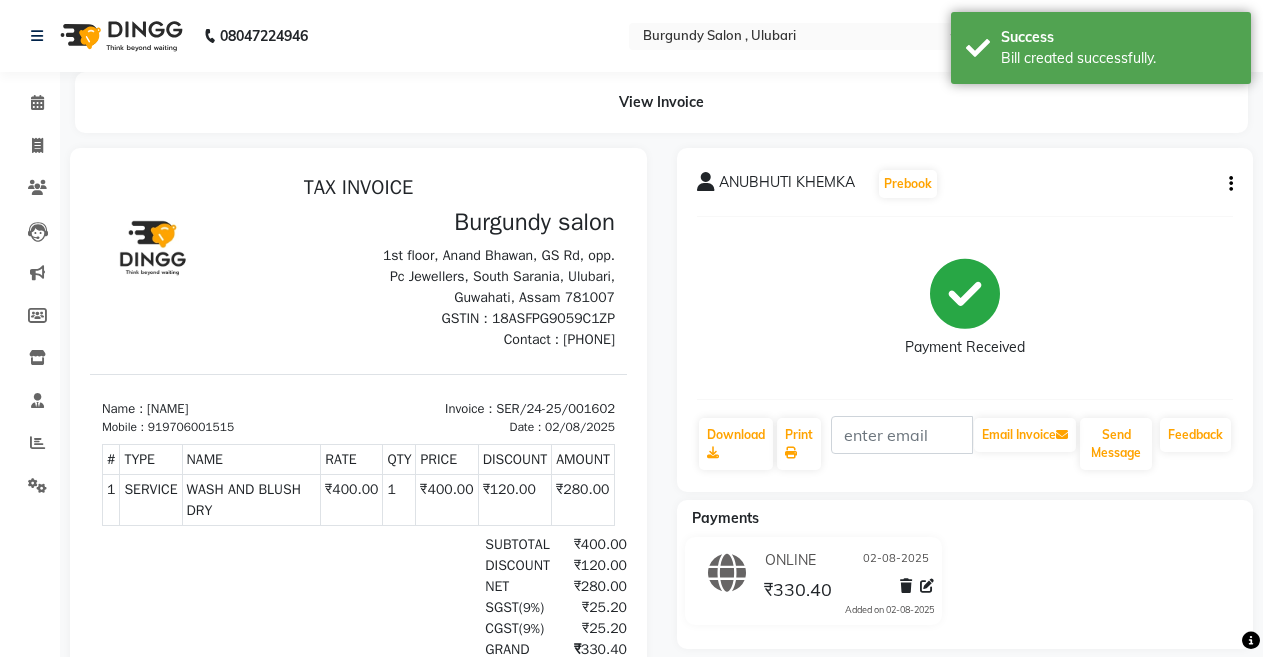 scroll, scrollTop: 0, scrollLeft: 0, axis: both 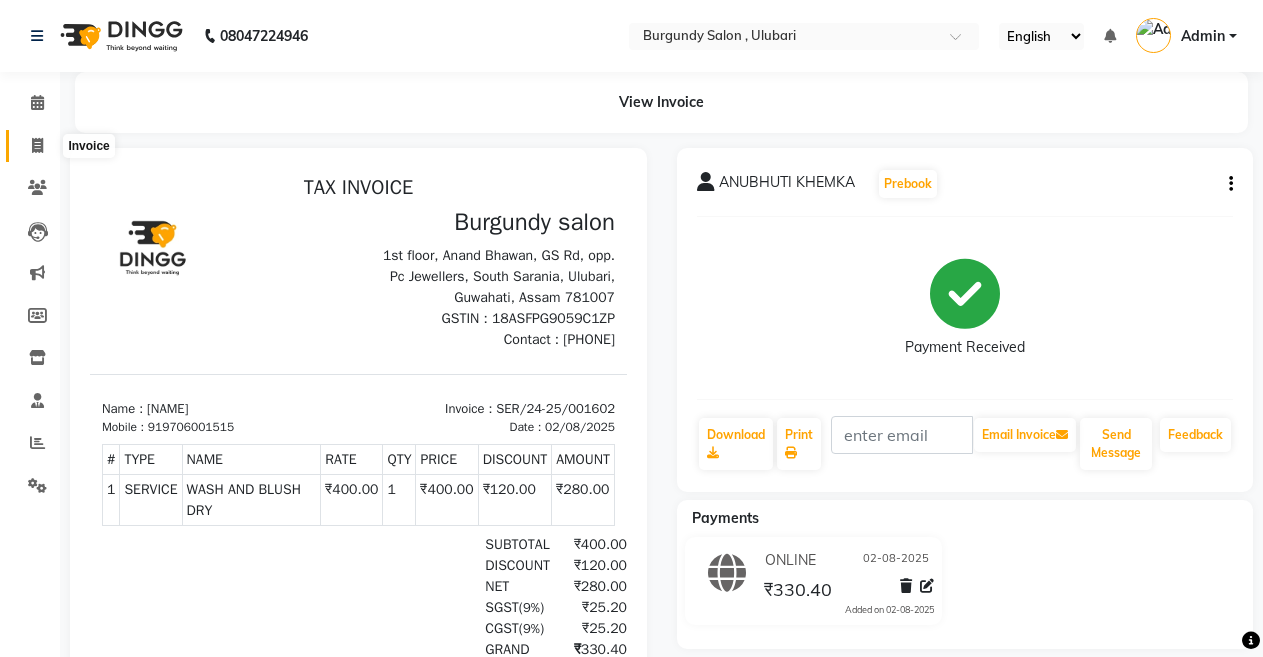 click 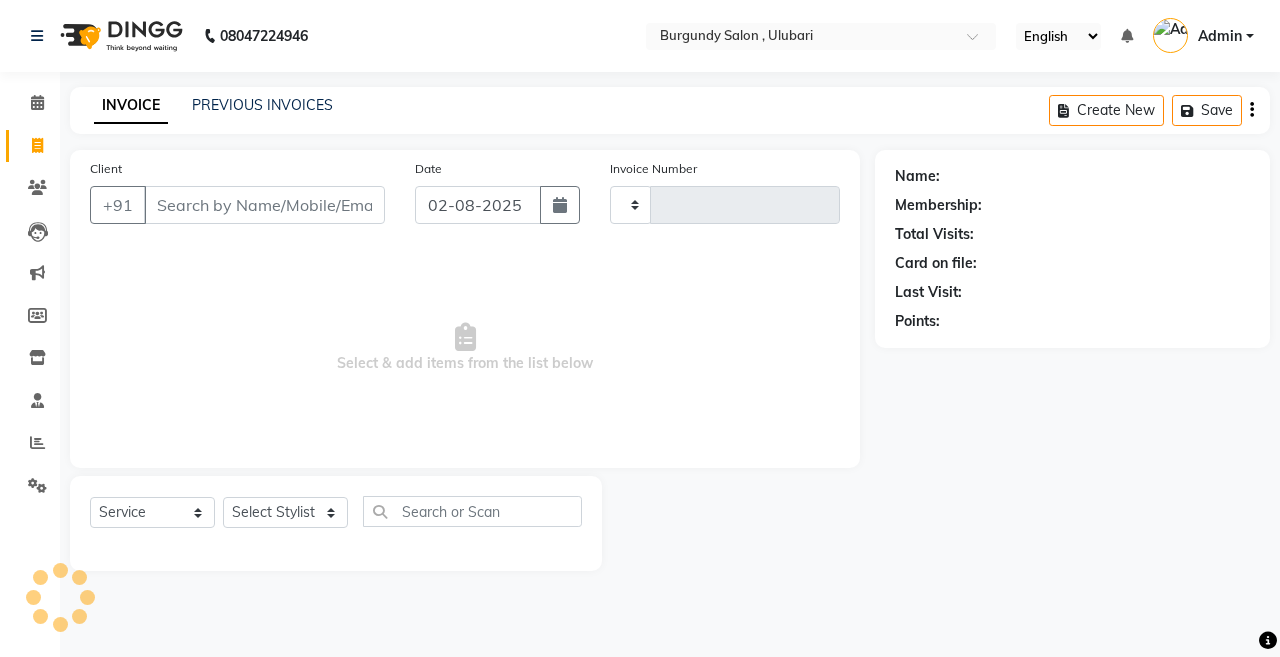 type on "1375" 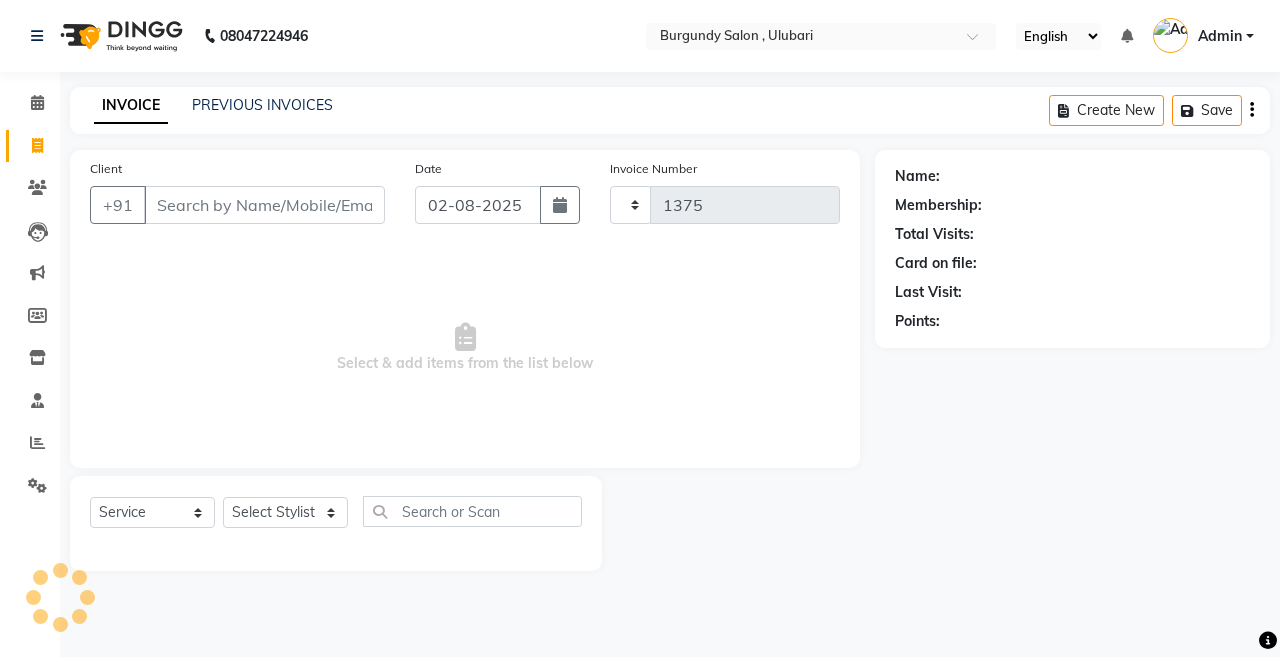 select on "5345" 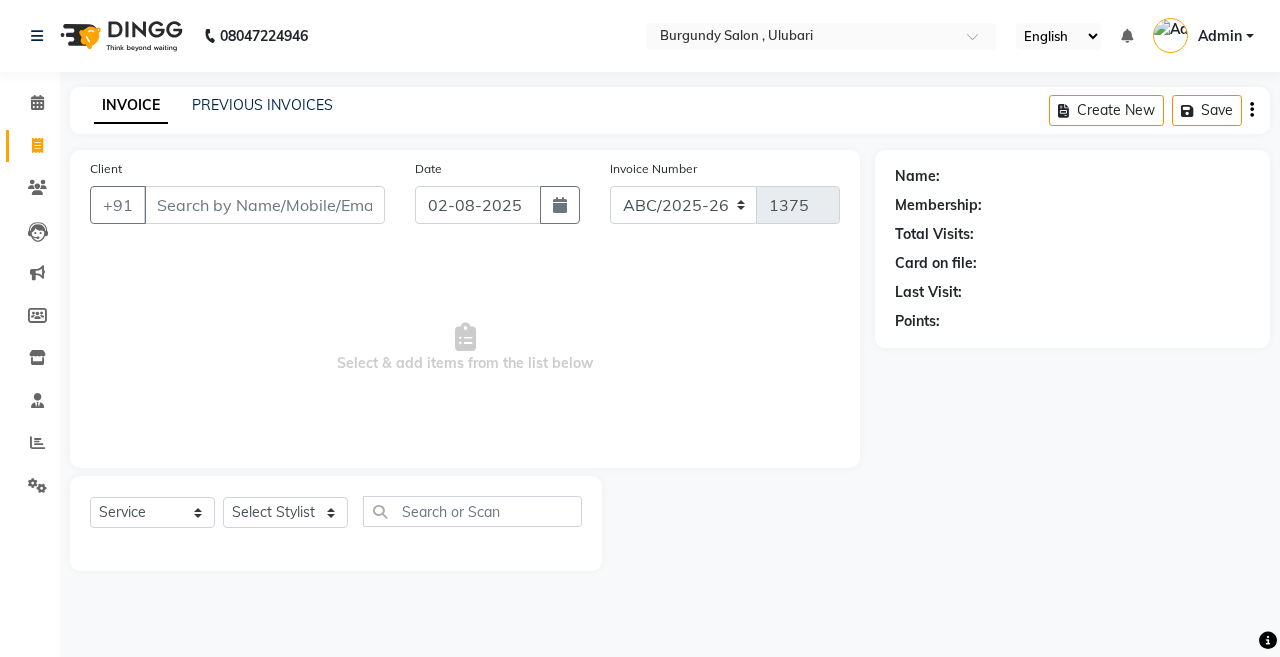 click on "Client" at bounding box center (264, 205) 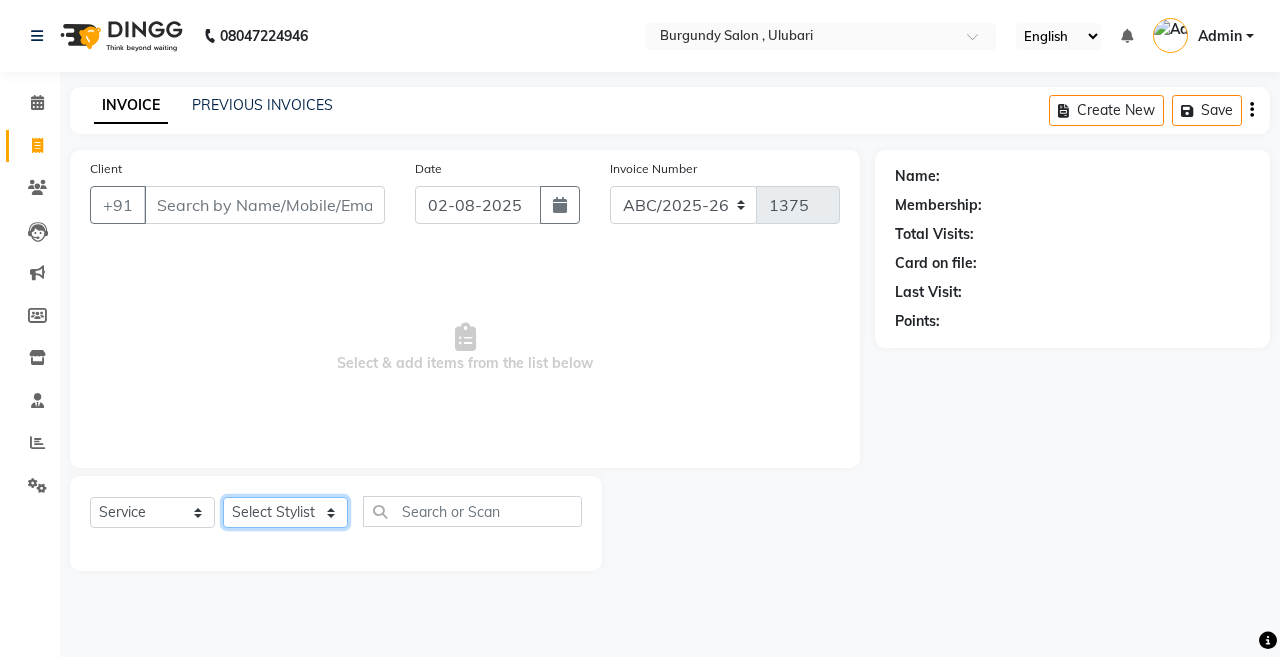 click on "Select Stylist ANIL  ANJANA BARSHA DEEPSHIKHA  DHON DAS DHON / NITUMONI EDWARD EDWARD/ LAXMI JOSHU JUNMONI KASHIF LAXI / ANJANA LAXMI LITTLE MAAM MINTUL MITALI NEETU RANA NITUMONI NITUMONI/POJA/ LAXMI NITUMONI / SAGARIKA NITUMONI/ SAGRIKA PRAKASH PUJAA Rubi RUBI / LAXMI SAGARIKA  SAGARIKA / RUBI SAHIL SAHIL / DHON SAHIL / EDWARD SAHIL/ JOSHU SAHIL/JOSHU/PRAKASH/ RUBI SAHIL/NITUMONI/ MITALI SAHIL/ RUBI SHABIR SHADHAB SIMA KALITA SONALI DEKA SOPEM staff 1 staff 1 TANU" 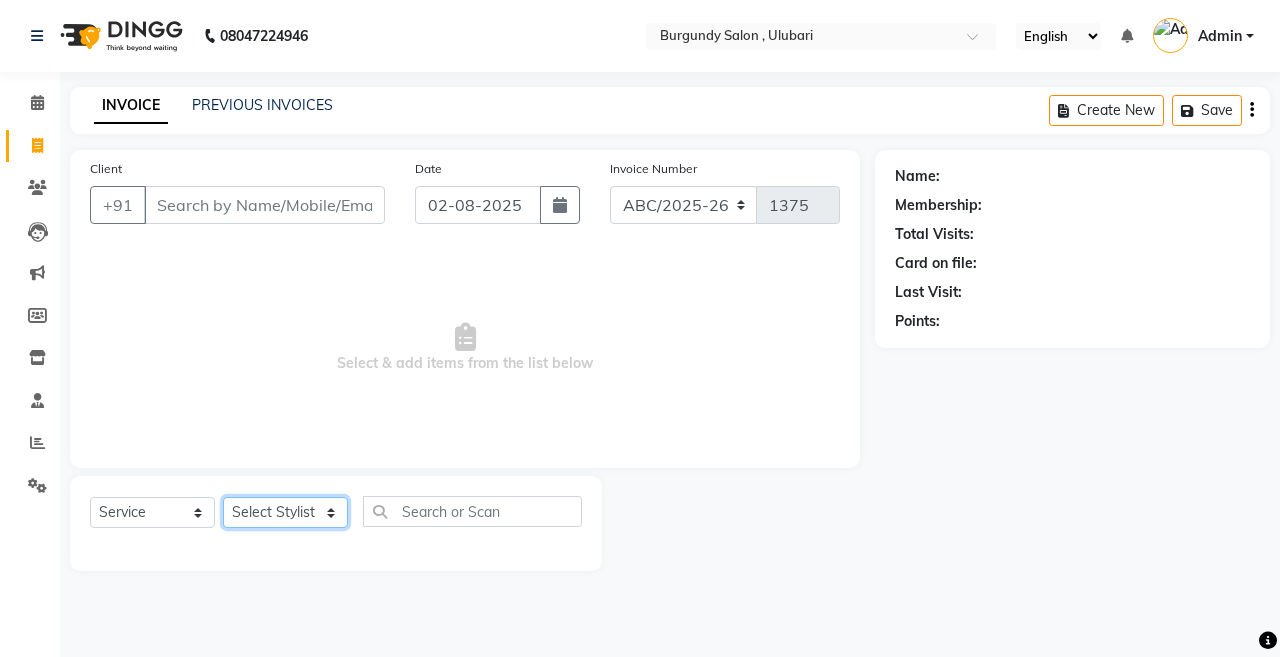 select on "80179" 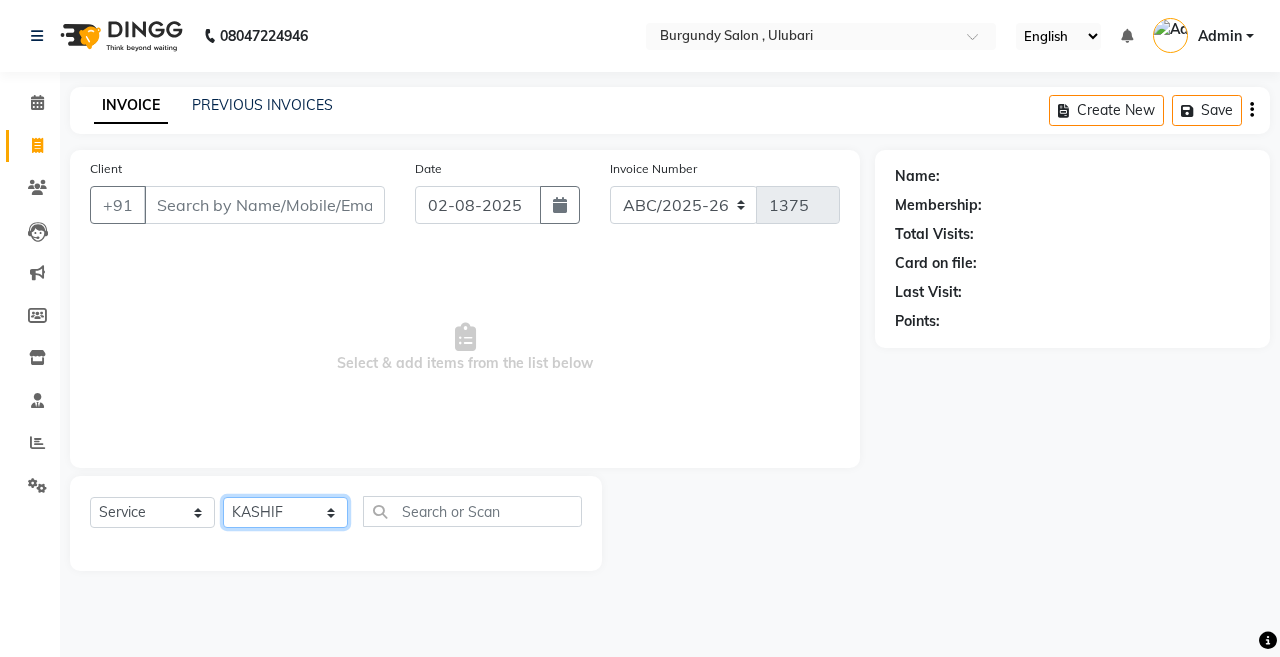 click on "Select Stylist ANIL  ANJANA BARSHA DEEPSHIKHA  DHON DAS DHON / NITUMONI EDWARD EDWARD/ LAXMI JOSHU JUNMONI KASHIF LAXI / ANJANA LAXMI LITTLE MAAM MINTUL MITALI NEETU RANA NITUMONI NITUMONI/POJA/ LAXMI NITUMONI / SAGARIKA NITUMONI/ SAGRIKA PRAKASH PUJAA Rubi RUBI / LAXMI SAGARIKA  SAGARIKA / RUBI SAHIL SAHIL / DHON SAHIL / EDWARD SAHIL/ JOSHU SAHIL/JOSHU/PRAKASH/ RUBI SAHIL/NITUMONI/ MITALI SAHIL/ RUBI SHABIR SHADHAB SIMA KALITA SONALI DEKA SOPEM staff 1 staff 1 TANU" 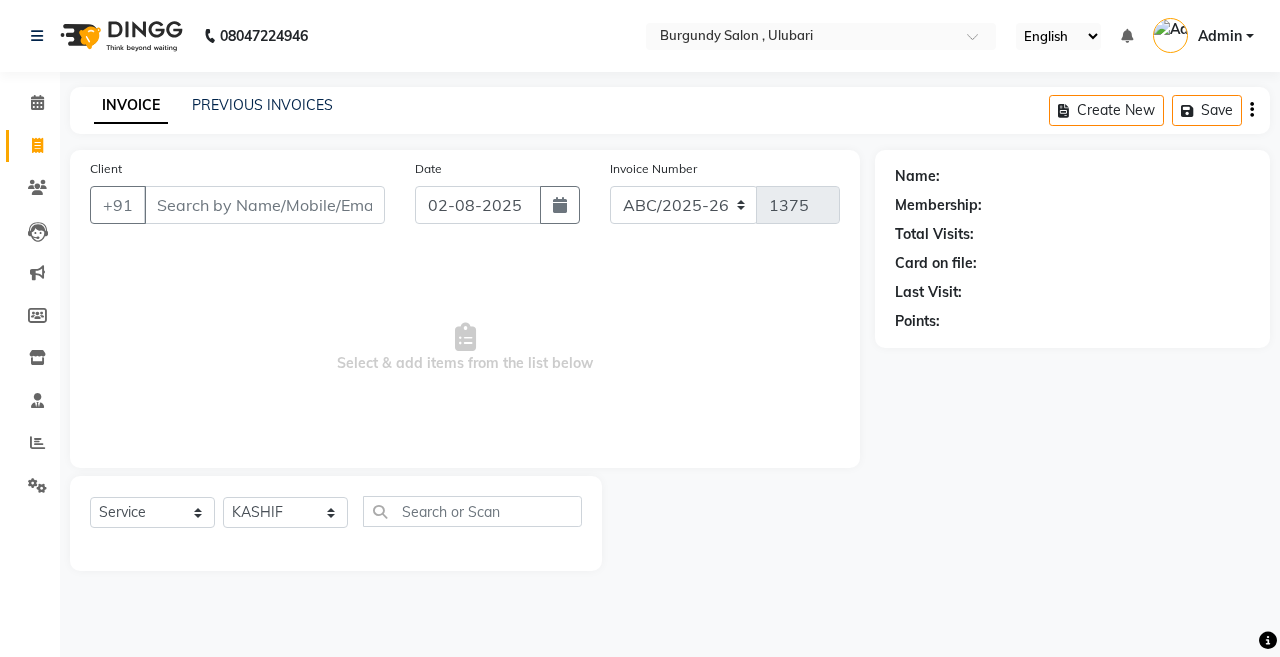 click on "Select  Service  Product  Membership  Package Voucher Prepaid Gift Card  Select Stylist ANIL  ANJANA BARSHA DEEPSHIKHA  DHON DAS DHON / NITUMONI EDWARD EDWARD/ LAXMI JOSHU JUNMONI KASHIF LAXI / ANJANA LAXMI LITTLE MAAM MINTUL MITALI NEETU RANA NITUMONI NITUMONI/POJA/ LAXMI NITUMONI / SAGARIKA NITUMONI/ SAGRIKA PRAKASH PUJAA Rubi RUBI / LAXMI SAGARIKA  SAGARIKA / RUBI SAHIL SAHIL / DHON SAHIL / EDWARD SAHIL/ JOSHU SAHIL/JOSHU/PRAKASH/ RUBI SAHIL/NITUMONI/ MITALI SAHIL/ RUBI SHABIR SHADHAB SIMA KALITA SONALI DEKA SOPEM staff 1 staff 1 TANU" 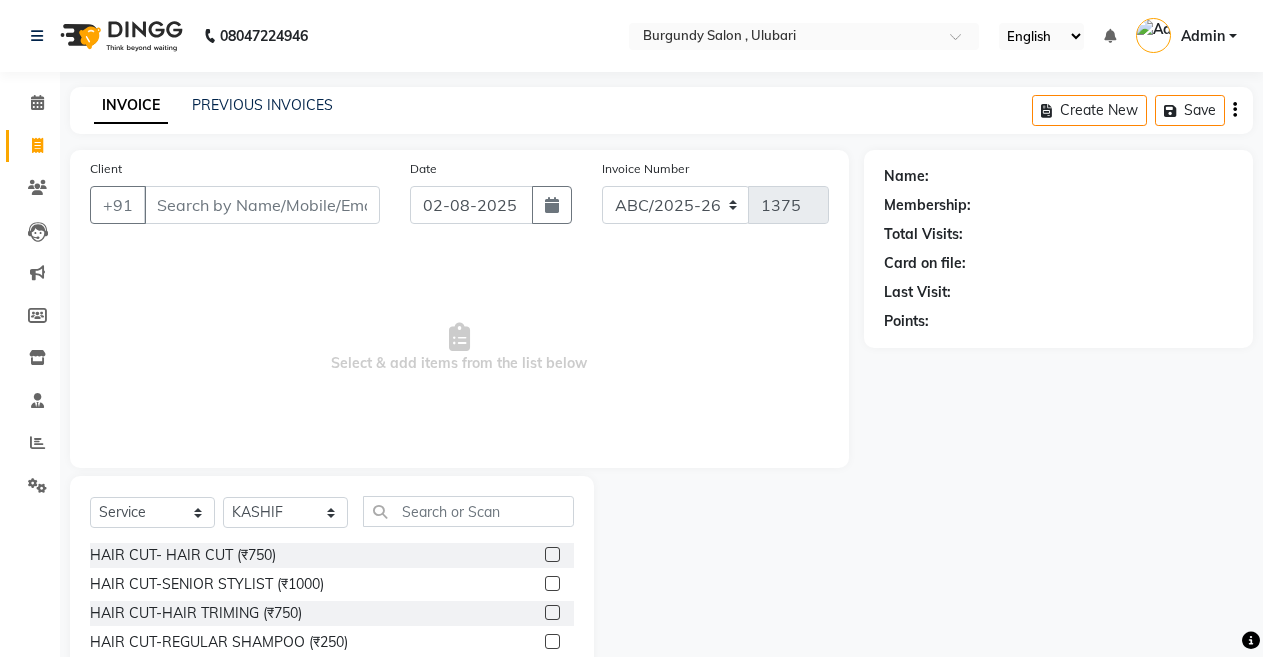 scroll, scrollTop: 144, scrollLeft: 0, axis: vertical 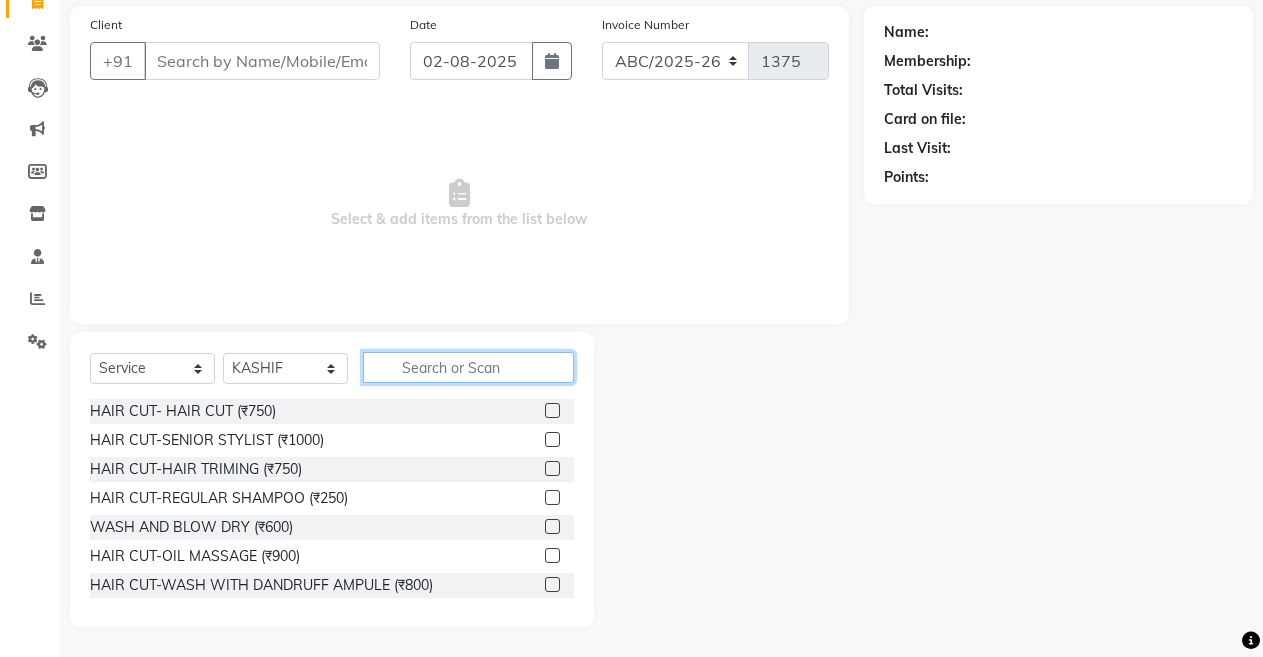 click 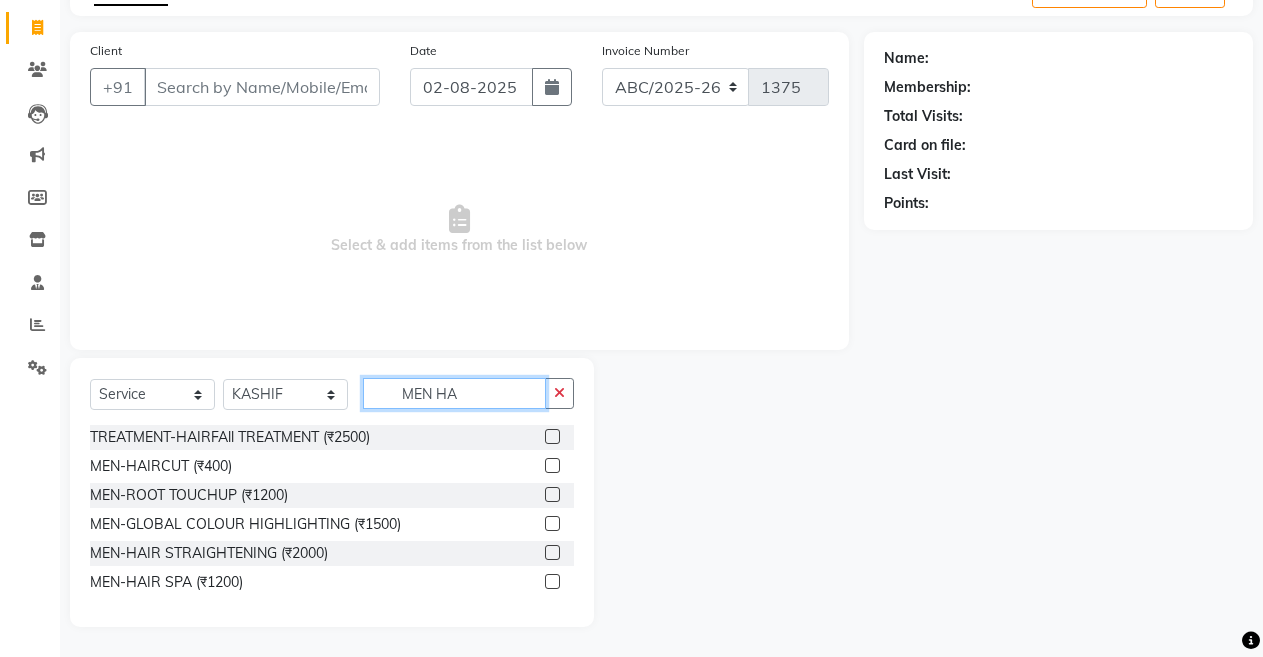 scroll, scrollTop: 60, scrollLeft: 0, axis: vertical 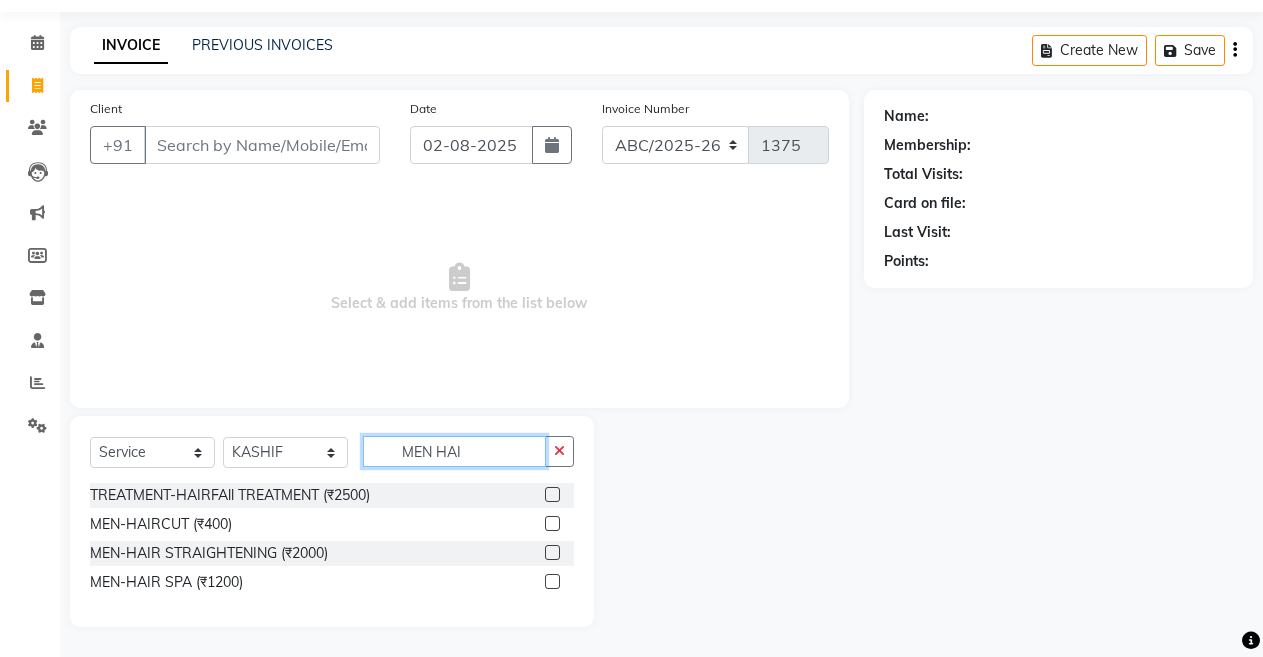 type on "MEN HAI" 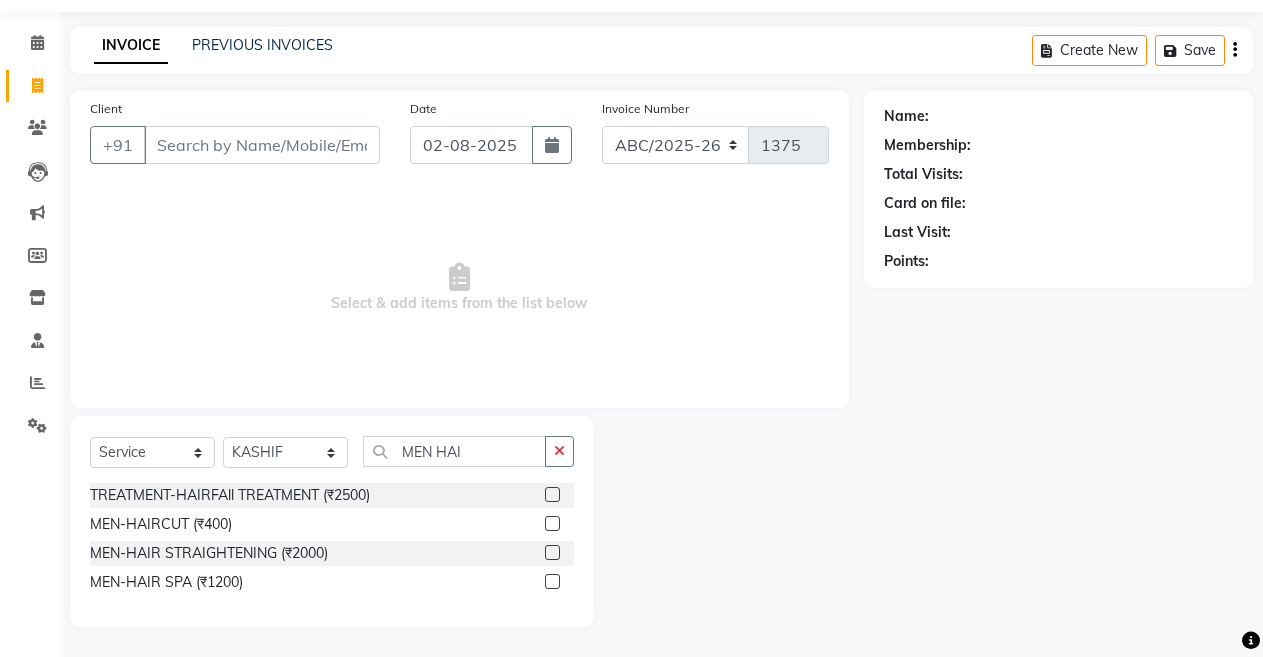 click 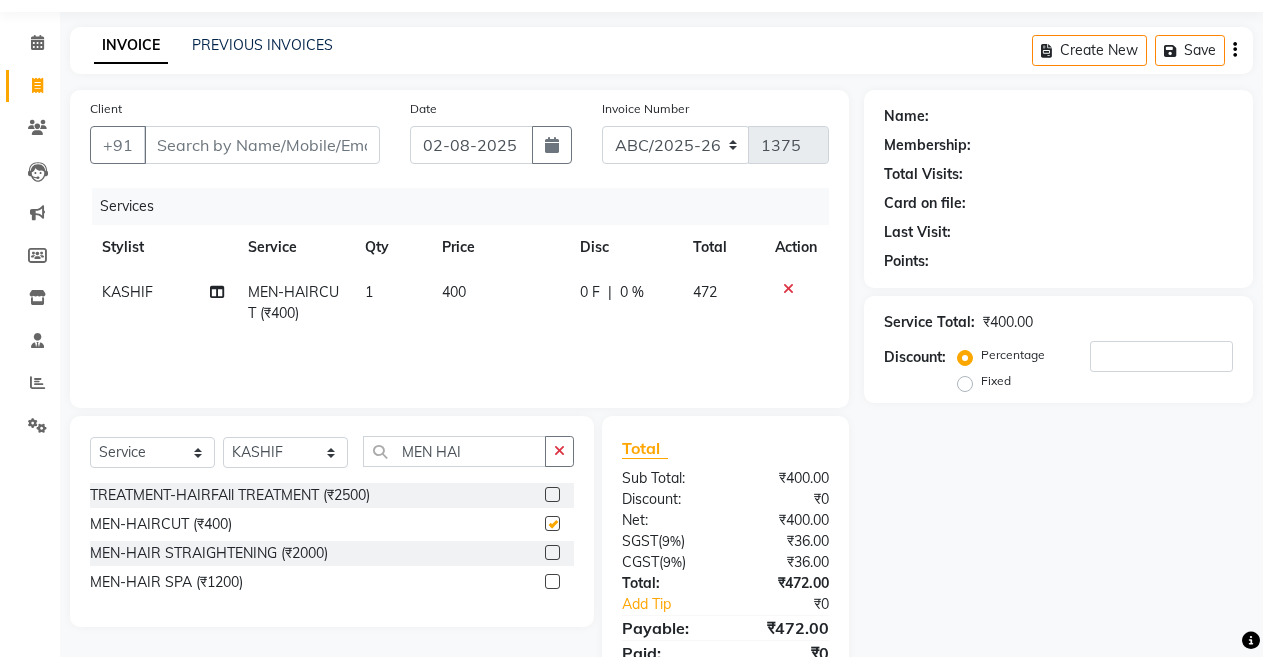 checkbox on "false" 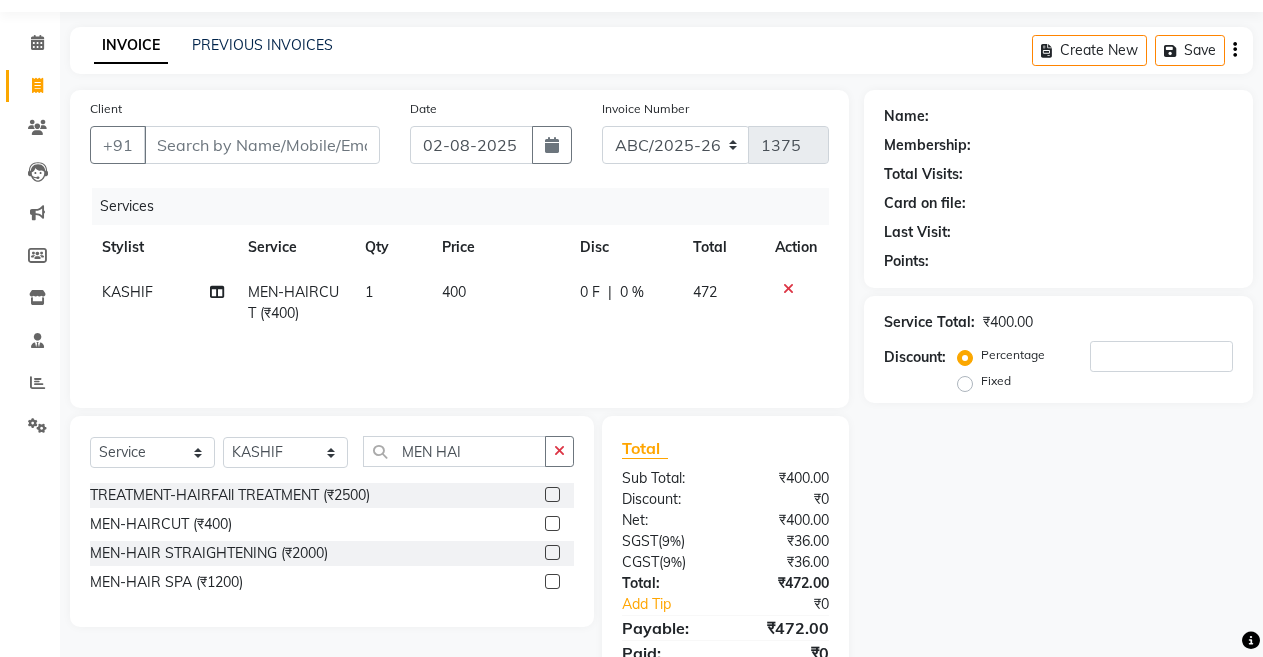 click on "400" 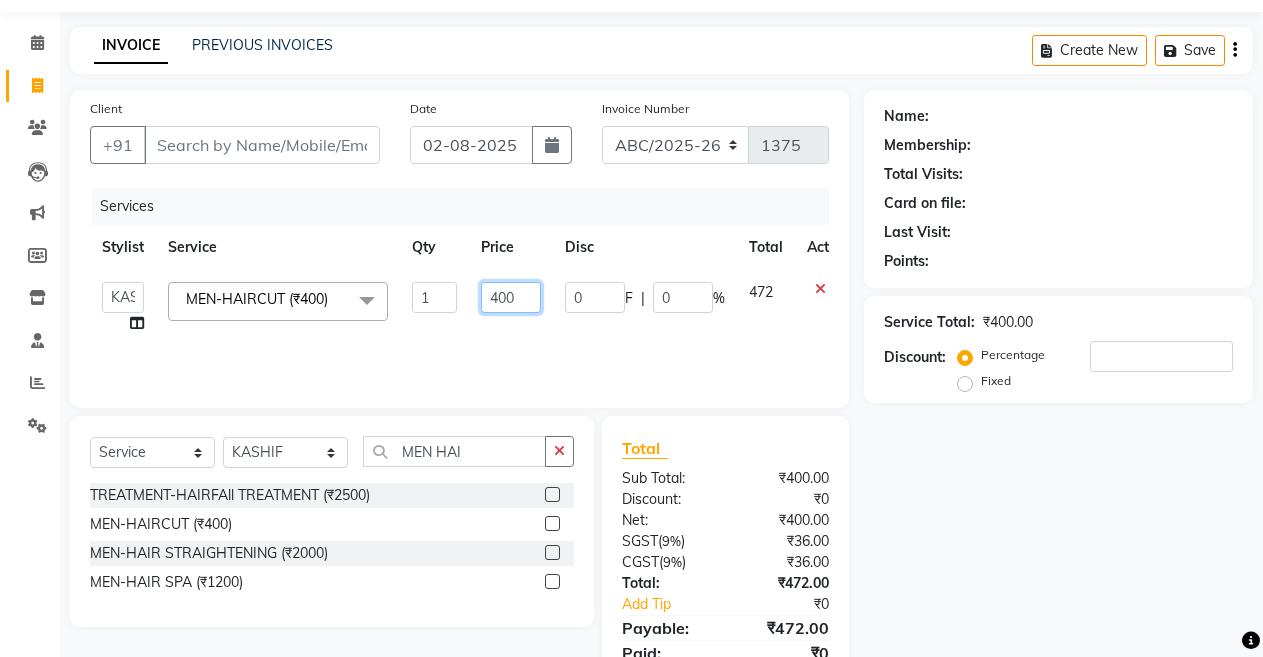 click on "400" 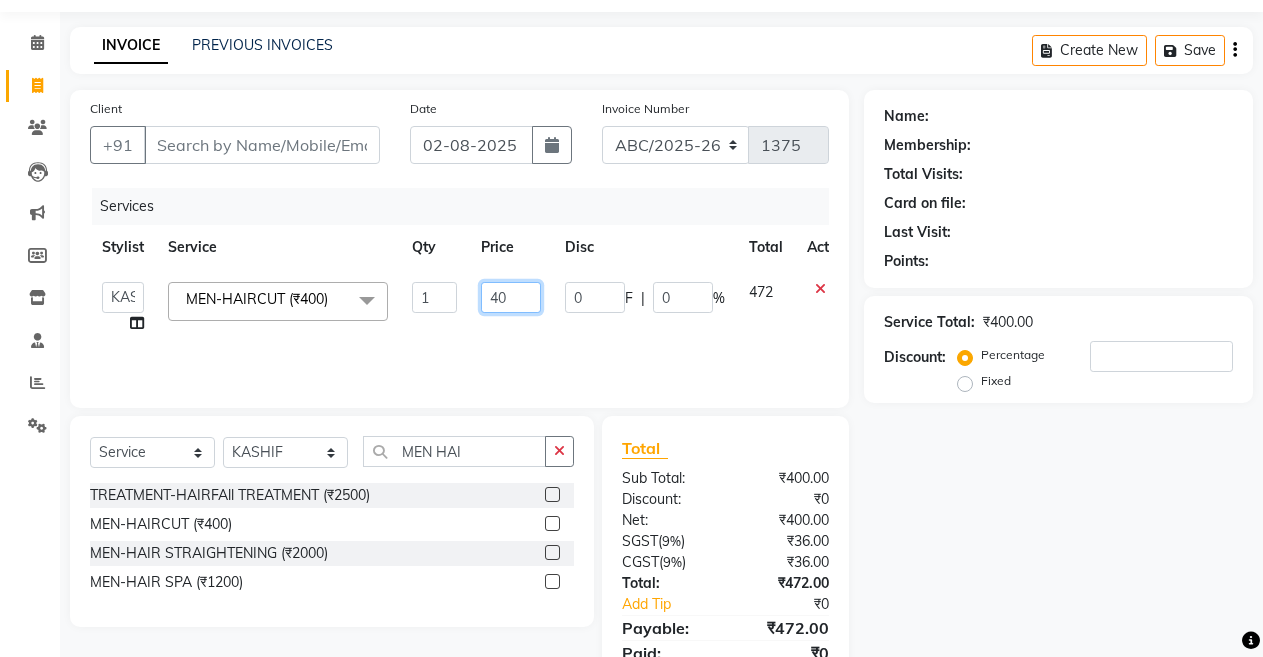 type on "4" 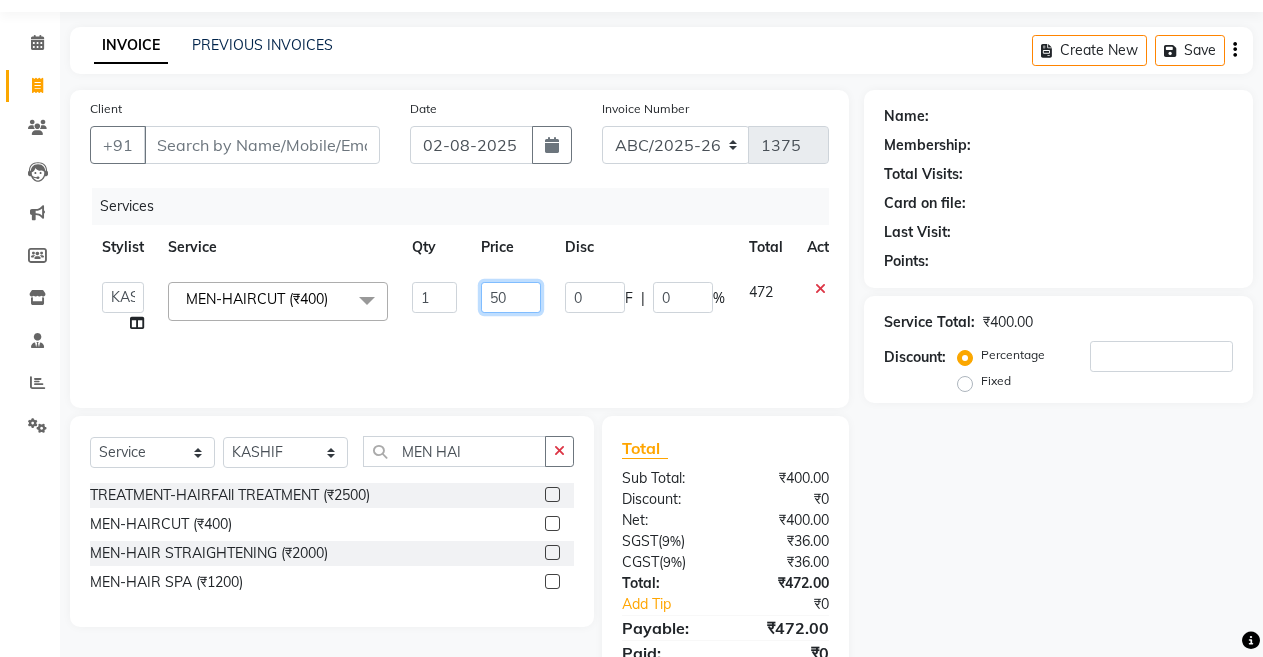 type on "500" 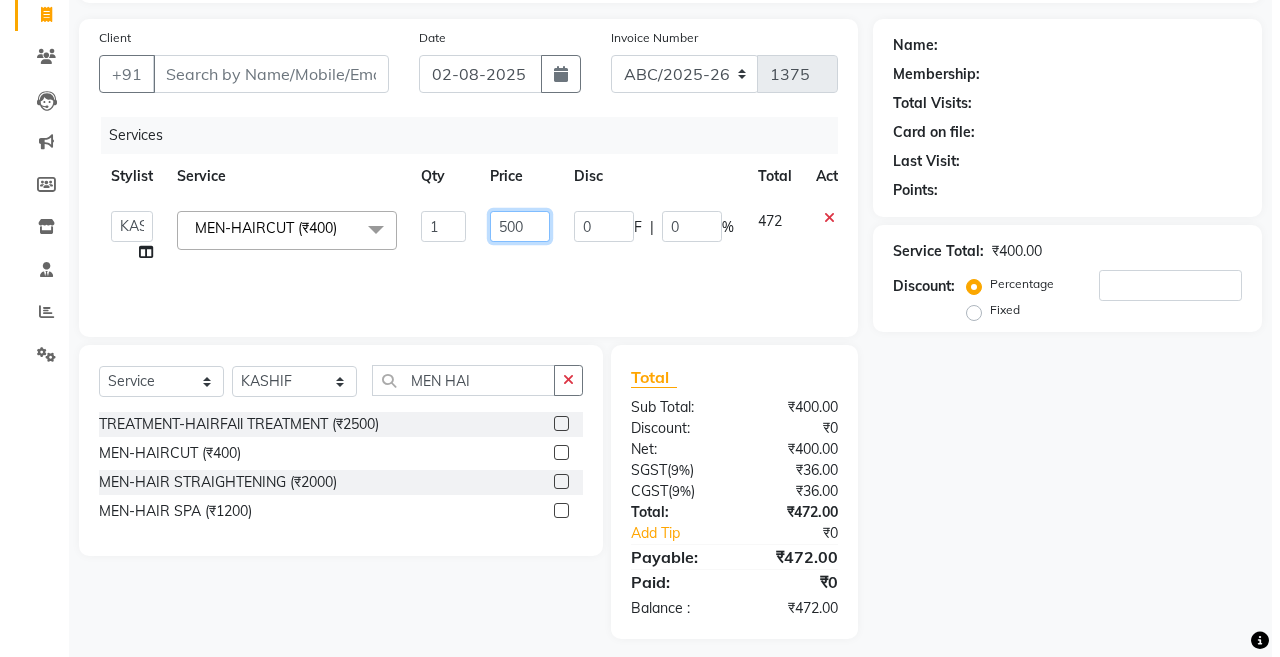 scroll, scrollTop: 140, scrollLeft: 0, axis: vertical 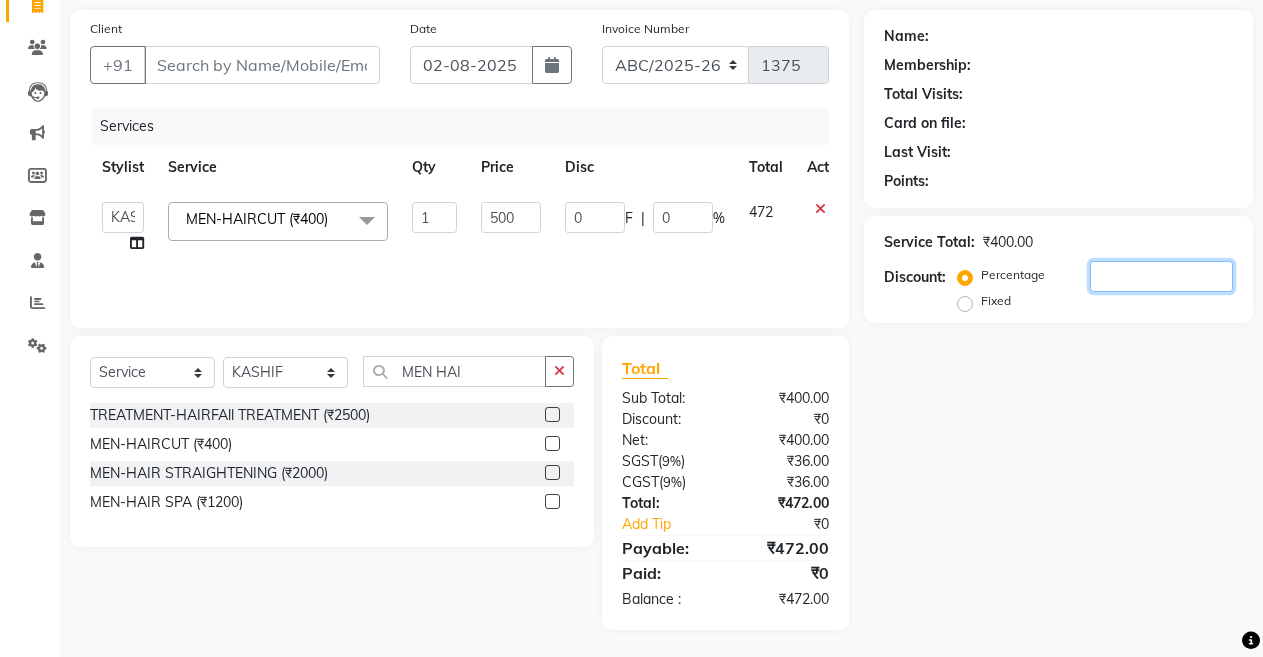 click 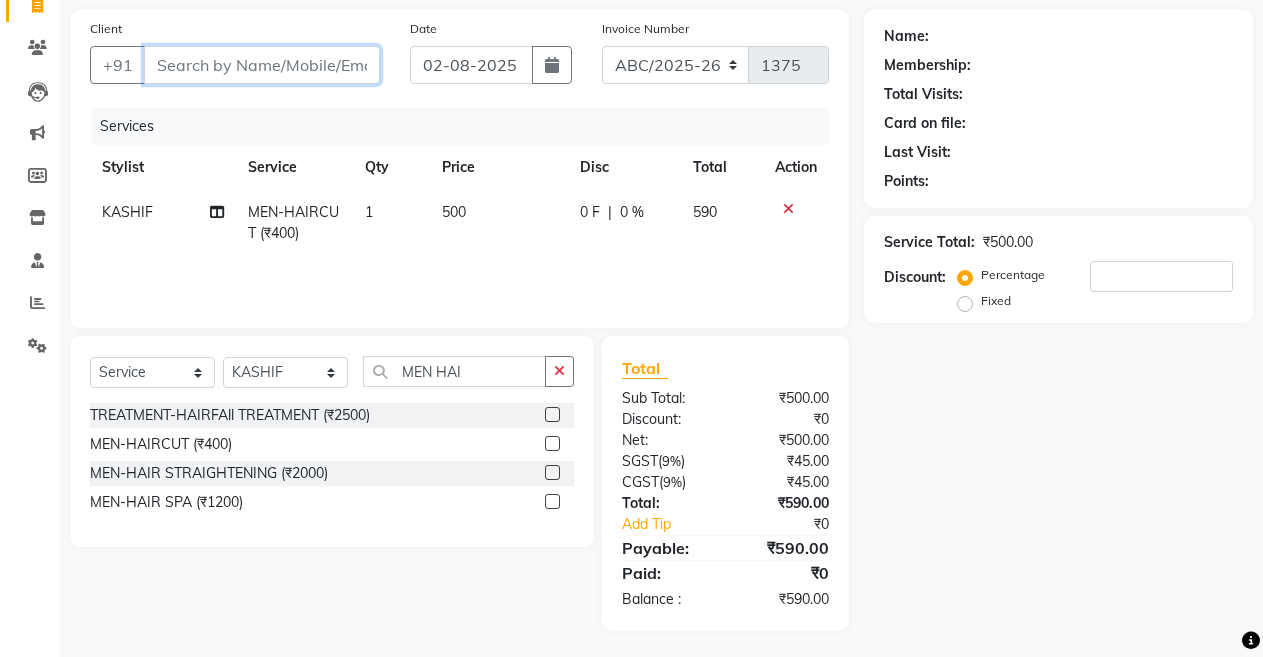 click on "Client" at bounding box center [262, 65] 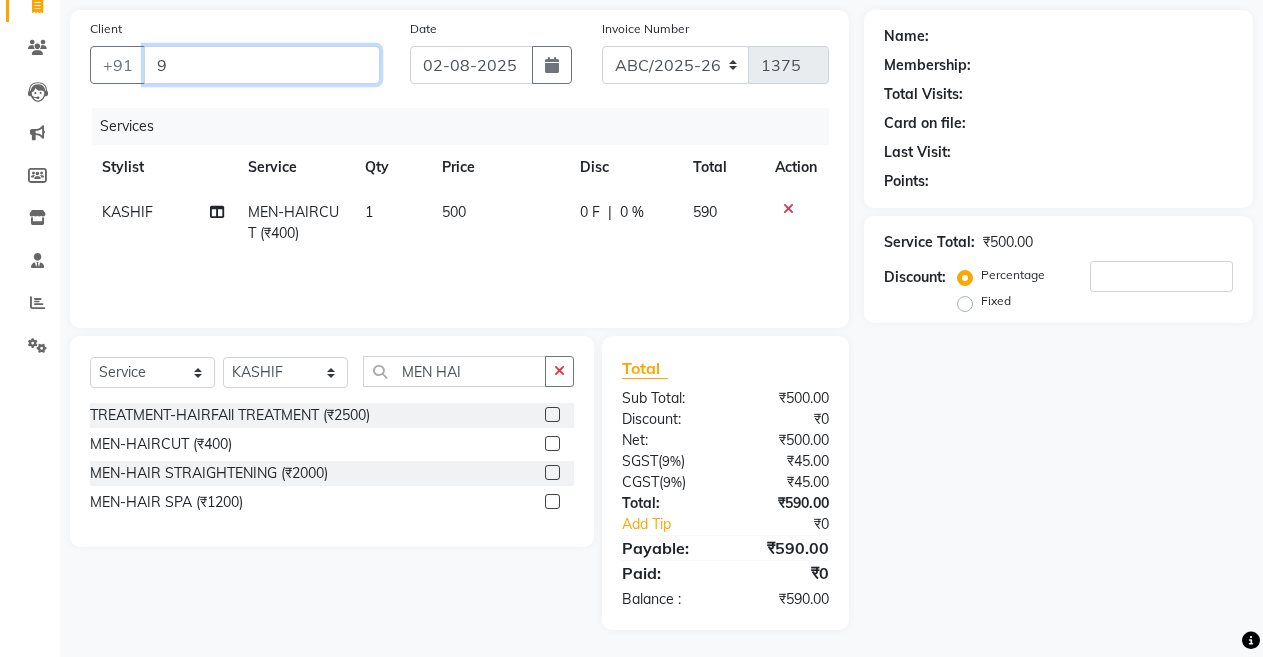 type on "0" 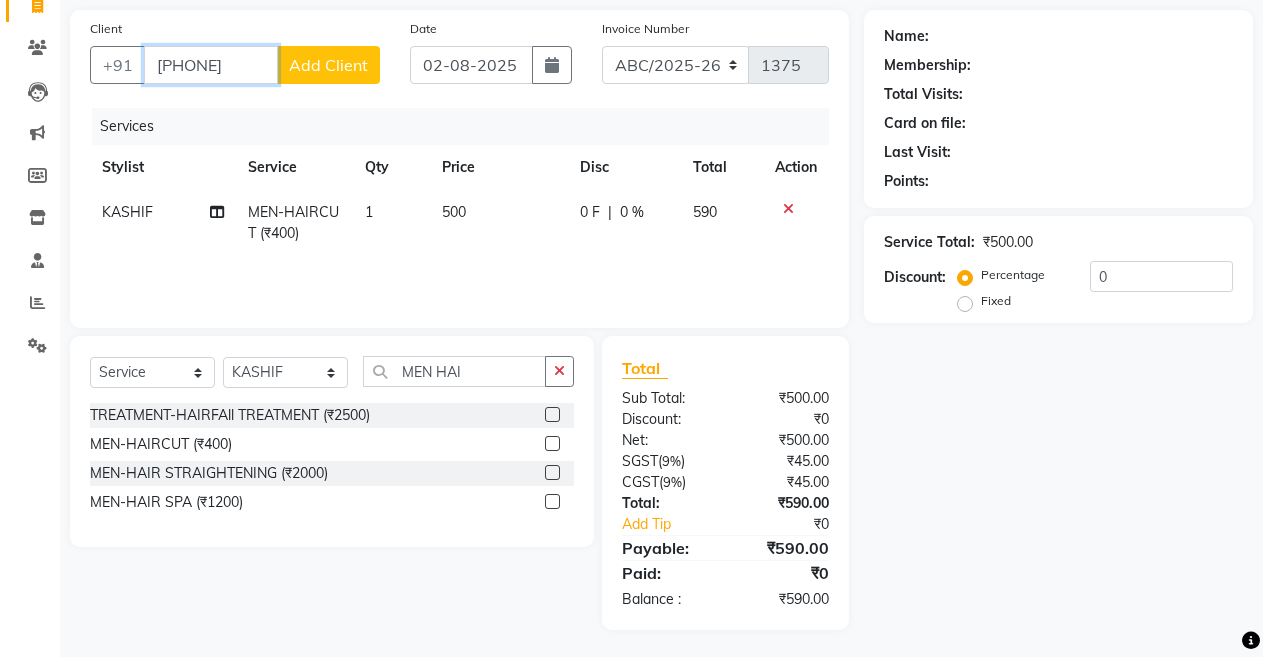 click on "943506264" at bounding box center [211, 65] 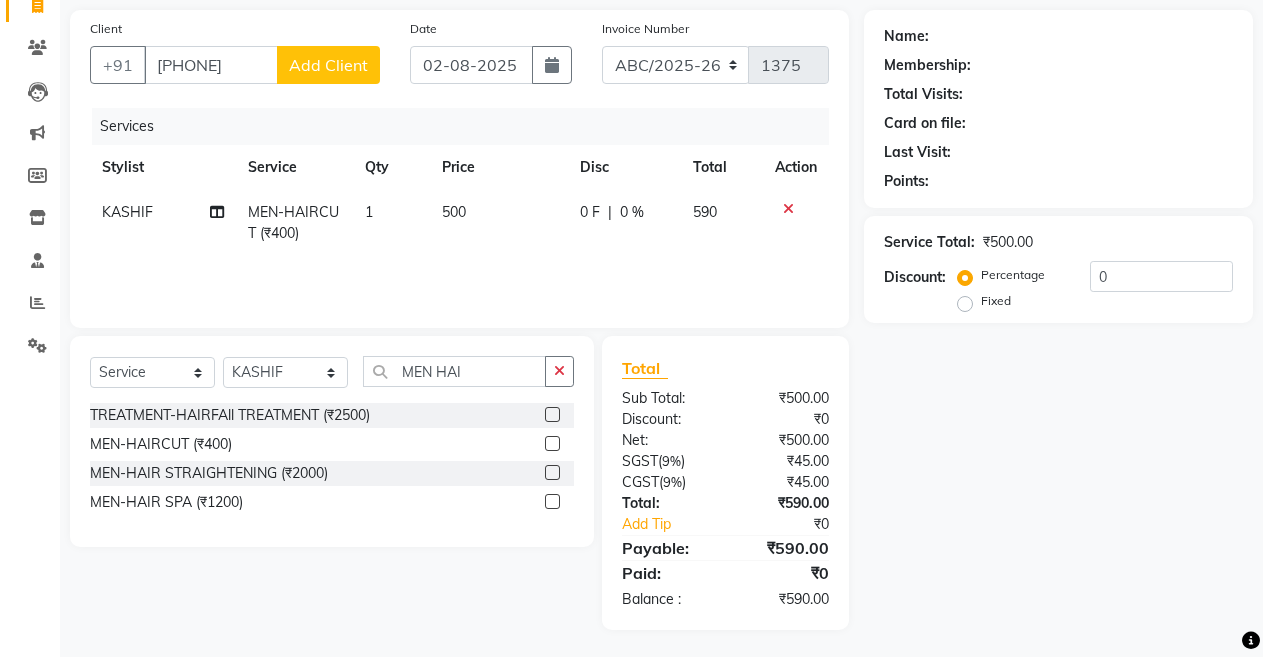 click on "Add Client" 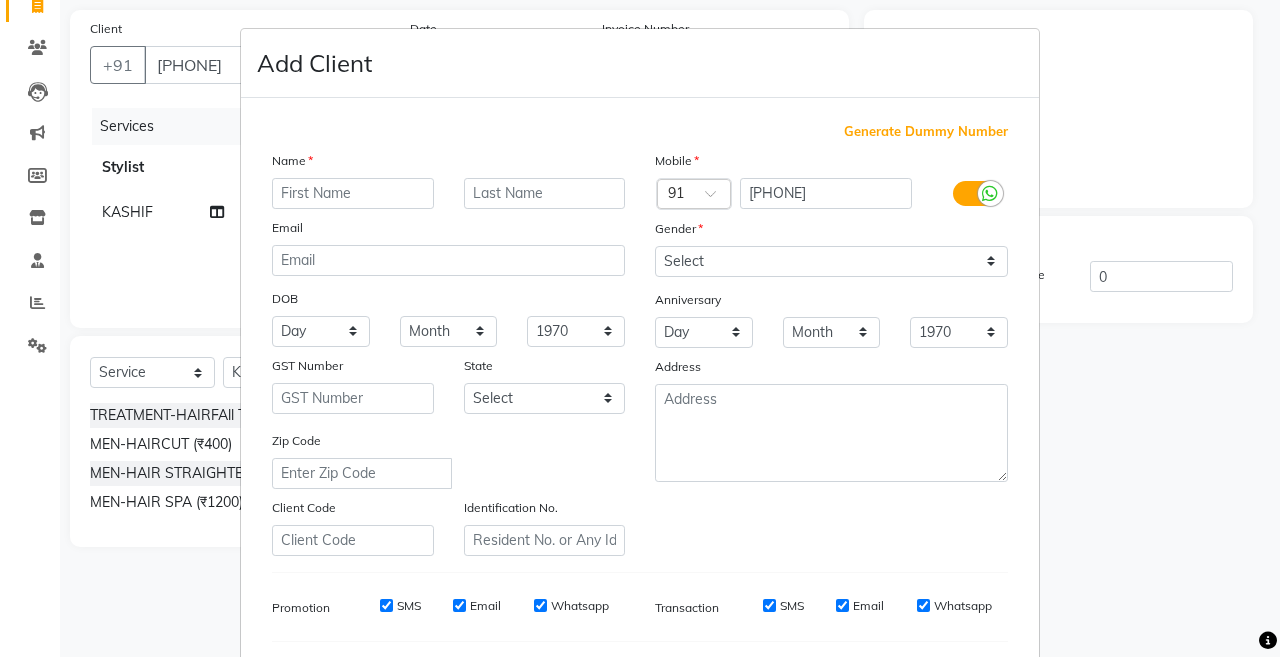 click at bounding box center [353, 193] 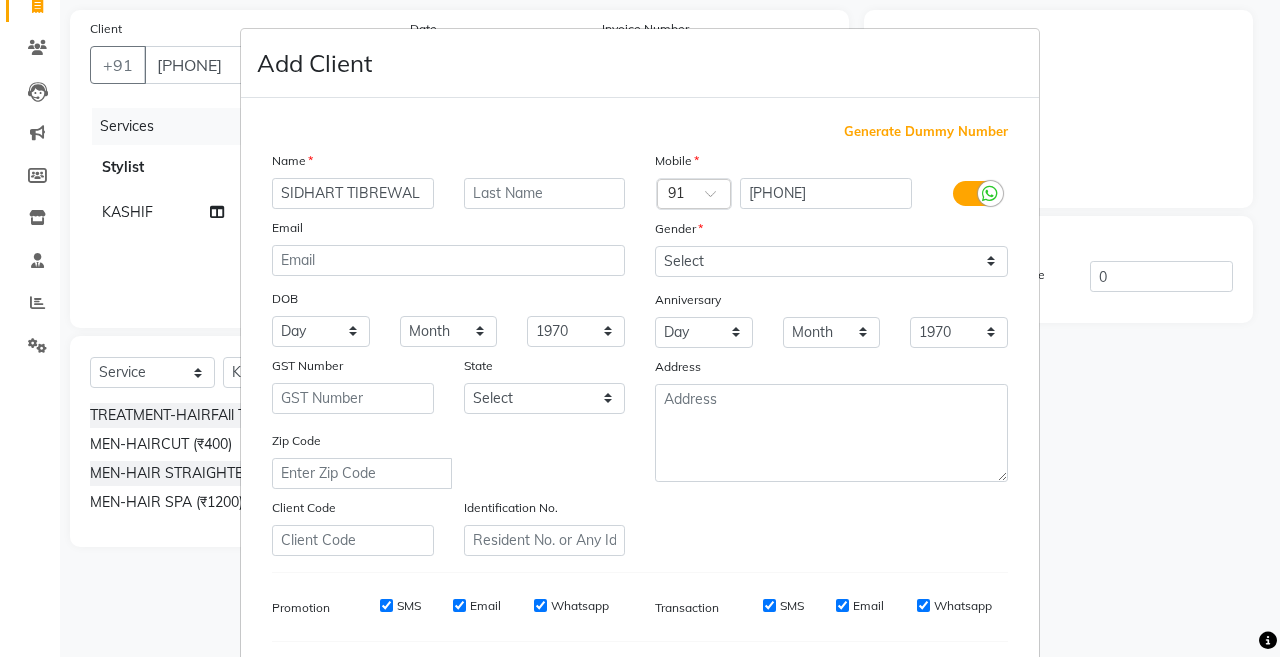 type on "SIDHART TIBREWAL" 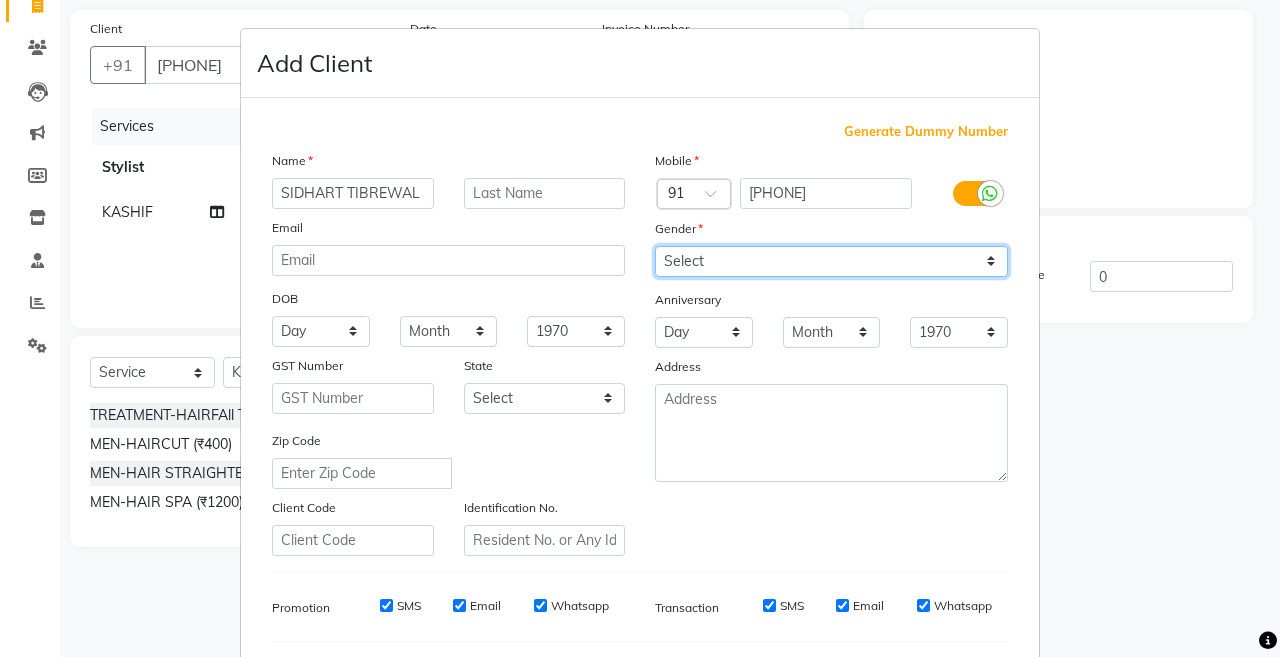 click on "Select Male Female Other Prefer Not To Say" at bounding box center [831, 261] 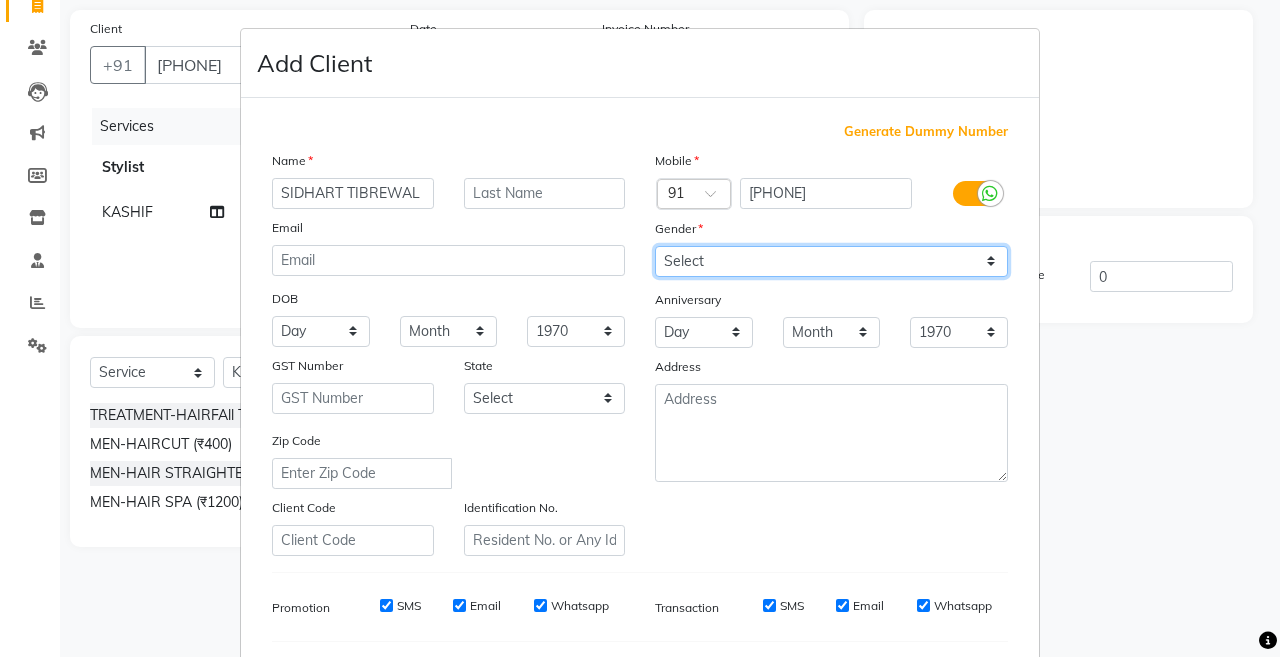 select on "male" 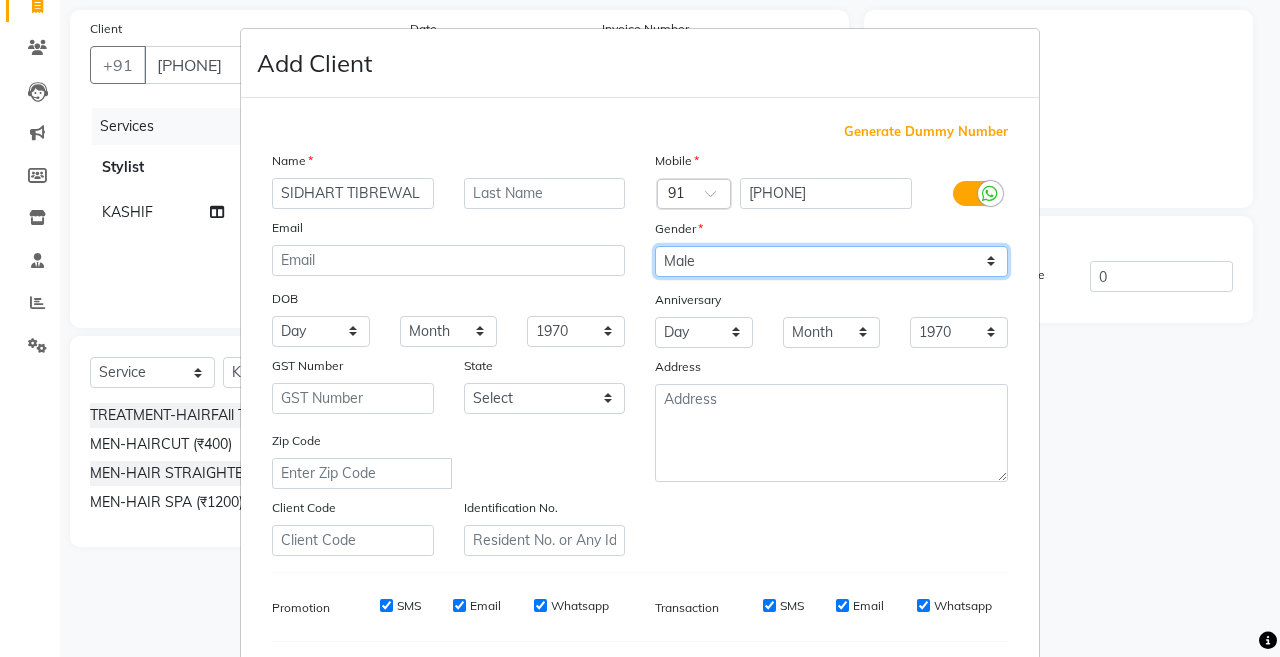 click on "Select Male Female Other Prefer Not To Say" at bounding box center [831, 261] 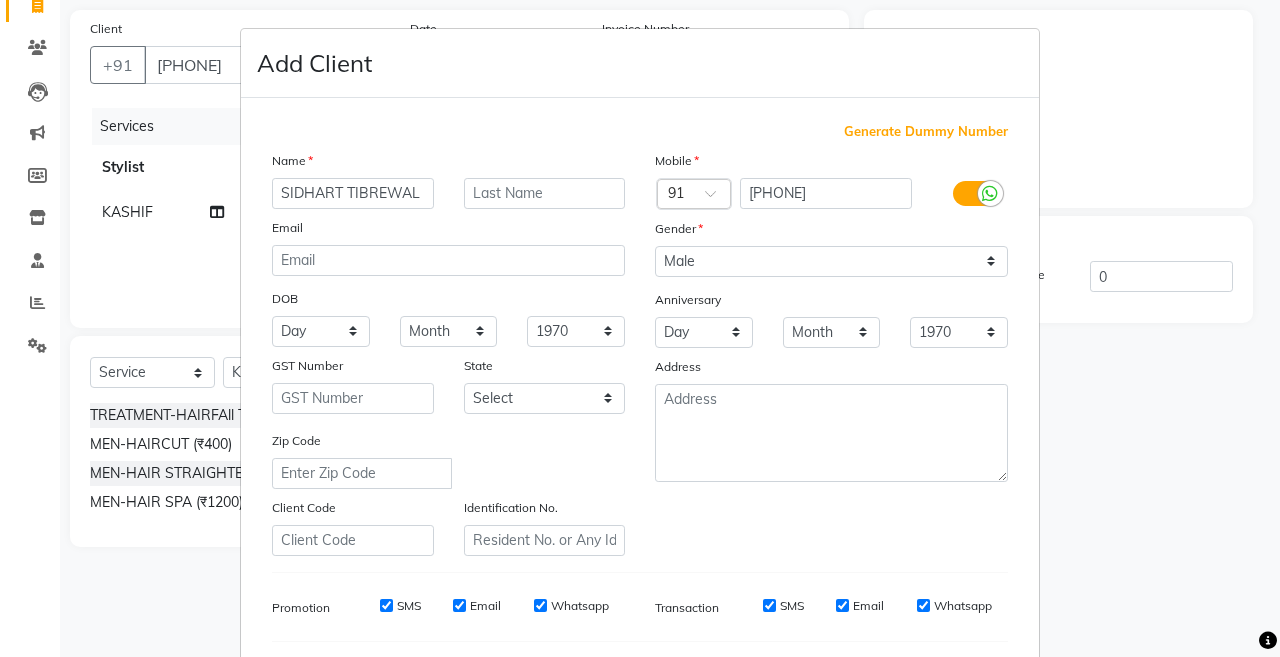 scroll, scrollTop: 266, scrollLeft: 0, axis: vertical 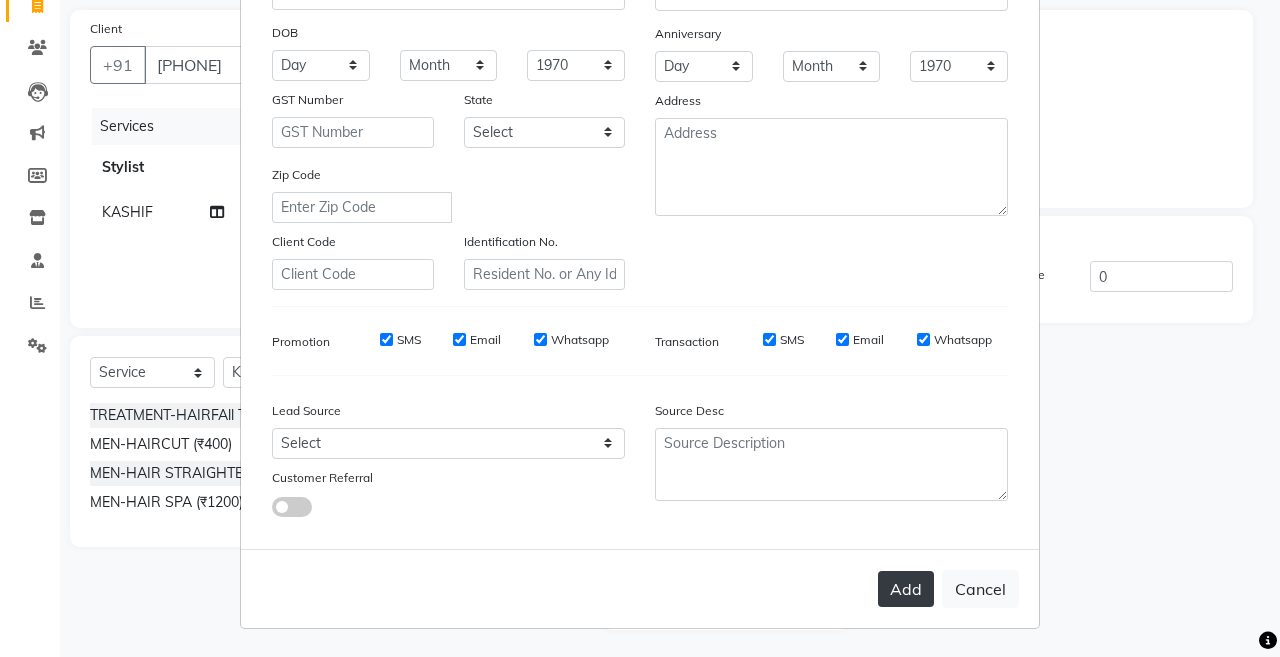 click on "Add" at bounding box center (906, 589) 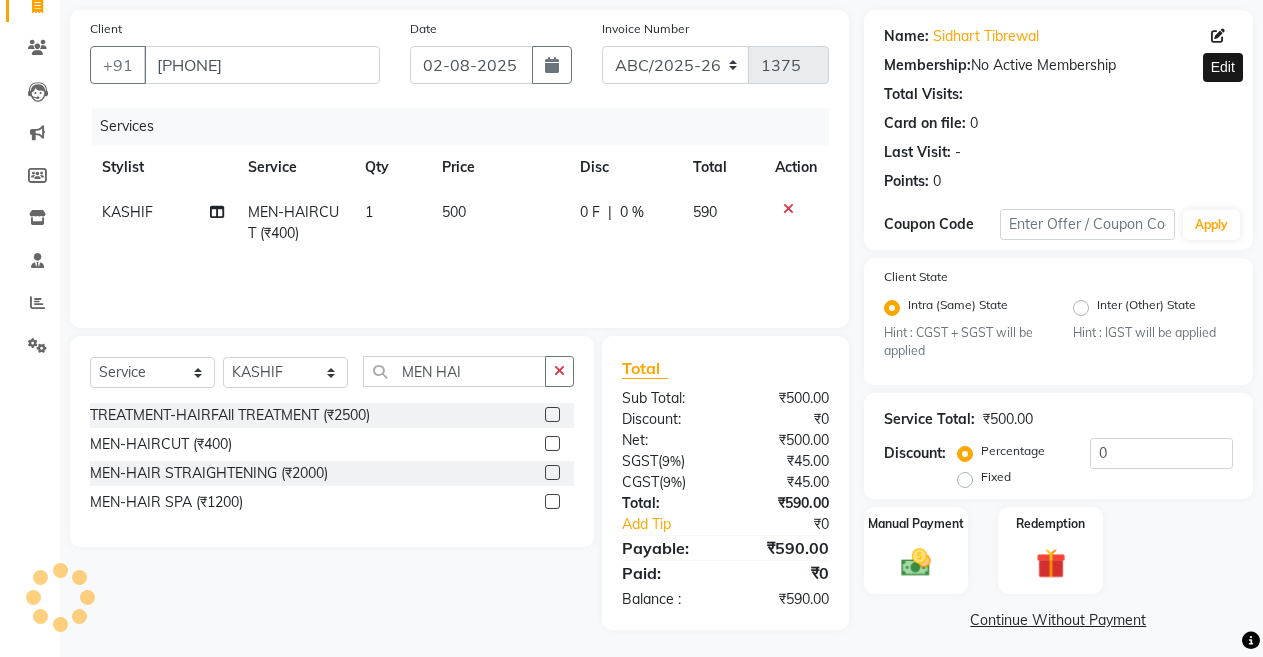 click 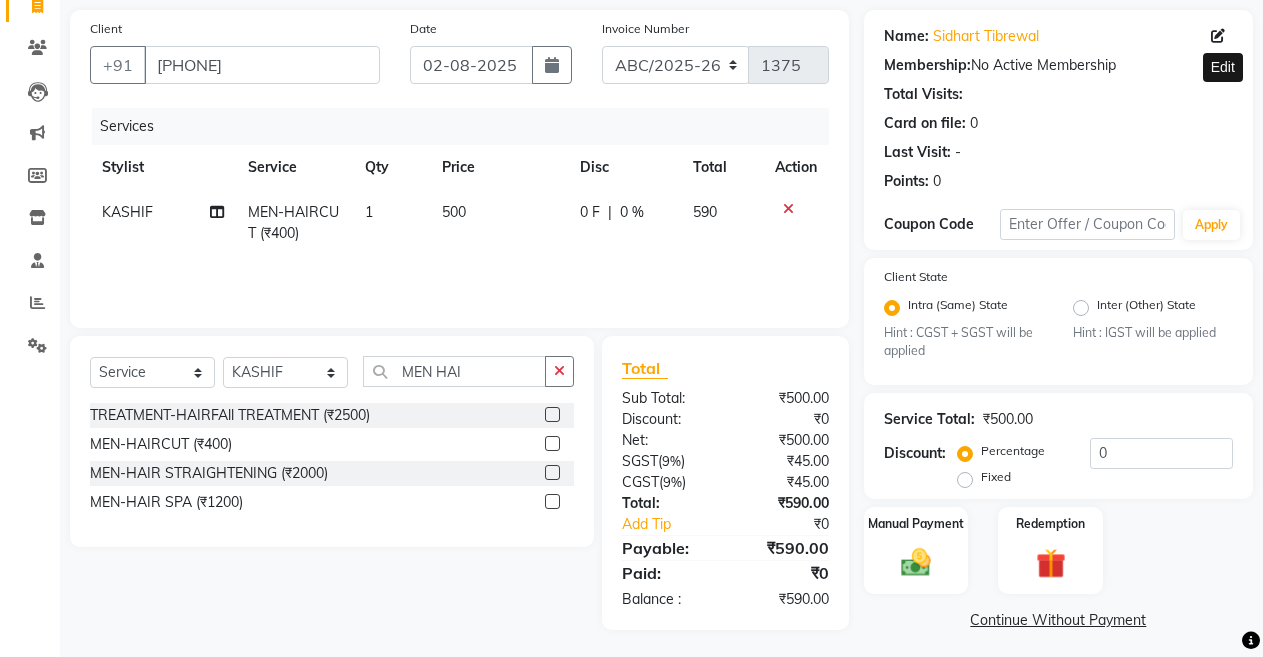 select on "male" 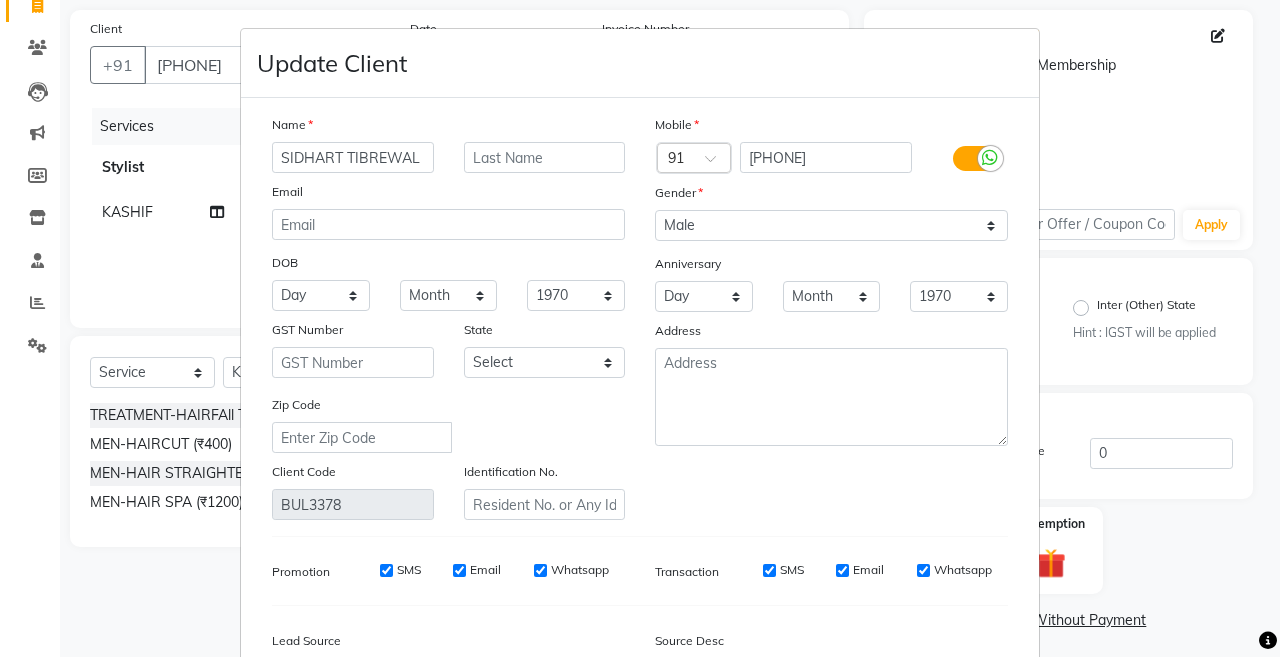 click on "SIDHART TIBREWAL" at bounding box center [353, 157] 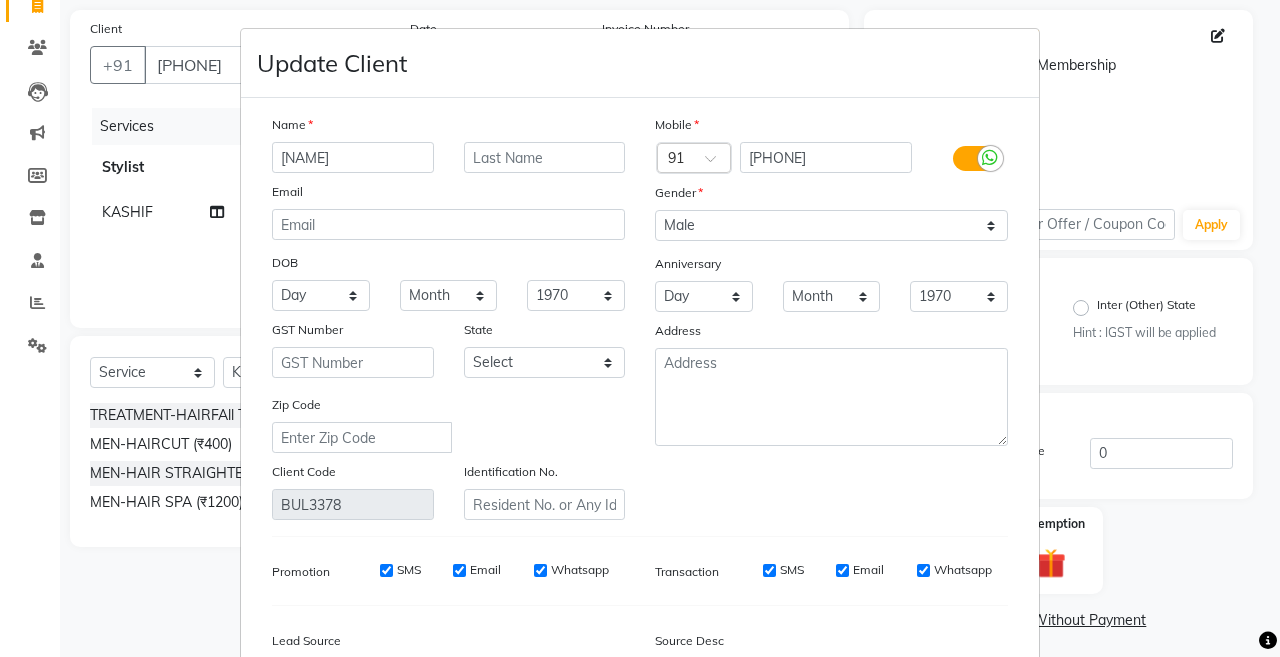 type on "SIDHARTH  TIBREWAL" 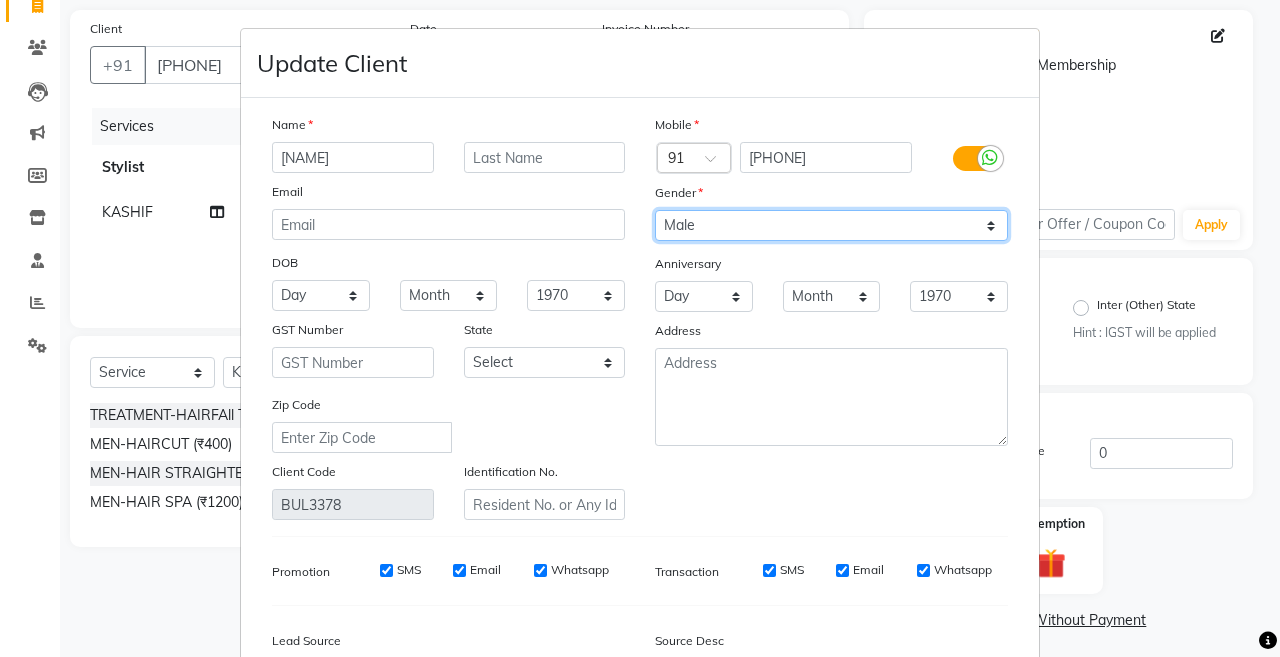 click on "Select Male Female Other Prefer Not To Say" at bounding box center (831, 225) 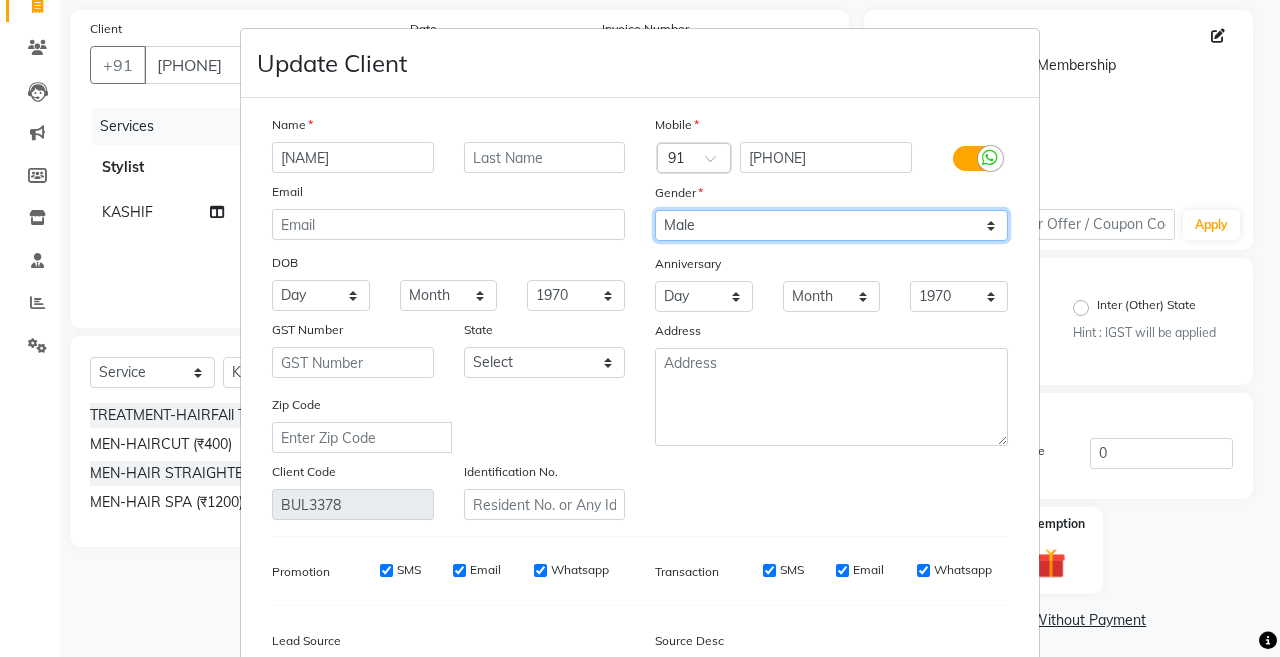 click on "Select Male Female Other Prefer Not To Say" at bounding box center [831, 225] 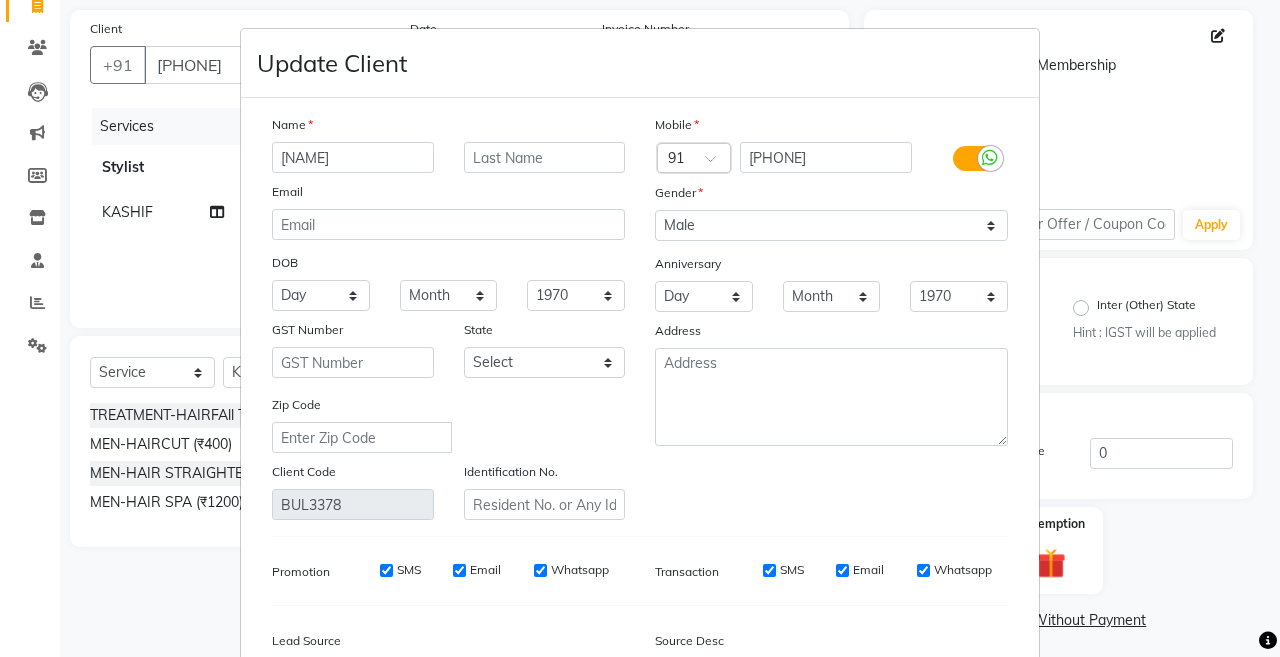 click at bounding box center [1268, 640] 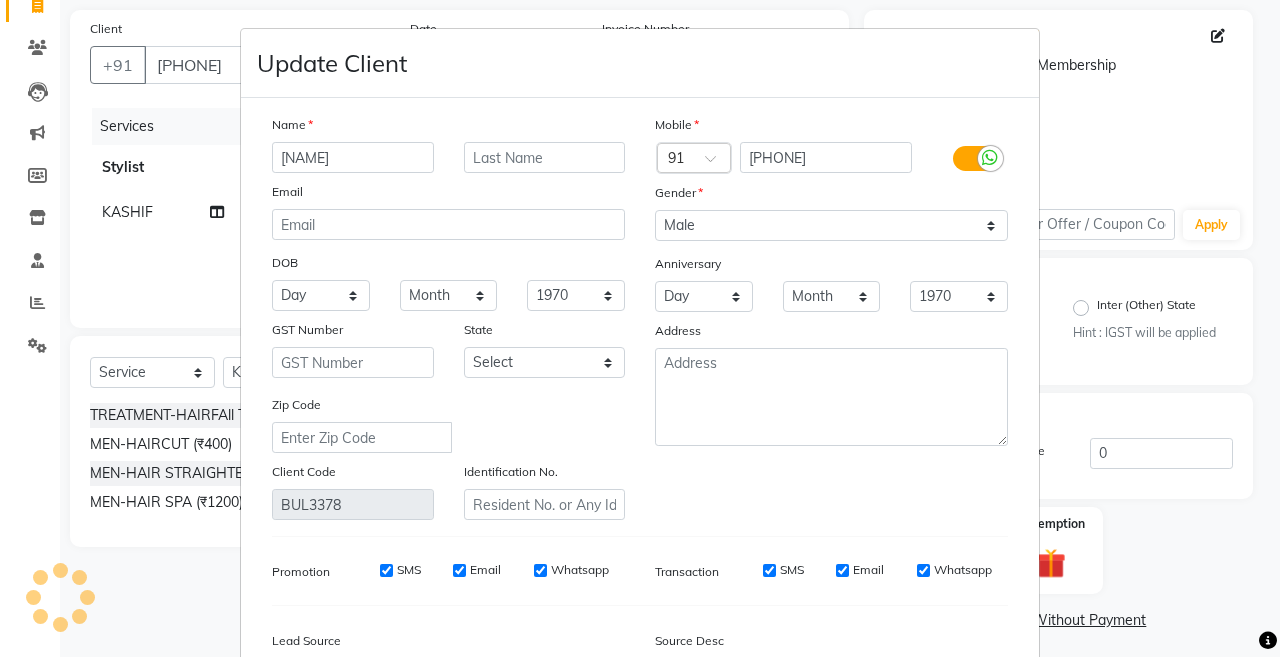 click at bounding box center (1268, 640) 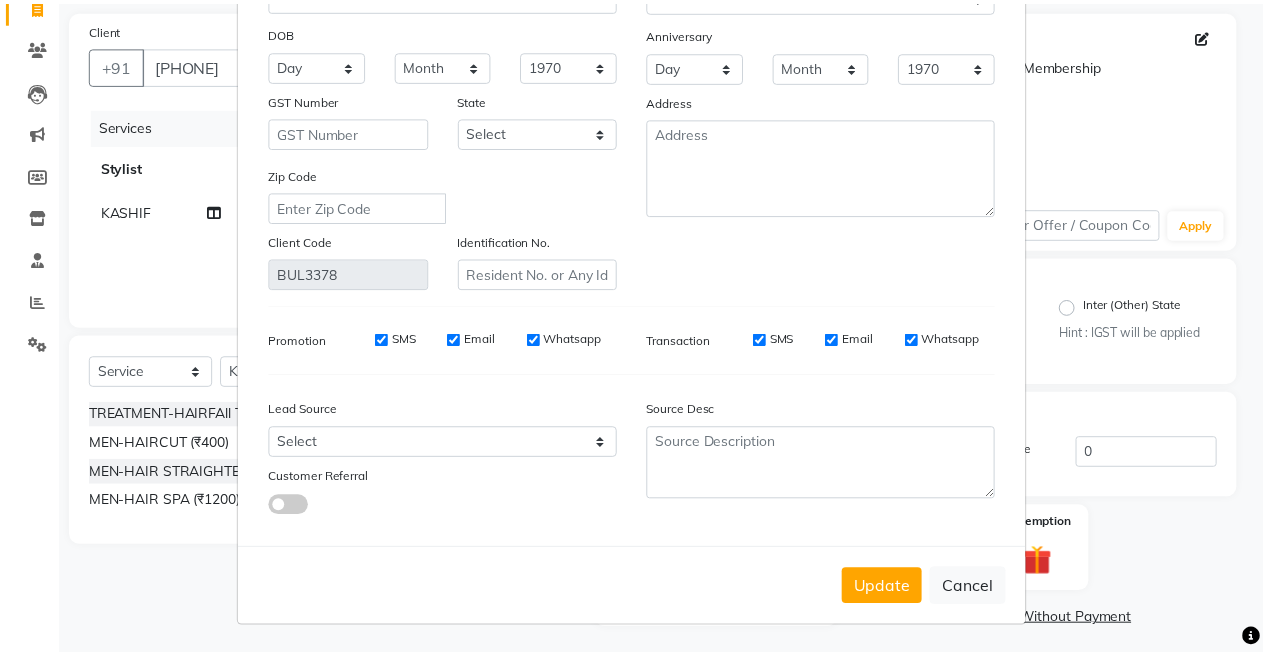 scroll, scrollTop: 230, scrollLeft: 0, axis: vertical 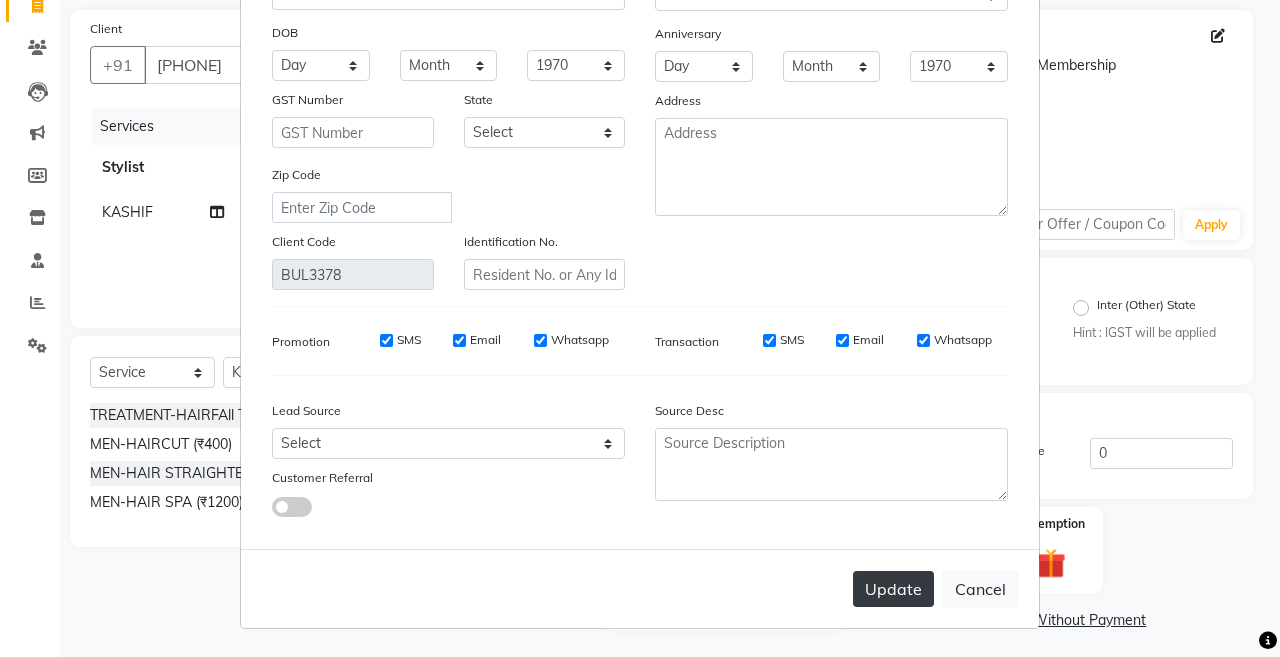 click on "Update" at bounding box center [893, 589] 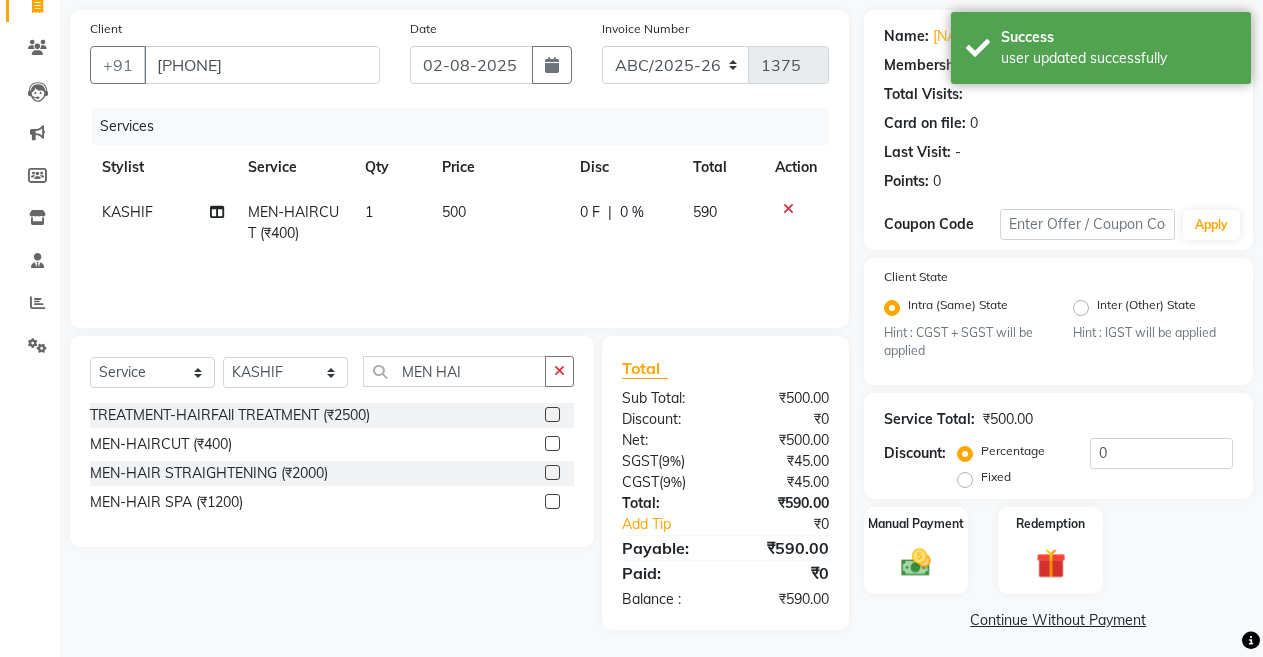 scroll, scrollTop: 148, scrollLeft: 0, axis: vertical 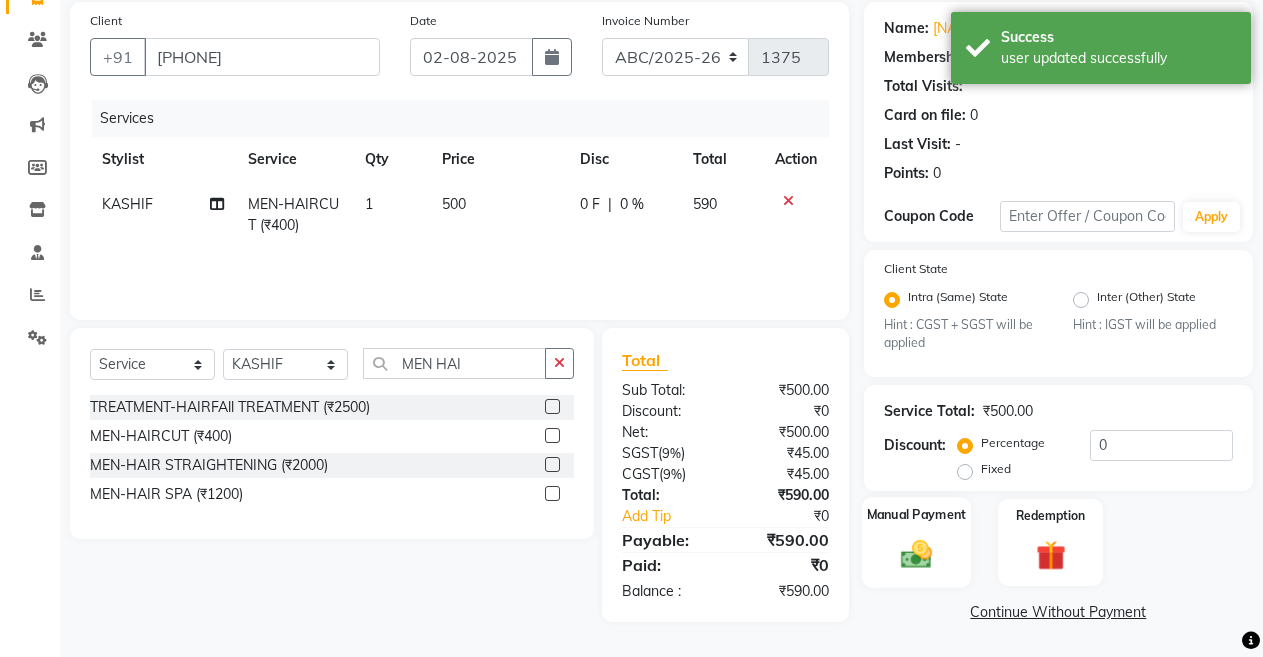 click on "Manual Payment" 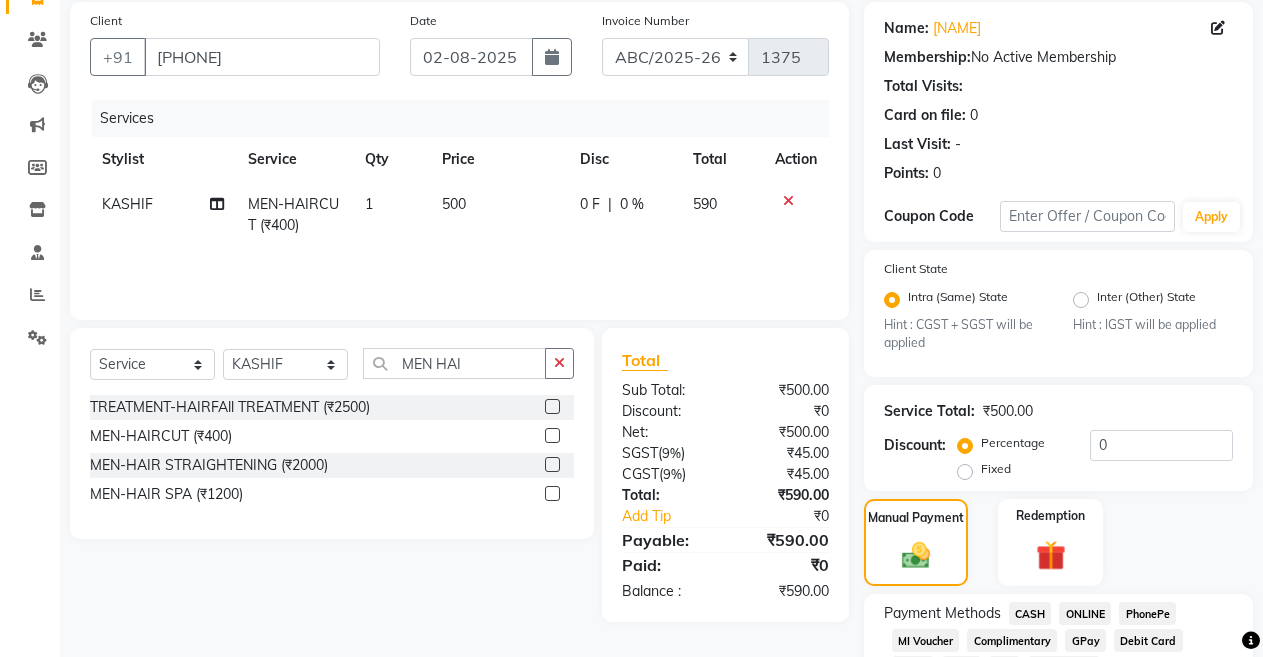click on "CASH" 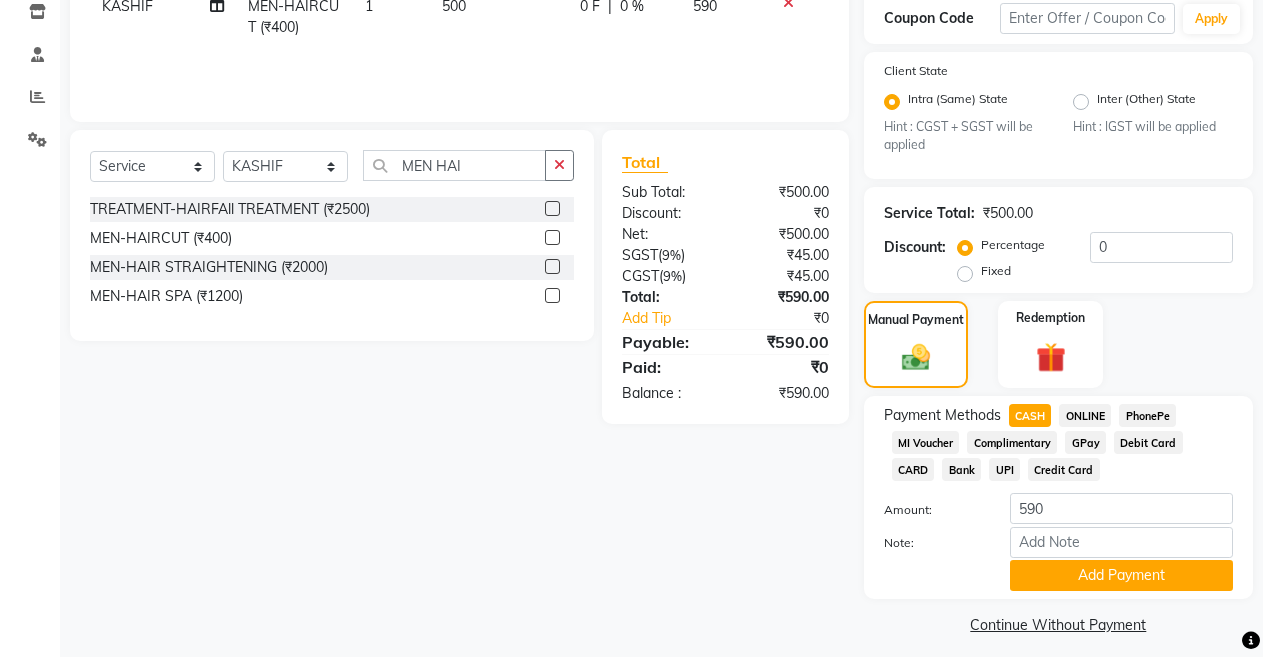 scroll, scrollTop: 348, scrollLeft: 0, axis: vertical 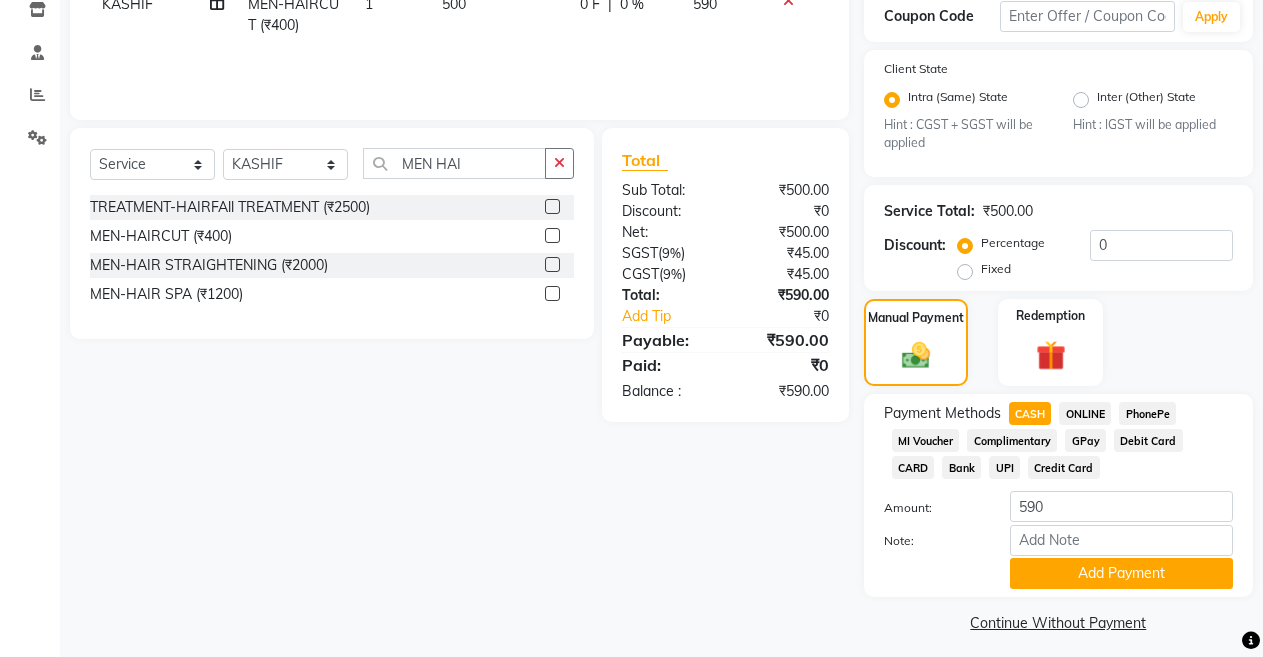 click on "Payment Methods  CASH   ONLINE   PhonePe   MI Voucher   Complimentary   GPay   Debit Card   CARD   Bank   UPI   Credit Card" 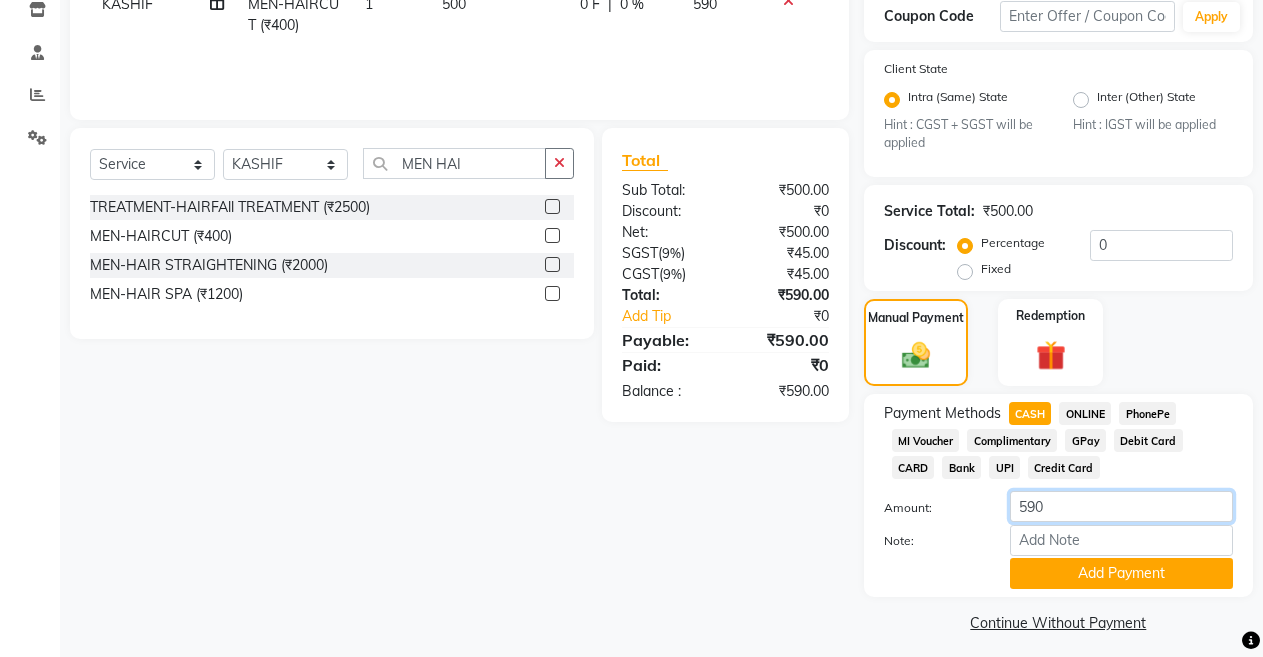click on "590" 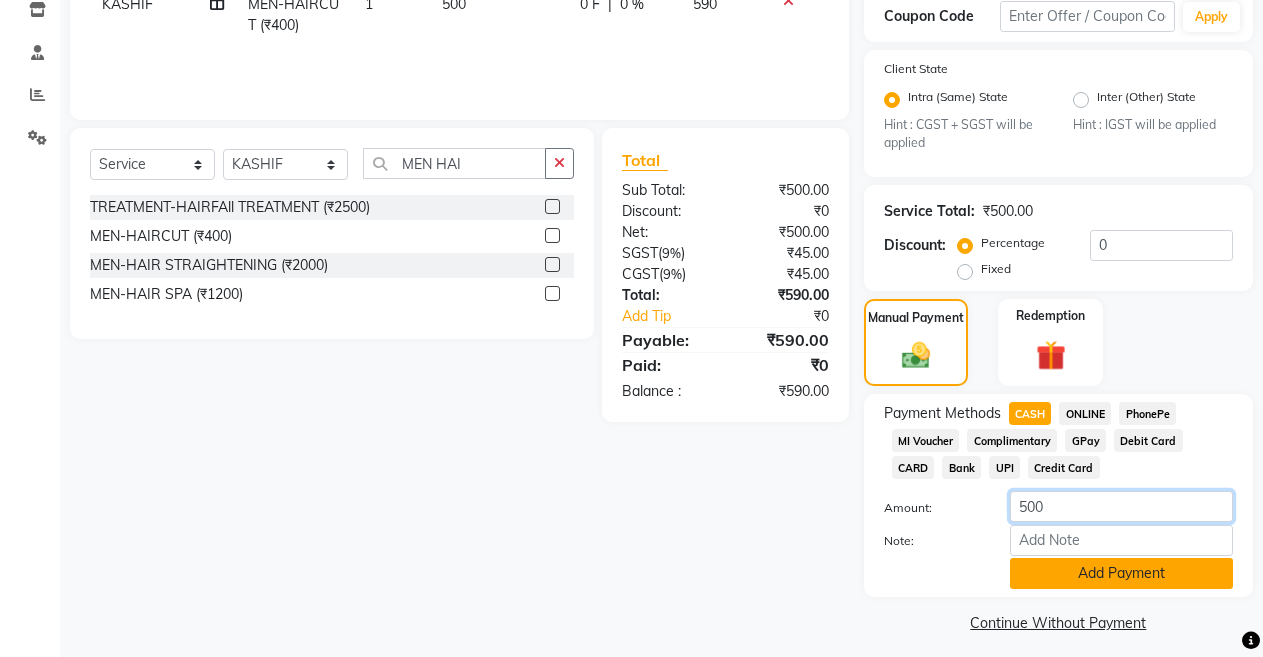 type on "500" 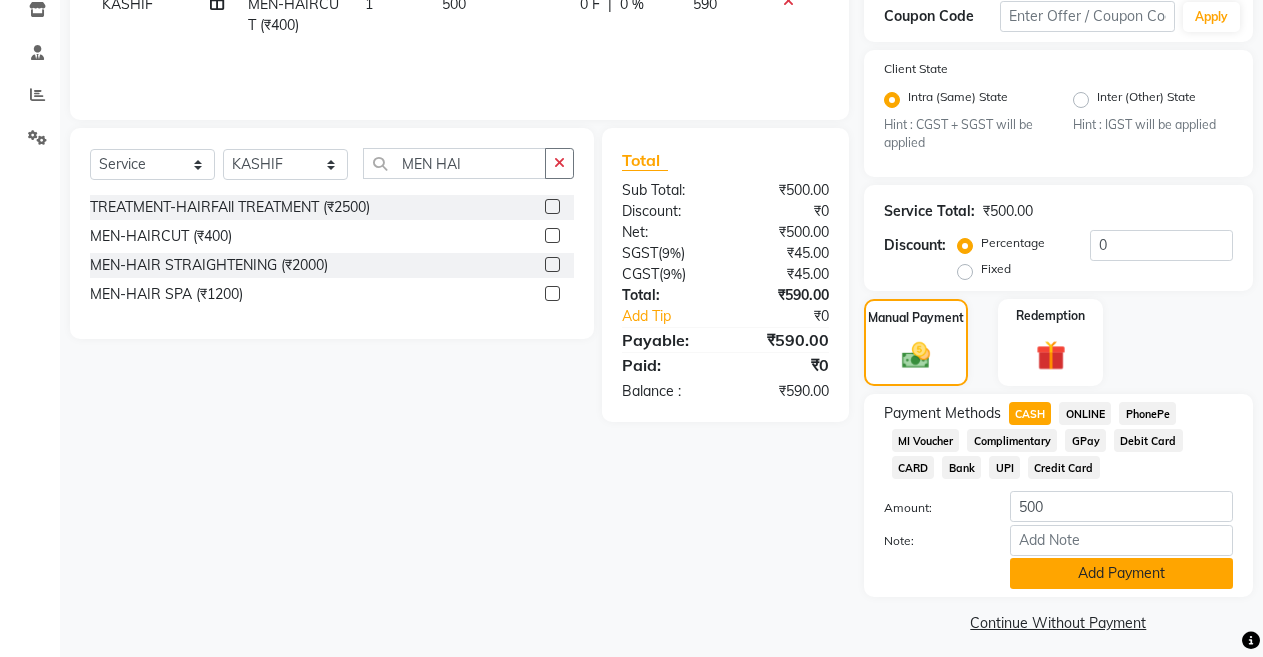 click on "Add Payment" 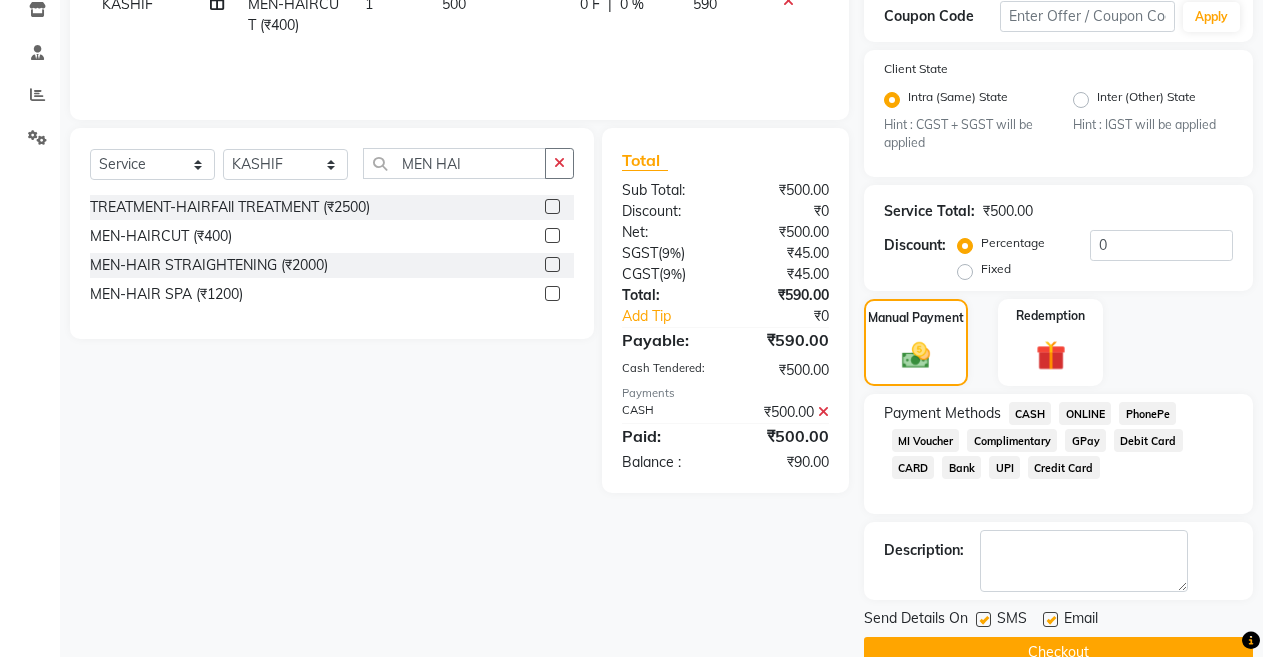 click on "ONLINE" 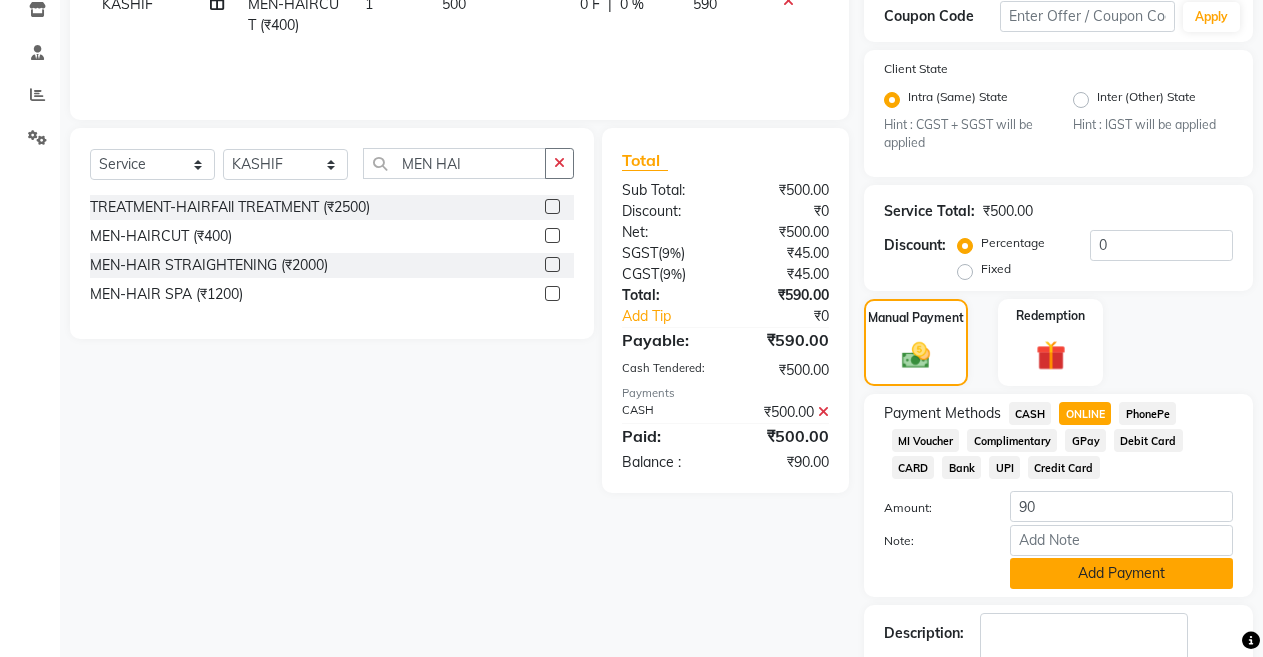 click on "Add Payment" 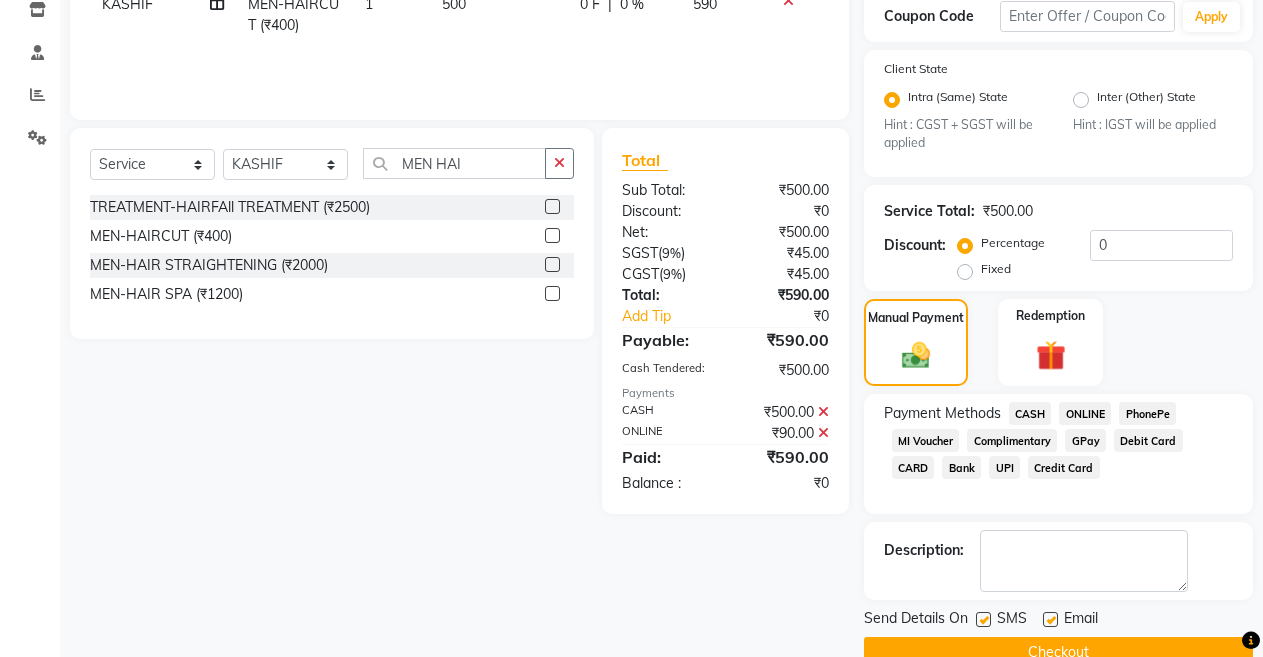 click on "Checkout" 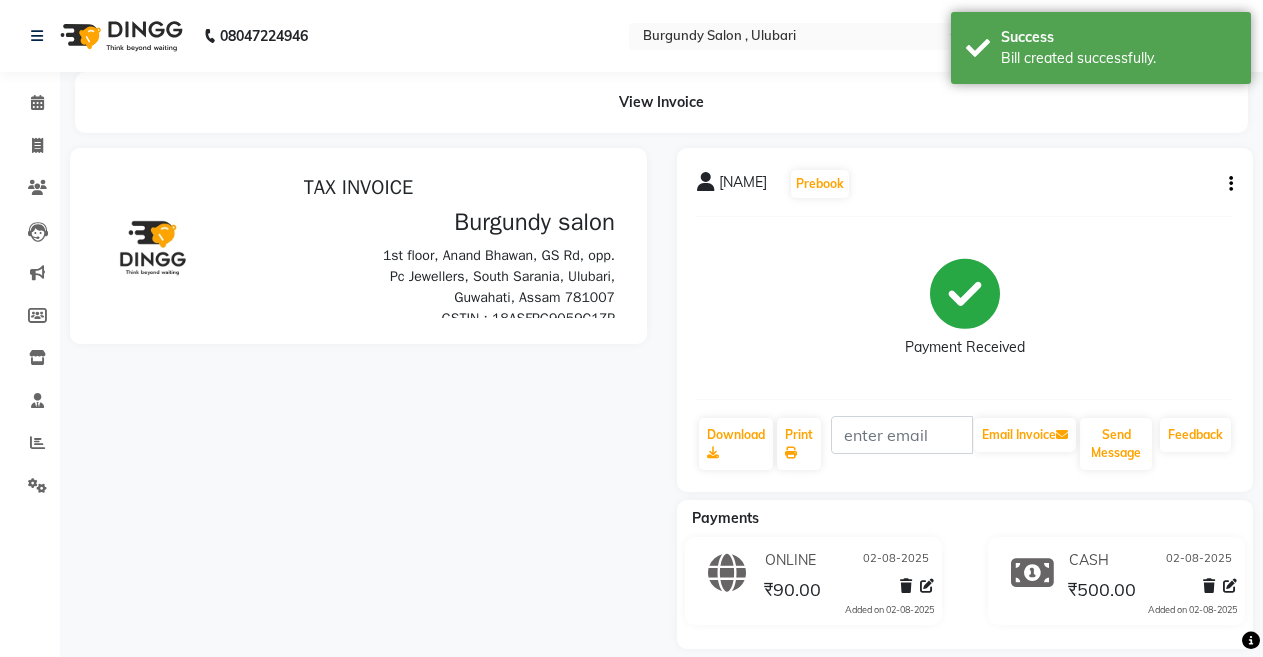 scroll, scrollTop: 0, scrollLeft: 0, axis: both 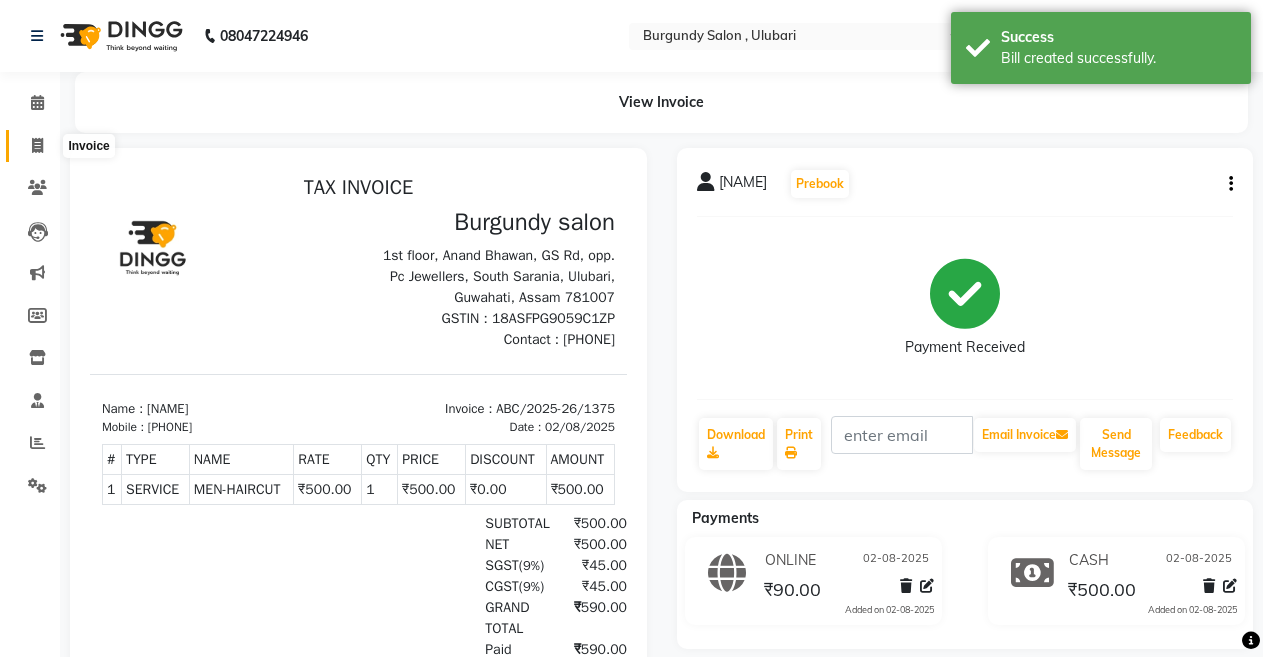 click 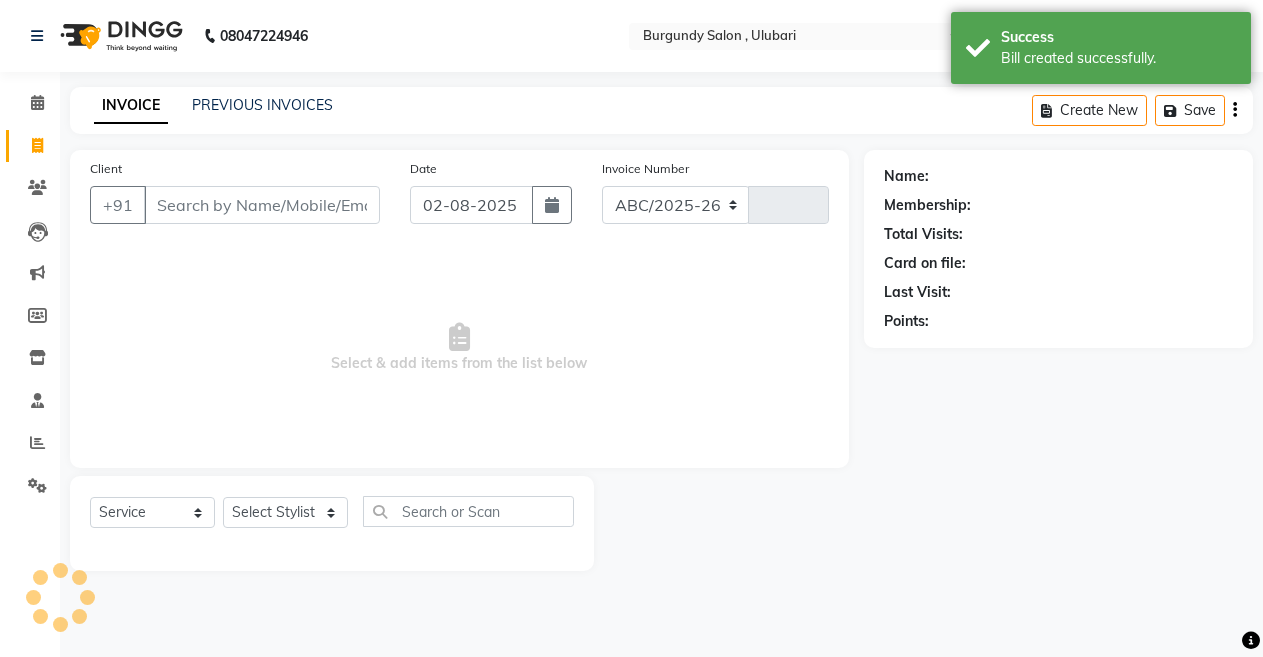 select on "5345" 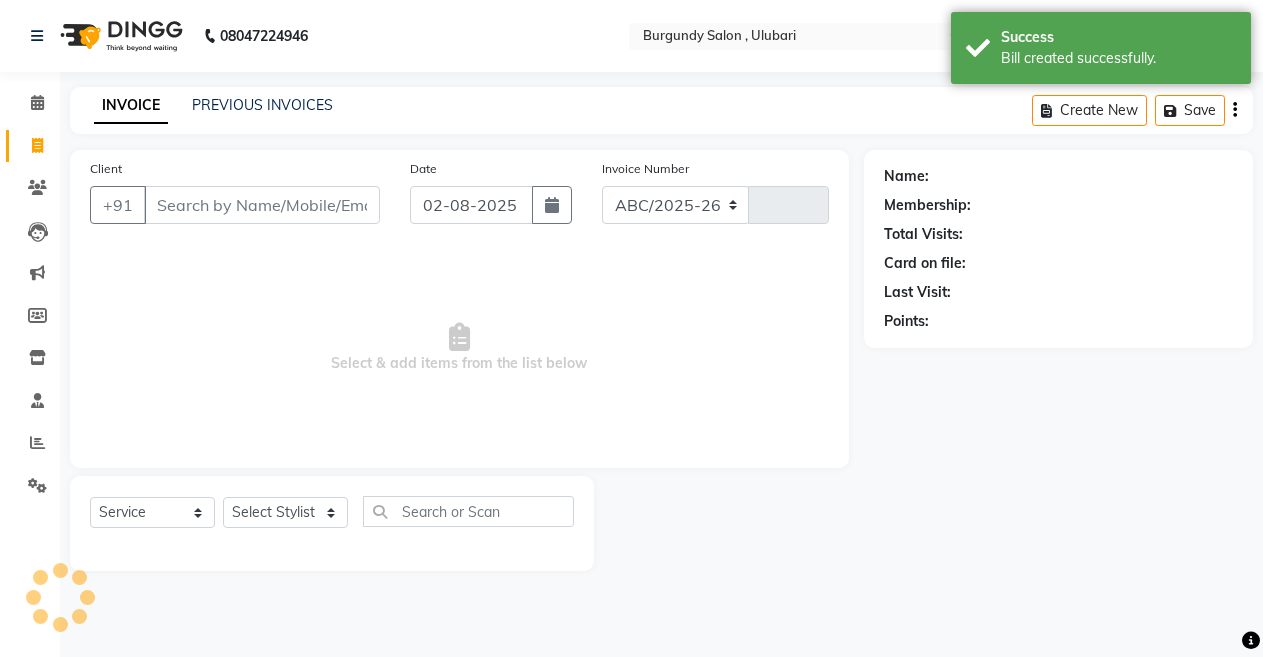type on "1376" 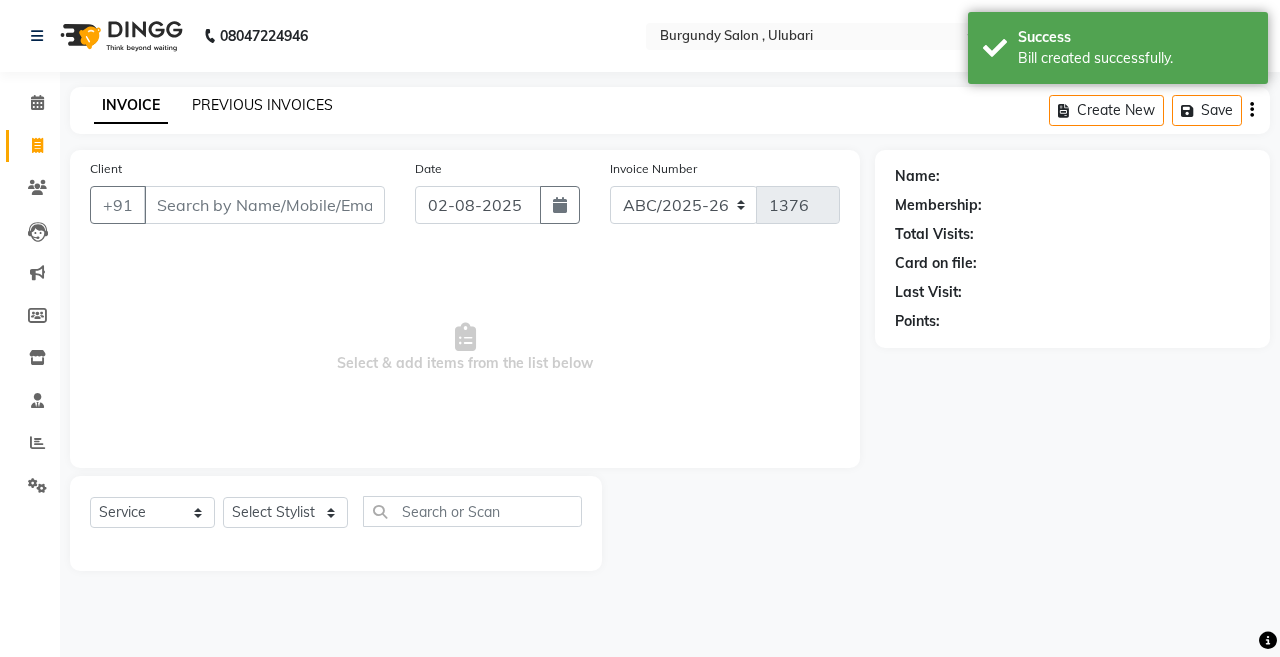 click on "PREVIOUS INVOICES" 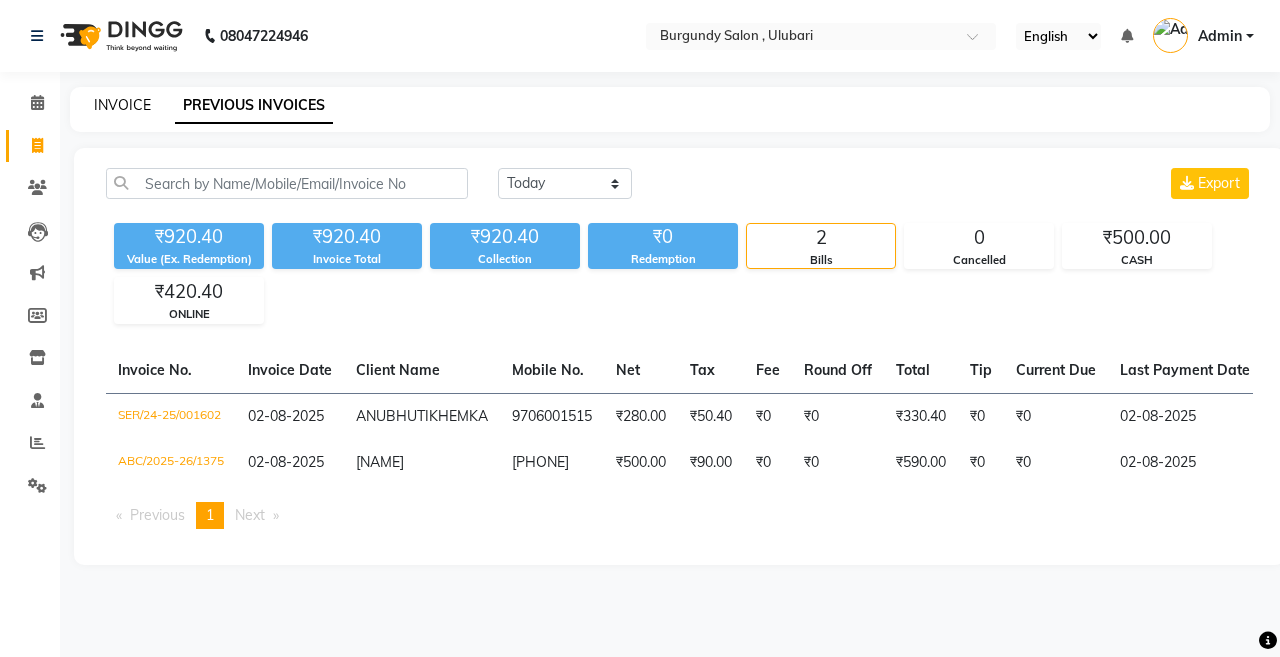 click on "INVOICE" 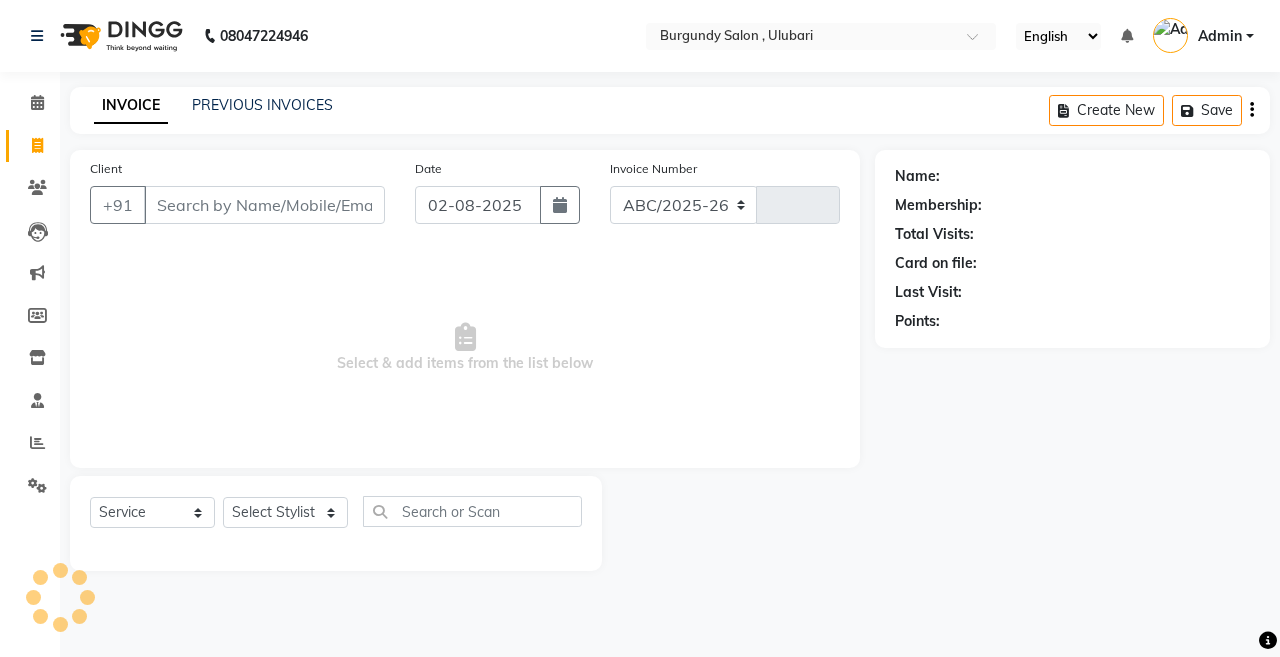 select on "5345" 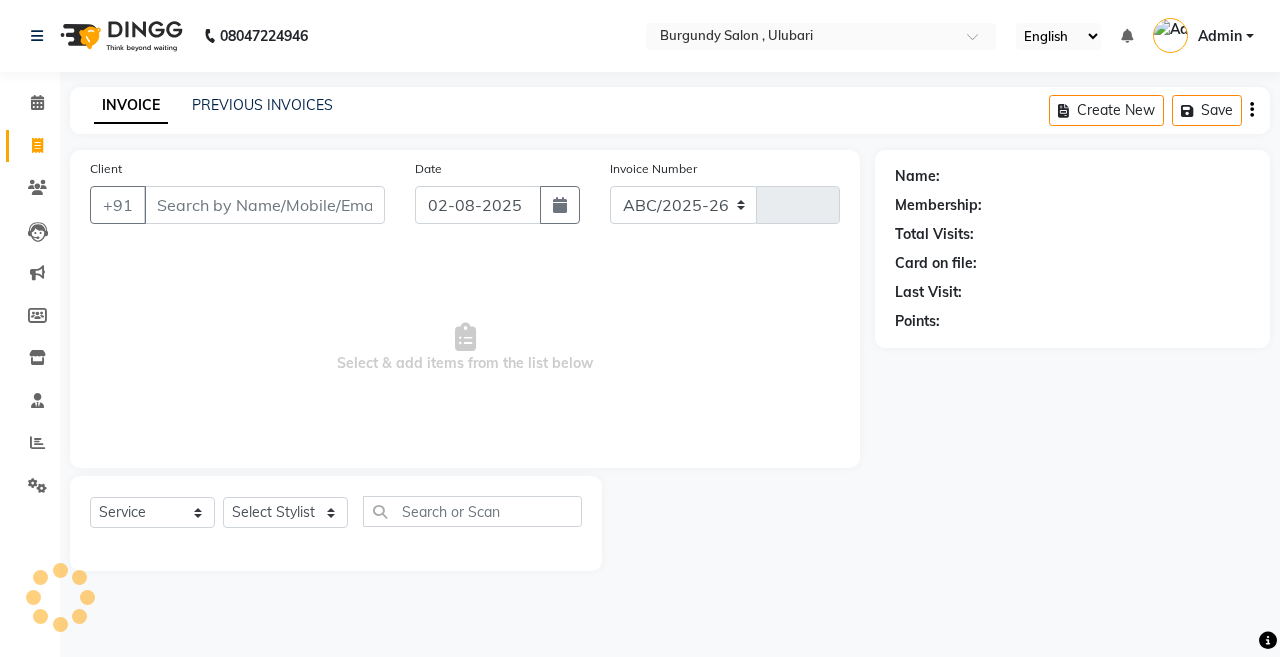 type on "1376" 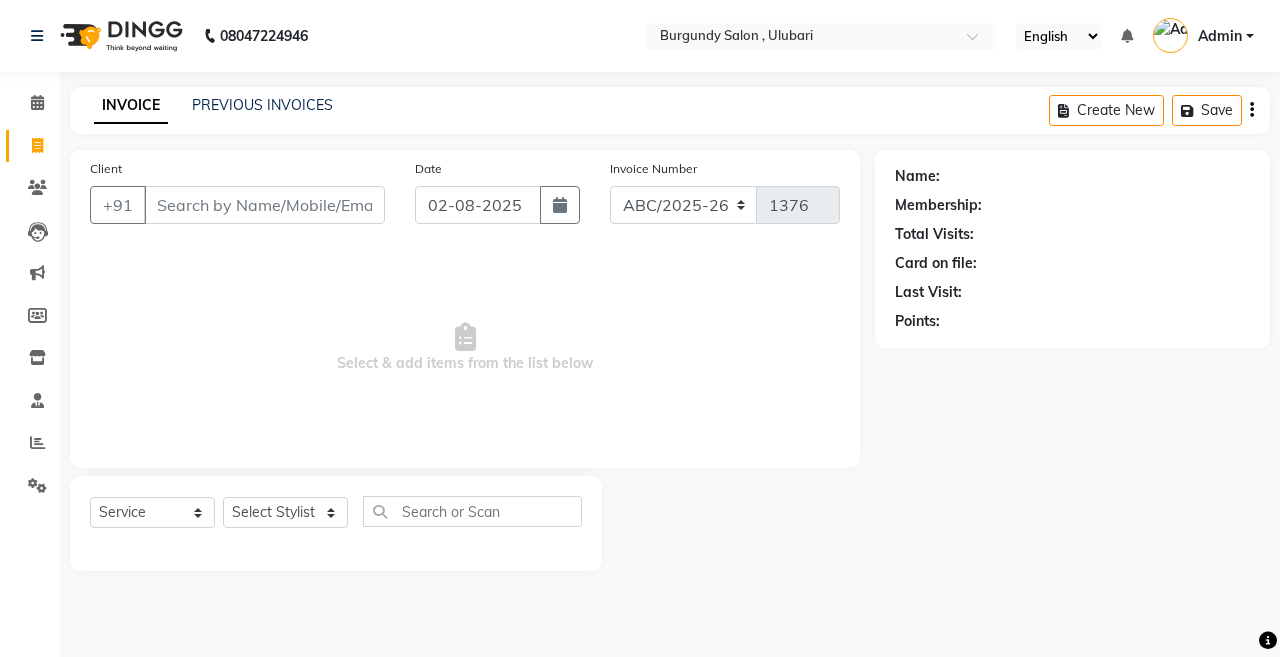 click on "Client" at bounding box center (264, 205) 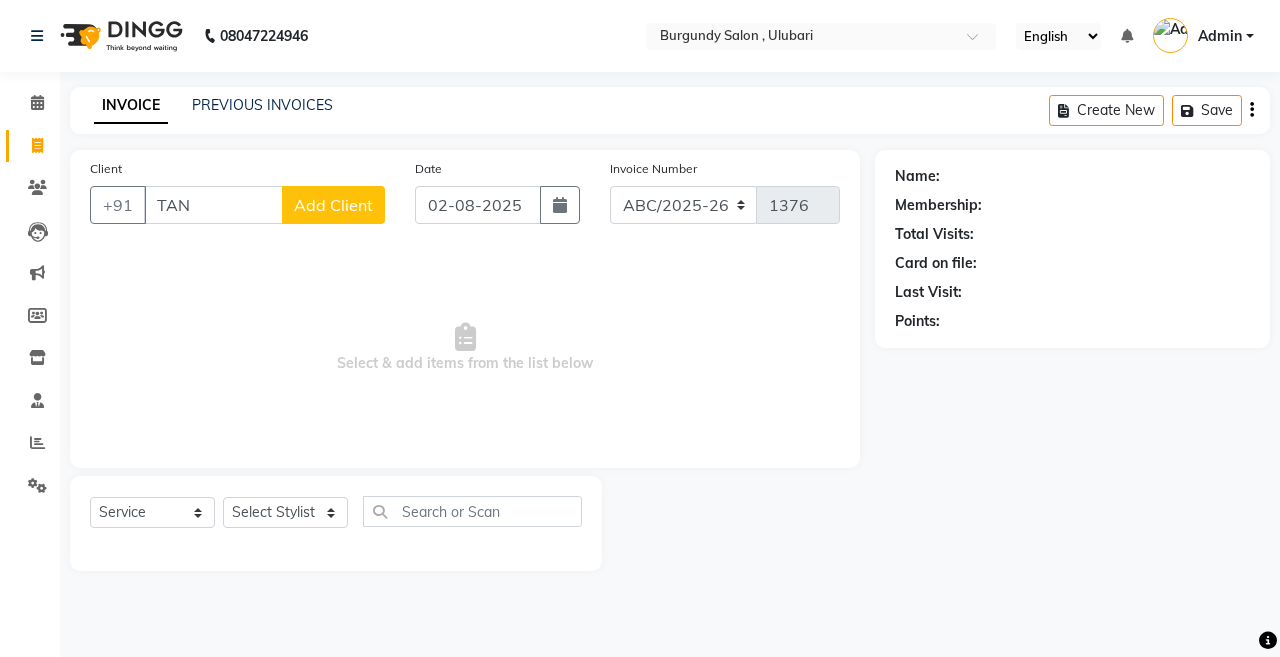 type on "TANU" 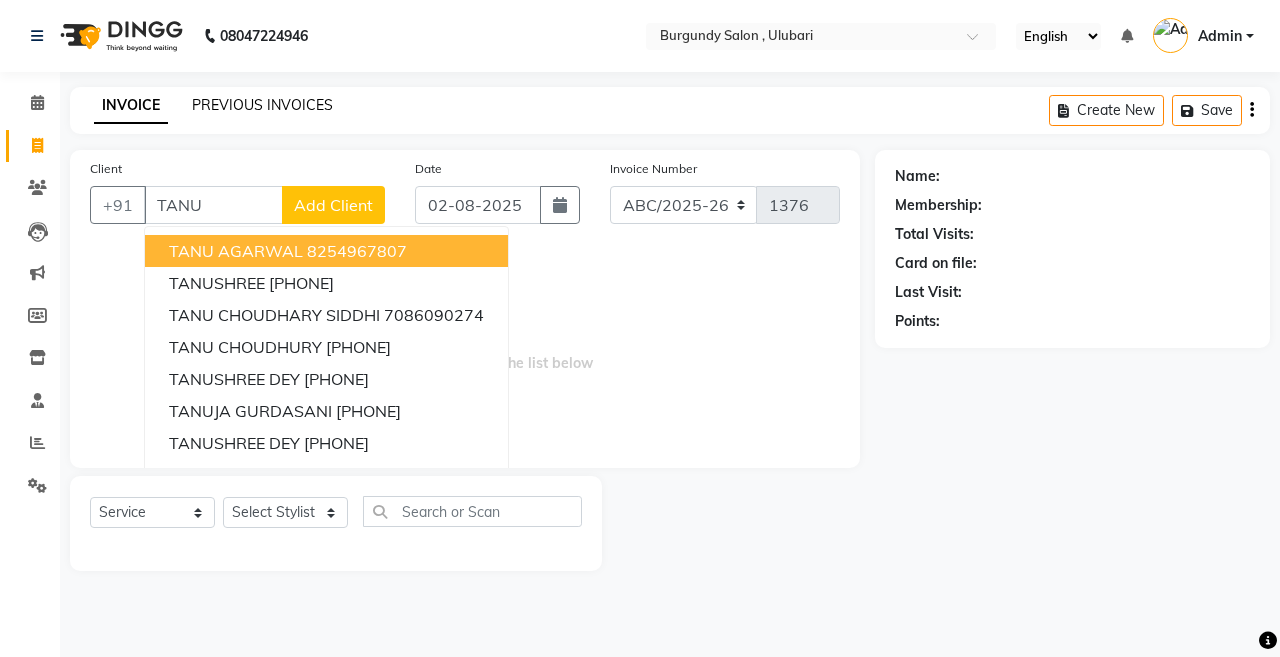 click on "PREVIOUS INVOICES" 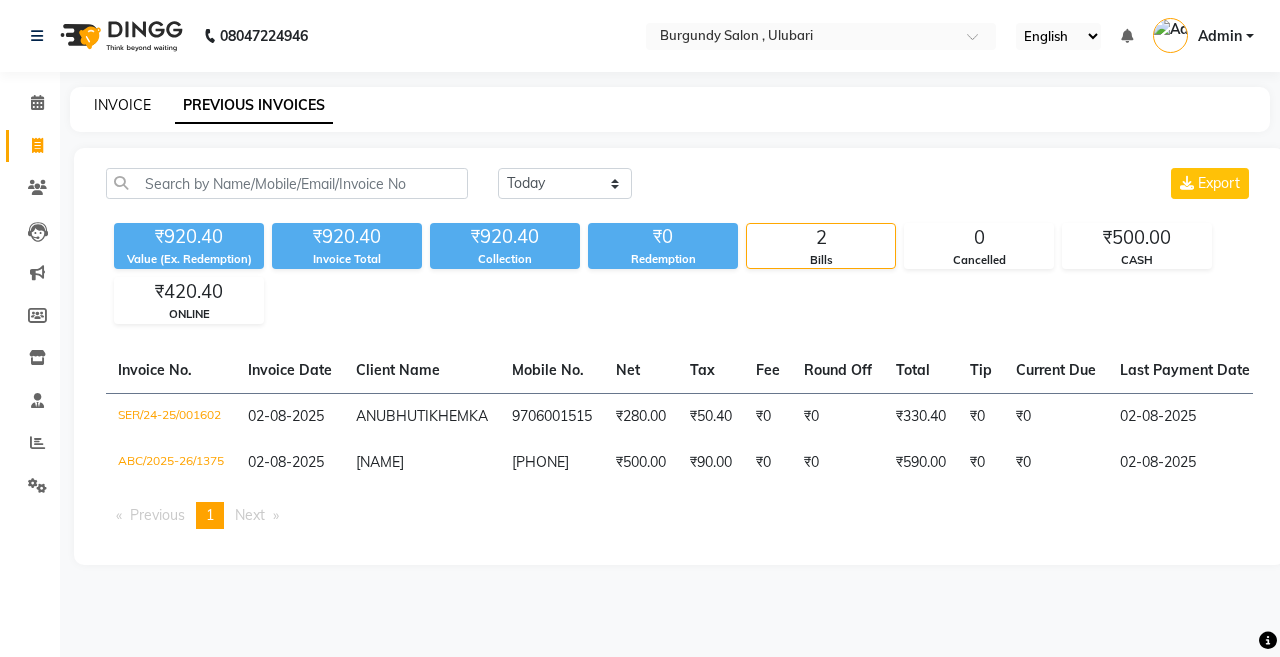click on "INVOICE" 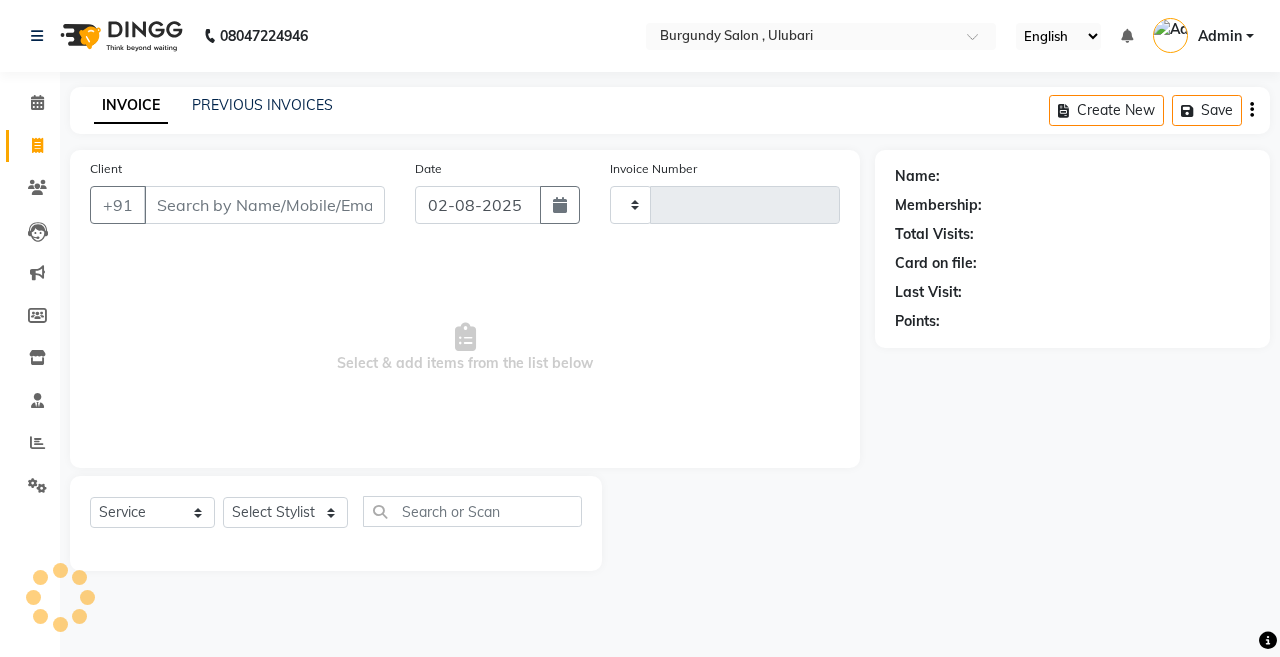 type on "1376" 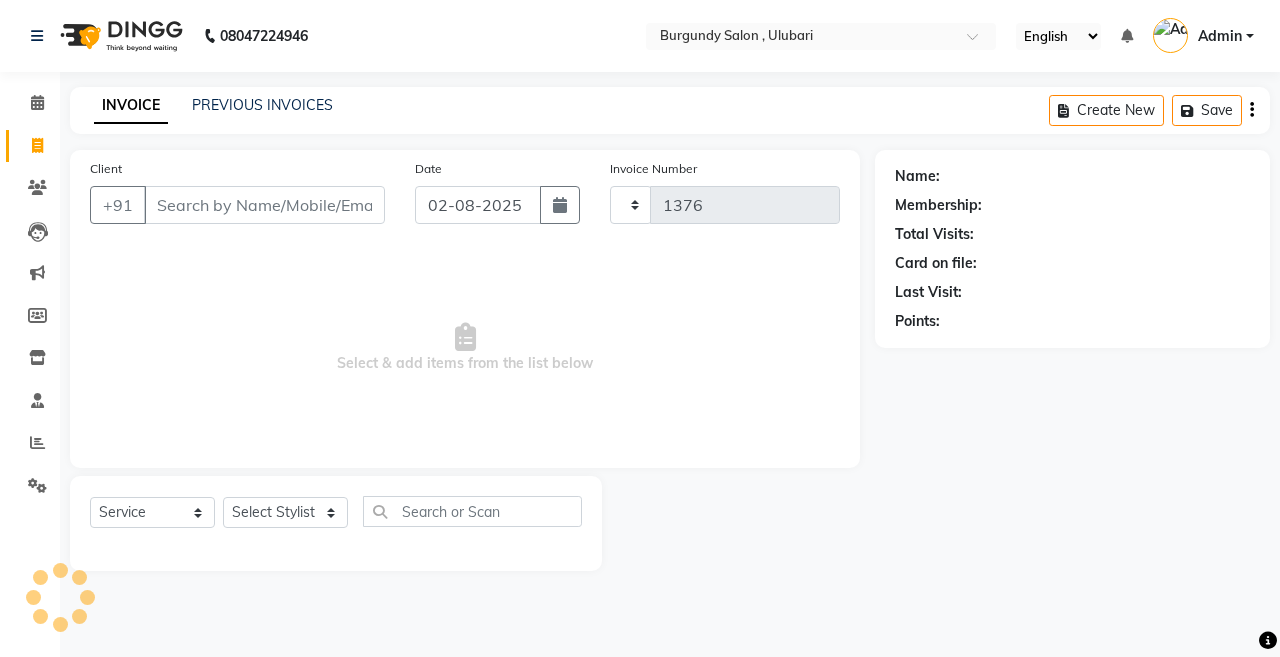 select on "5345" 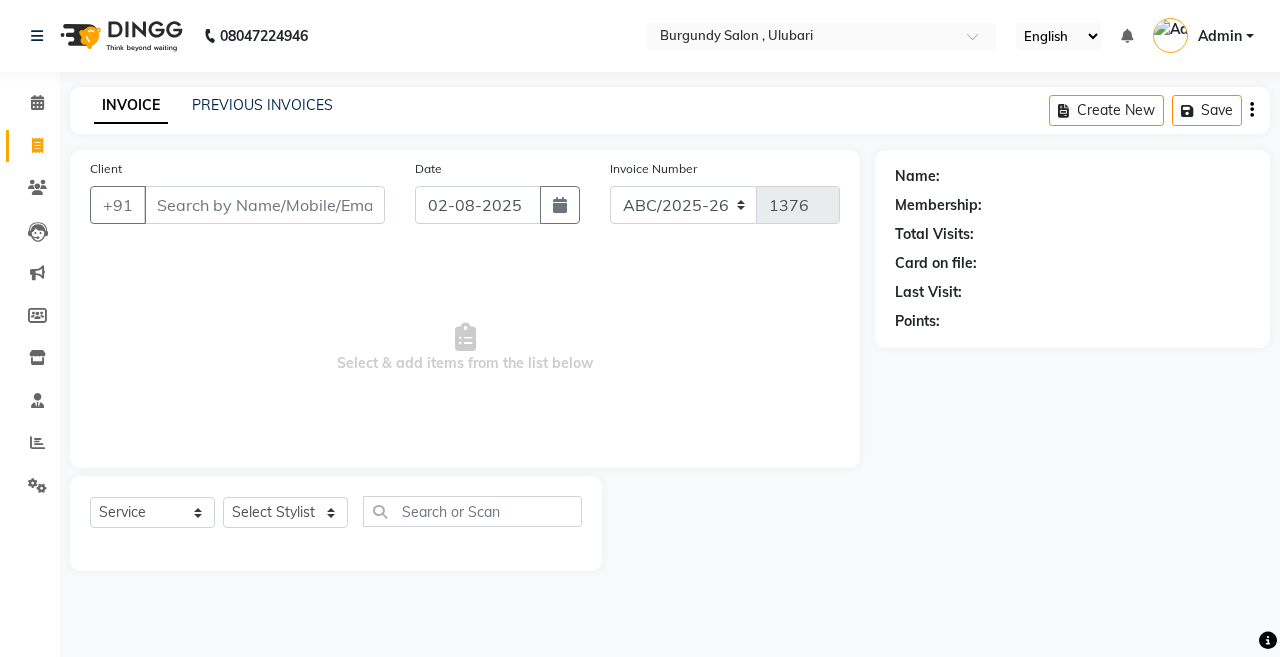 click on "Client" at bounding box center (264, 205) 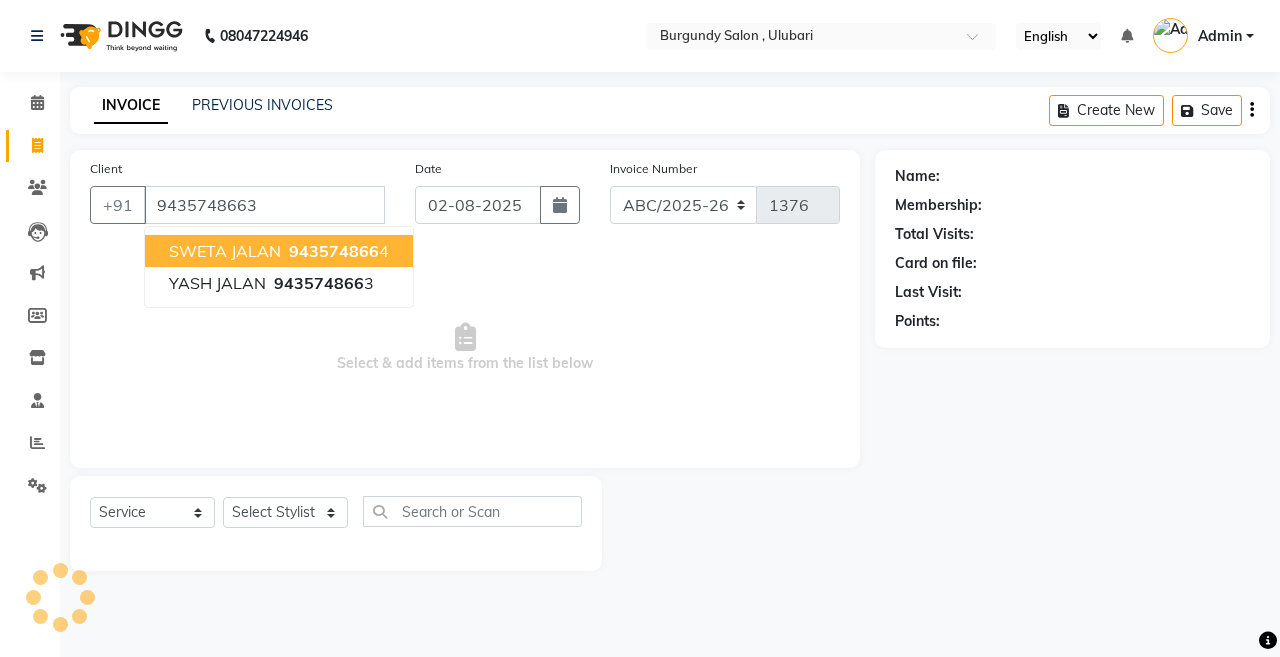 type on "9435748663" 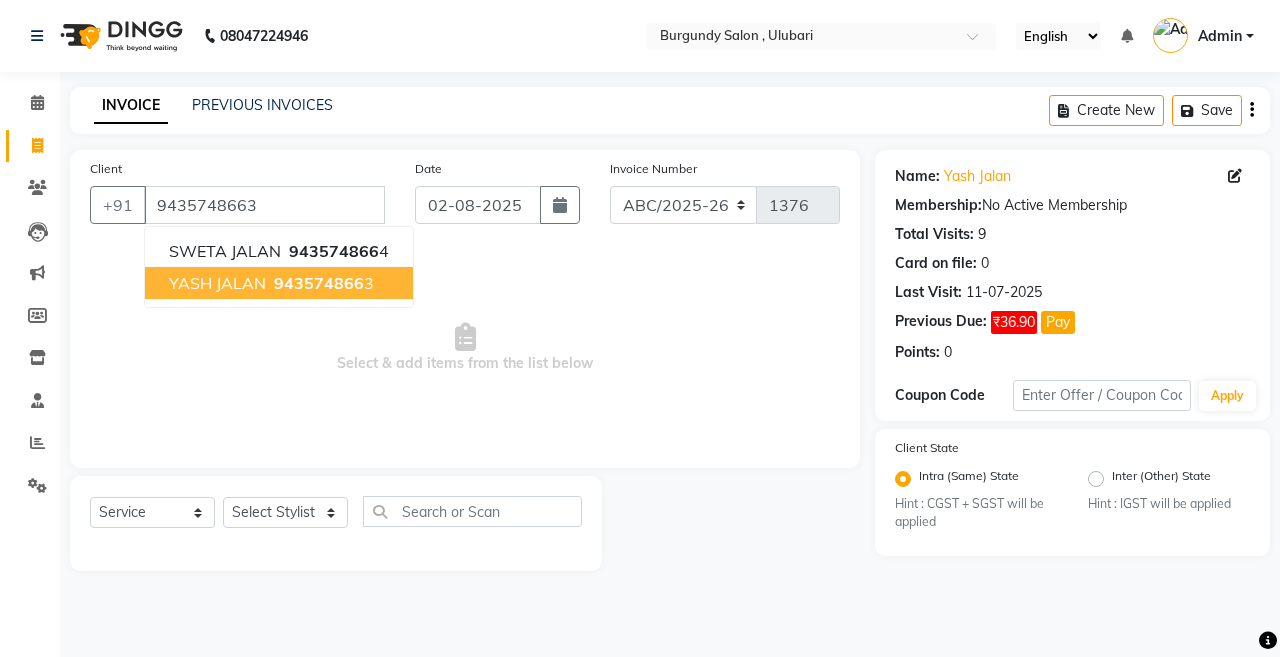 click on "943574866" at bounding box center [319, 283] 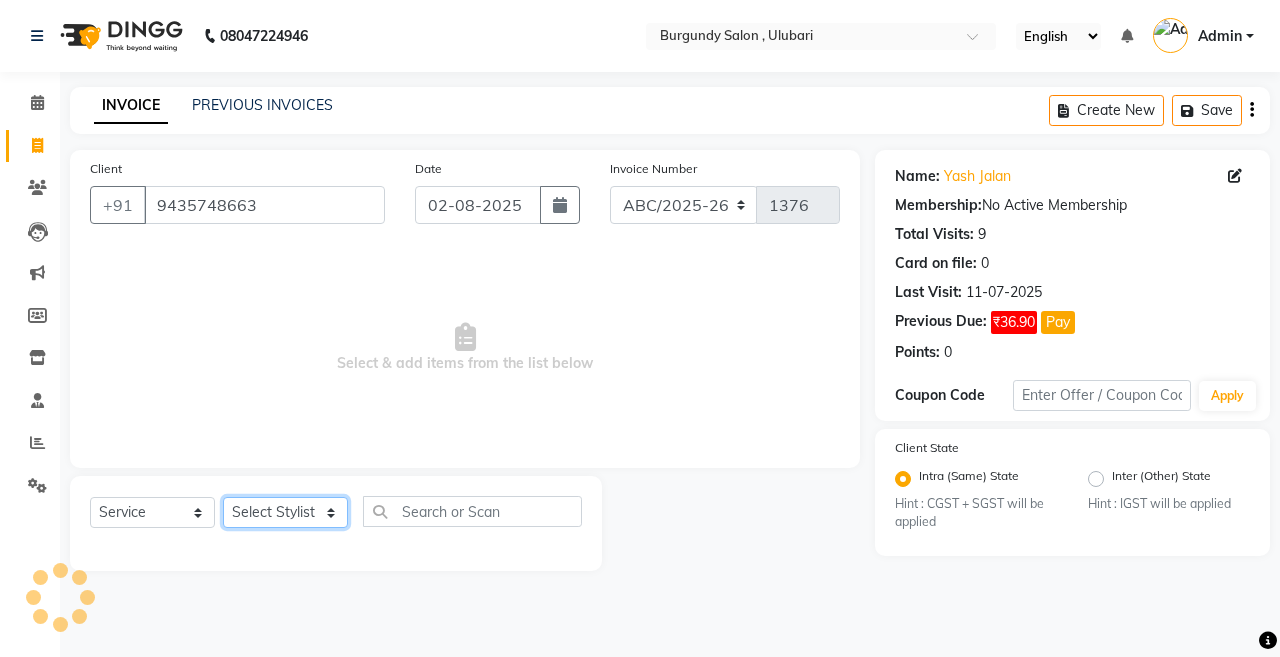 click on "Select Stylist ANIL  ANJANA BARSHA DEEPSHIKHA  DHON DAS DHON / NITUMONI EDWARD EDWARD/ LAXMI JOSHU JUNMONI KASHIF LAXI / ANJANA LAXMI LITTLE MAAM MINTUL MITALI NEETU RANA NITUMONI NITUMONI/POJA/ LAXMI NITUMONI / SAGARIKA NITUMONI/ SAGRIKA PRAKASH PUJAA Rubi RUBI / LAXMI SAGARIKA  SAGARIKA / RUBI SAHIL SAHIL / DHON SAHIL / EDWARD SAHIL/ JOSHU SAHIL/JOSHU/PRAKASH/ RUBI SAHIL/NITUMONI/ MITALI SAHIL/ RUBI SHABIR SHADHAB SIMA KALITA SONALI DEKA SOPEM staff 1 staff 1 TANU" 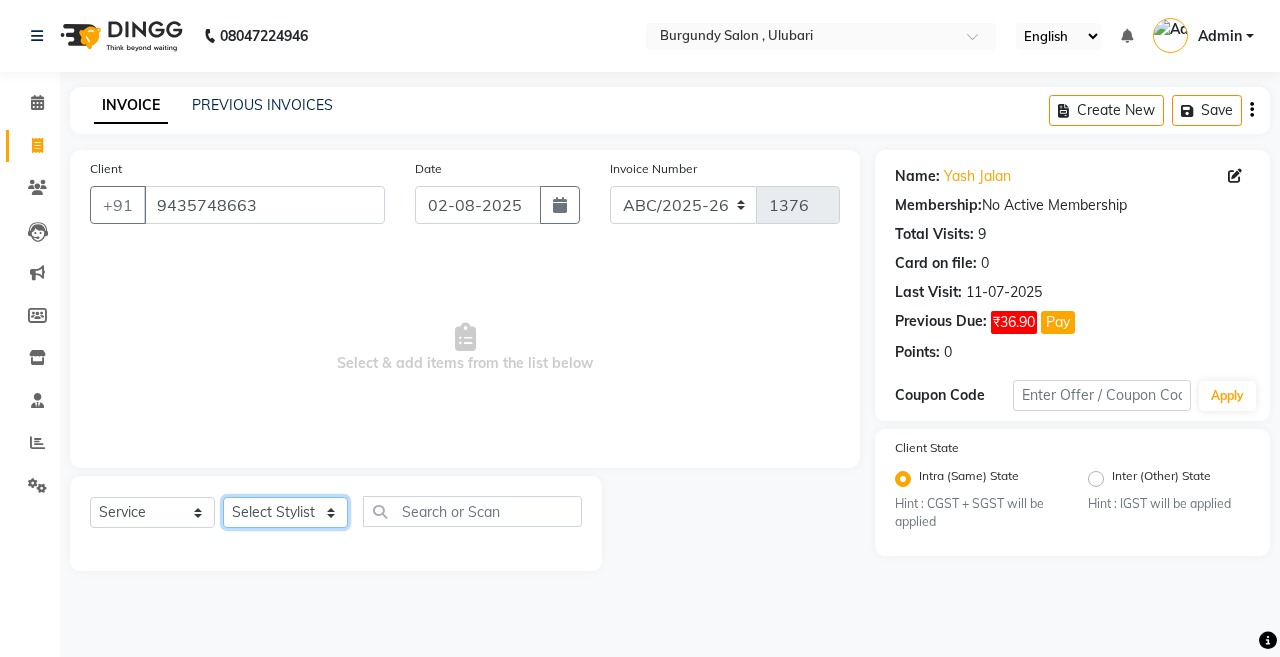 select on "80179" 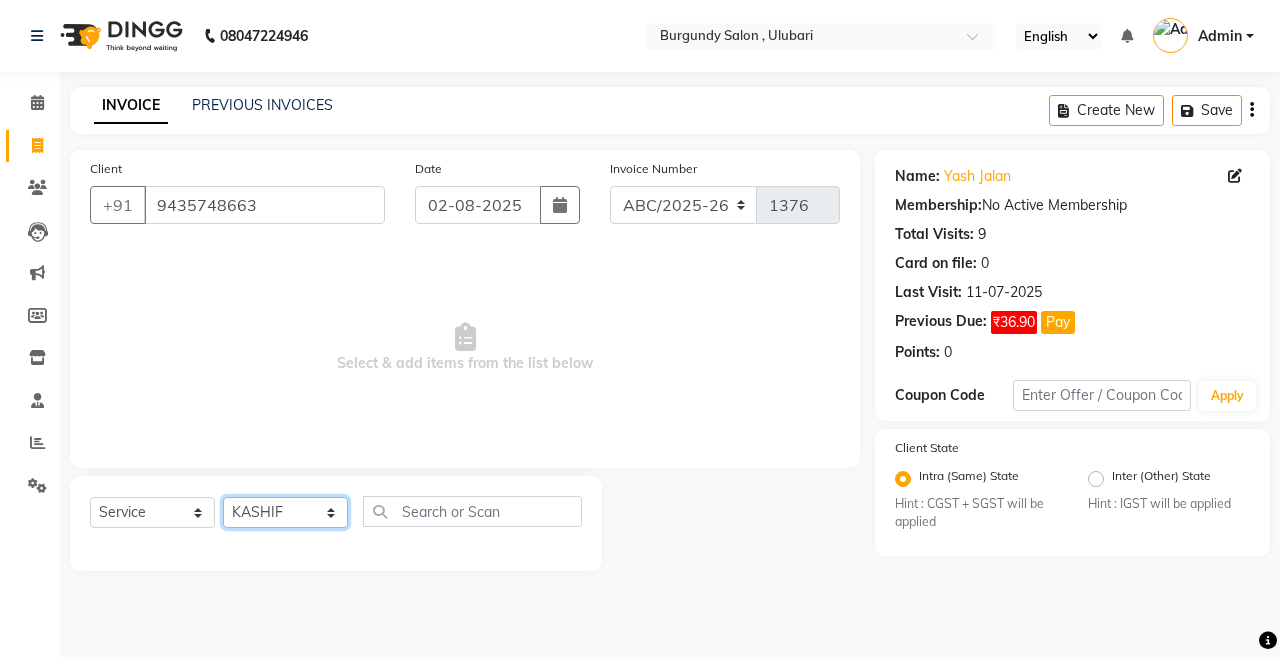 click on "Select Stylist ANIL  ANJANA BARSHA DEEPSHIKHA  DHON DAS DHON / NITUMONI EDWARD EDWARD/ LAXMI JOSHU JUNMONI KASHIF LAXI / ANJANA LAXMI LITTLE MAAM MINTUL MITALI NEETU RANA NITUMONI NITUMONI/POJA/ LAXMI NITUMONI / SAGARIKA NITUMONI/ SAGRIKA PRAKASH PUJAA Rubi RUBI / LAXMI SAGARIKA  SAGARIKA / RUBI SAHIL SAHIL / DHON SAHIL / EDWARD SAHIL/ JOSHU SAHIL/JOSHU/PRAKASH/ RUBI SAHIL/NITUMONI/ MITALI SAHIL/ RUBI SHABIR SHADHAB SIMA KALITA SONALI DEKA SOPEM staff 1 staff 1 TANU" 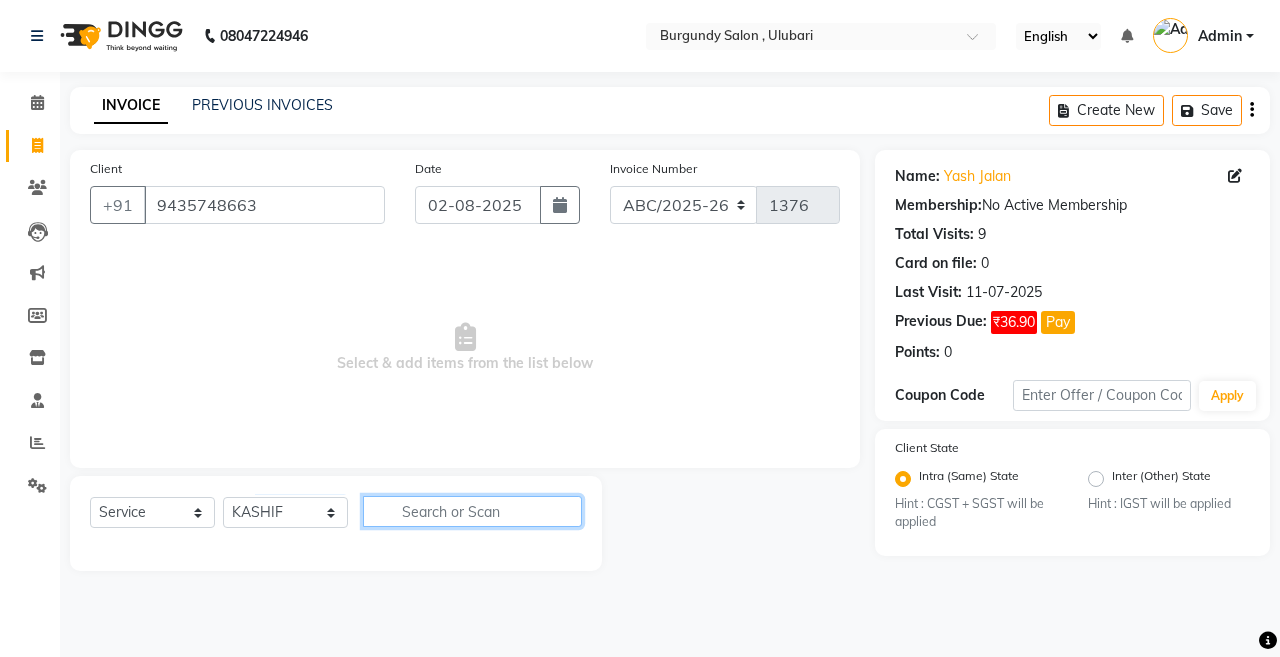 click 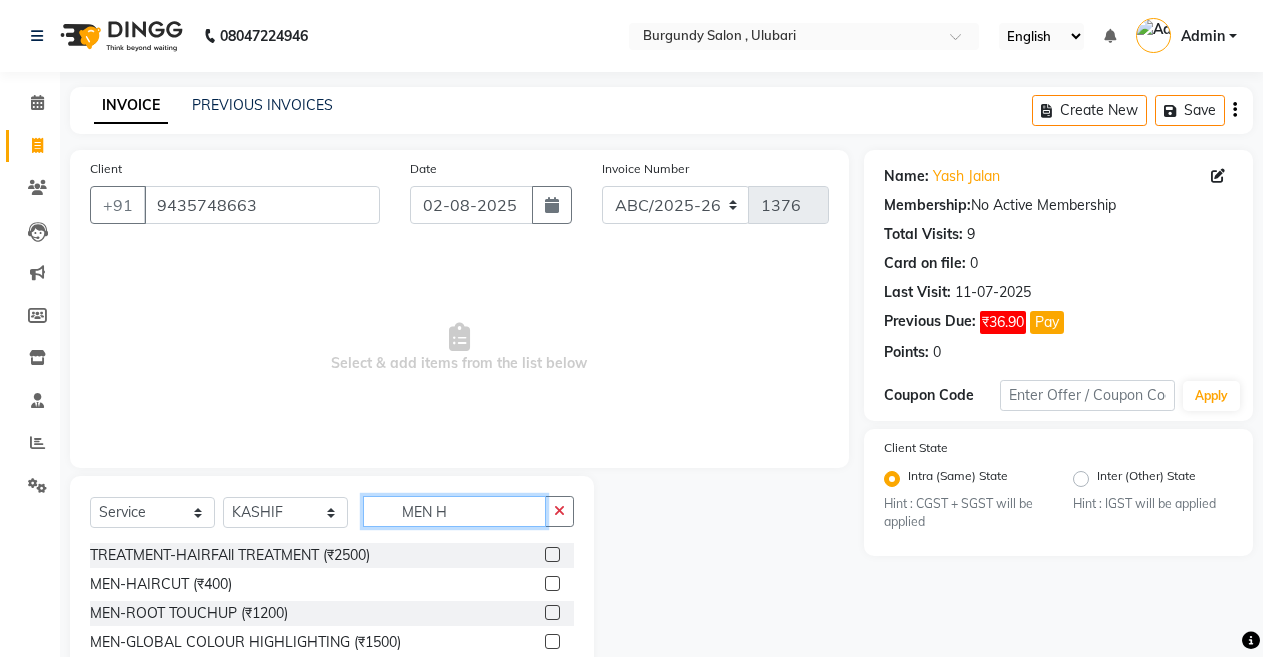 type on "MEN H" 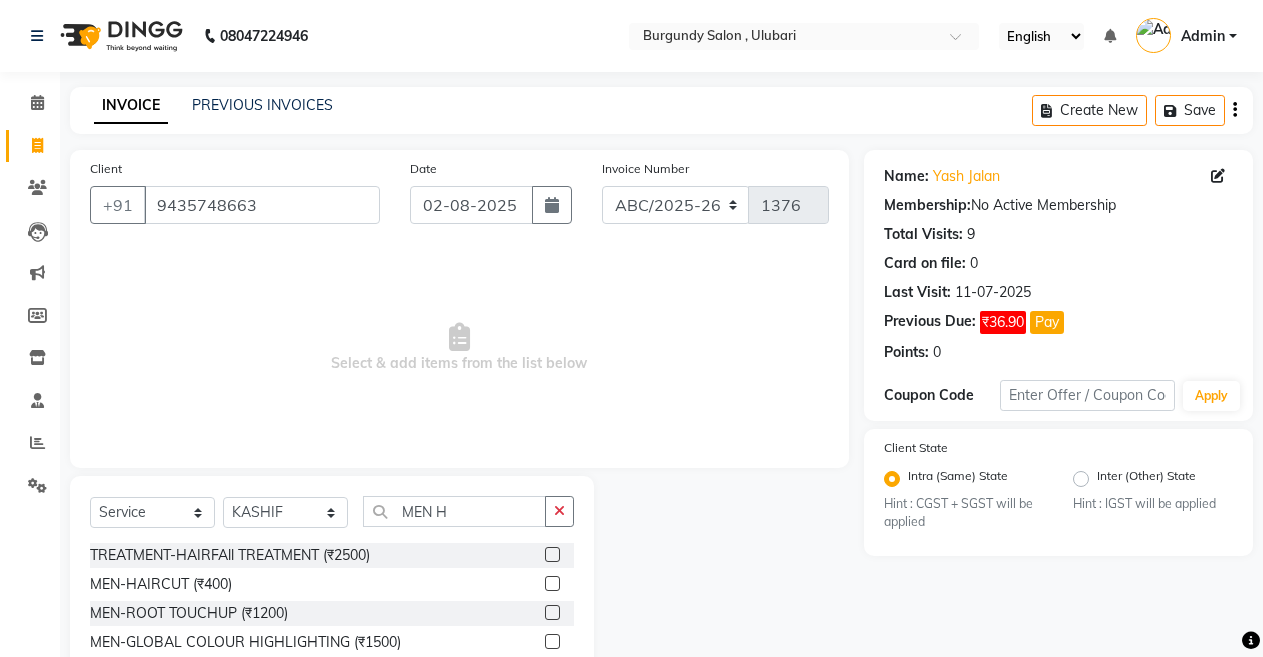 click 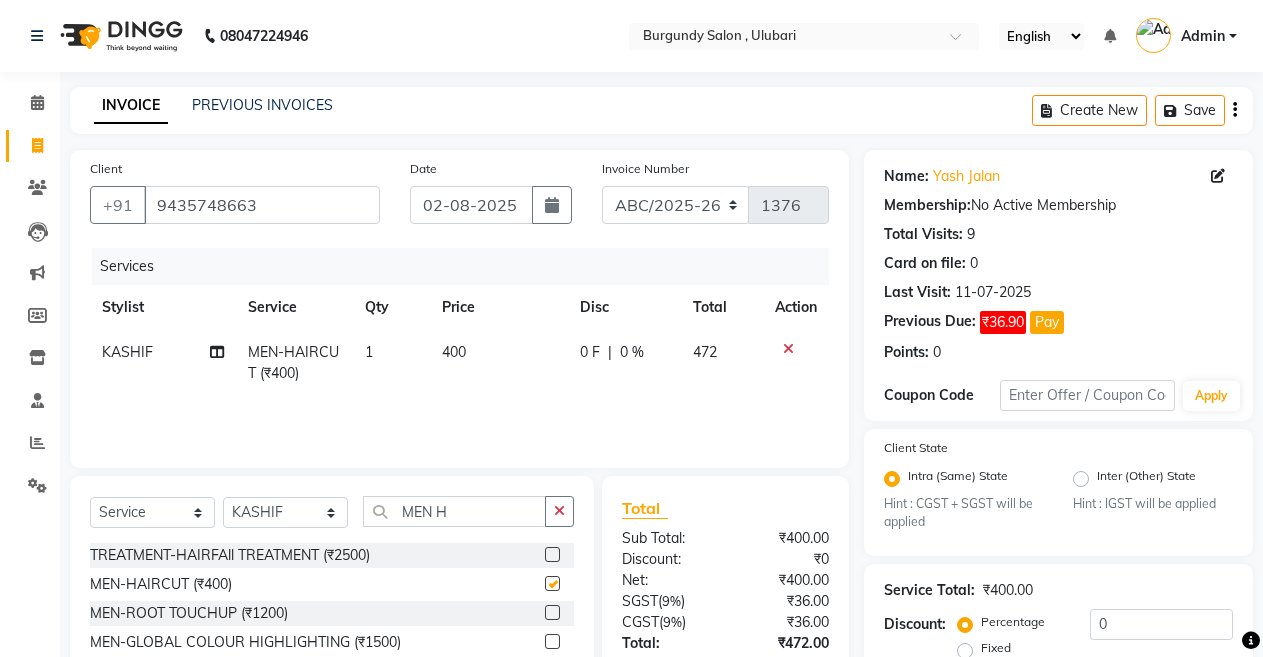 checkbox on "false" 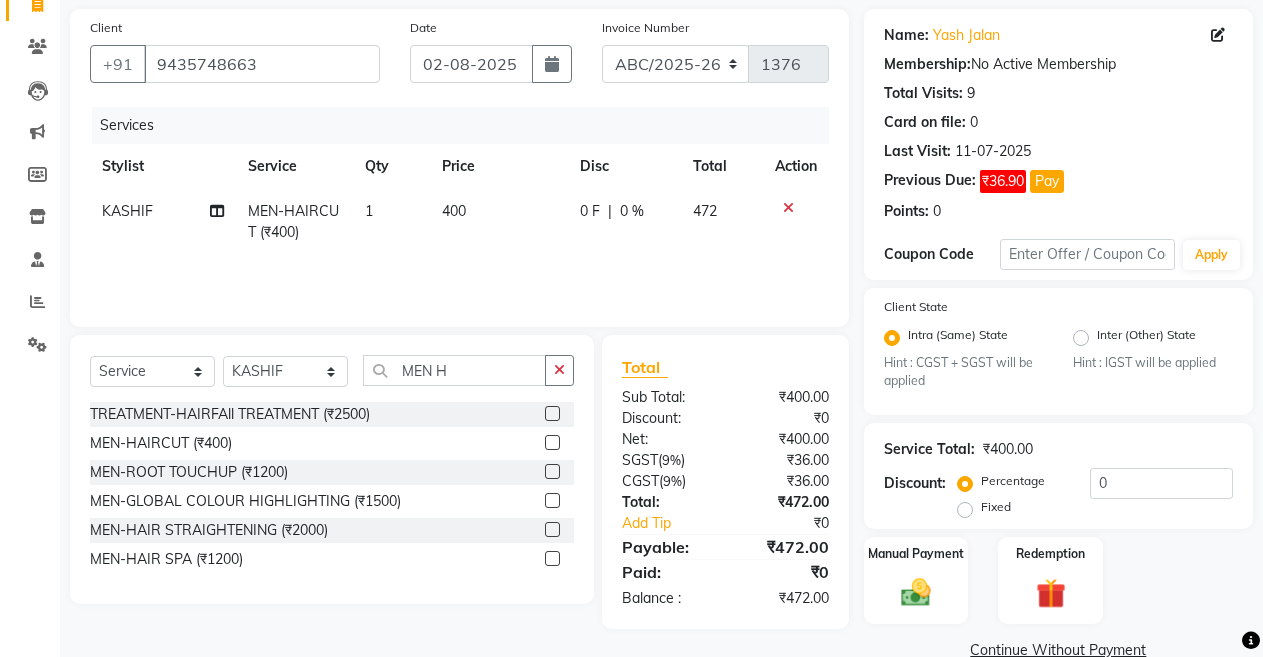 scroll, scrollTop: 179, scrollLeft: 0, axis: vertical 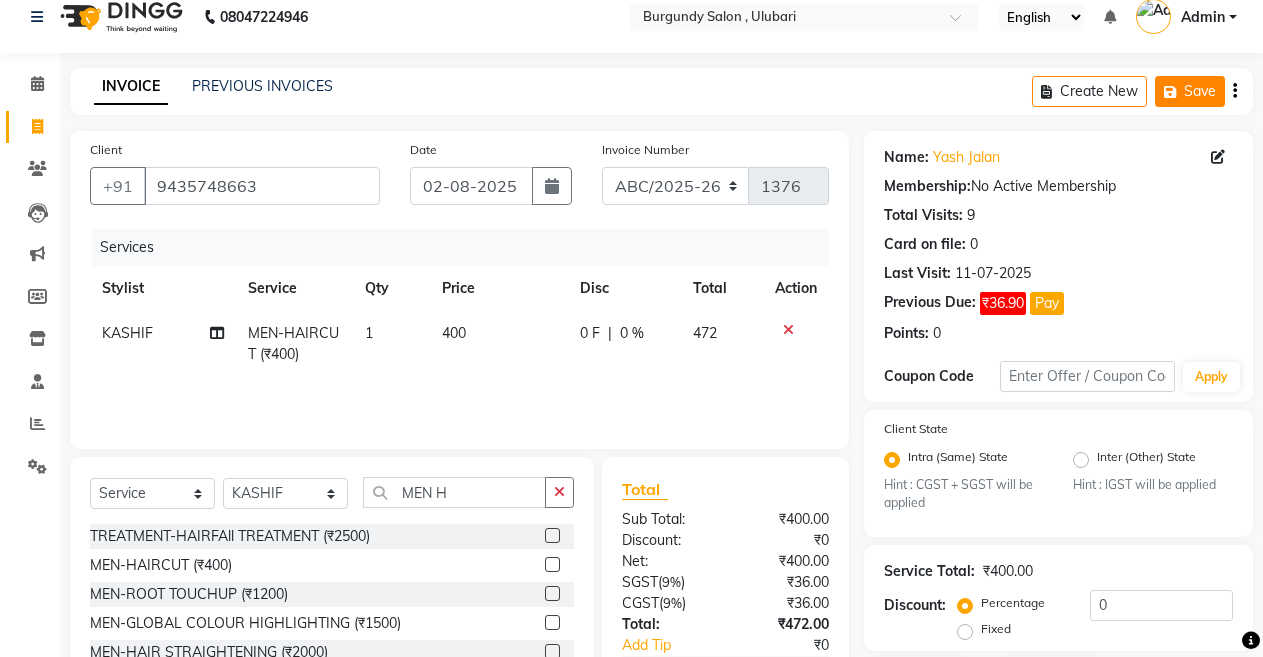 click on "Save" 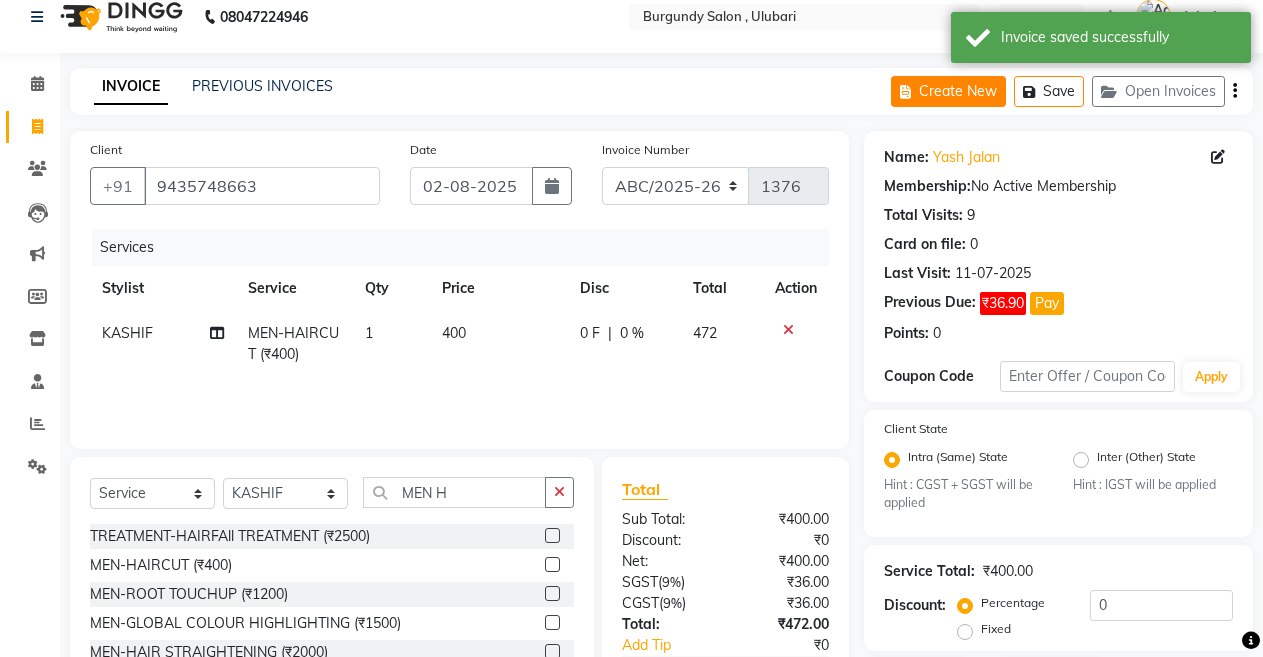click on "Create New" 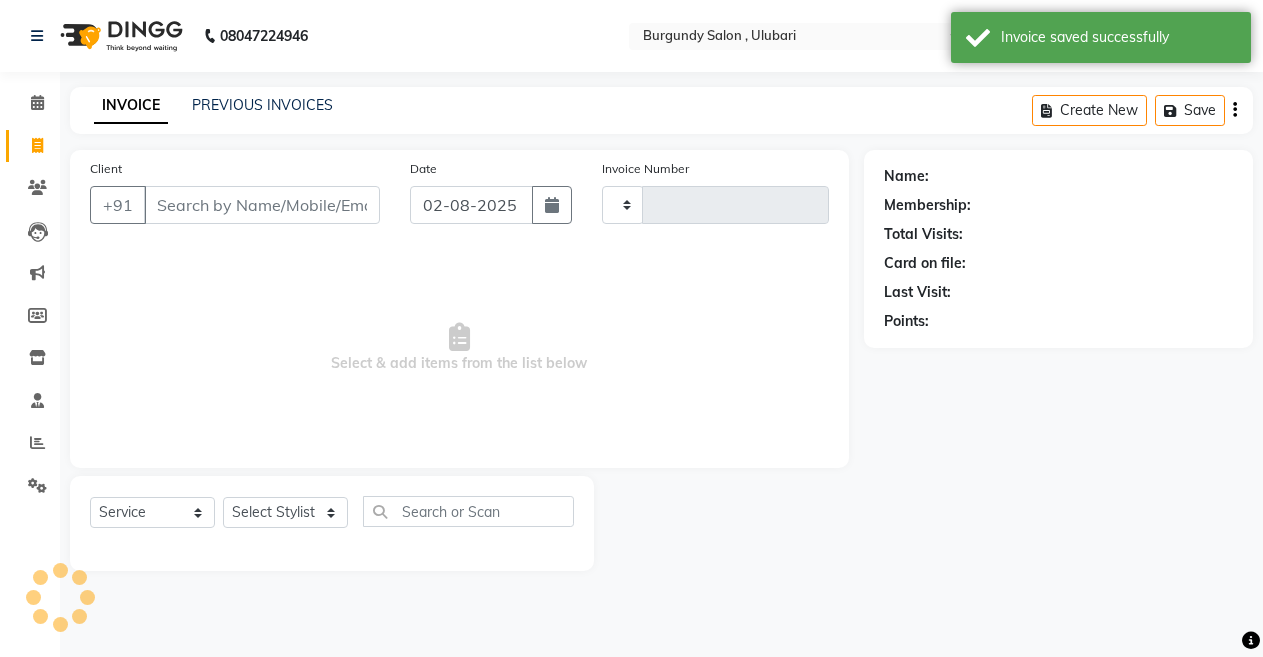 type on "1376" 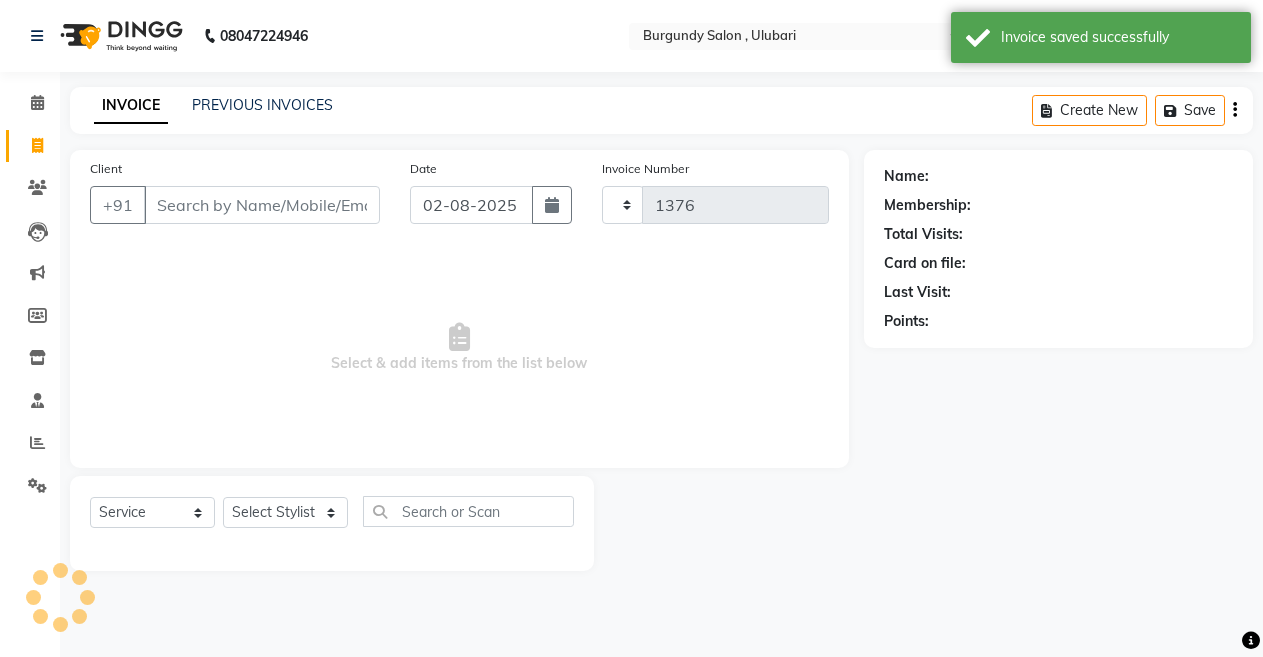 scroll, scrollTop: 0, scrollLeft: 0, axis: both 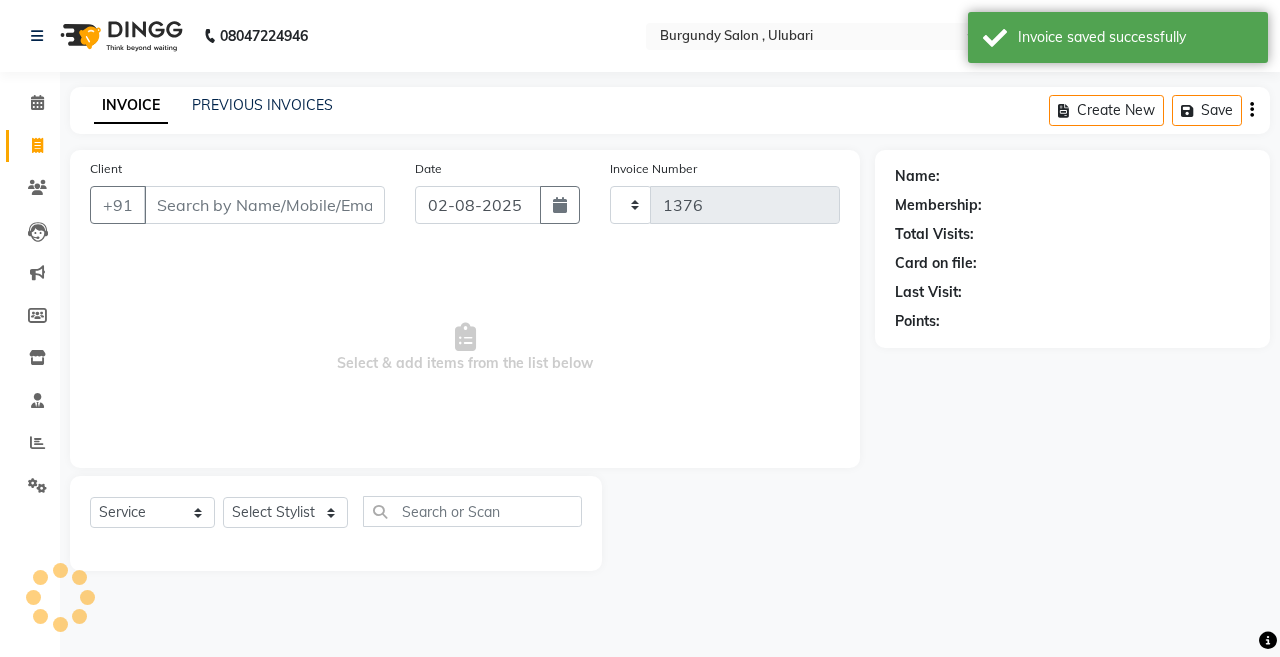 select on "5345" 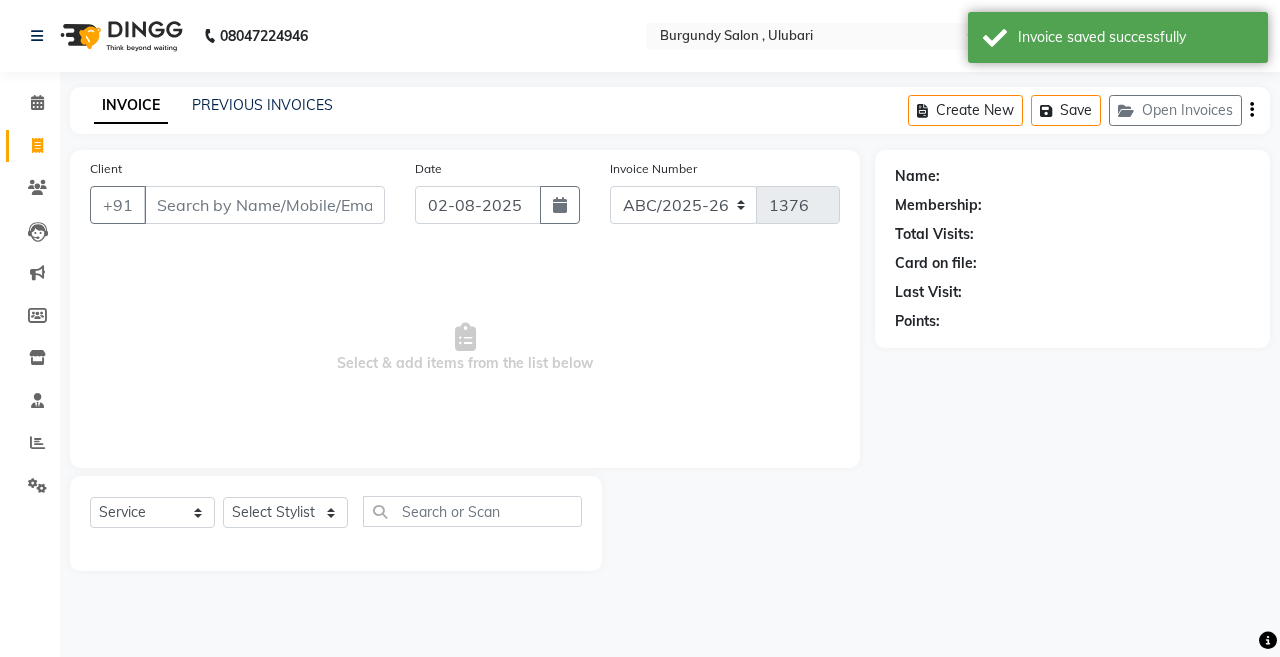 click on "Client" at bounding box center [264, 205] 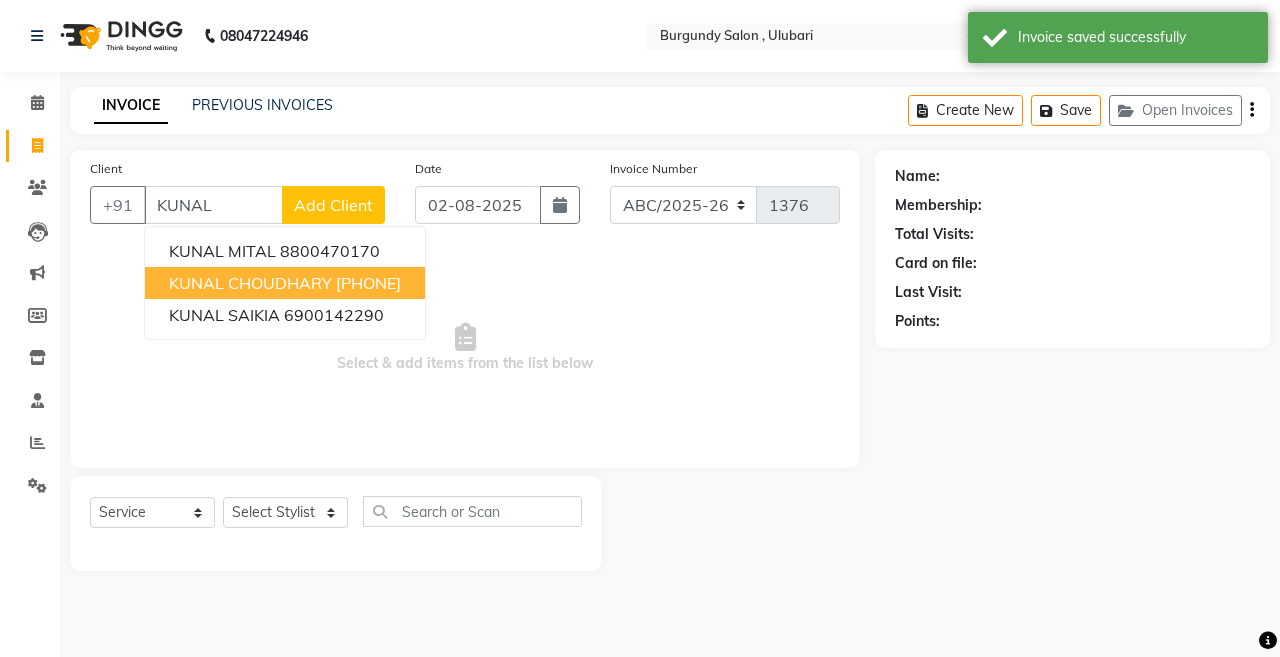 click on "9864041414" at bounding box center [368, 283] 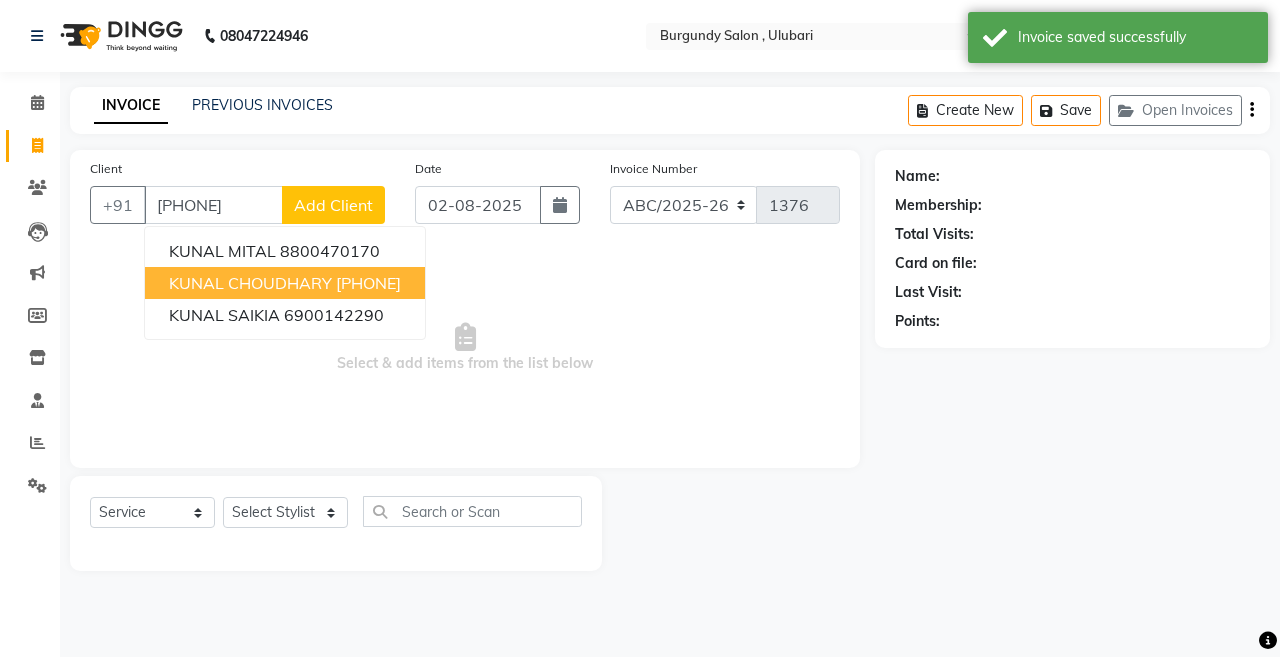 click on "Select & add items from the list below" at bounding box center [465, 348] 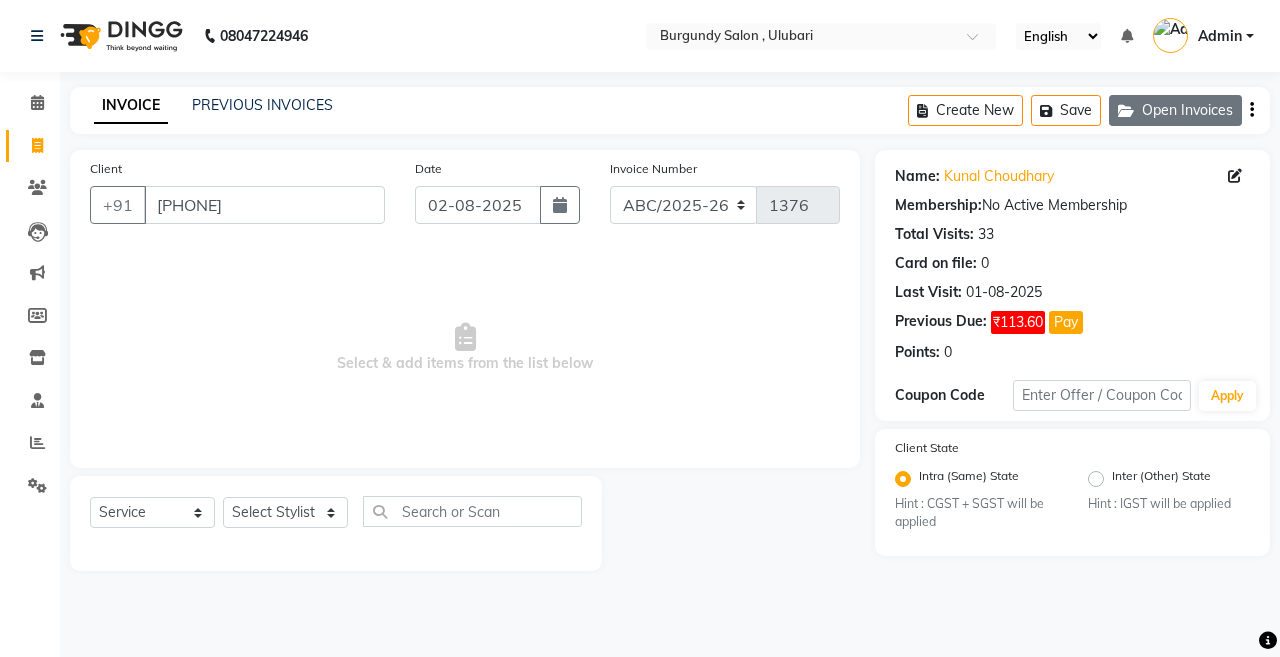 click 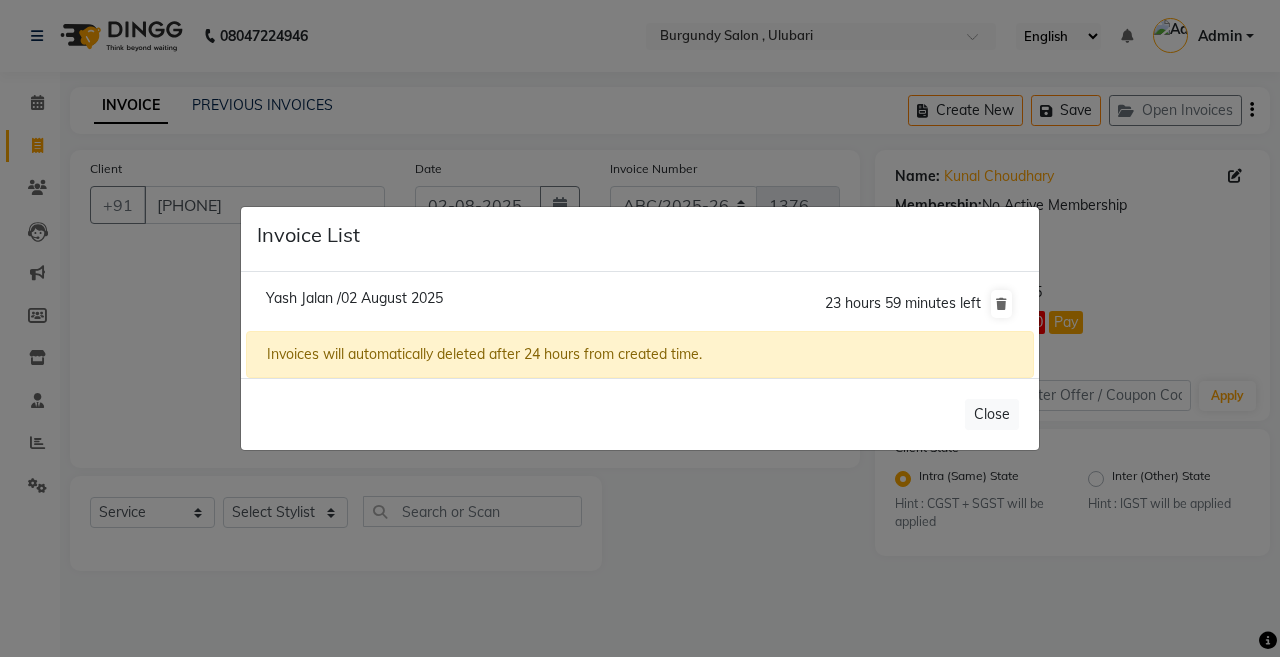 click on "Yash Jalan /02 August 2025" 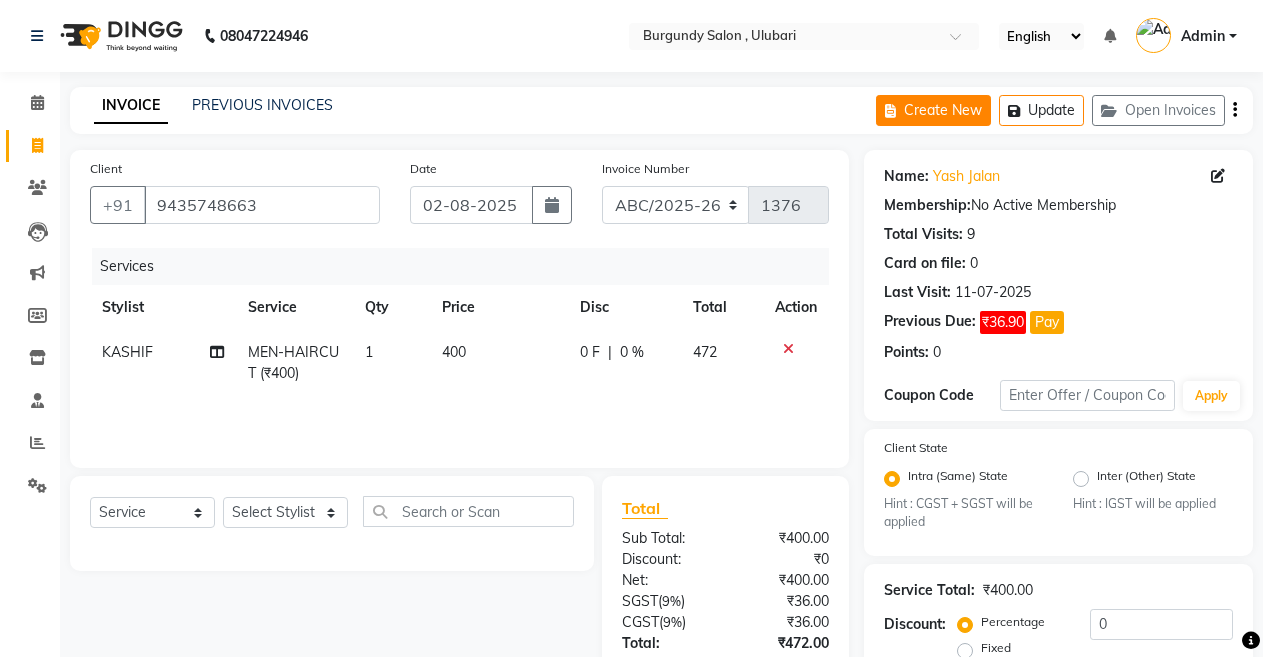 click on "Create New" 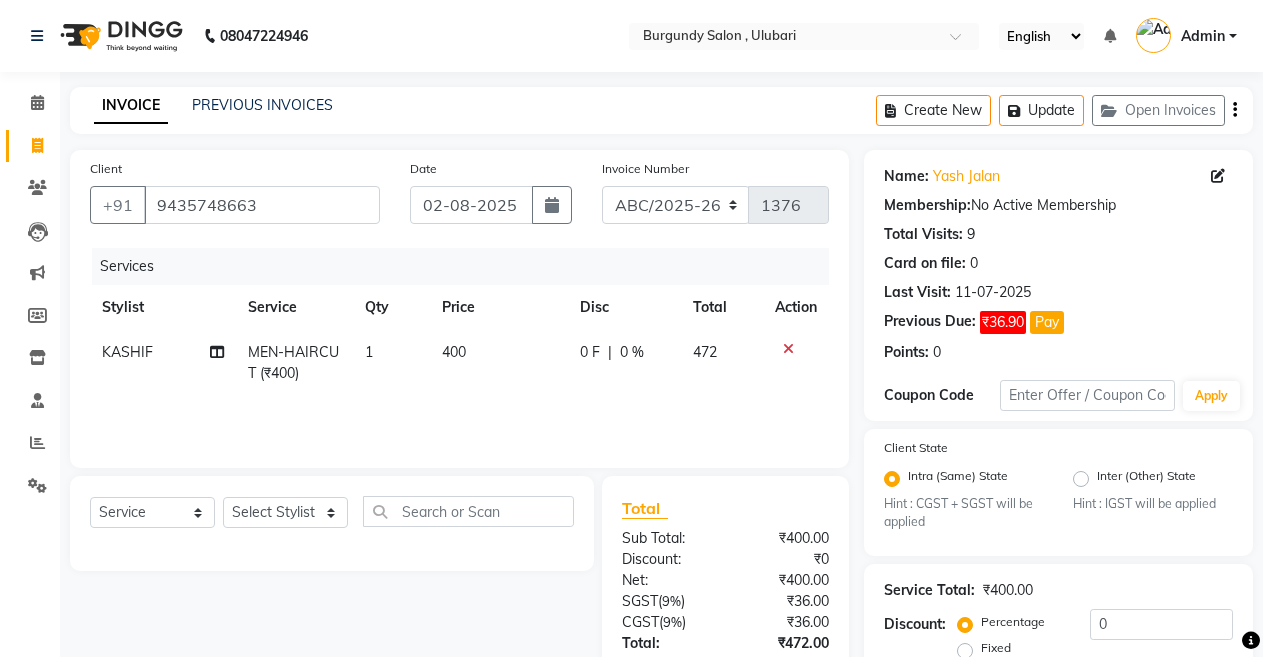 select on "service" 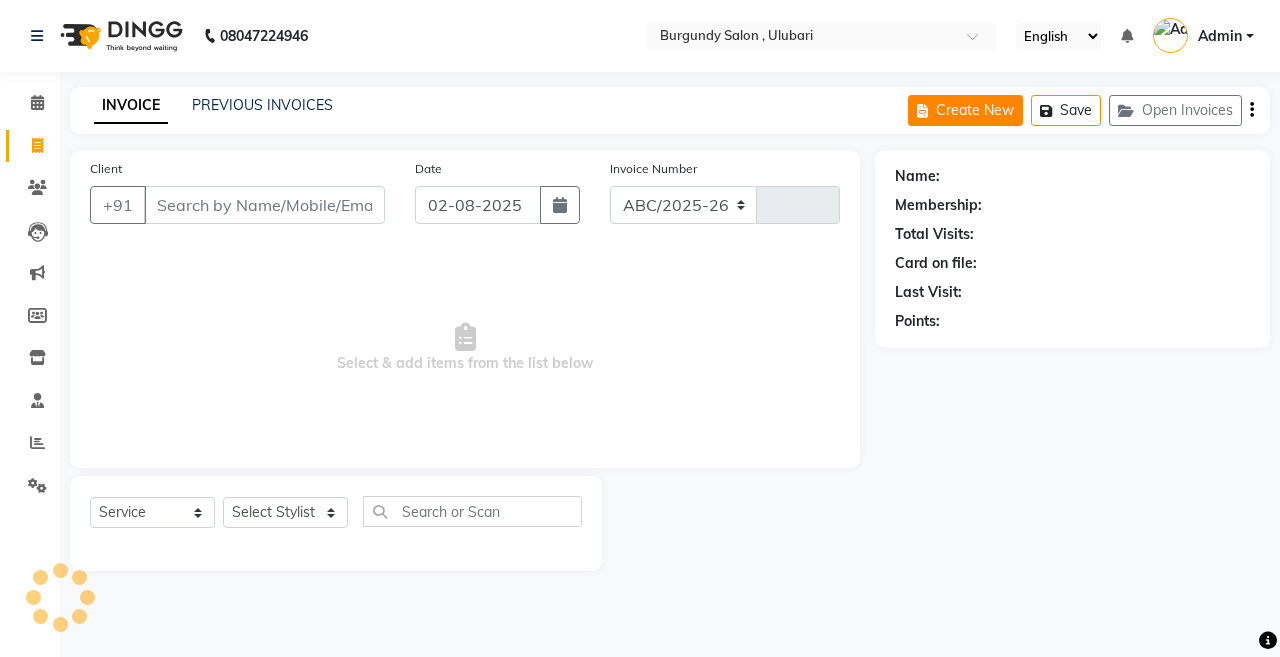 select on "5345" 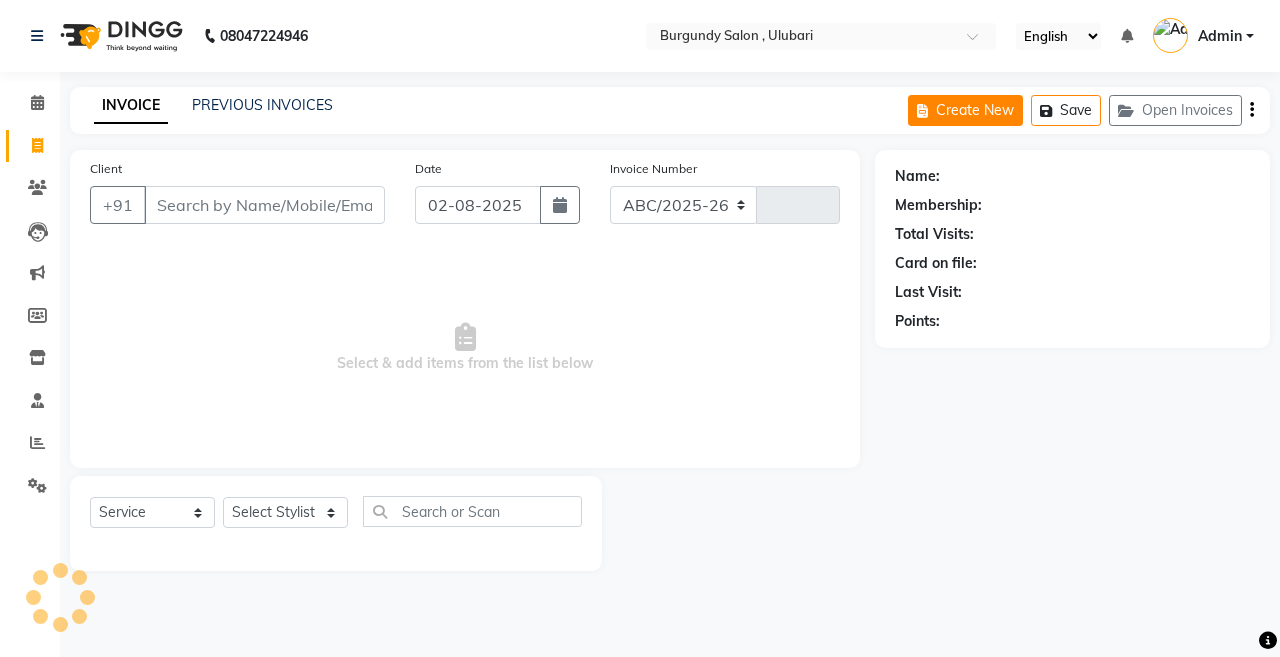 type on "1376" 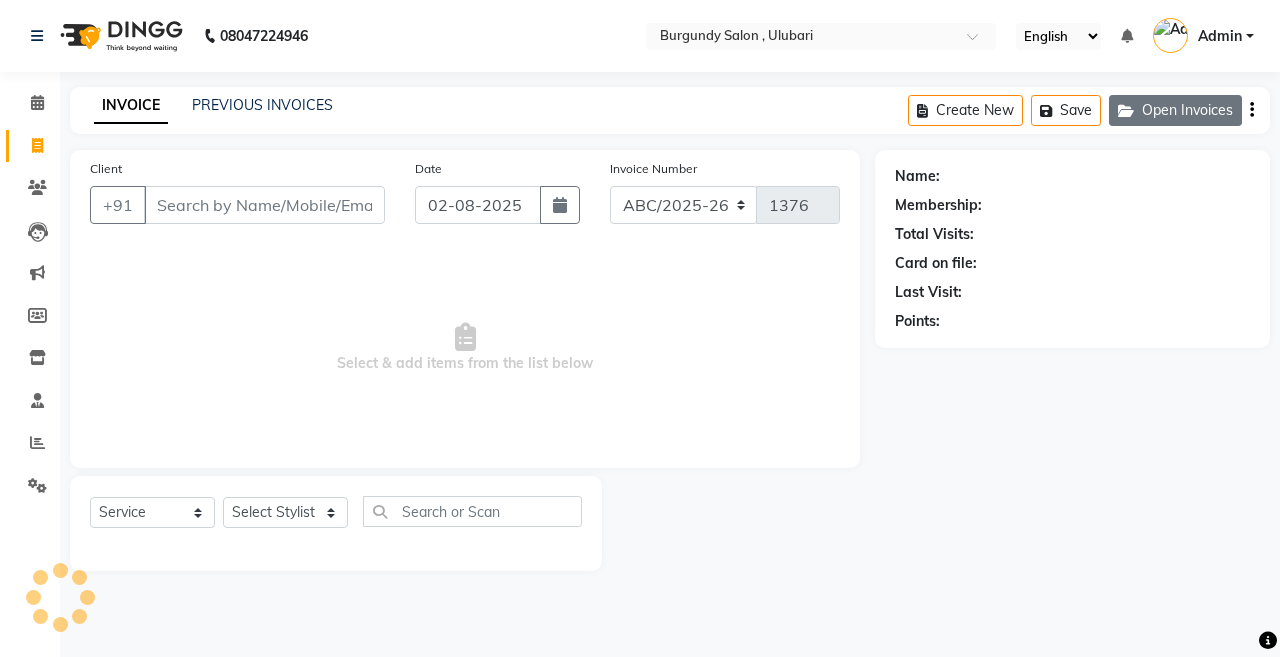 click on "Open Invoices" 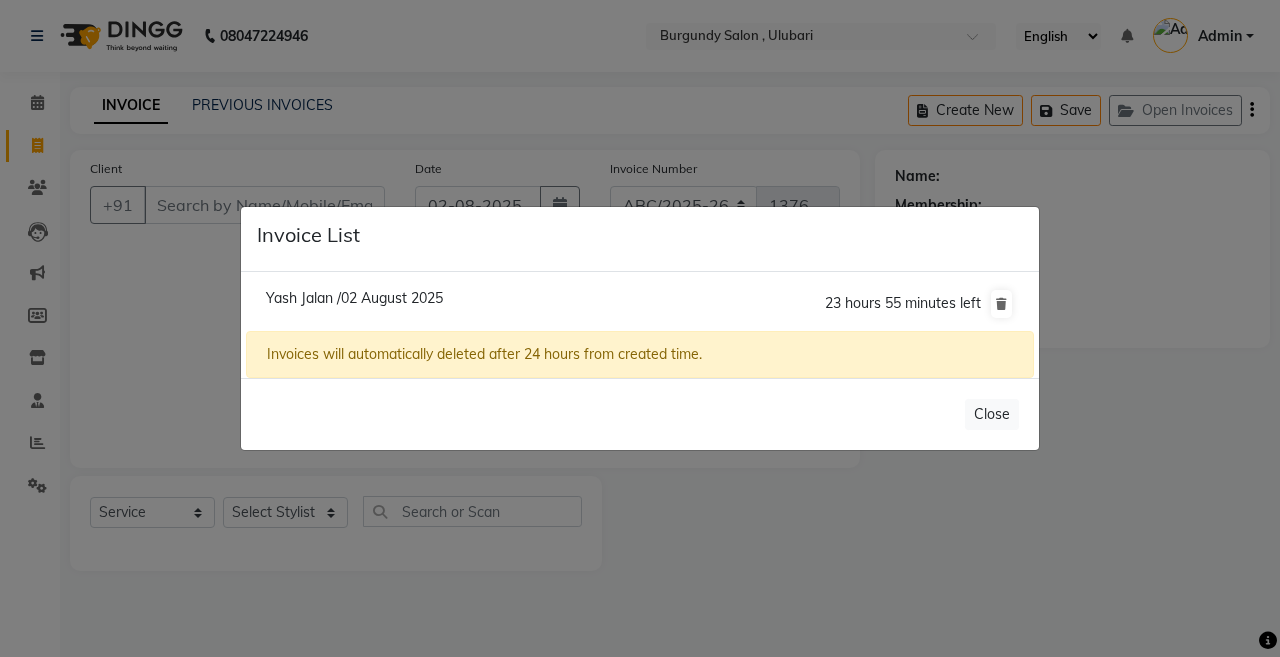 click on "Invoice List  Yash Jalan /02 August 2025  23 hours 55 minutes left  Invoices will automatically deleted after 24 hours from created time.   Close" 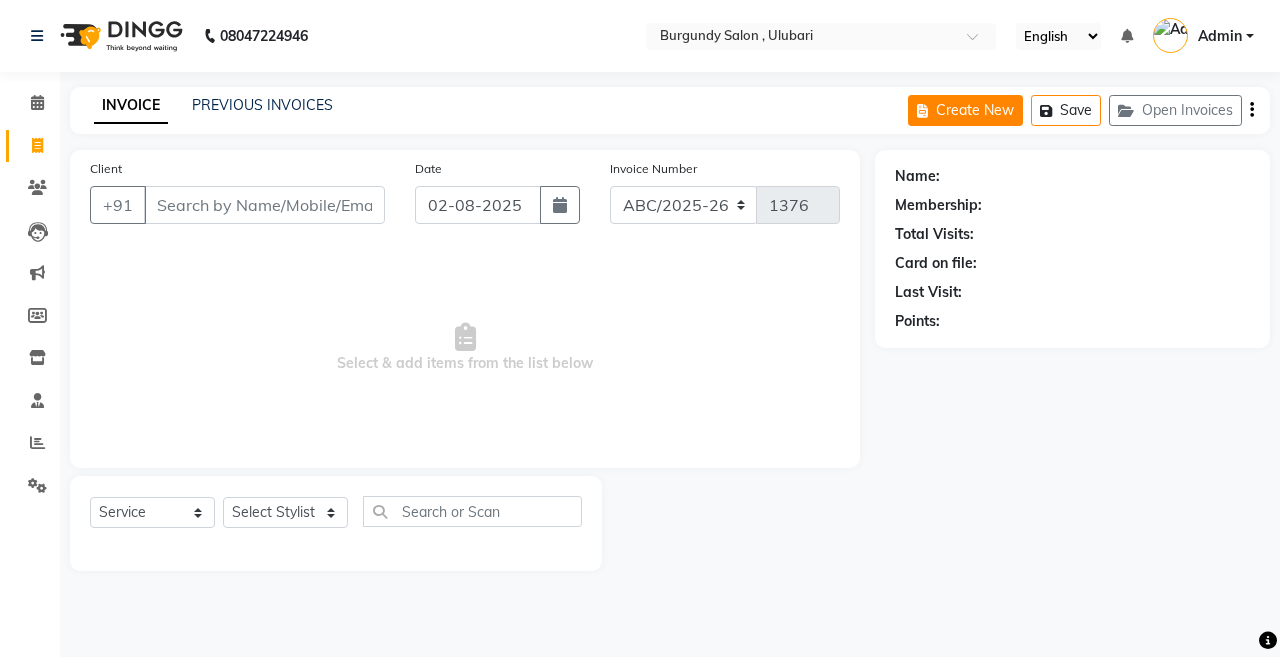 click on "Create New" 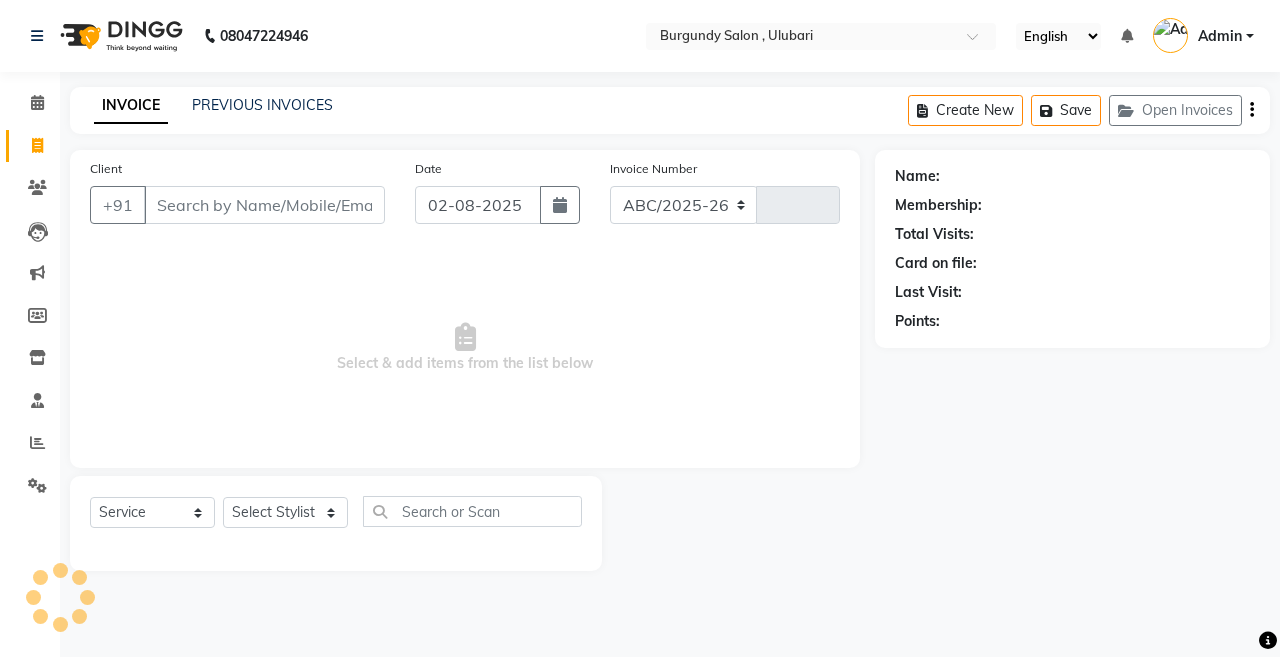 select on "5345" 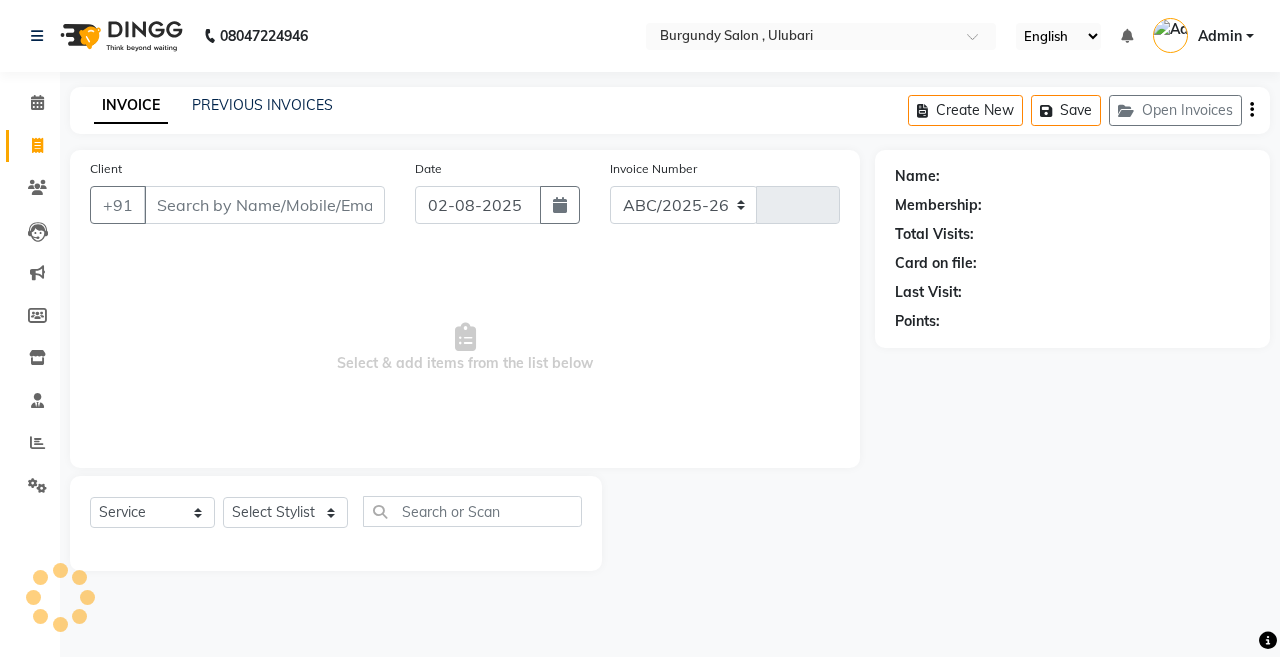 type on "1376" 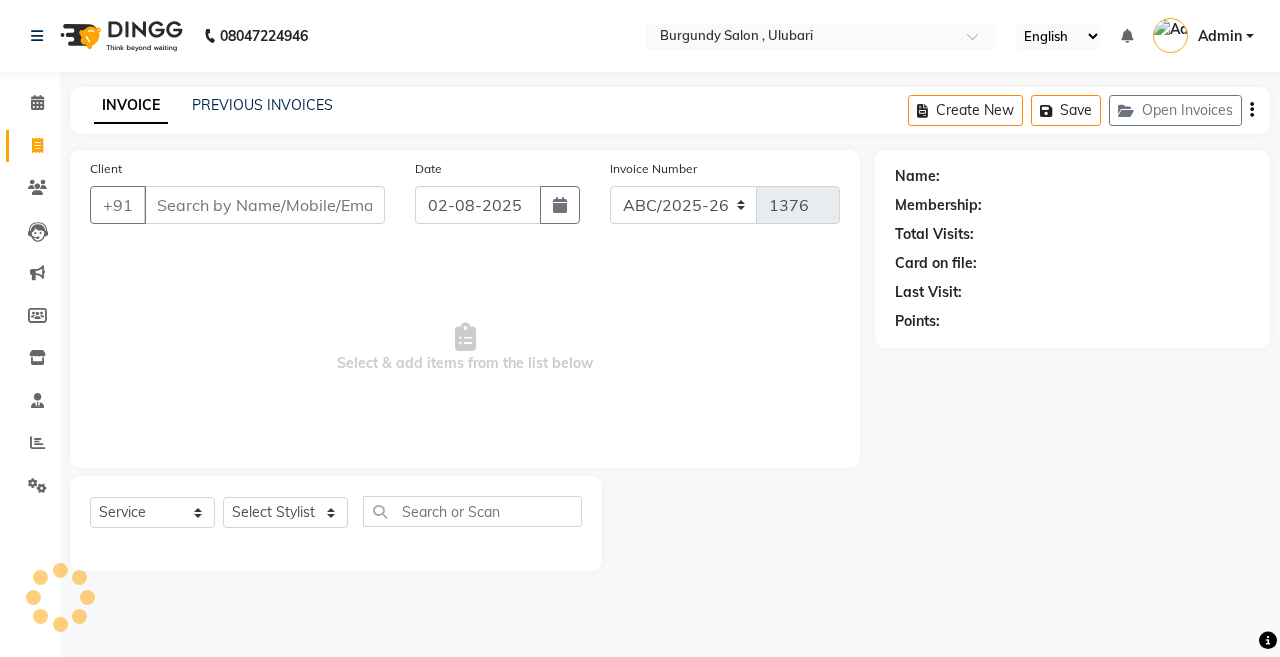click on "Client" at bounding box center (264, 205) 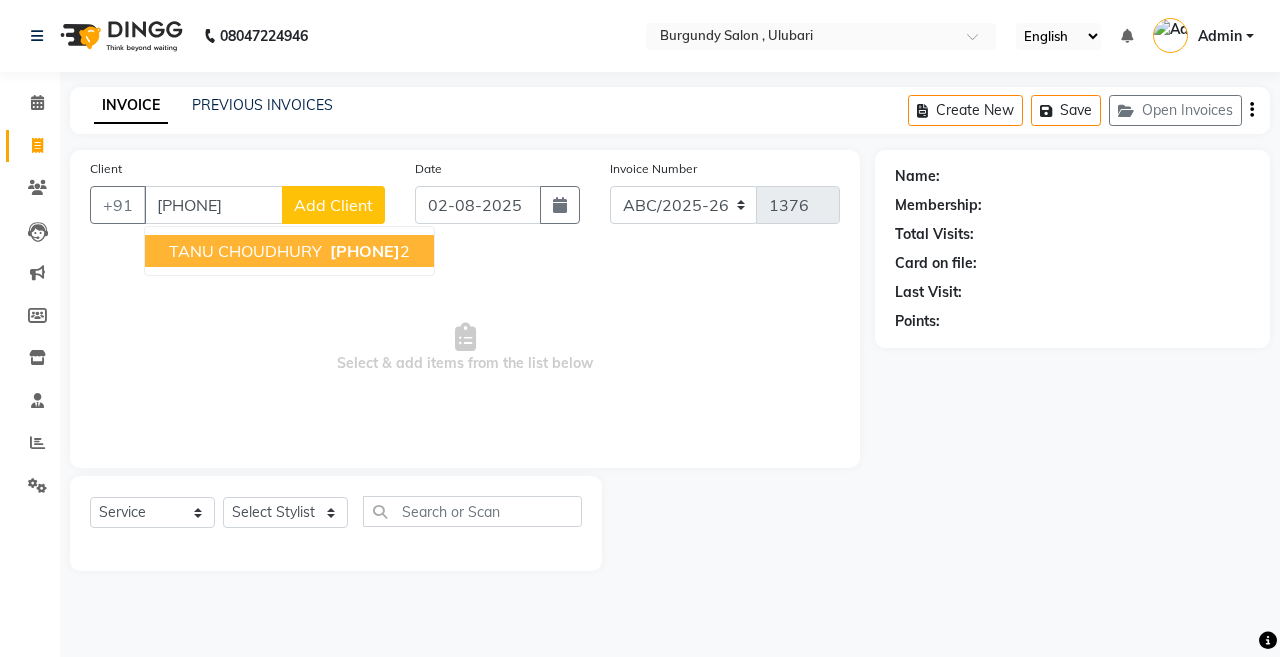 click on "863853838" at bounding box center (213, 205) 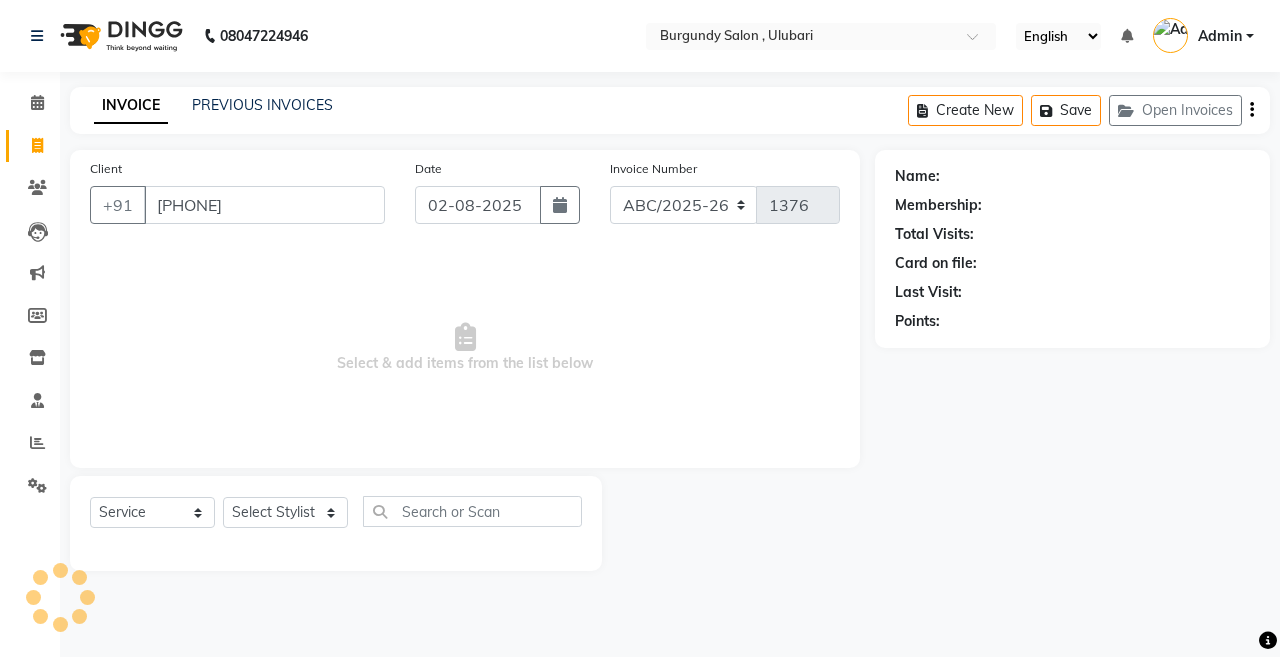 click on "Select & add items from the list below" at bounding box center [465, 348] 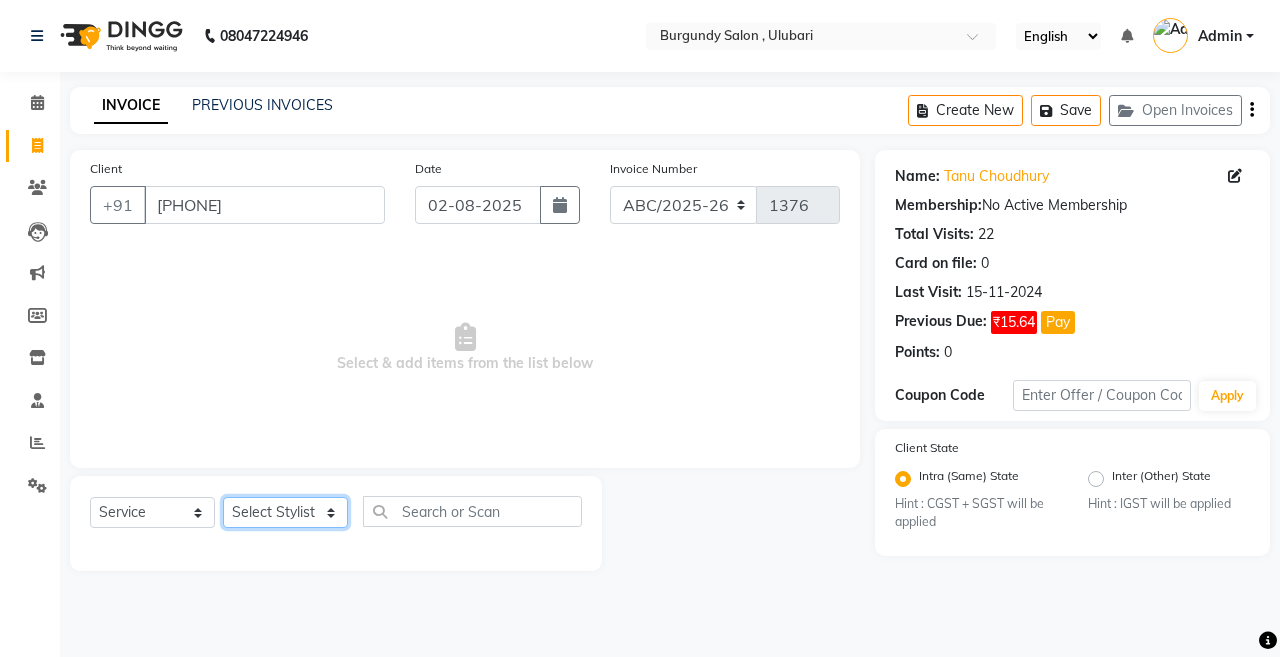 click on "Select Stylist ANIL  ANJANA BARSHA DEEPSHIKHA  DHON DAS DHON / NITUMONI EDWARD EDWARD/ LAXMI JOSHU JUNMONI KASHIF LAXI / ANJANA LAXMI LITTLE MAAM MINTUL MITALI NEETU RANA NITUMONI NITUMONI/POJA/ LAXMI NITUMONI / SAGARIKA NITUMONI/ SAGRIKA PRAKASH PUJAA Rubi RUBI / LAXMI SAGARIKA  SAGARIKA / RUBI SAHIL SAHIL / DHON SAHIL / EDWARD SAHIL/ JOSHU SAHIL/JOSHU/PRAKASH/ RUBI SAHIL/NITUMONI/ MITALI SAHIL/ RUBI SHABIR SHADHAB SIMA KALITA SONALI DEKA SOPEM staff 1 staff 1 TANU" 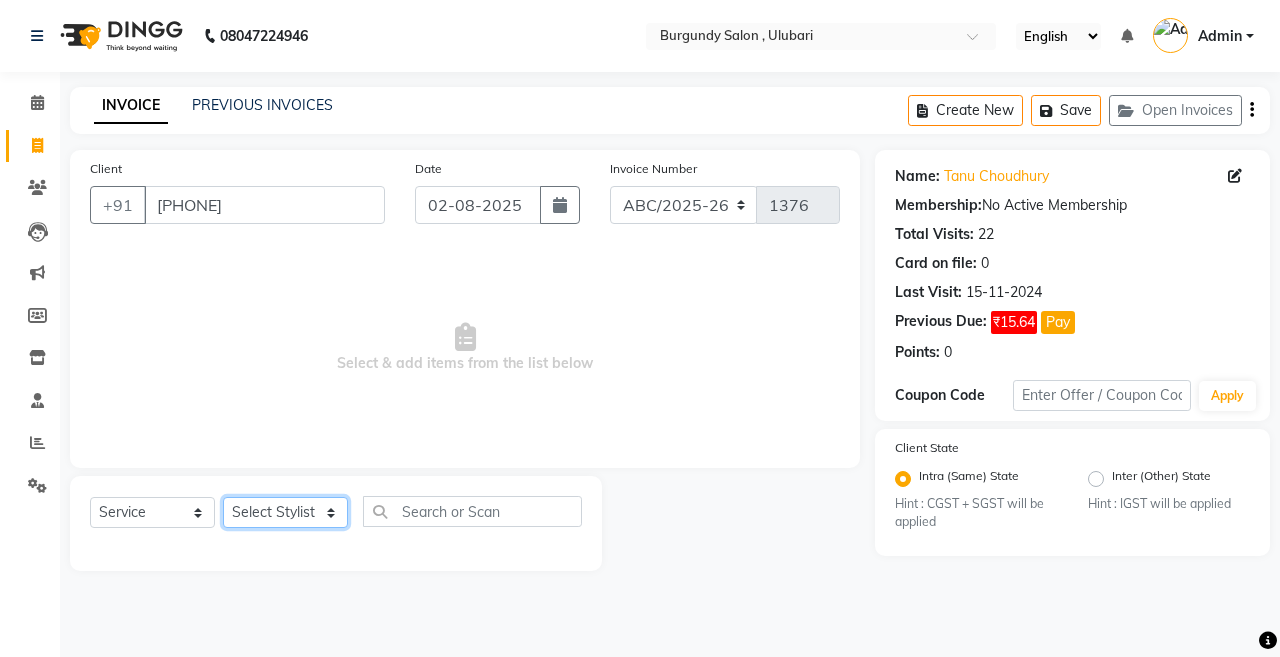 select on "71248" 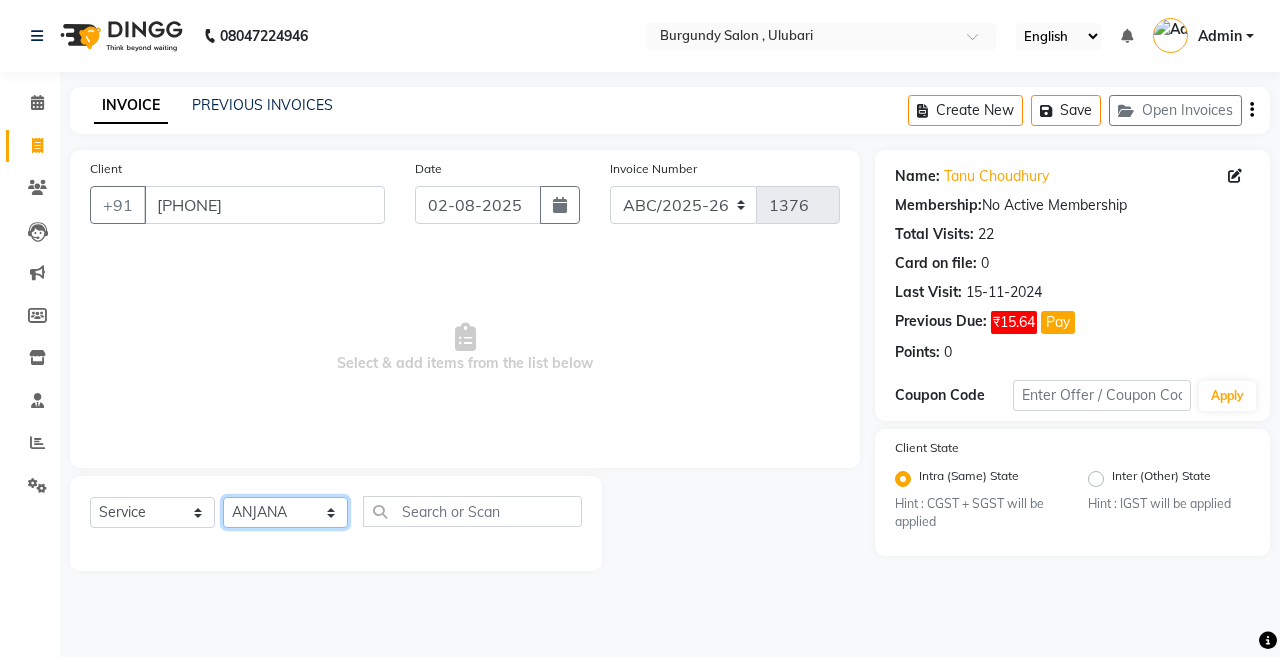 click on "Select Stylist ANIL  ANJANA BARSHA DEEPSHIKHA  DHON DAS DHON / NITUMONI EDWARD EDWARD/ LAXMI JOSHU JUNMONI KASHIF LAXI / ANJANA LAXMI LITTLE MAAM MINTUL MITALI NEETU RANA NITUMONI NITUMONI/POJA/ LAXMI NITUMONI / SAGARIKA NITUMONI/ SAGRIKA PRAKASH PUJAA Rubi RUBI / LAXMI SAGARIKA  SAGARIKA / RUBI SAHIL SAHIL / DHON SAHIL / EDWARD SAHIL/ JOSHU SAHIL/JOSHU/PRAKASH/ RUBI SAHIL/NITUMONI/ MITALI SAHIL/ RUBI SHABIR SHADHAB SIMA KALITA SONALI DEKA SOPEM staff 1 staff 1 TANU" 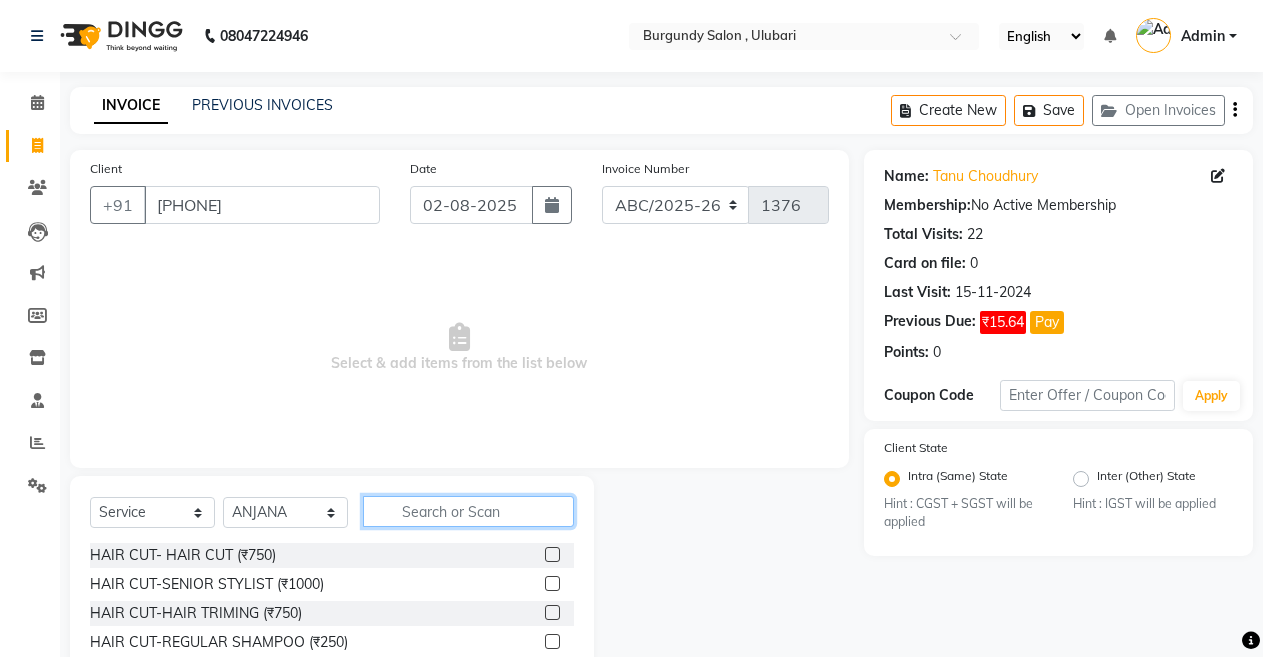 click 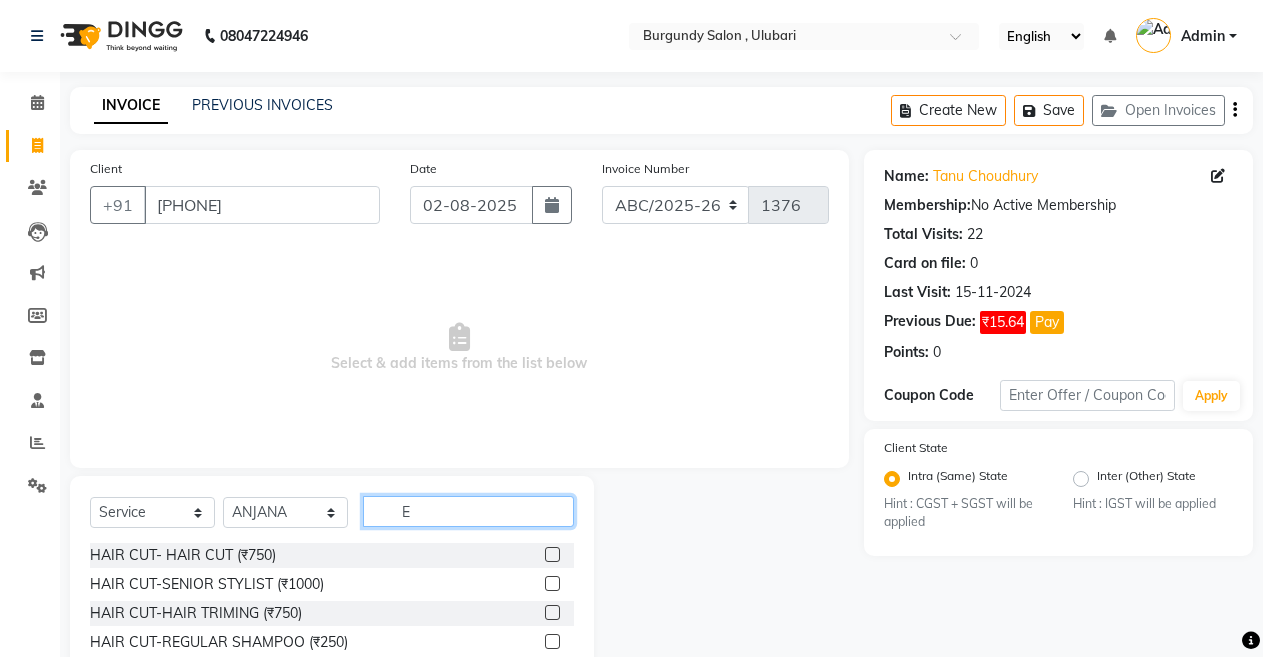 click on "E" 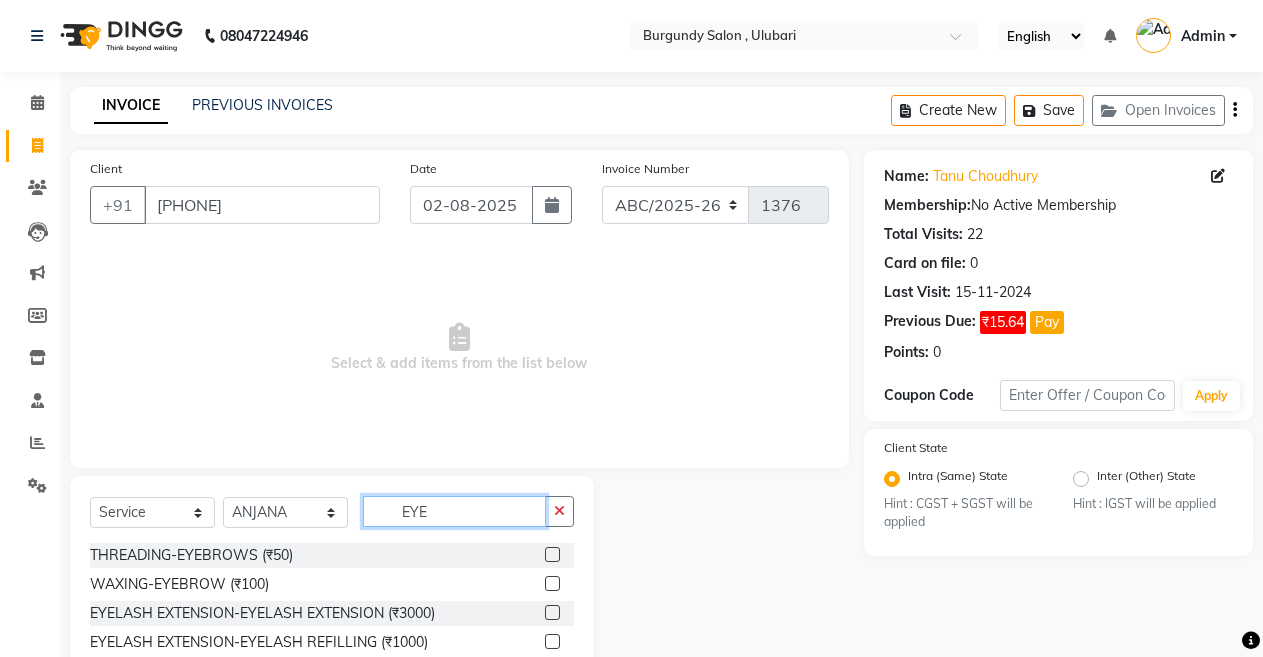 type on "EYE" 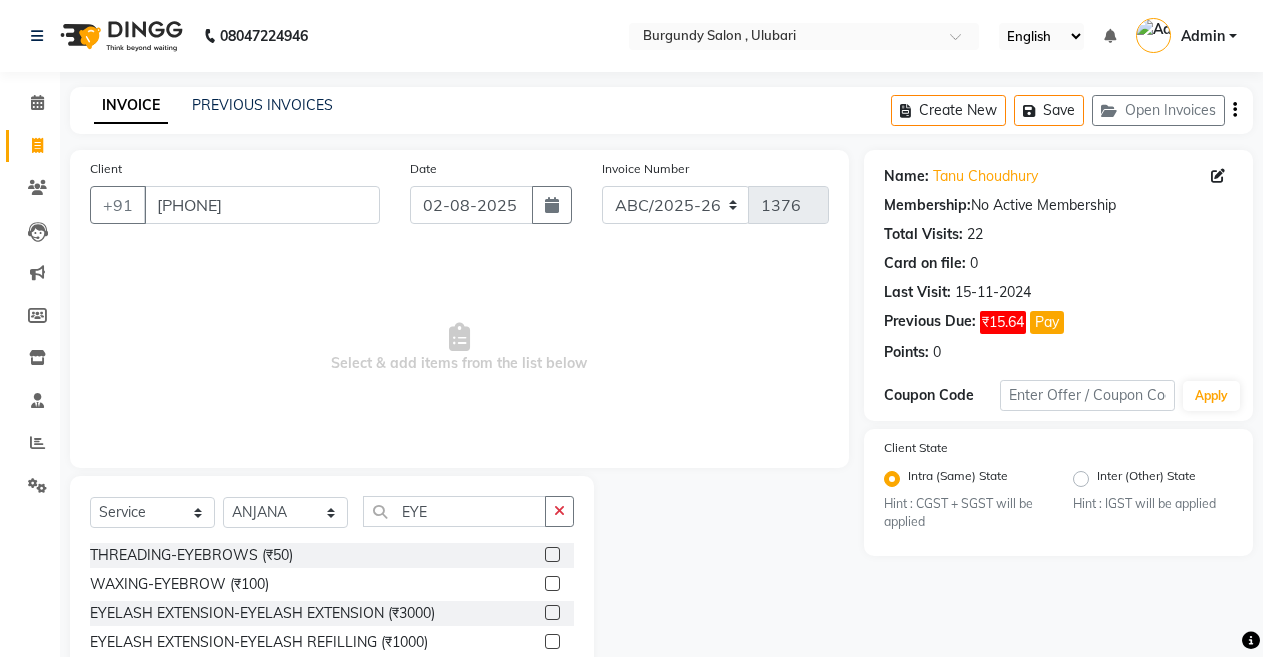 click 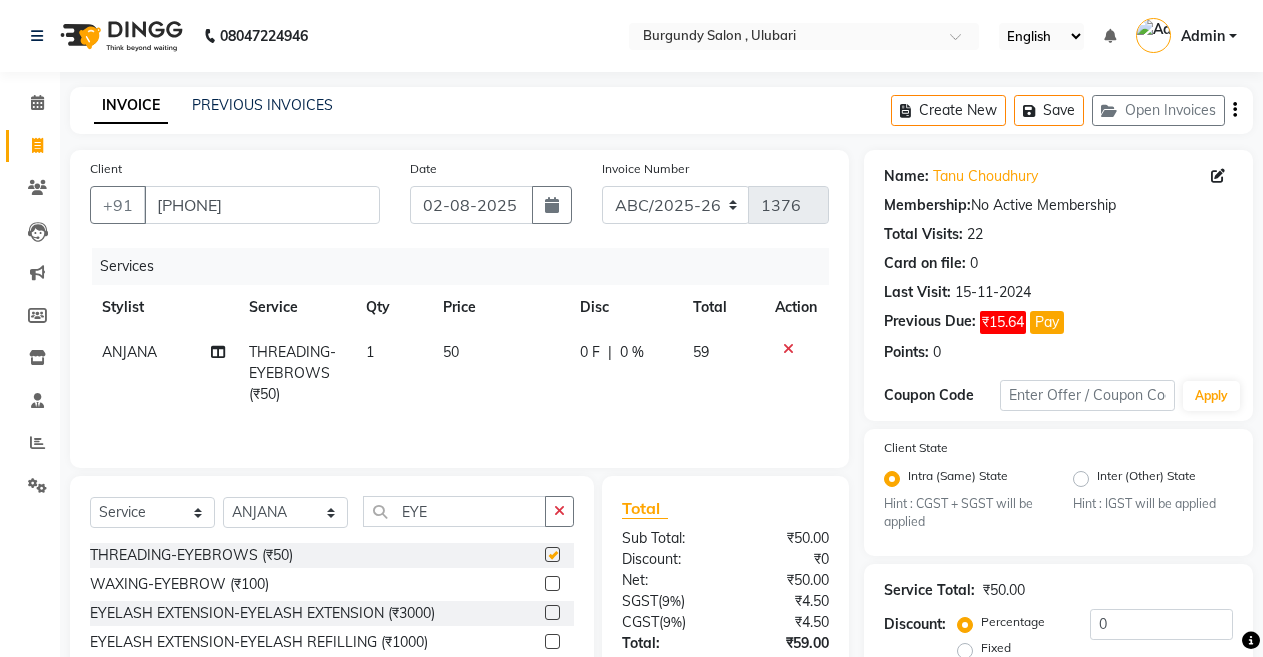 checkbox on "false" 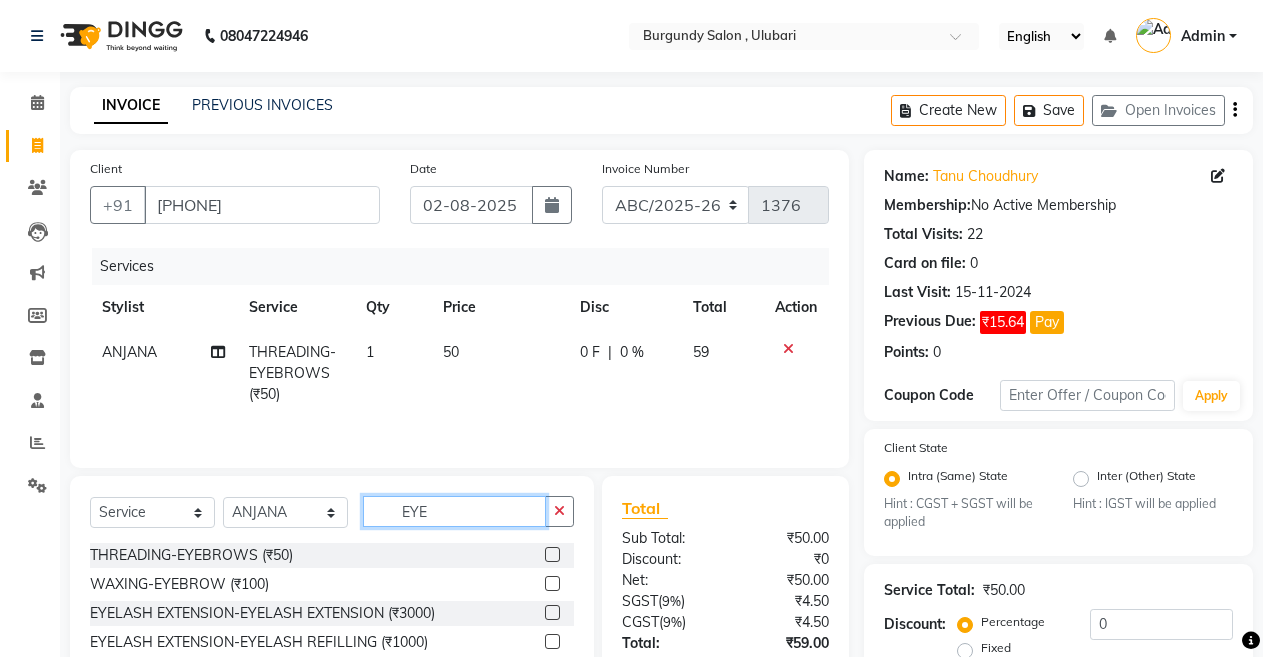 click on "EYE" 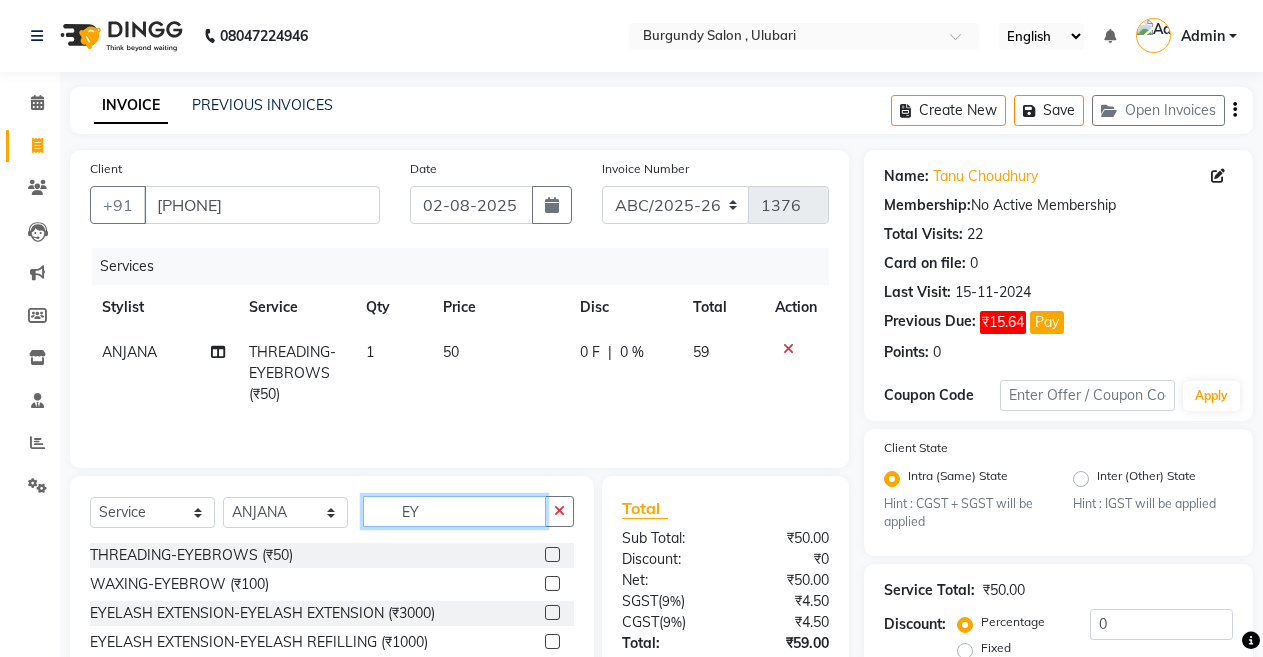 type on "E" 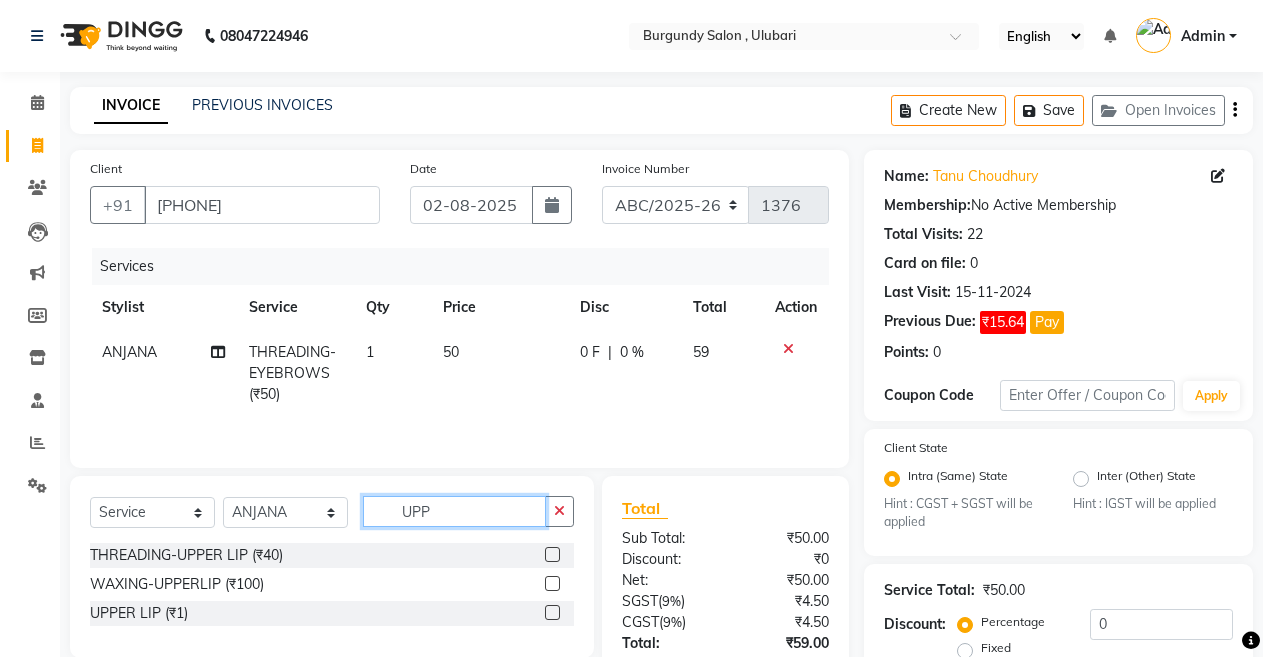 type on "UPP" 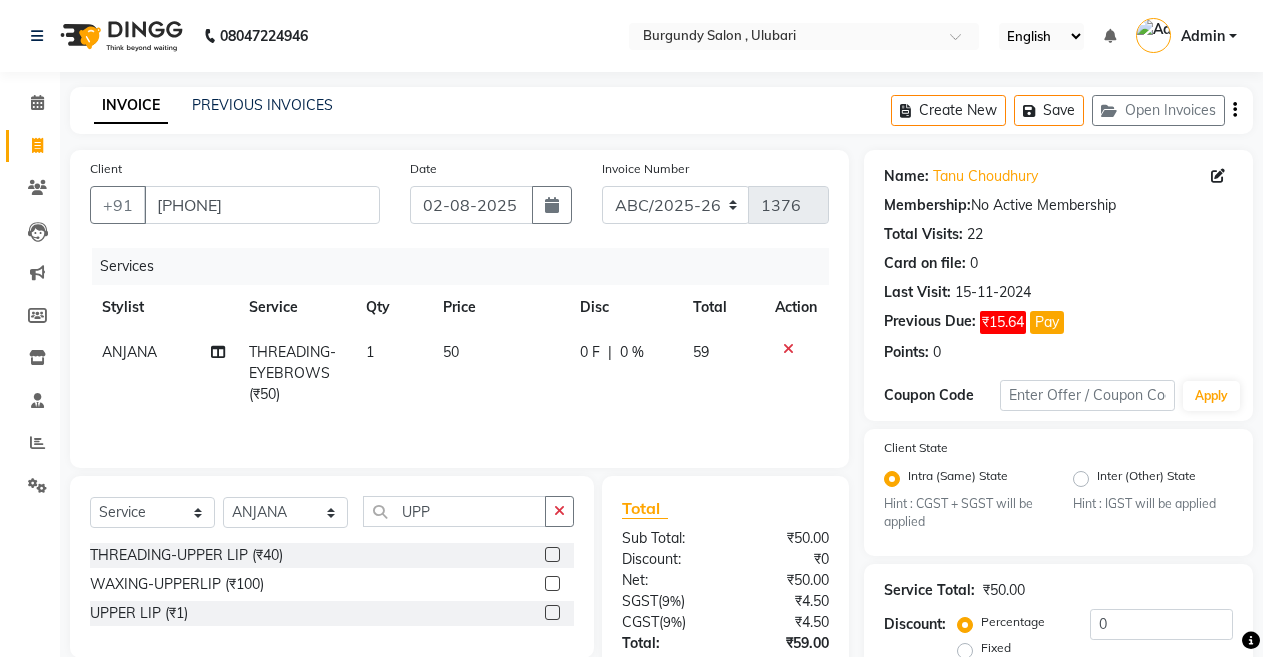 click 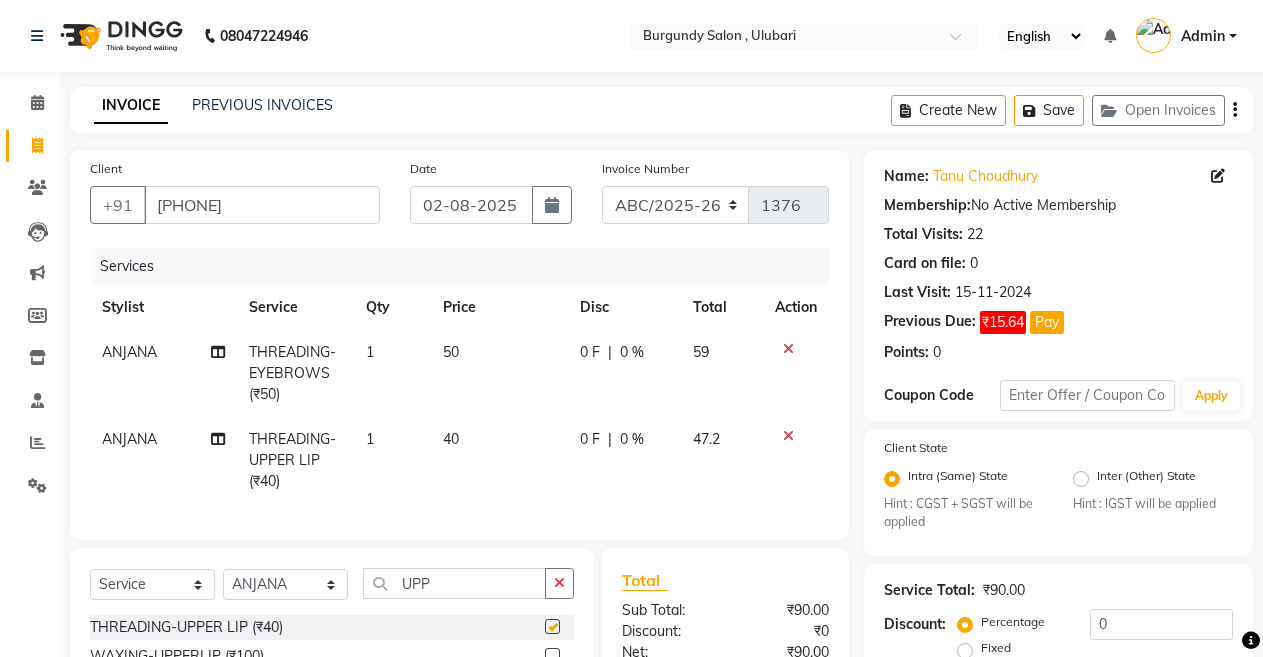 checkbox on "false" 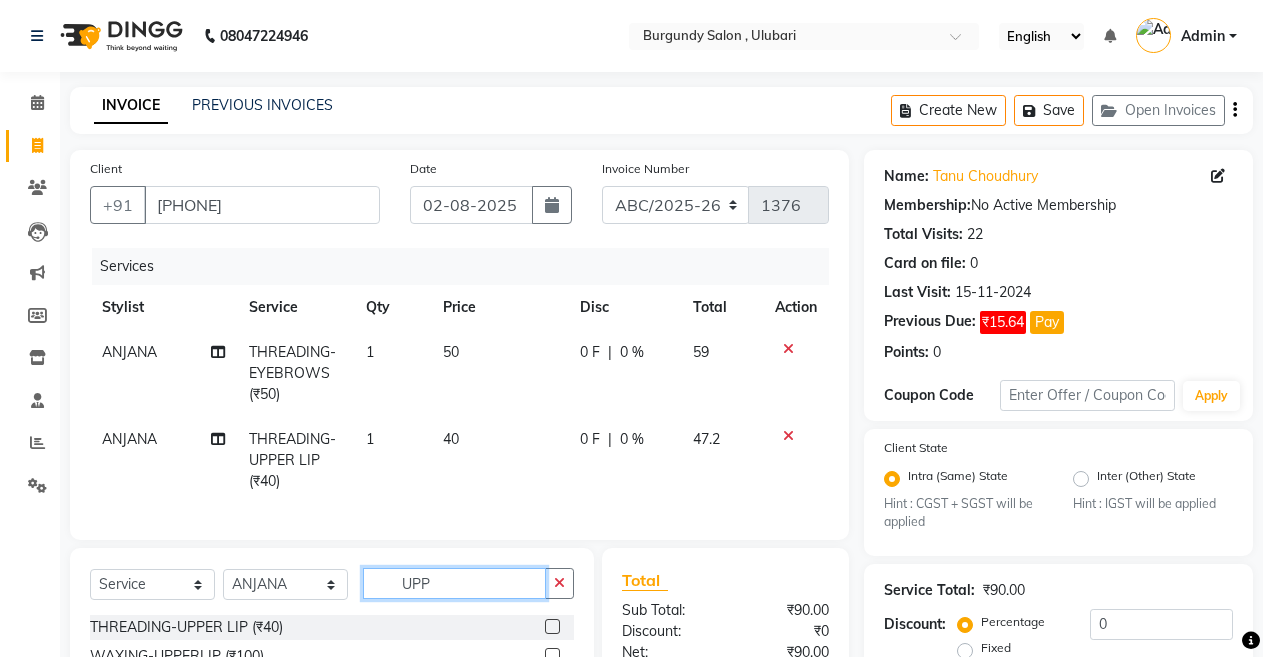 click on "UPP" 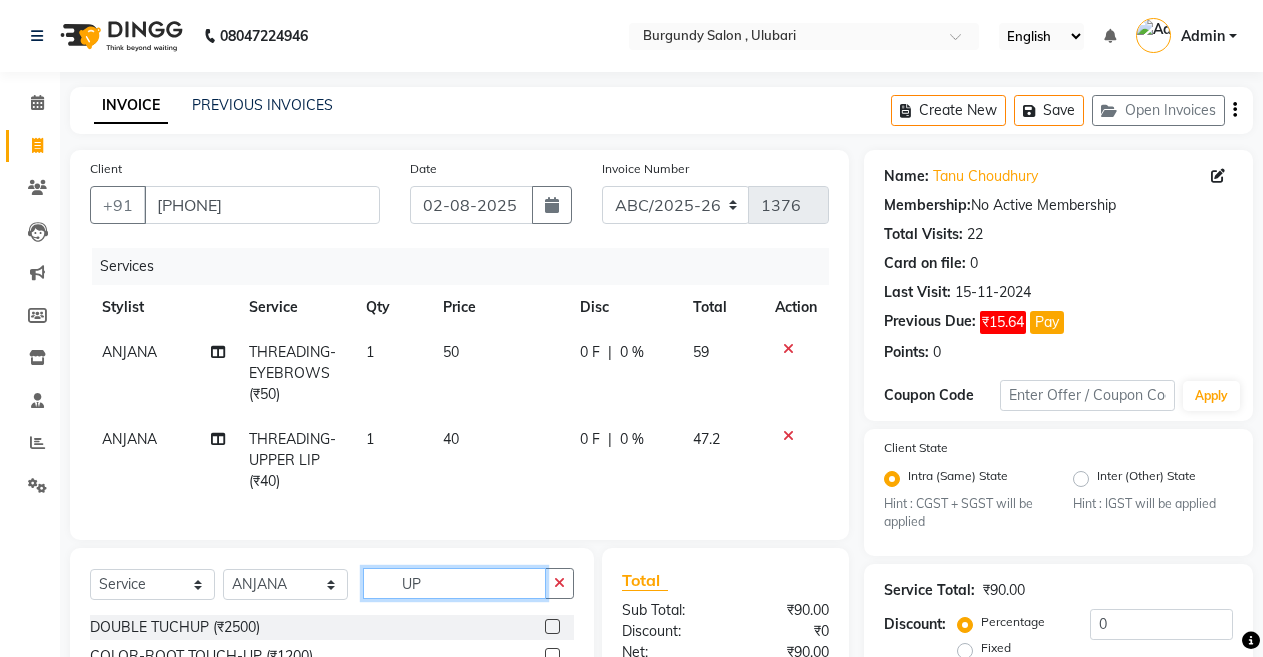 type on "U" 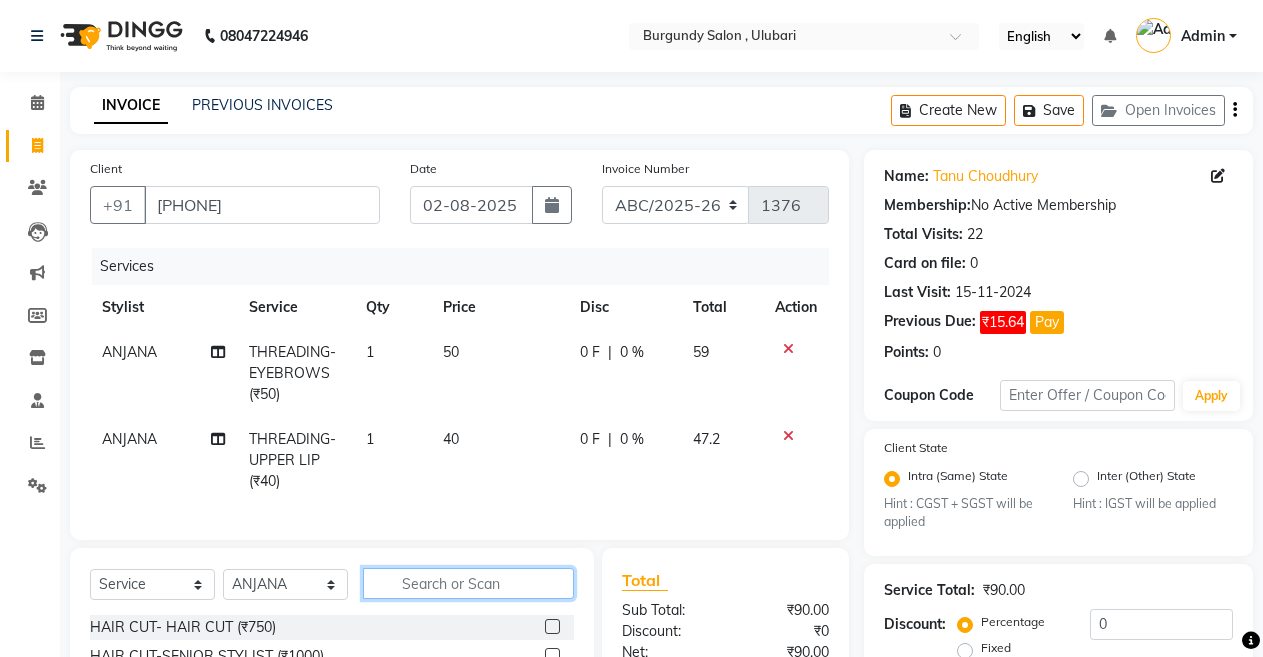 scroll, scrollTop: 233, scrollLeft: 0, axis: vertical 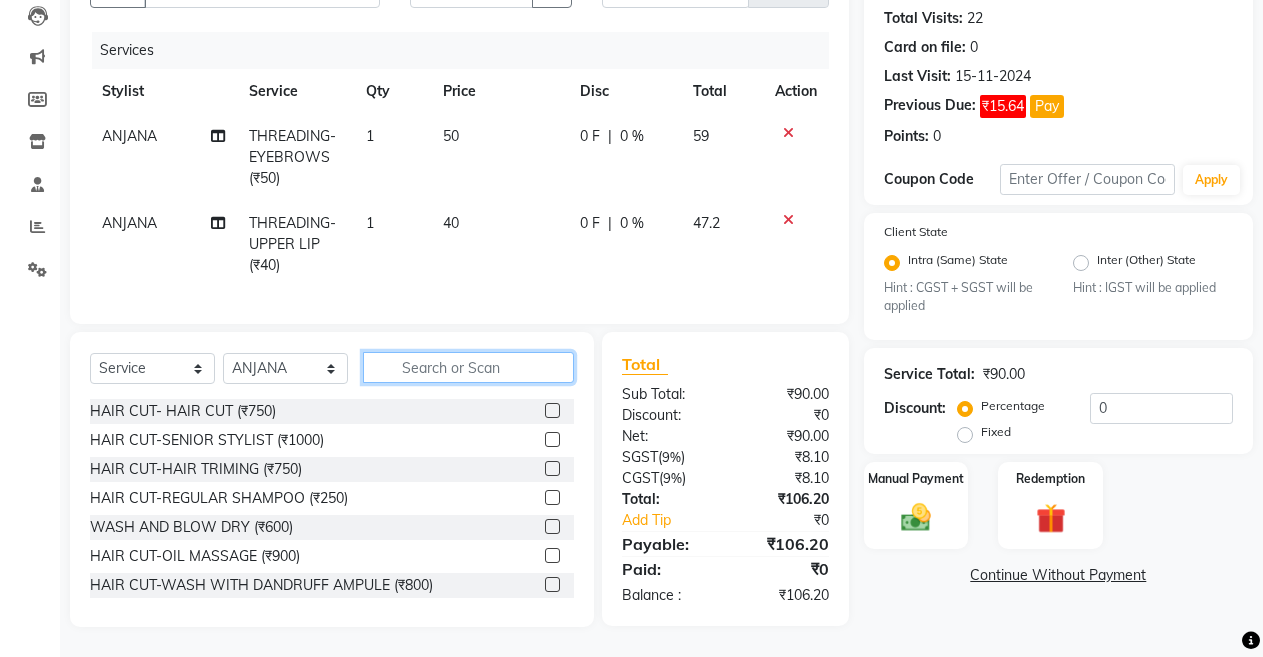 click 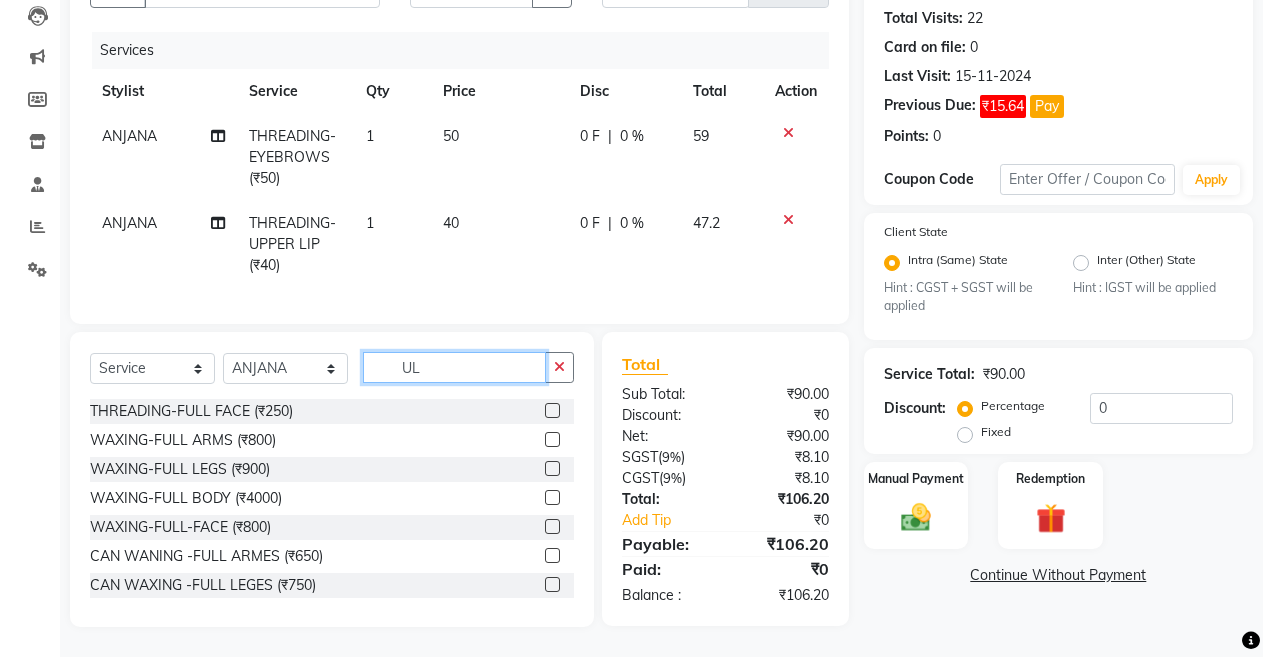 type on "U" 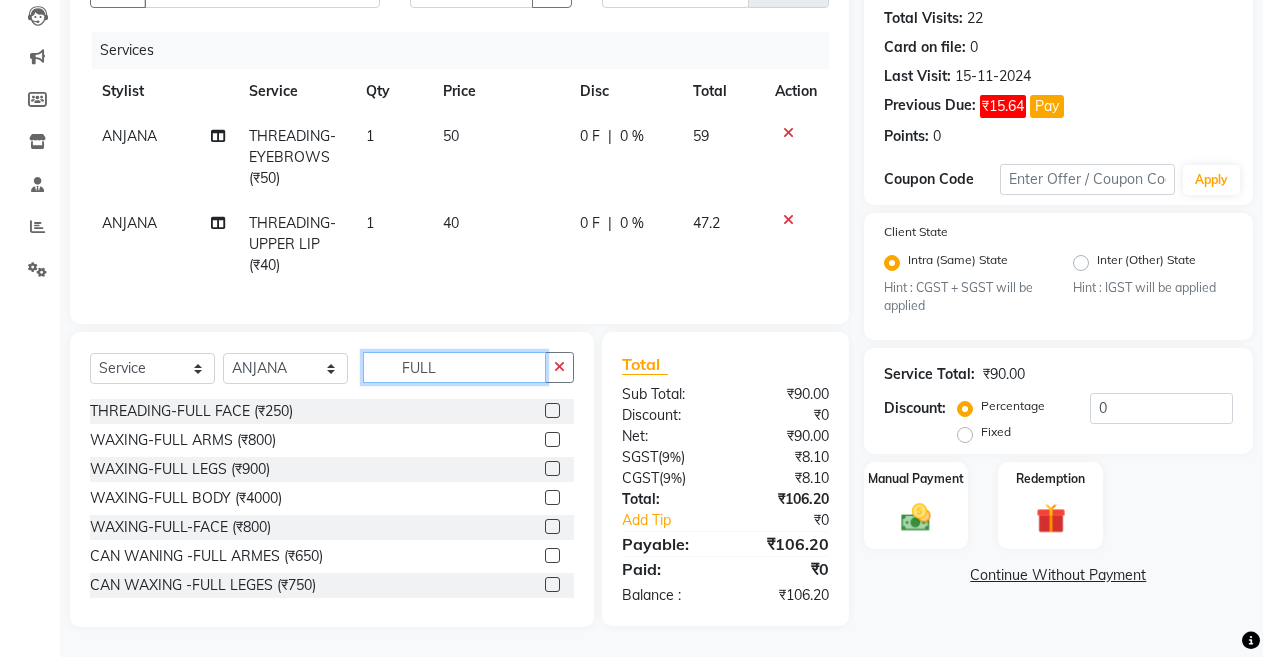 type on "FULL" 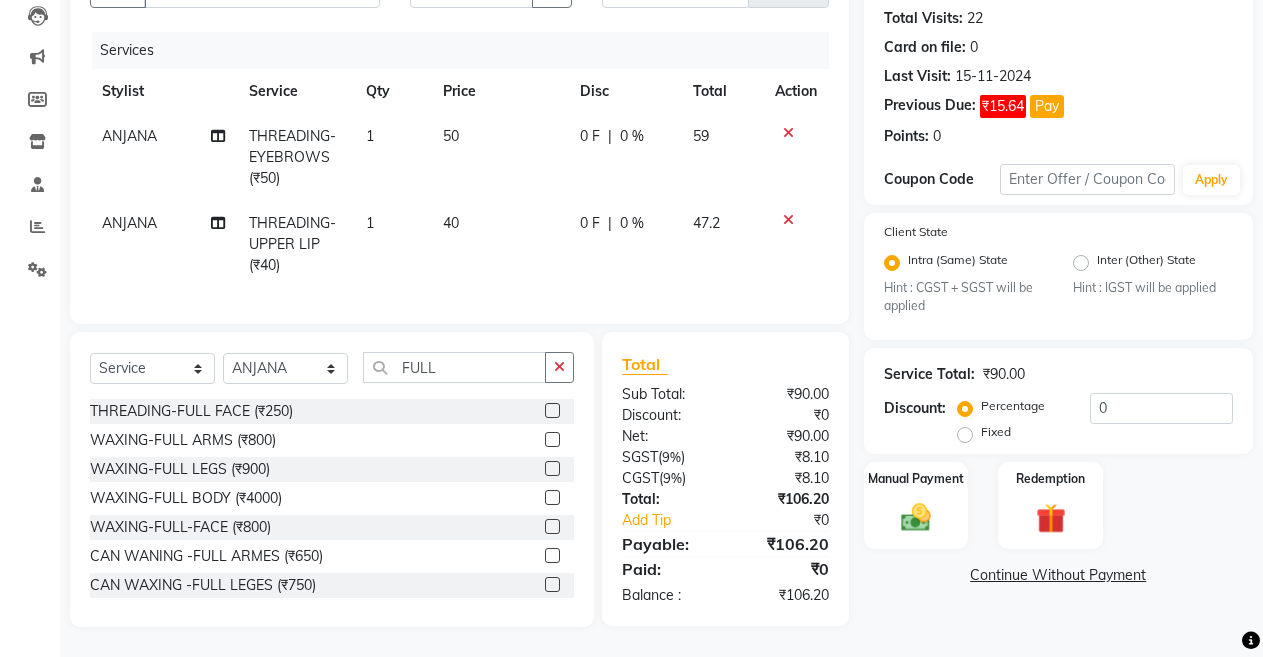 click 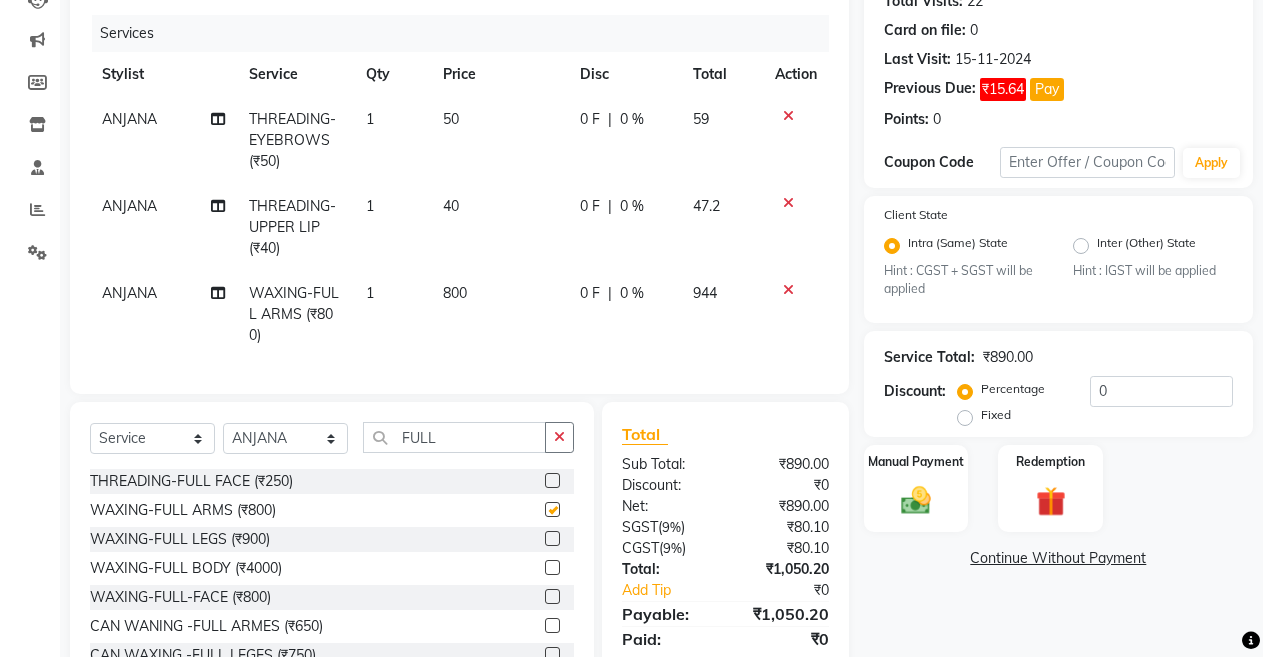 checkbox on "false" 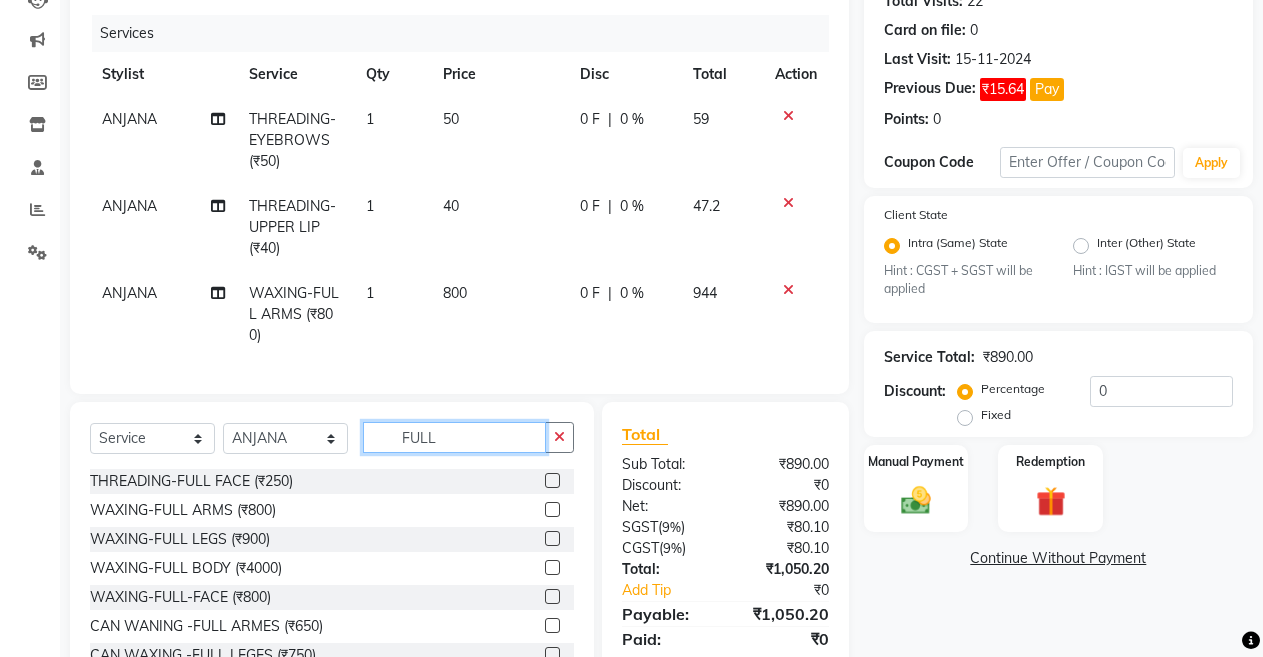 click on "FULL" 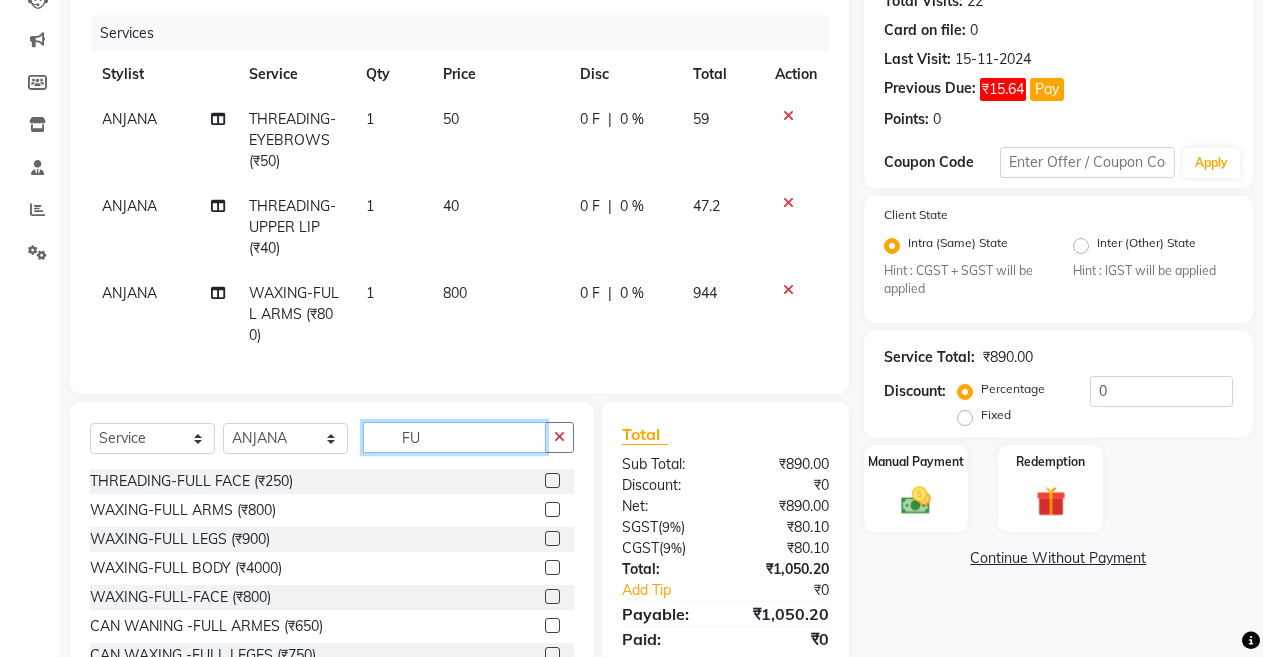 type on "F" 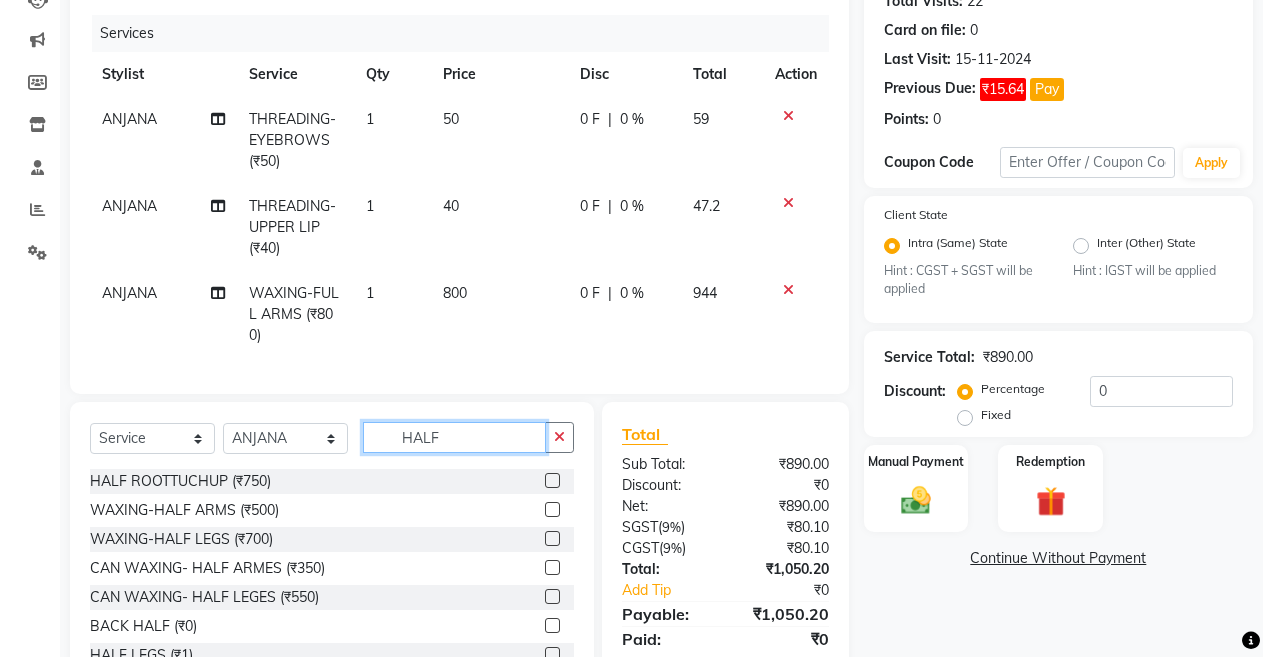 type on "HALF" 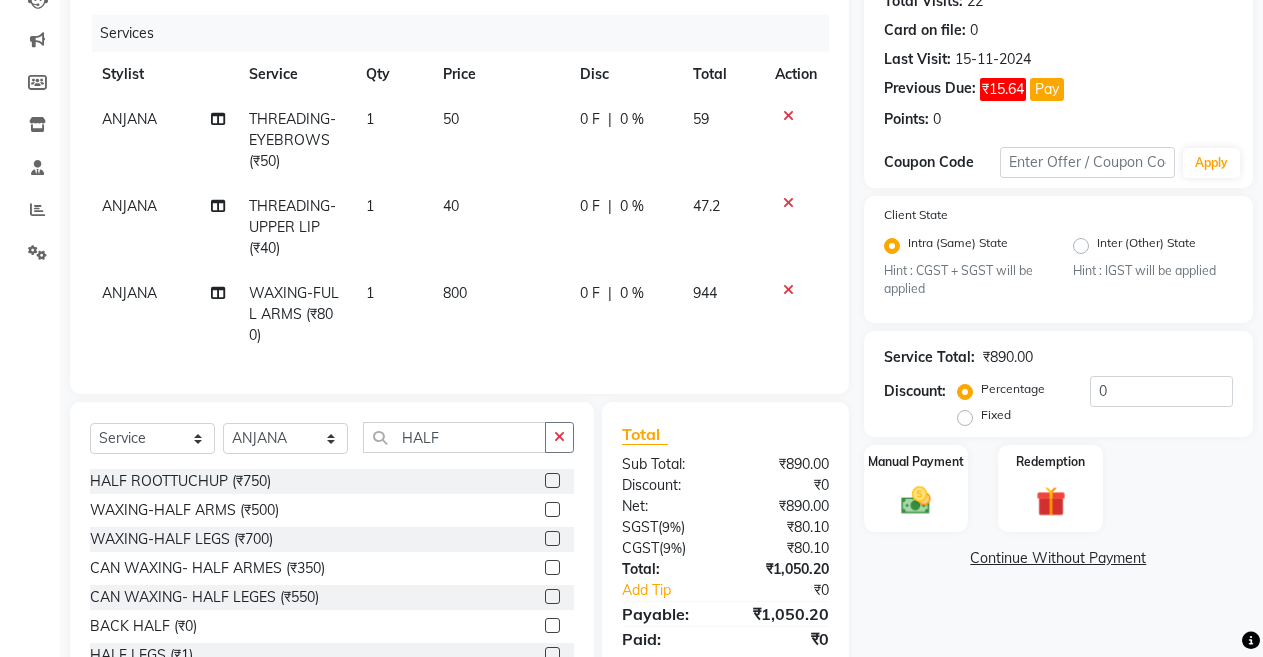 click 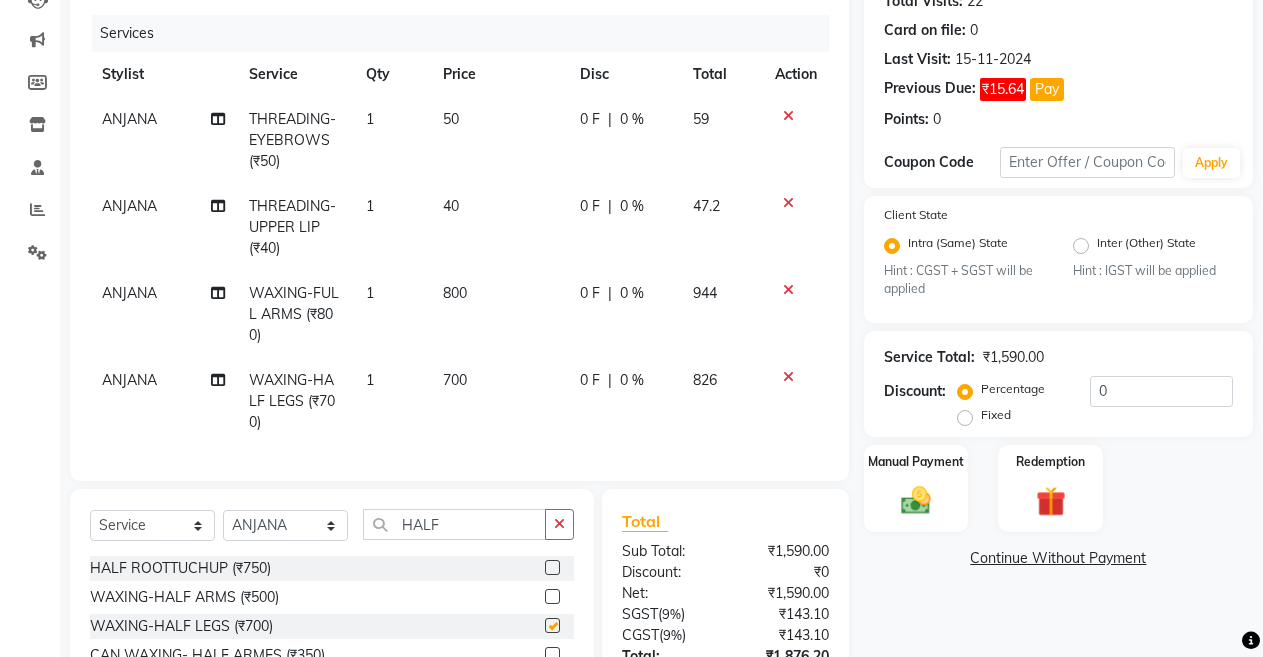 checkbox on "false" 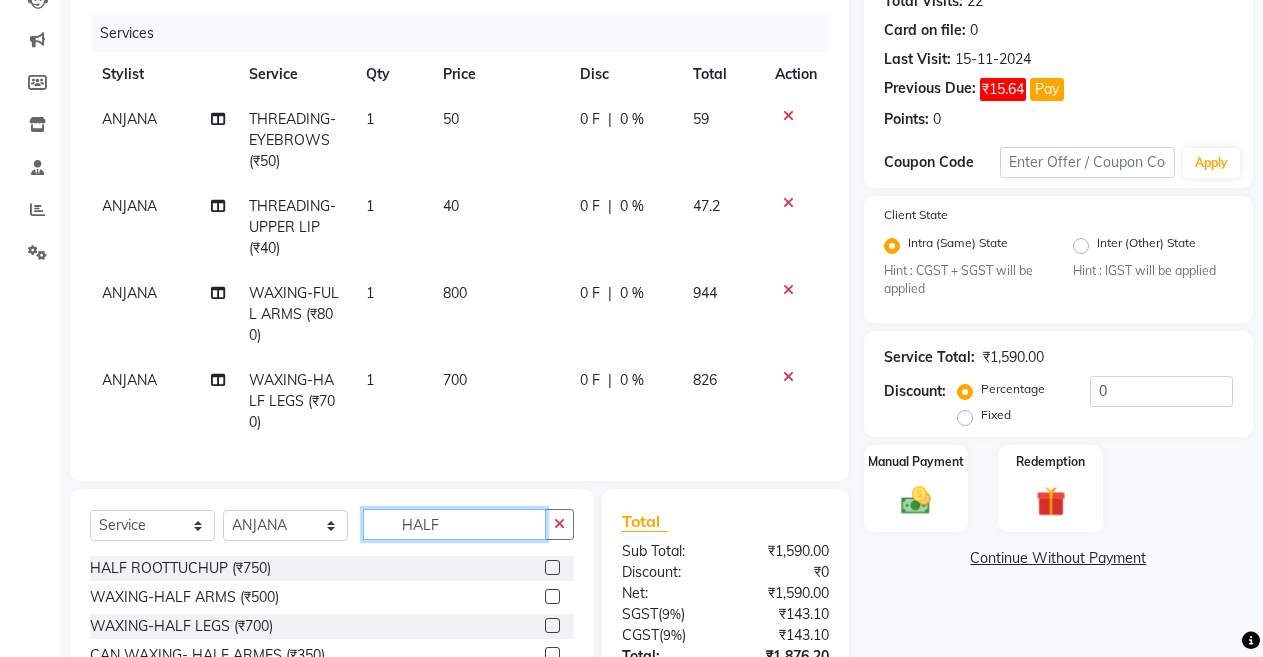click on "HALF" 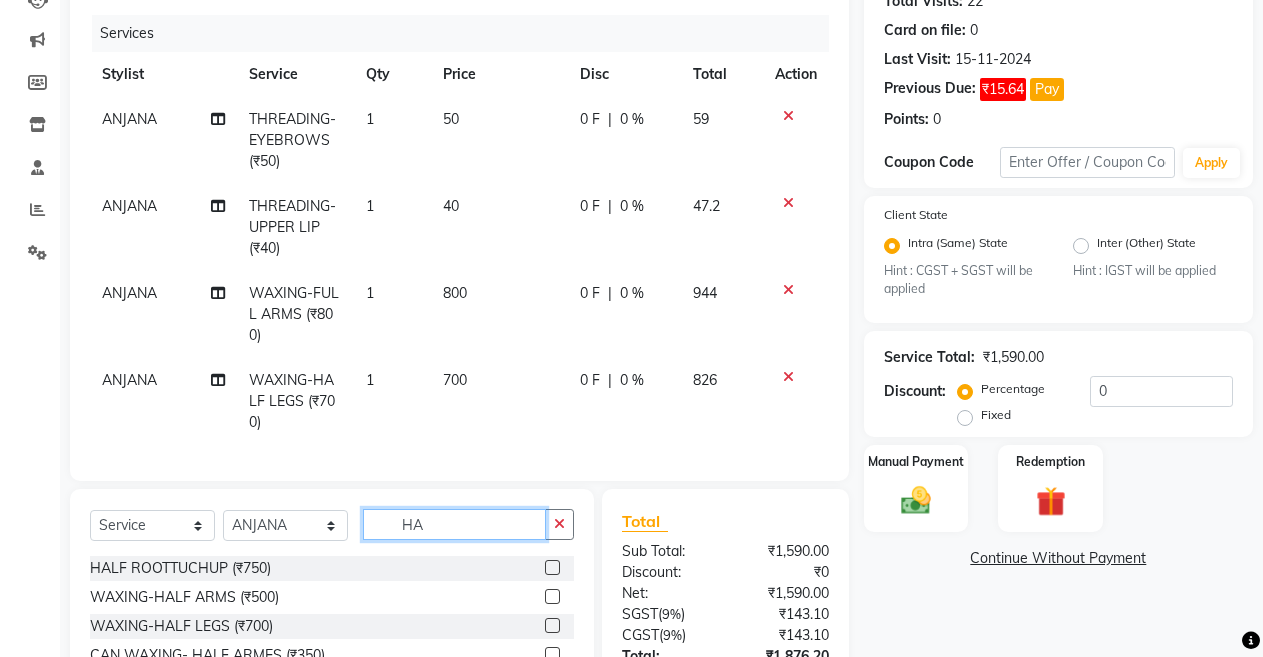 type on "H" 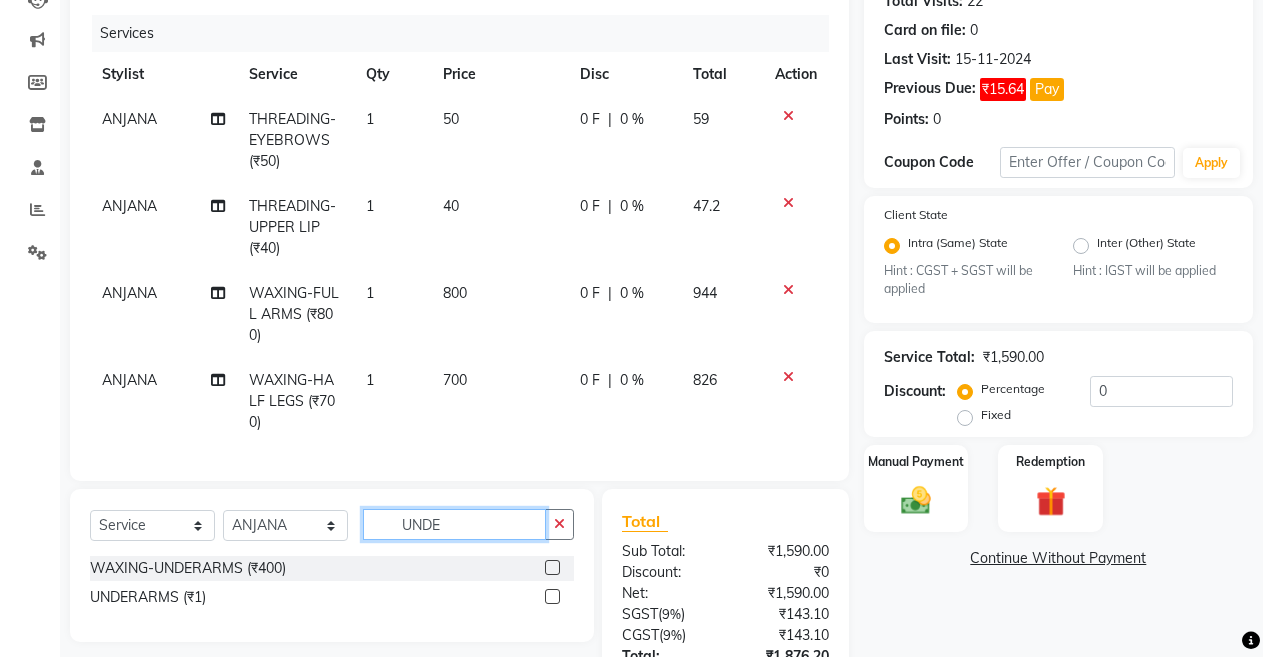 type on "UNDE" 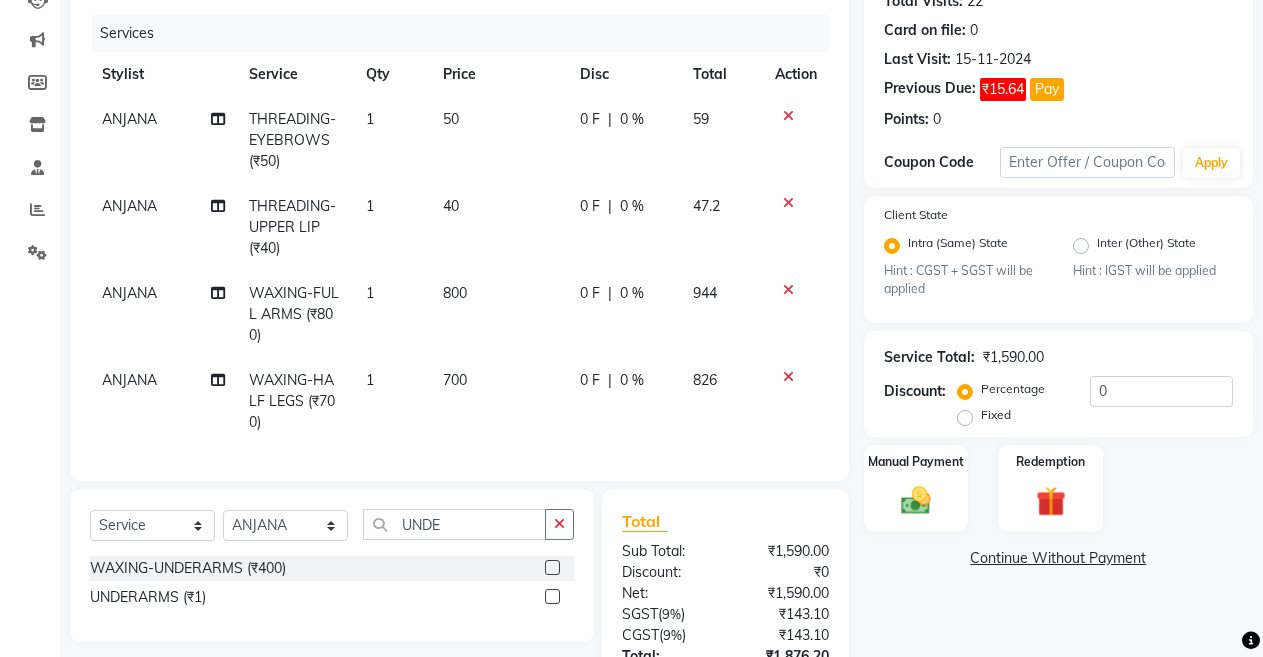 click 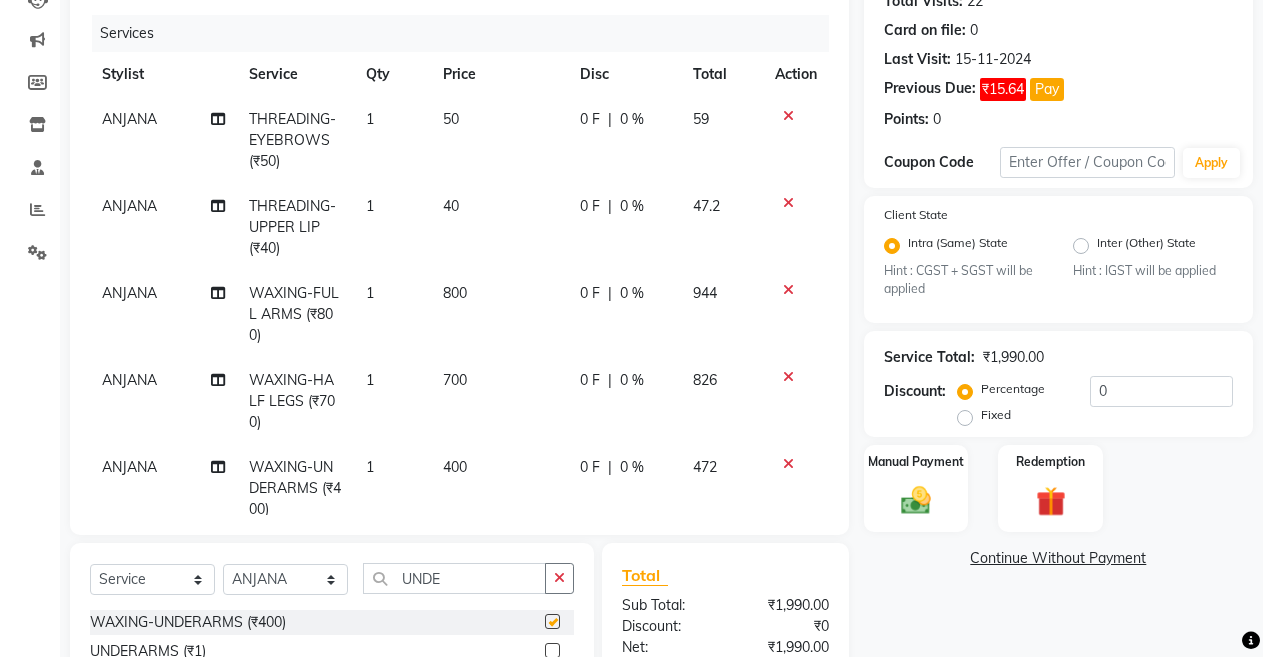 checkbox on "false" 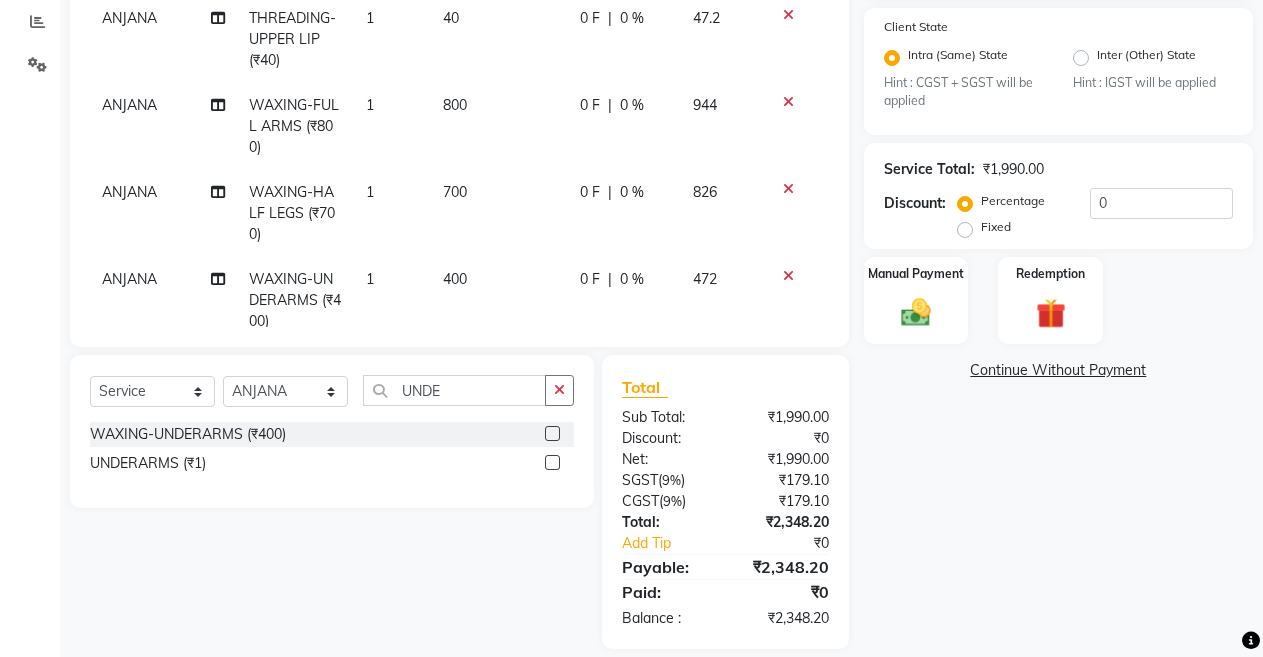 scroll, scrollTop: 433, scrollLeft: 0, axis: vertical 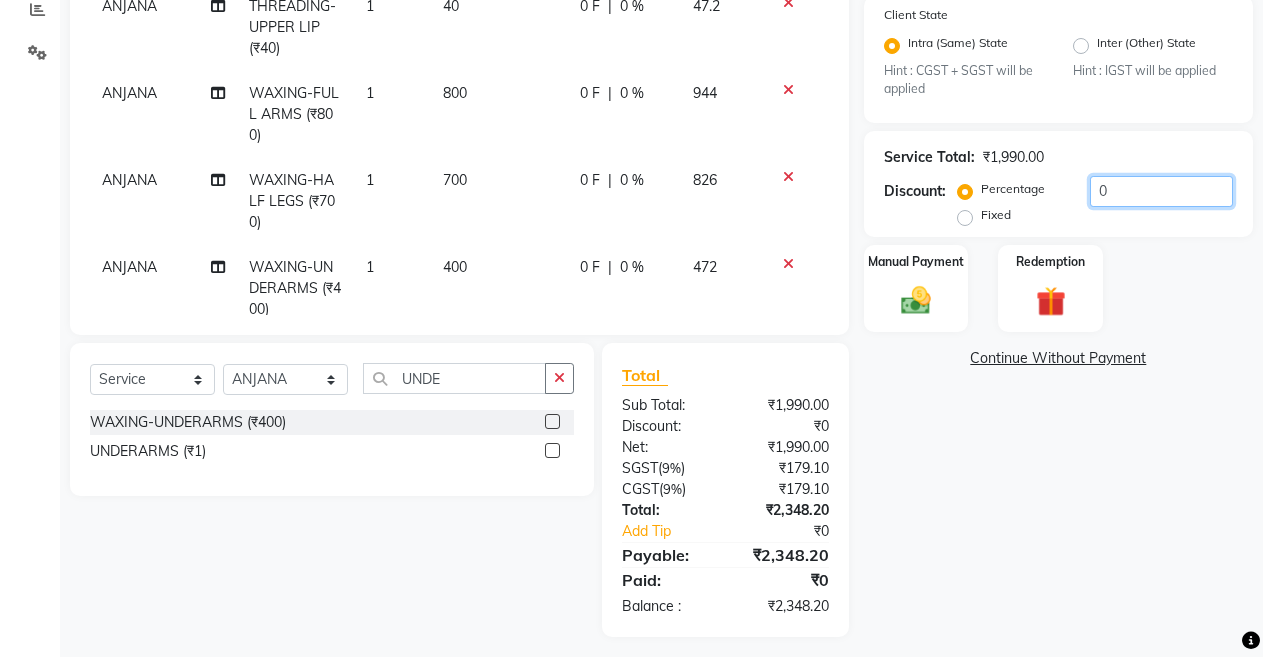 click on "0" 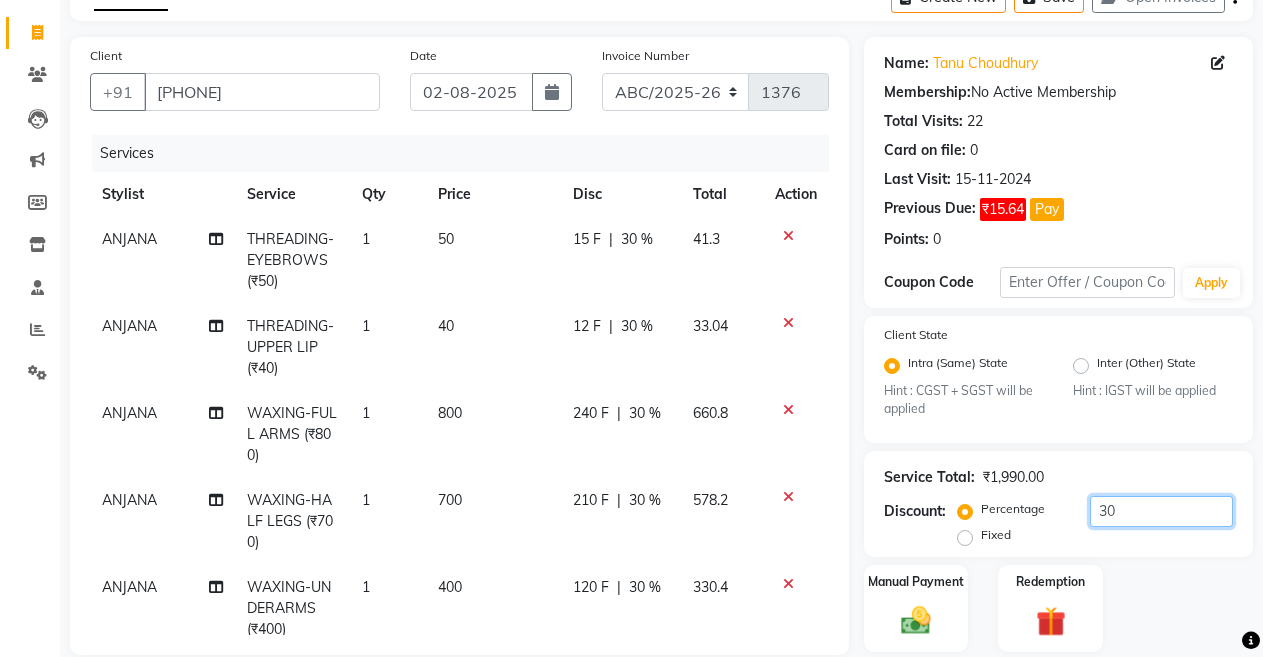 scroll, scrollTop: 73, scrollLeft: 0, axis: vertical 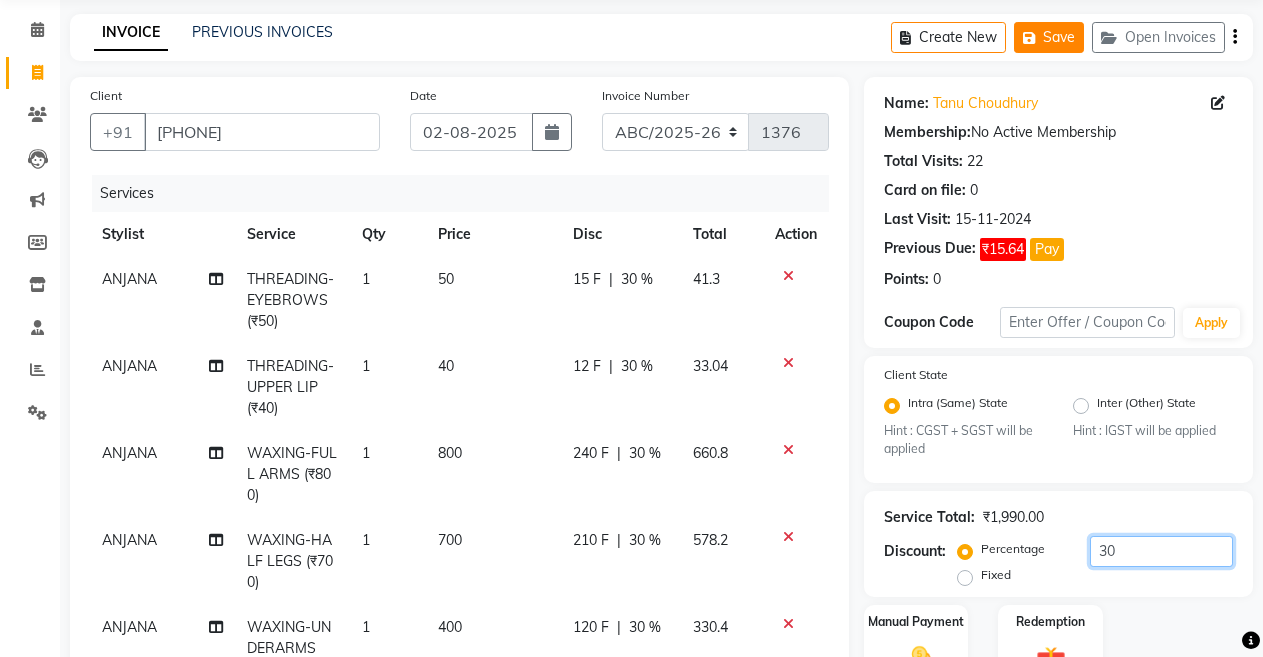 type on "30" 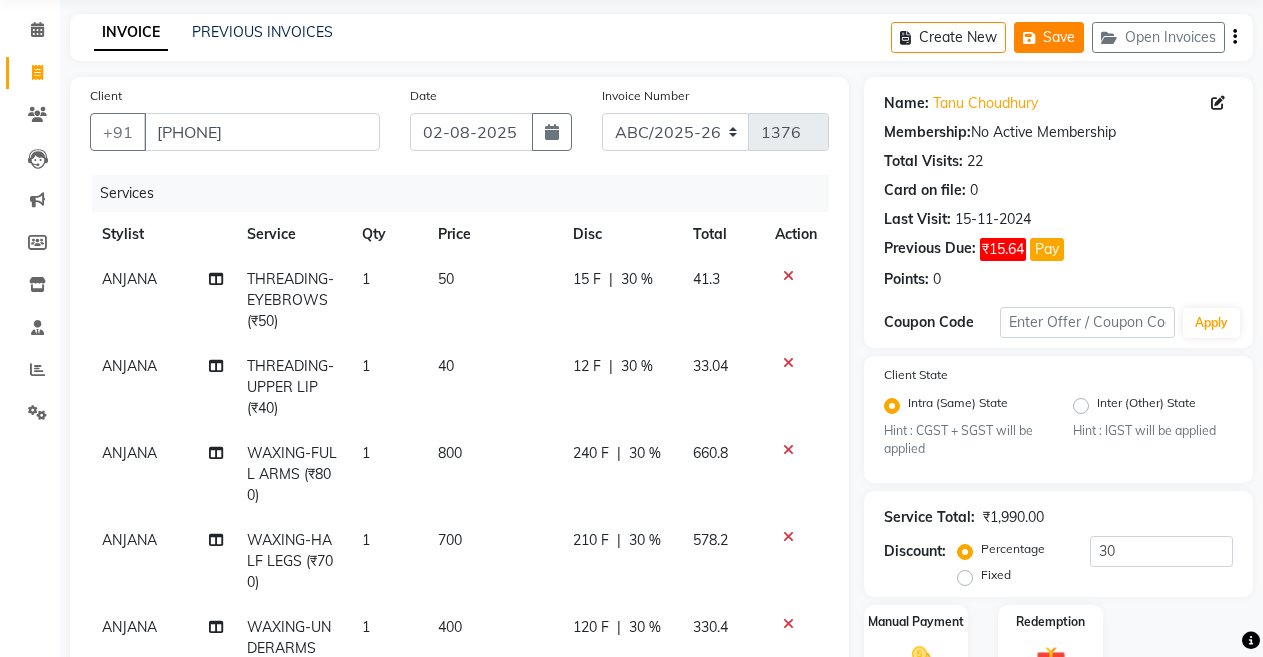 click on "Save" 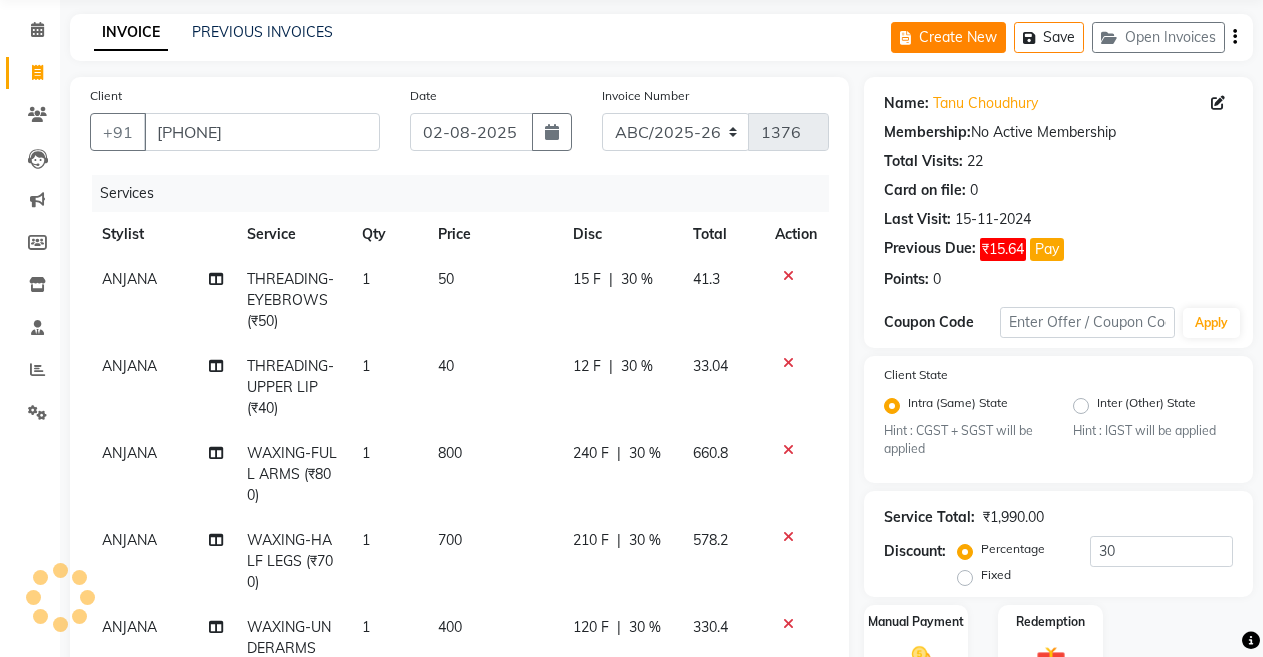 click on "Create New" 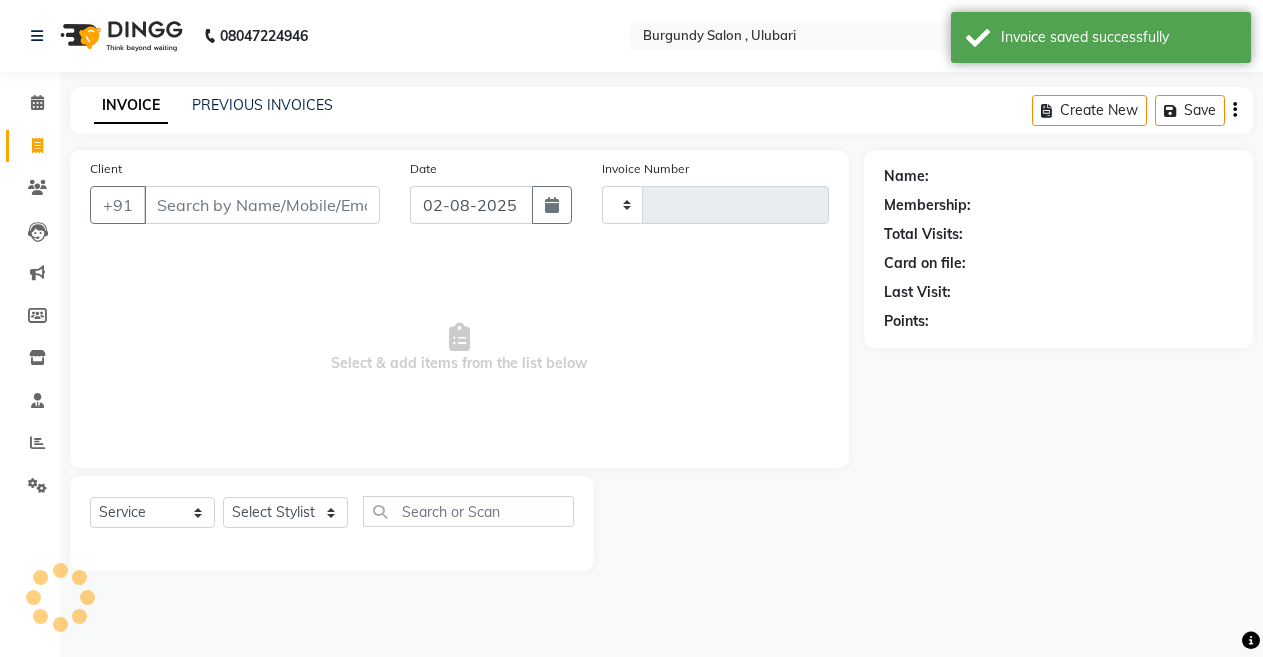 scroll, scrollTop: 0, scrollLeft: 0, axis: both 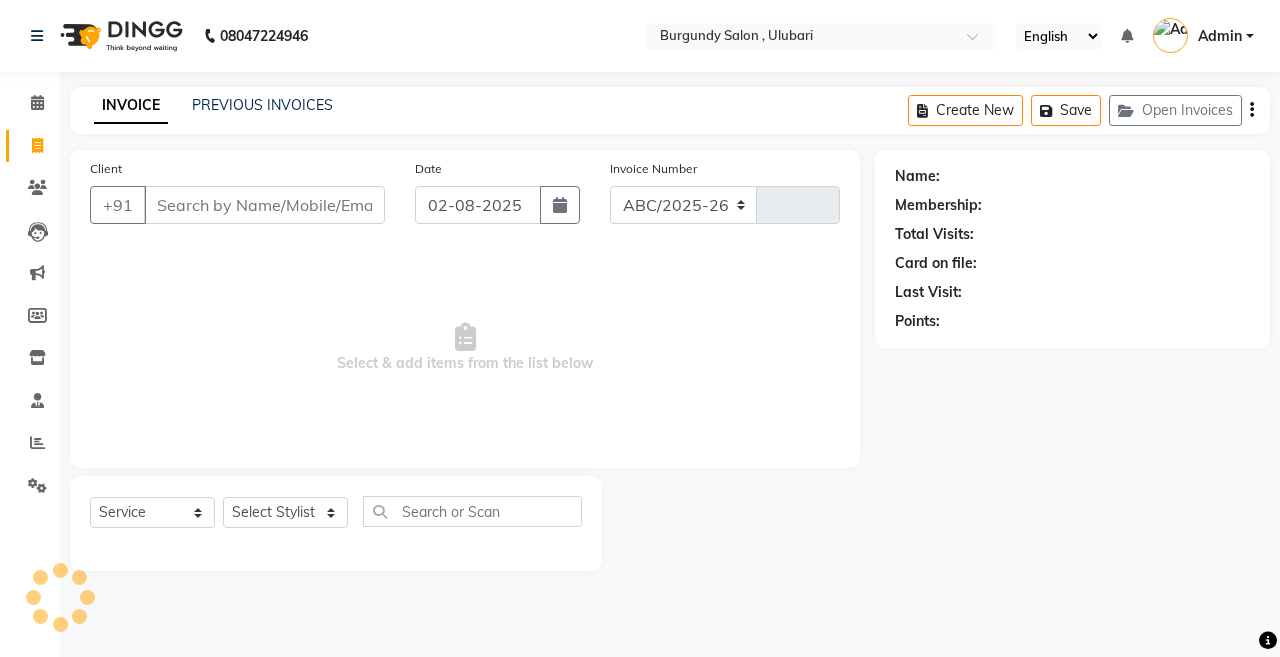 select on "5345" 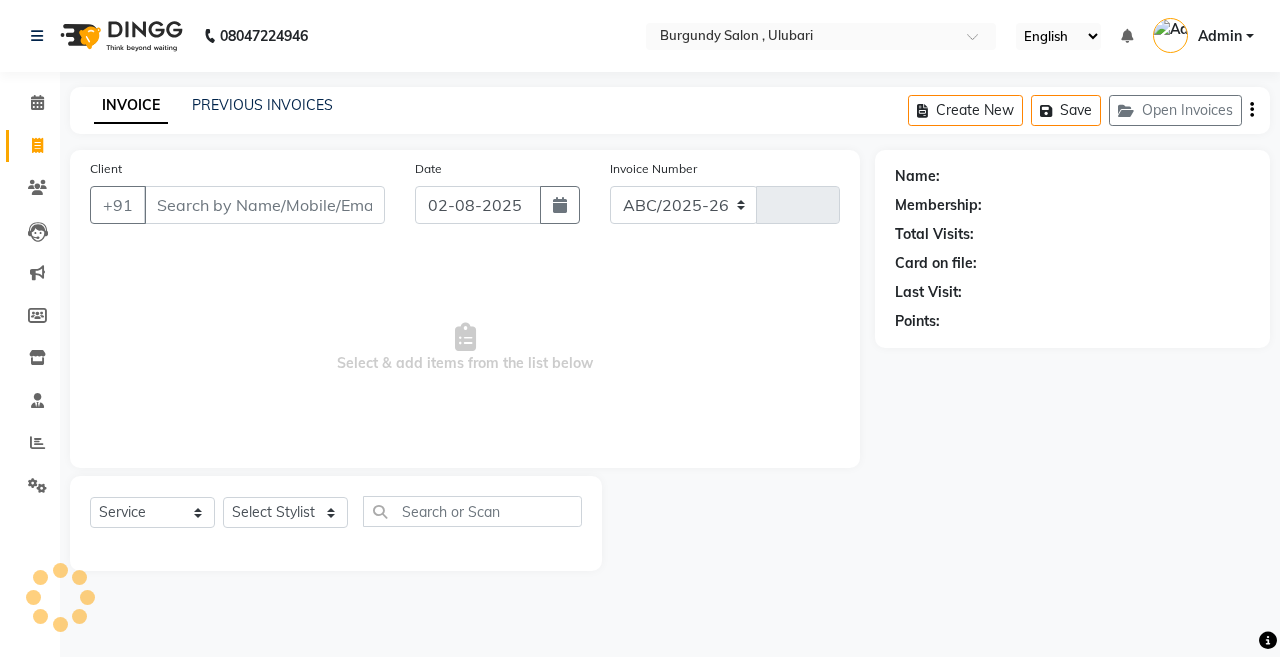 type on "1376" 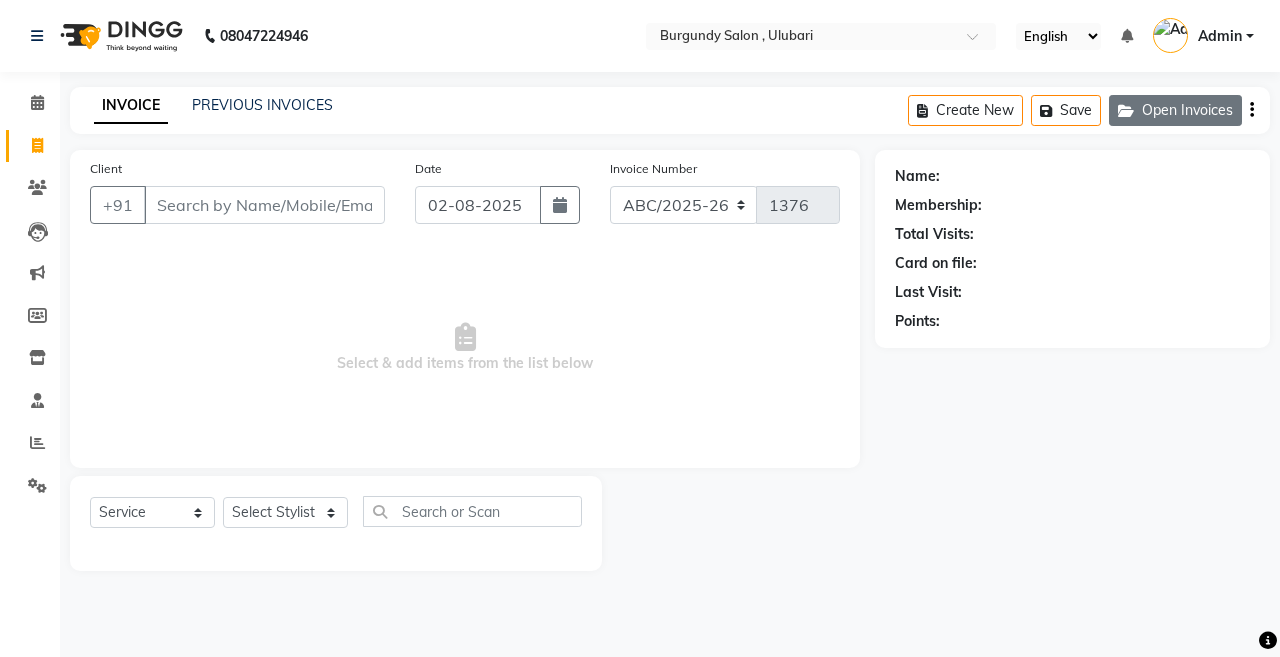 click on "Open Invoices" 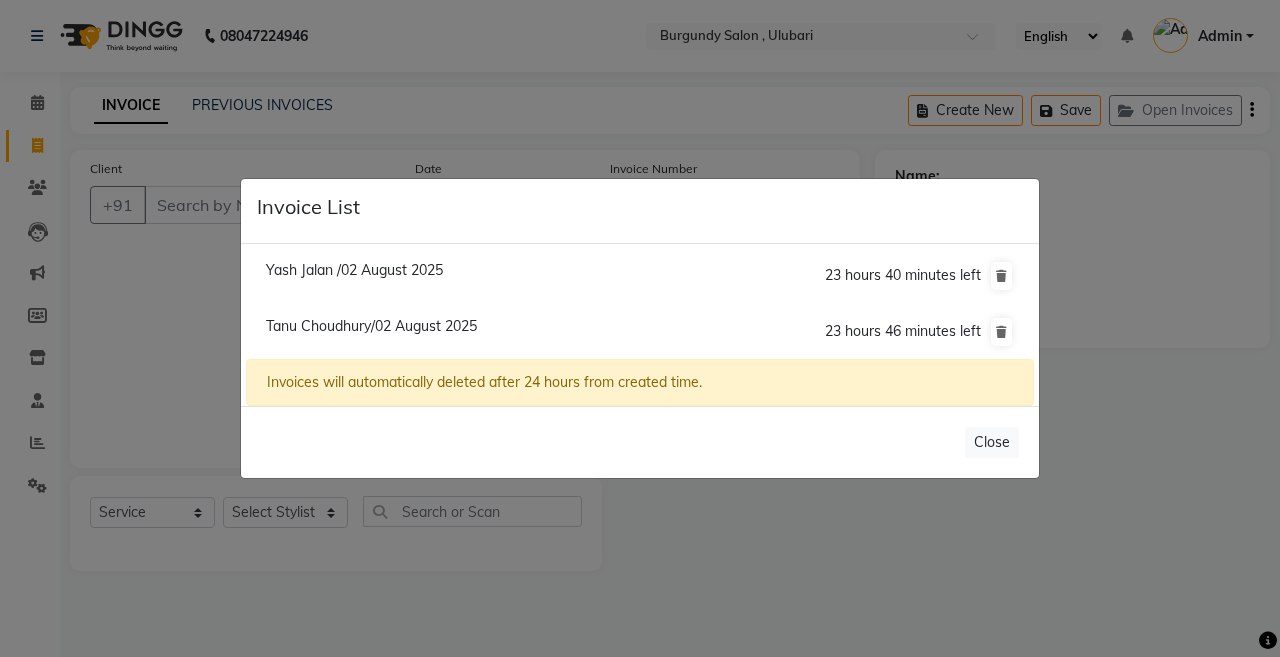 click on "Tanu Choudhury/02 August 2025" 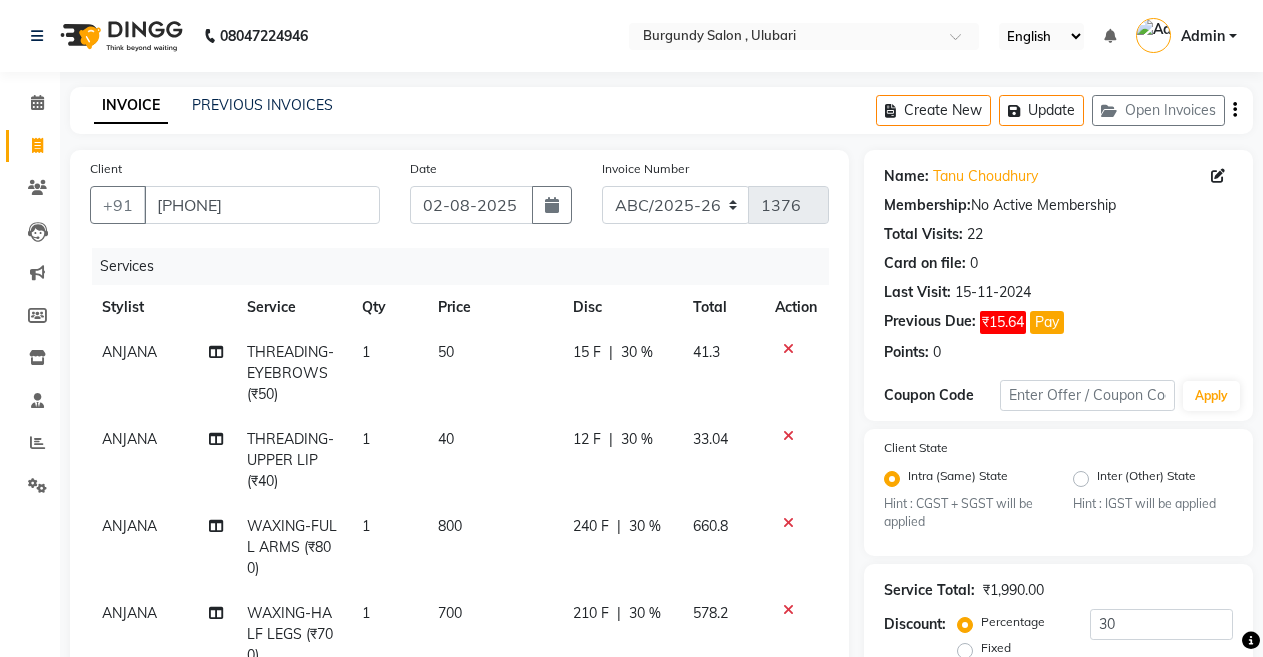 scroll, scrollTop: 443, scrollLeft: 0, axis: vertical 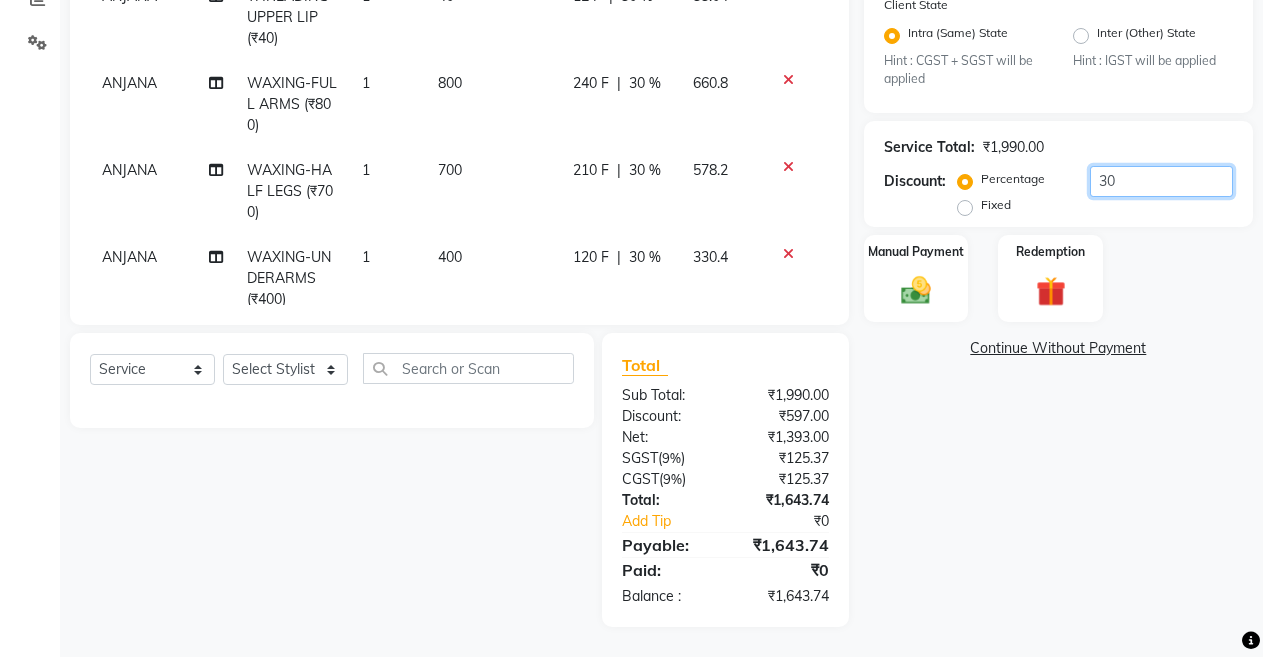 click on "30" 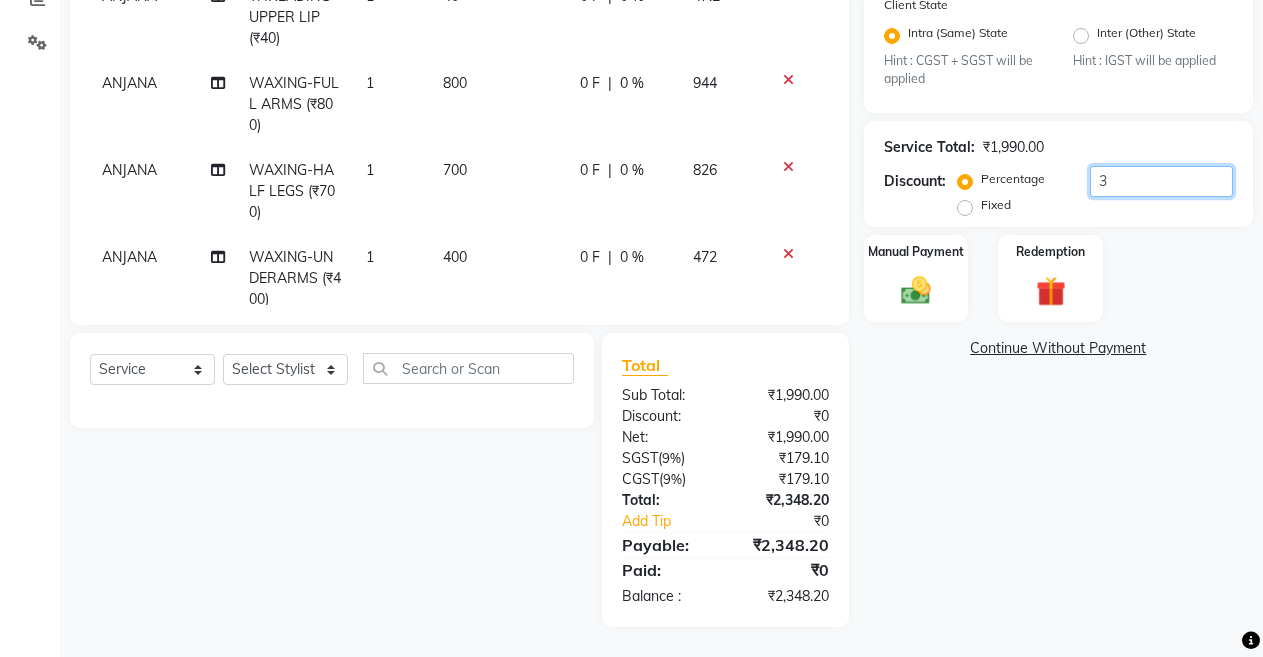 type 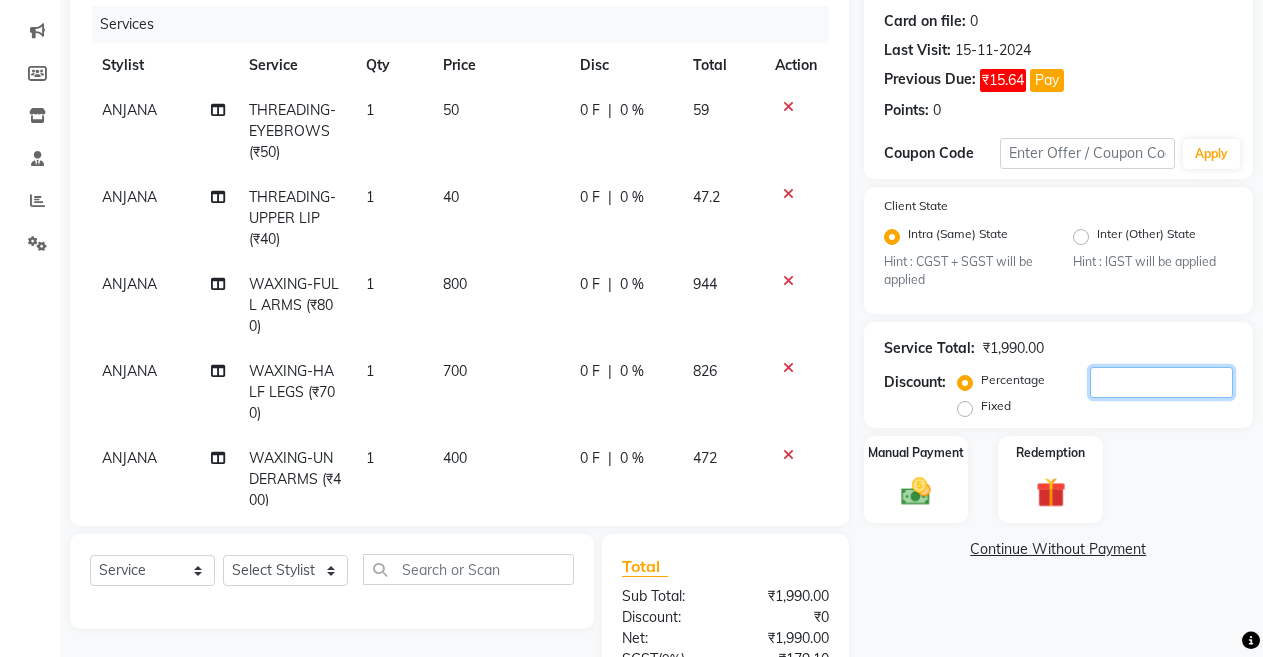 scroll, scrollTop: 203, scrollLeft: 0, axis: vertical 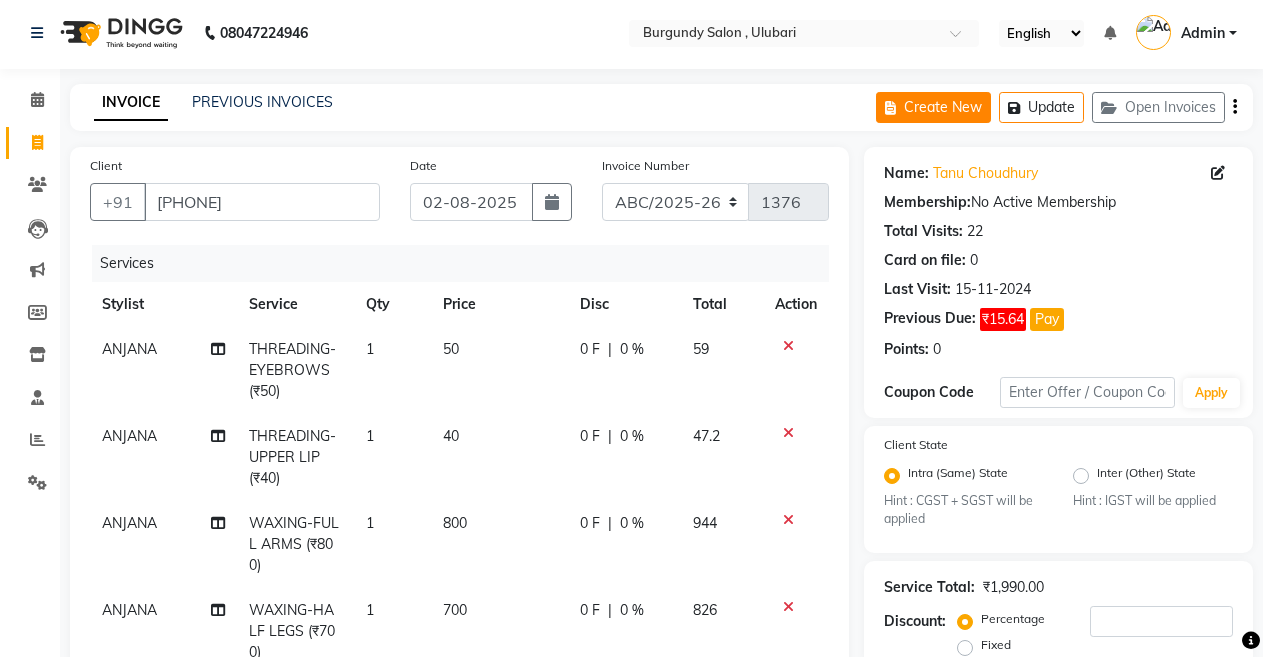 click on "Create New" 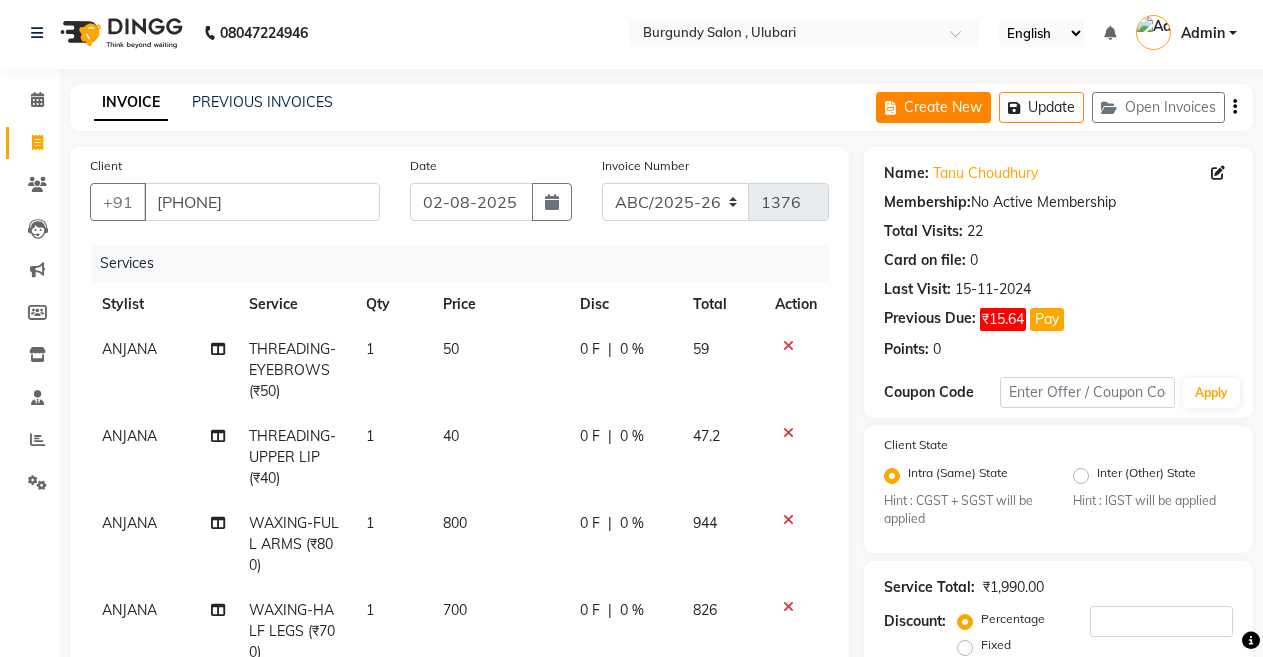 select on "service" 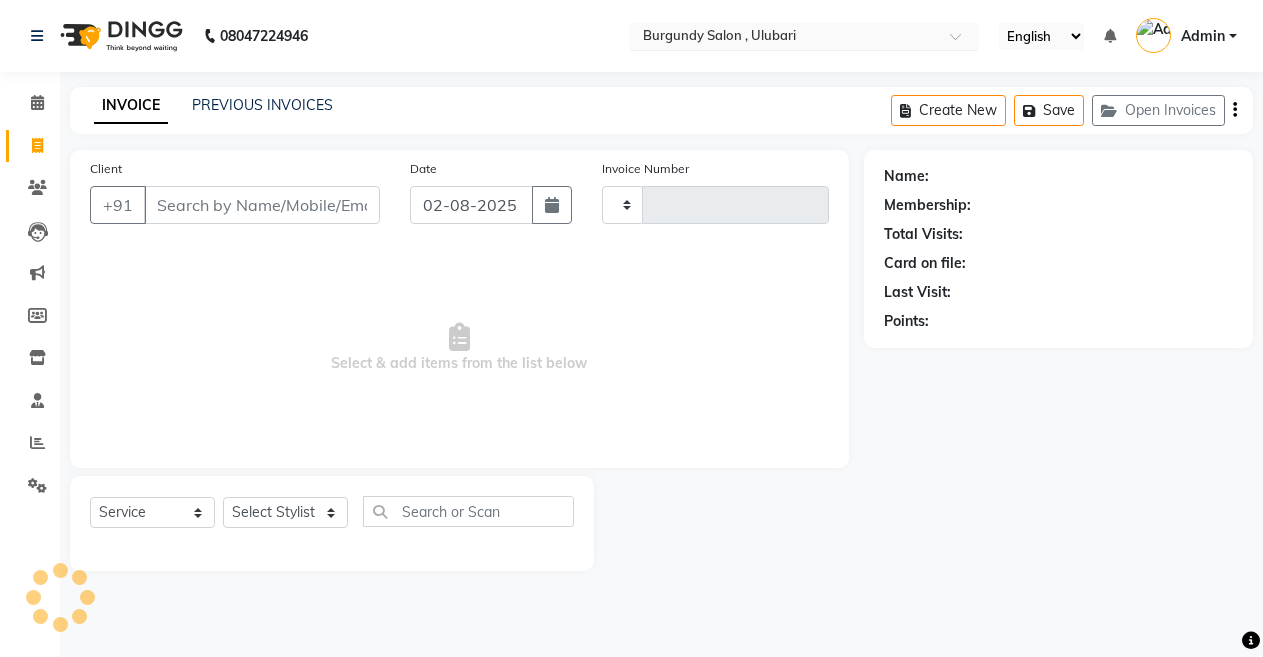type on "1376" 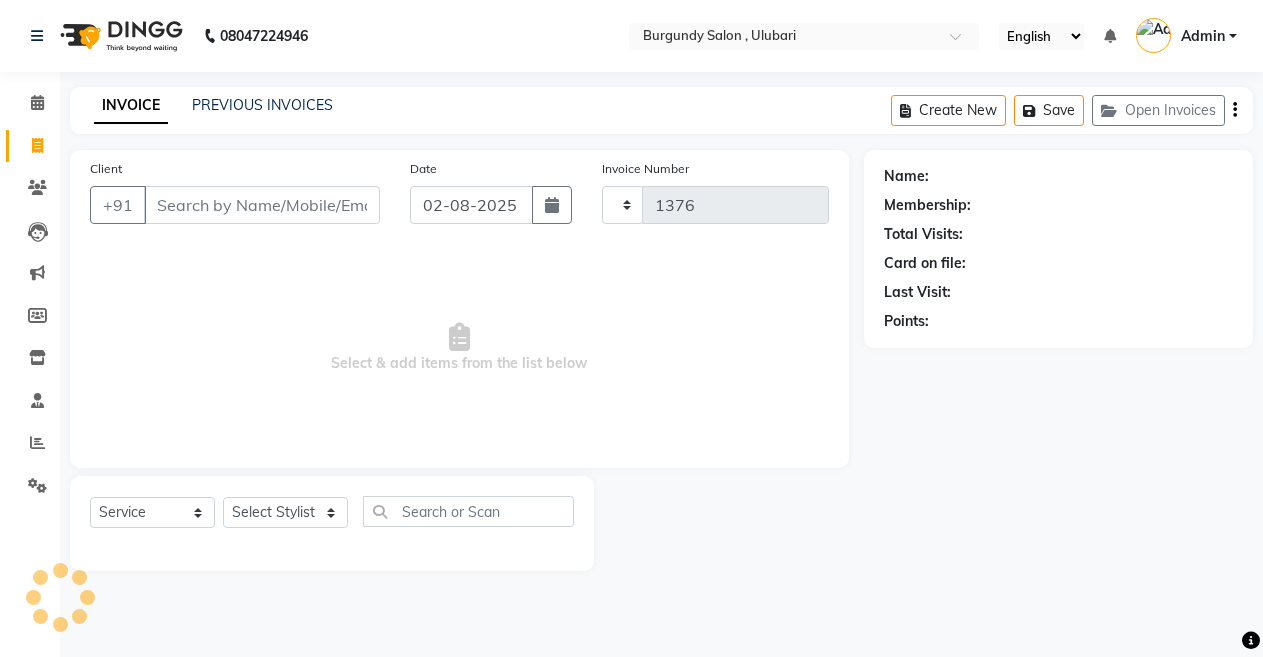 select on "5345" 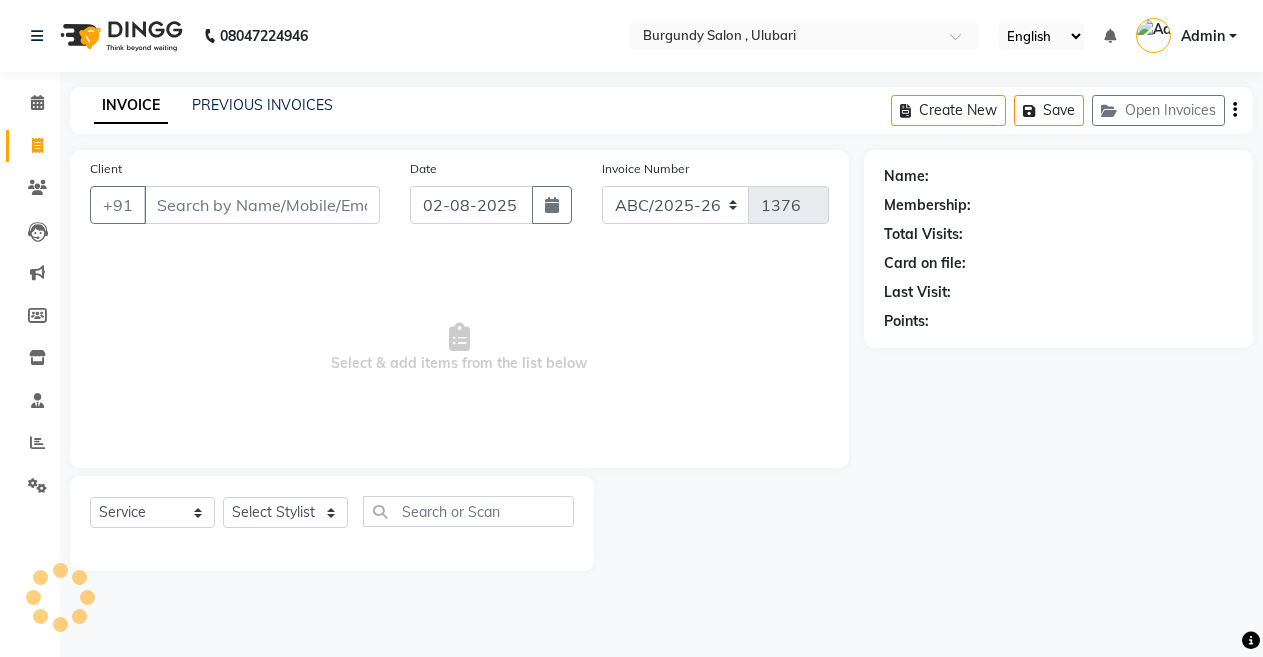 scroll, scrollTop: 0, scrollLeft: 0, axis: both 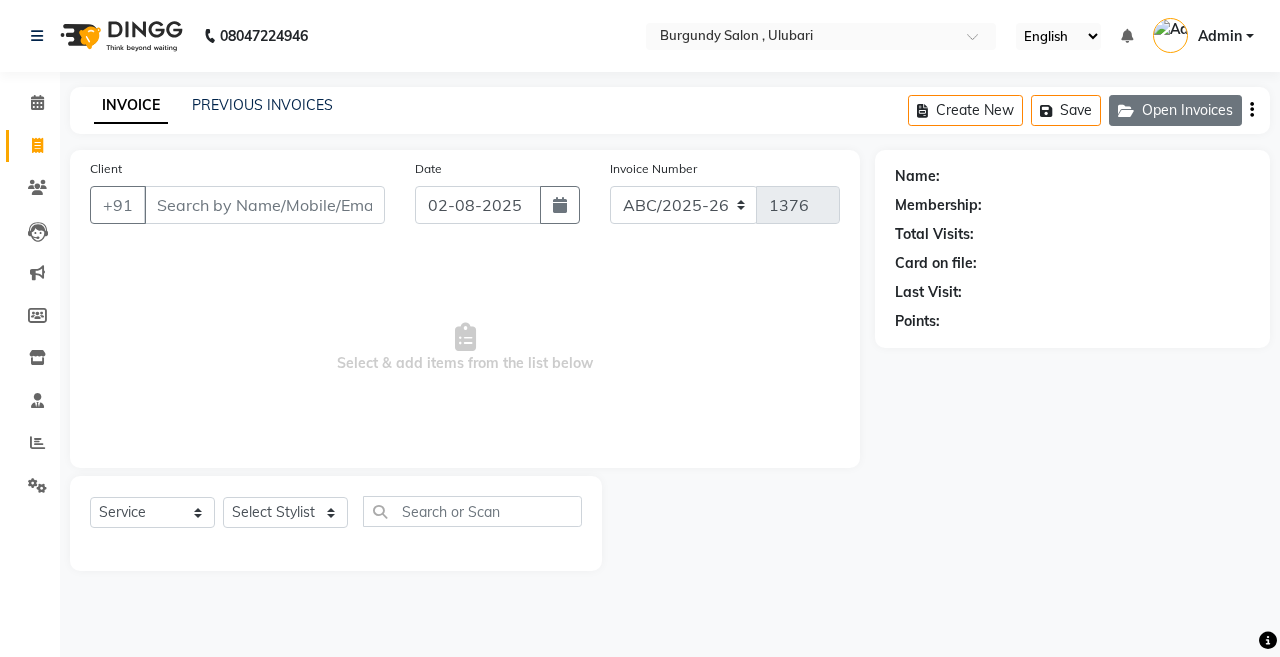 click on "Open Invoices" 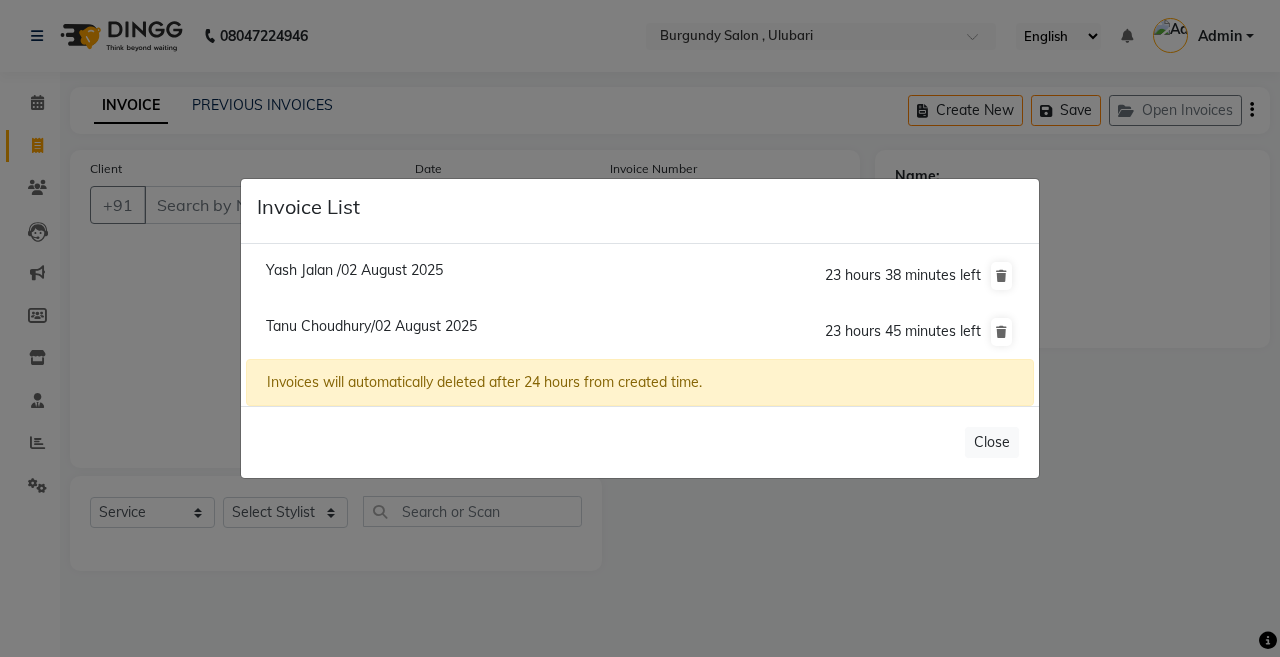click on "Invoice List  Yash Jalan /02 August 2025  23 hours 38 minutes left  Tanu Choudhury/02 August 2025  23 hours 45 minutes left  Invoices will automatically deleted after 24 hours from created time.   Close" 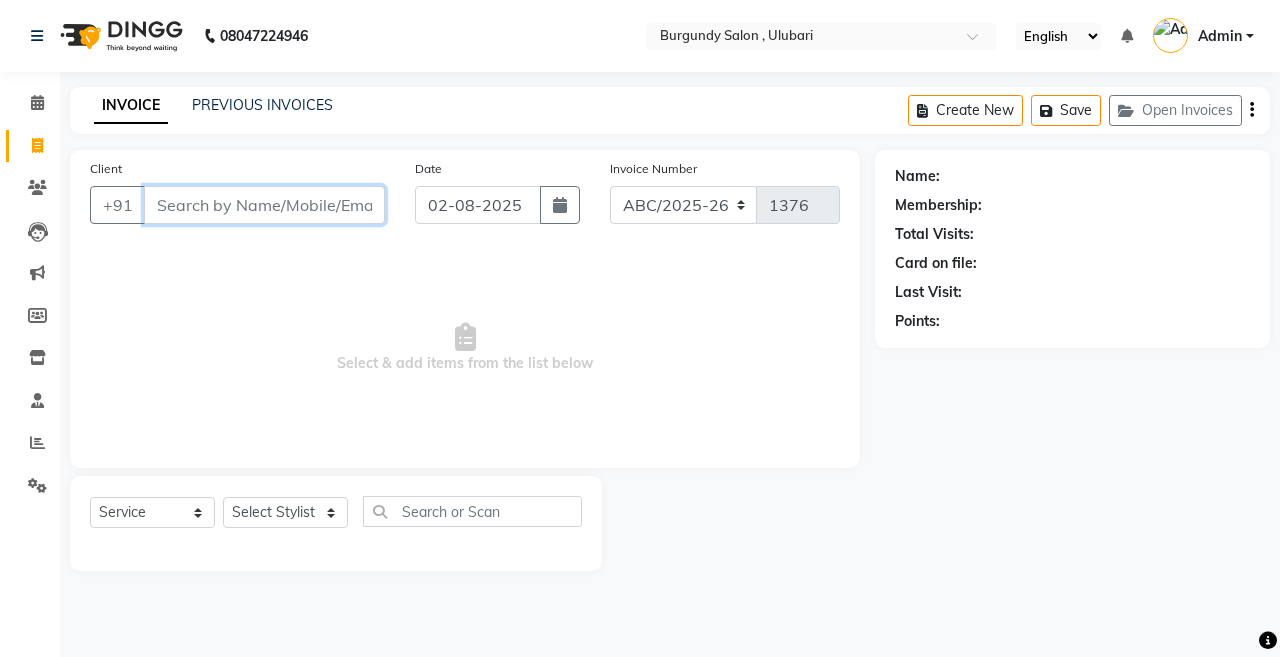 click on "Client" at bounding box center [264, 205] 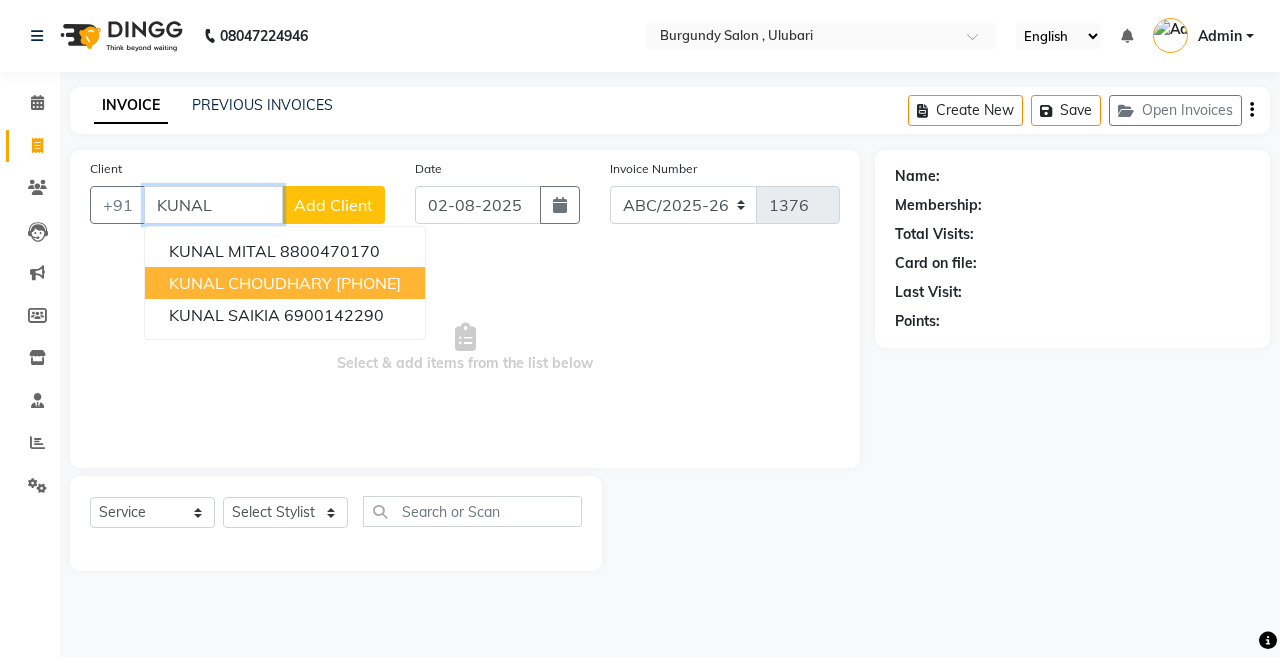 click on "KUNAL CHOUDHARY" at bounding box center (250, 283) 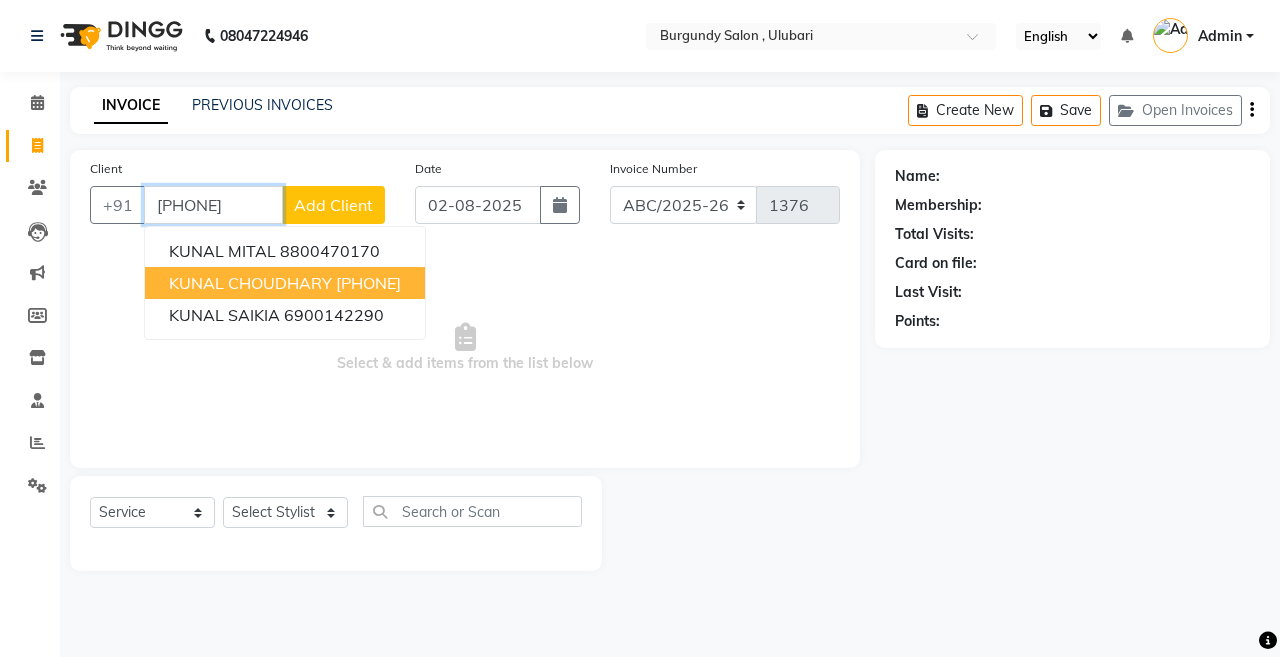 type on "9864041414" 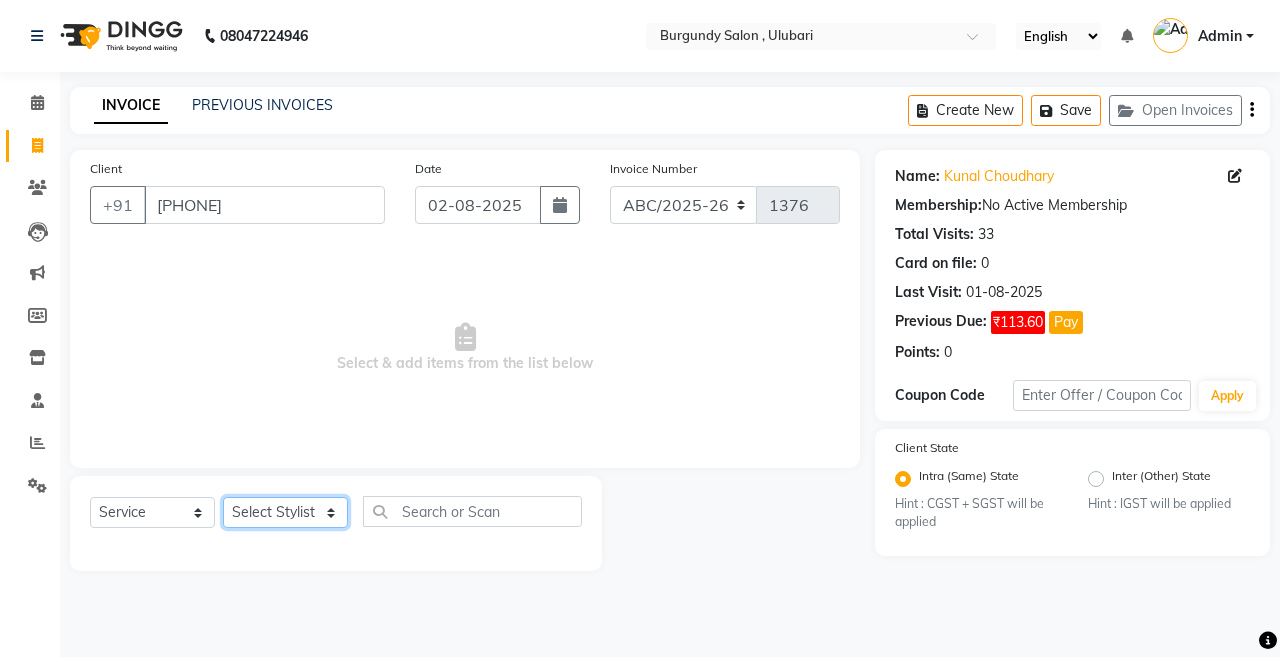 click on "Select Stylist ANIL  ANJANA BARSHA DEEPSHIKHA  DHON DAS DHON / NITUMONI EDWARD EDWARD/ LAXMI JOSHU JUNMONI KASHIF LAXI / ANJANA LAXMI LITTLE MAAM MINTUL MITALI NEETU RANA NITUMONI NITUMONI/POJA/ LAXMI NITUMONI / SAGARIKA NITUMONI/ SAGRIKA PRAKASH PUJAA Rubi RUBI / LAXMI SAGARIKA  SAGARIKA / RUBI SAHIL SAHIL / DHON SAHIL / EDWARD SAHIL/ JOSHU SAHIL/JOSHU/PRAKASH/ RUBI SAHIL/NITUMONI/ MITALI SAHIL/ RUBI SHABIR SHADHAB SIMA KALITA SONALI DEKA SOPEM staff 1 staff 1 TANU" 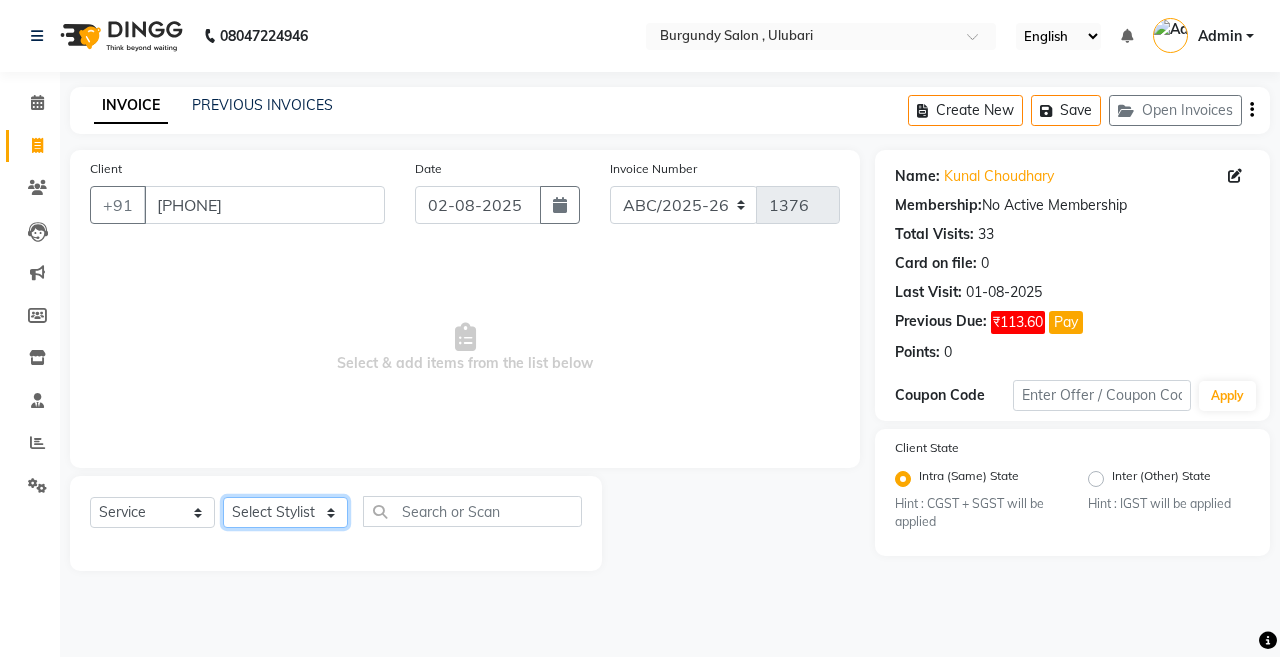 select on "80179" 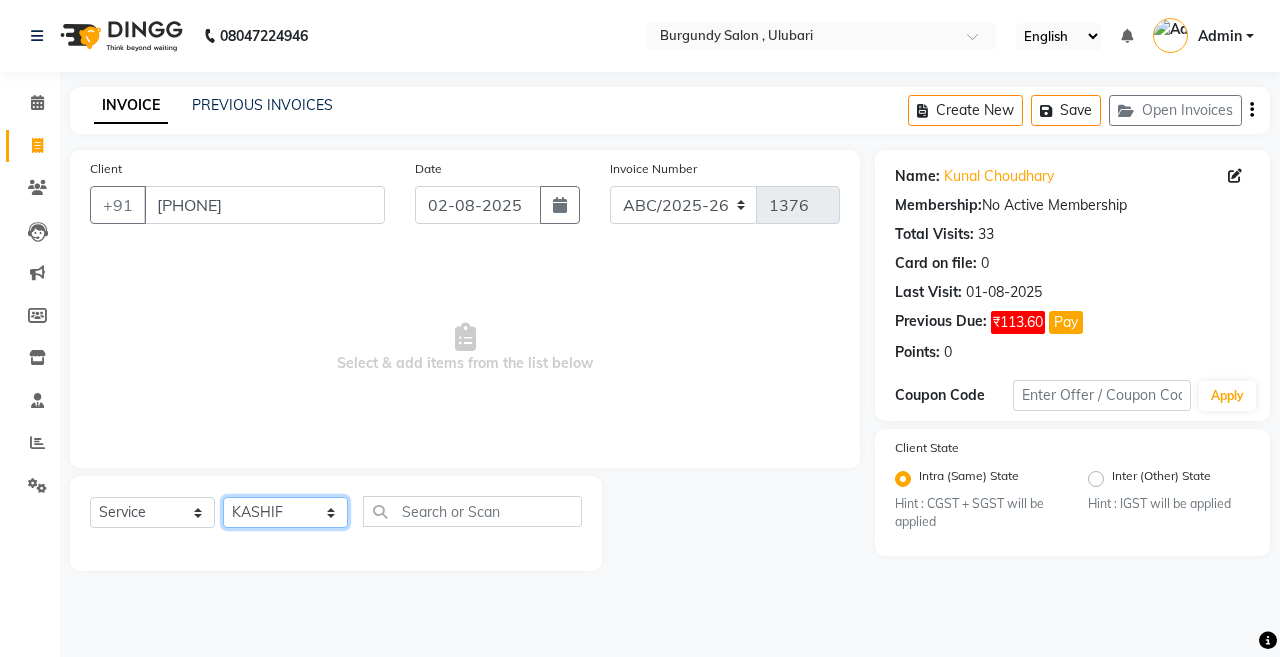 click on "Select Stylist ANIL  ANJANA BARSHA DEEPSHIKHA  DHON DAS DHON / NITUMONI EDWARD EDWARD/ LAXMI JOSHU JUNMONI KASHIF LAXI / ANJANA LAXMI LITTLE MAAM MINTUL MITALI NEETU RANA NITUMONI NITUMONI/POJA/ LAXMI NITUMONI / SAGARIKA NITUMONI/ SAGRIKA PRAKASH PUJAA Rubi RUBI / LAXMI SAGARIKA  SAGARIKA / RUBI SAHIL SAHIL / DHON SAHIL / EDWARD SAHIL/ JOSHU SAHIL/JOSHU/PRAKASH/ RUBI SAHIL/NITUMONI/ MITALI SAHIL/ RUBI SHABIR SHADHAB SIMA KALITA SONALI DEKA SOPEM staff 1 staff 1 TANU" 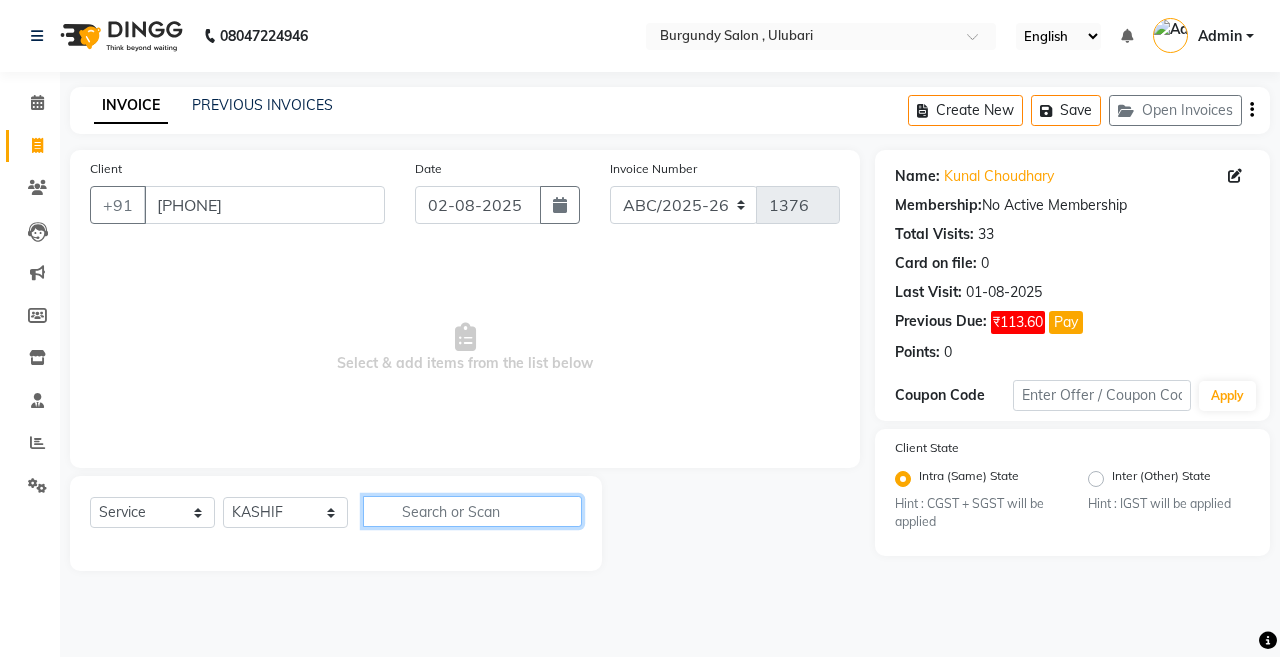 click 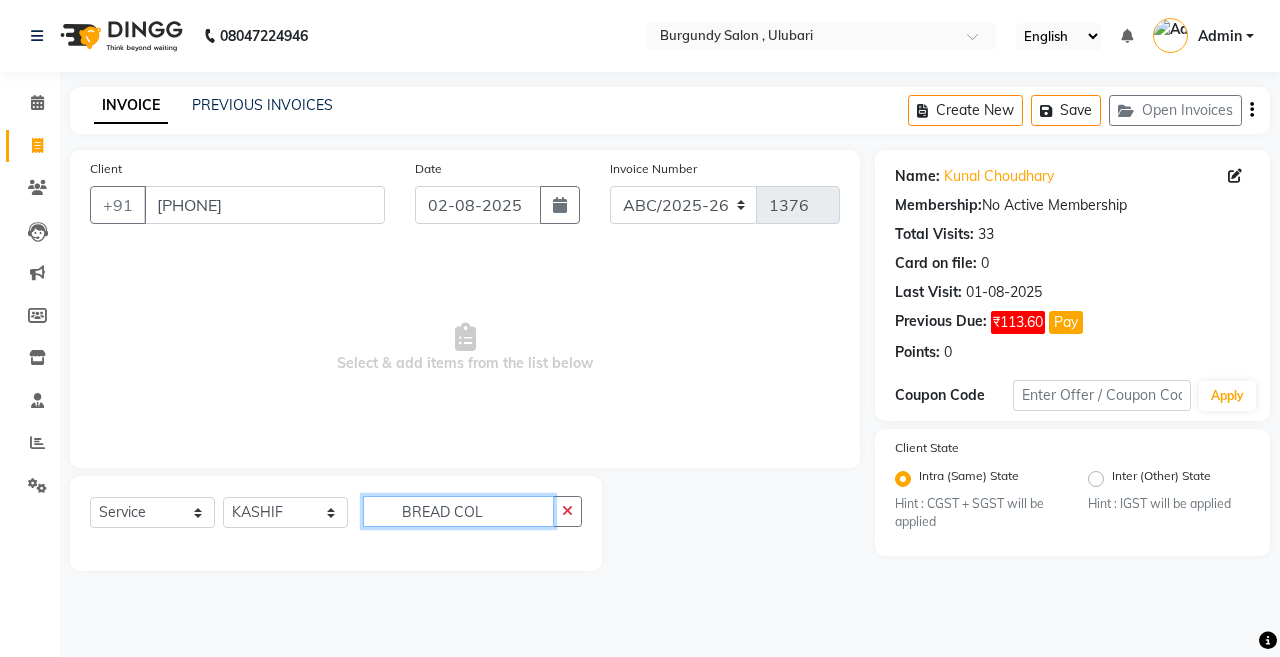 click on "BREAD COL" 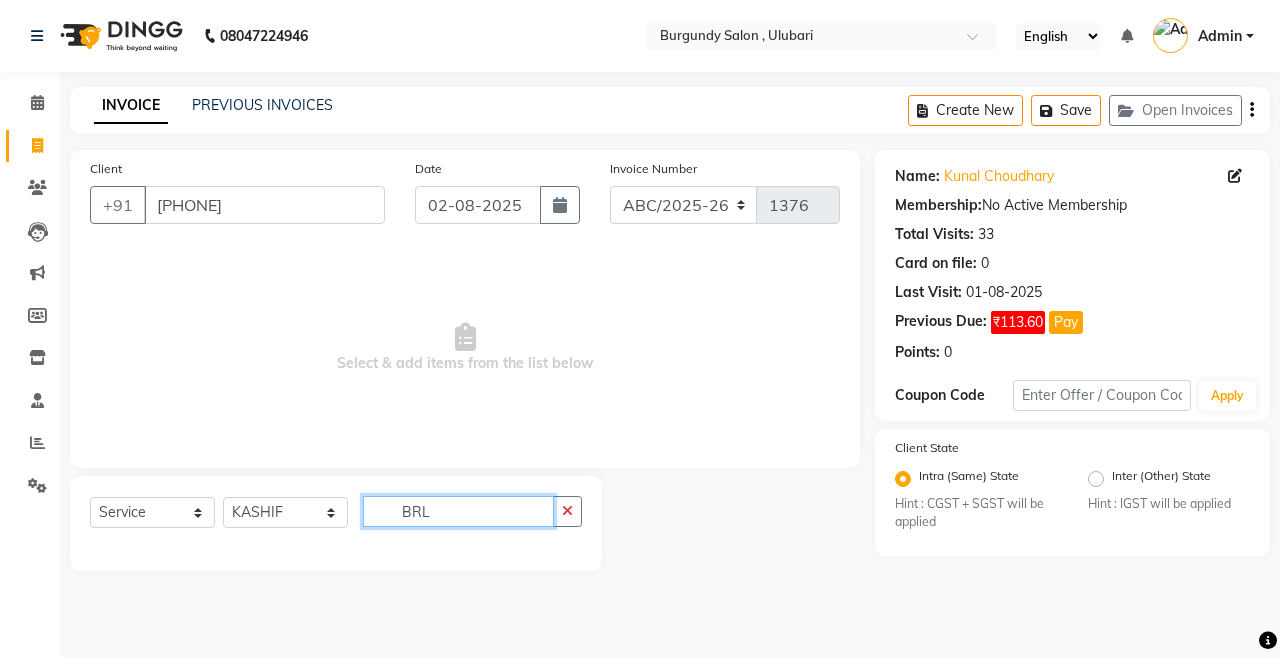 click on "BRL" 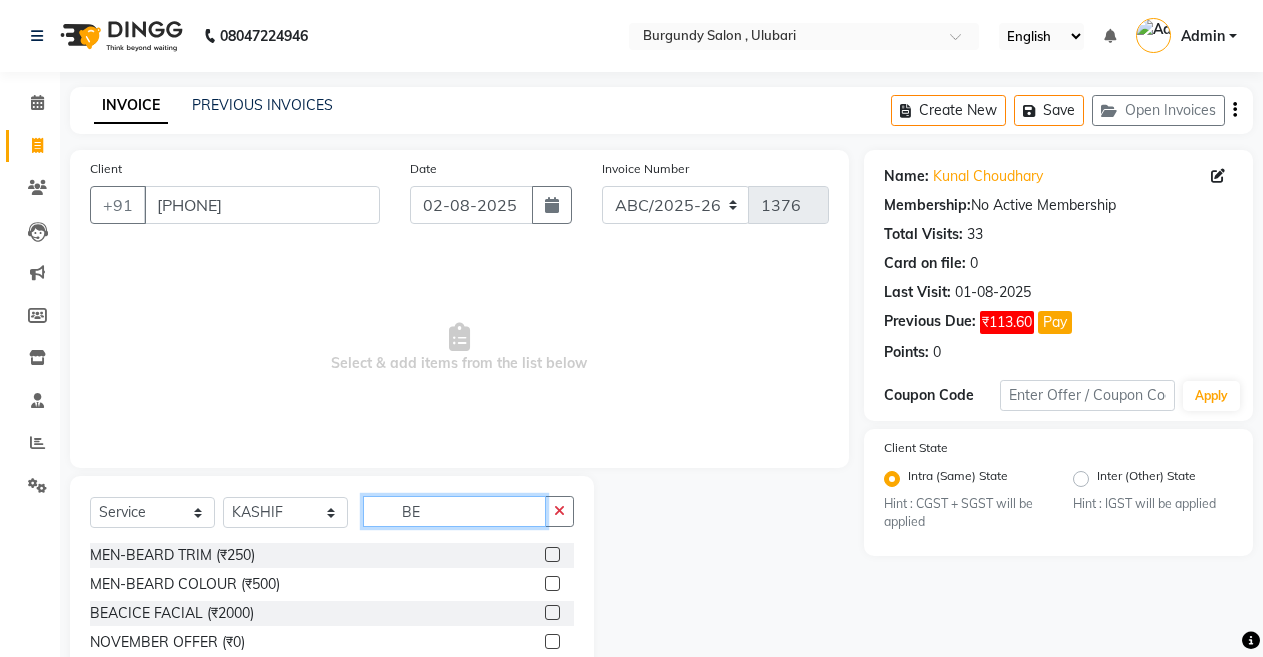 type on "BE" 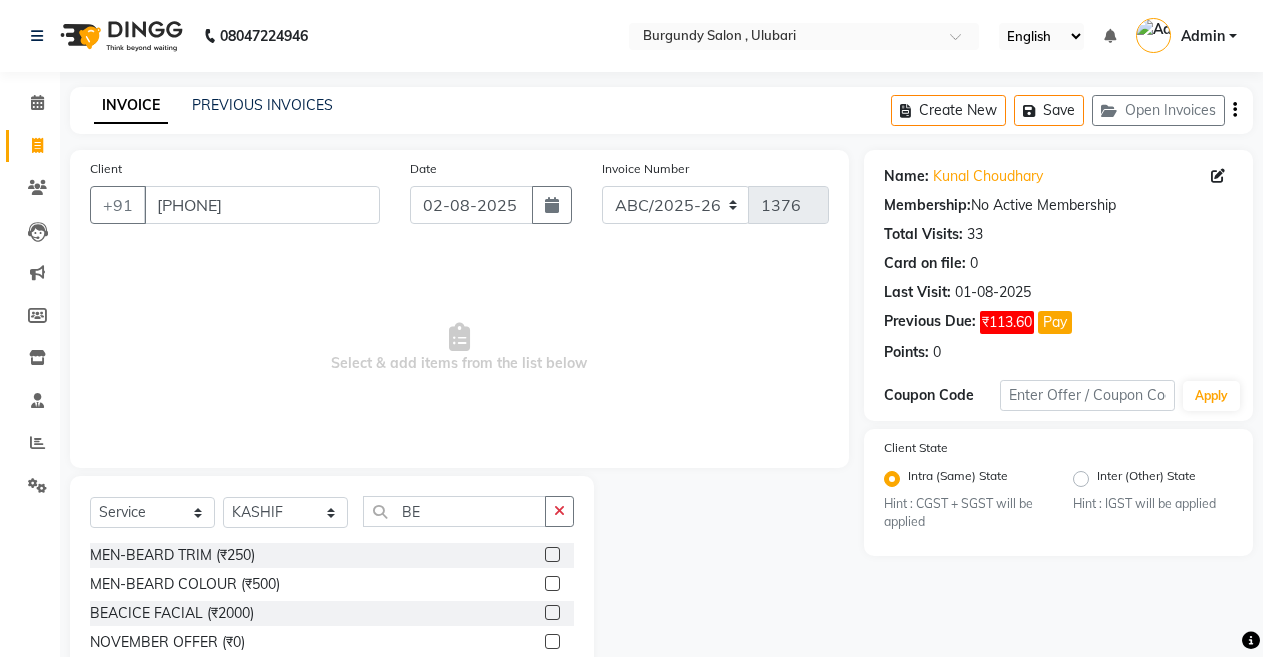 click 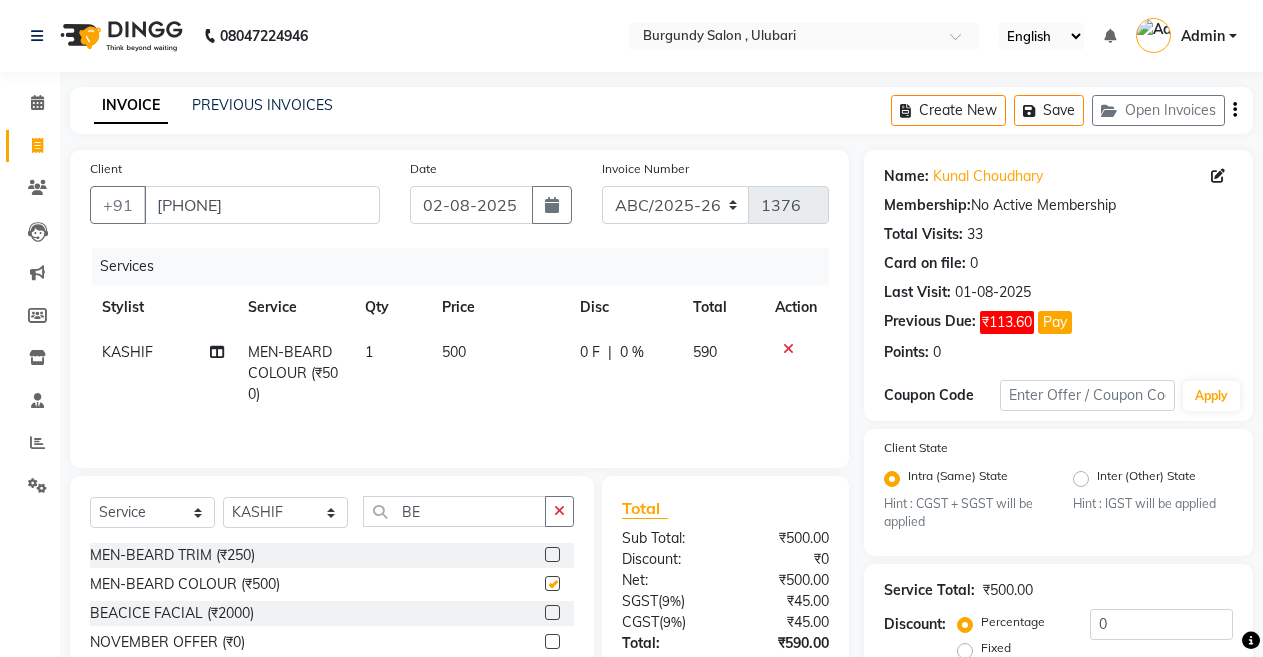 checkbox on "false" 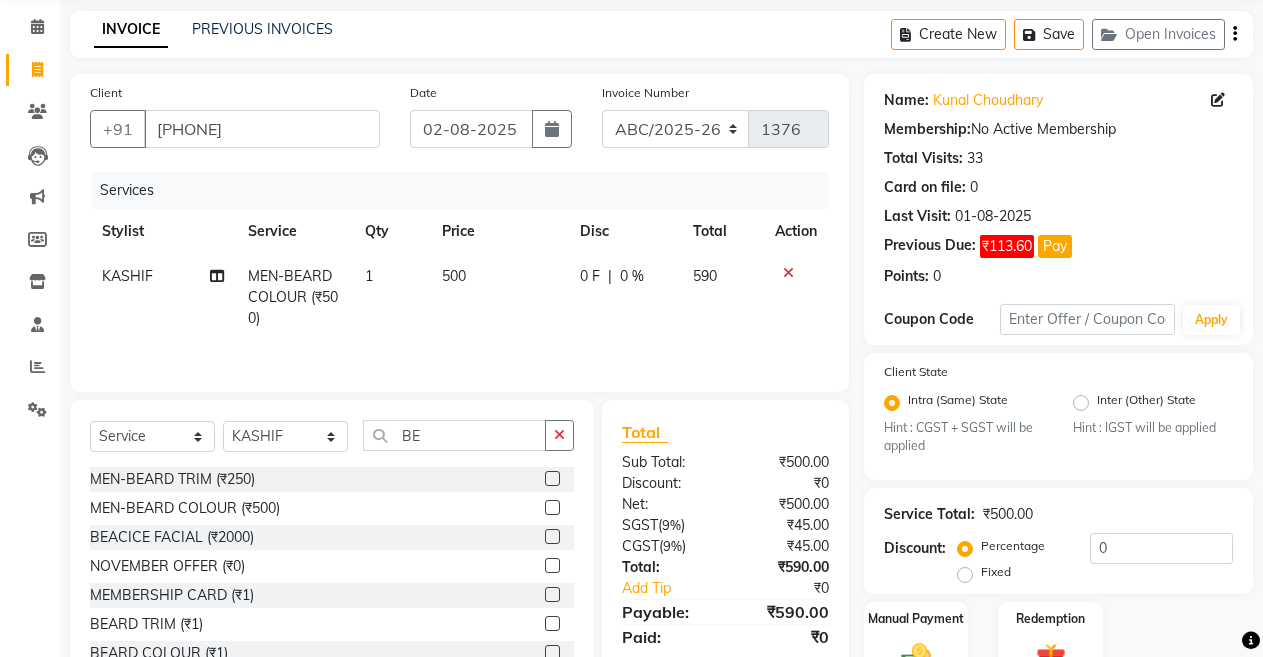 scroll, scrollTop: 80, scrollLeft: 0, axis: vertical 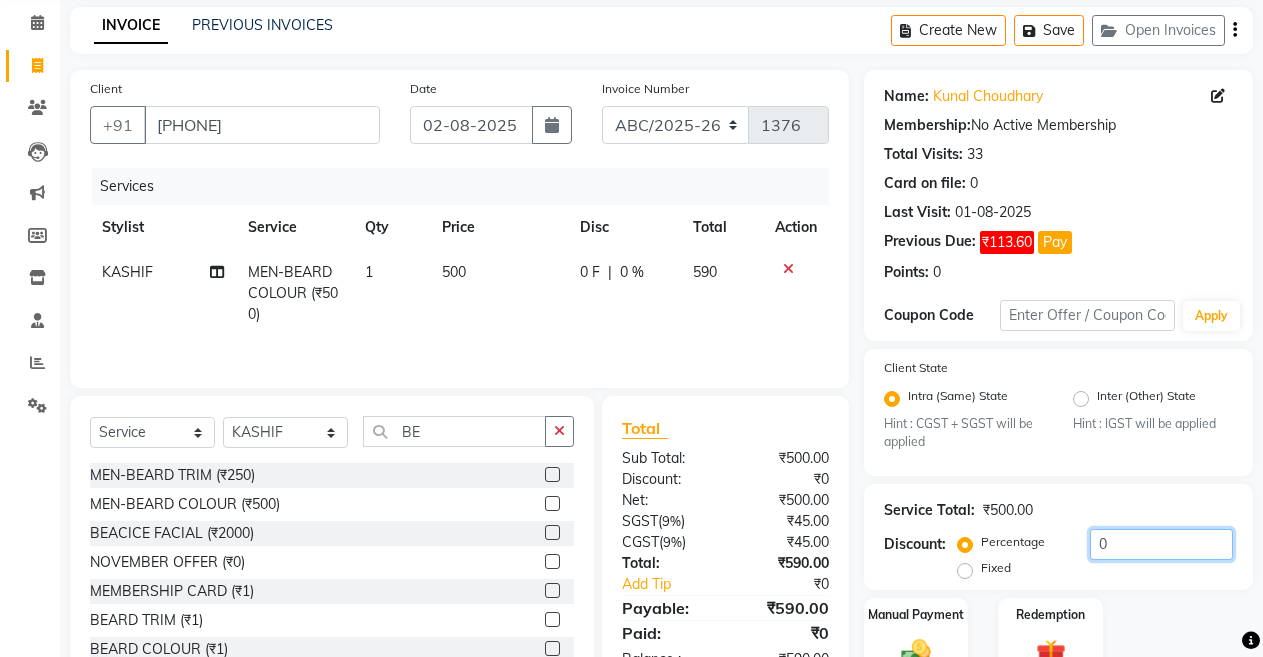 click on "0" 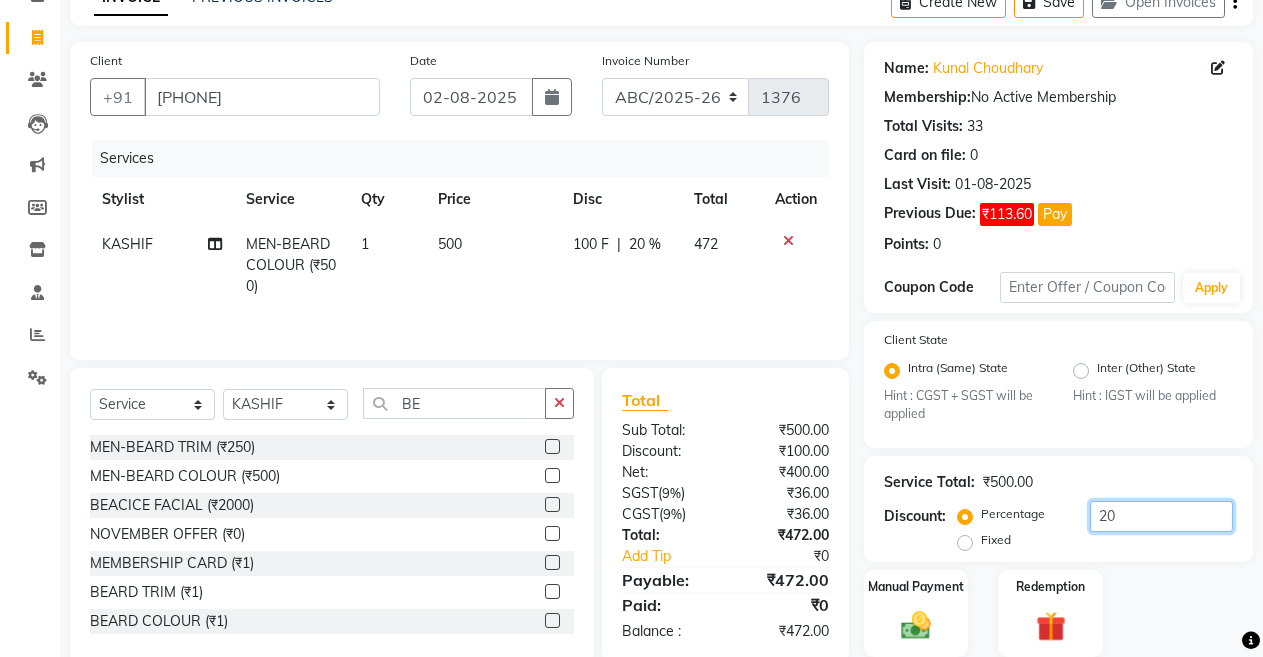scroll, scrollTop: 120, scrollLeft: 0, axis: vertical 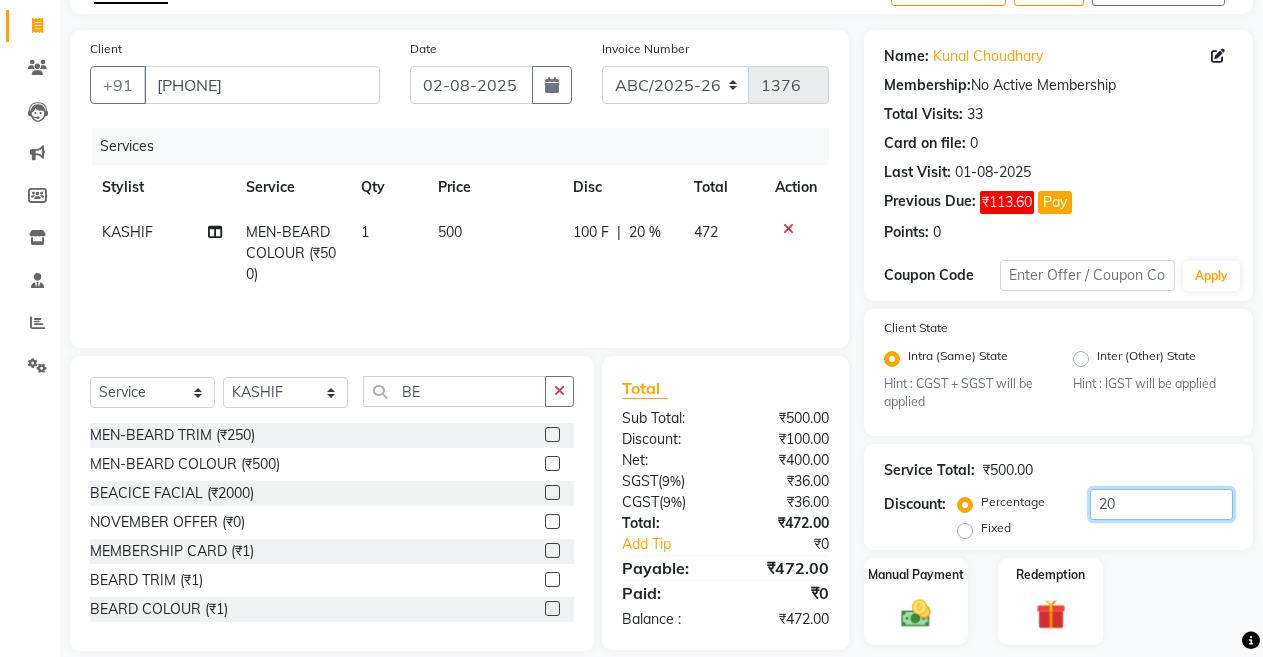 type on "20" 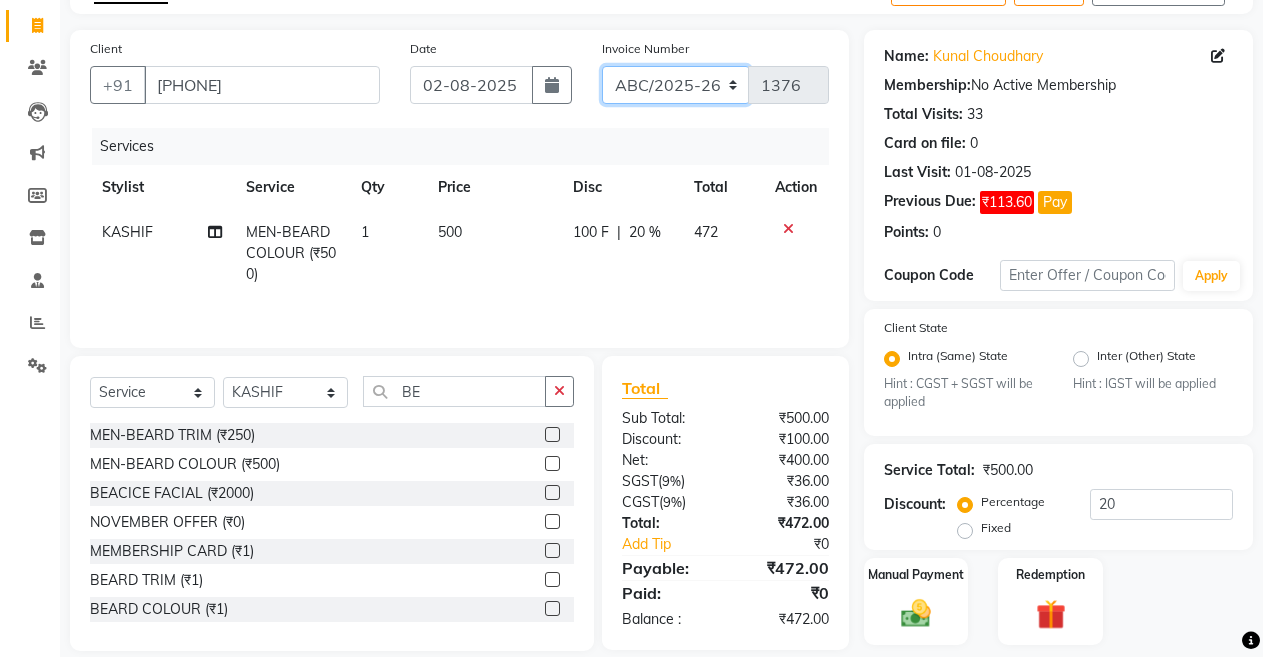 click on "ABC/2025-26 SER/24-25 V/2025-26" 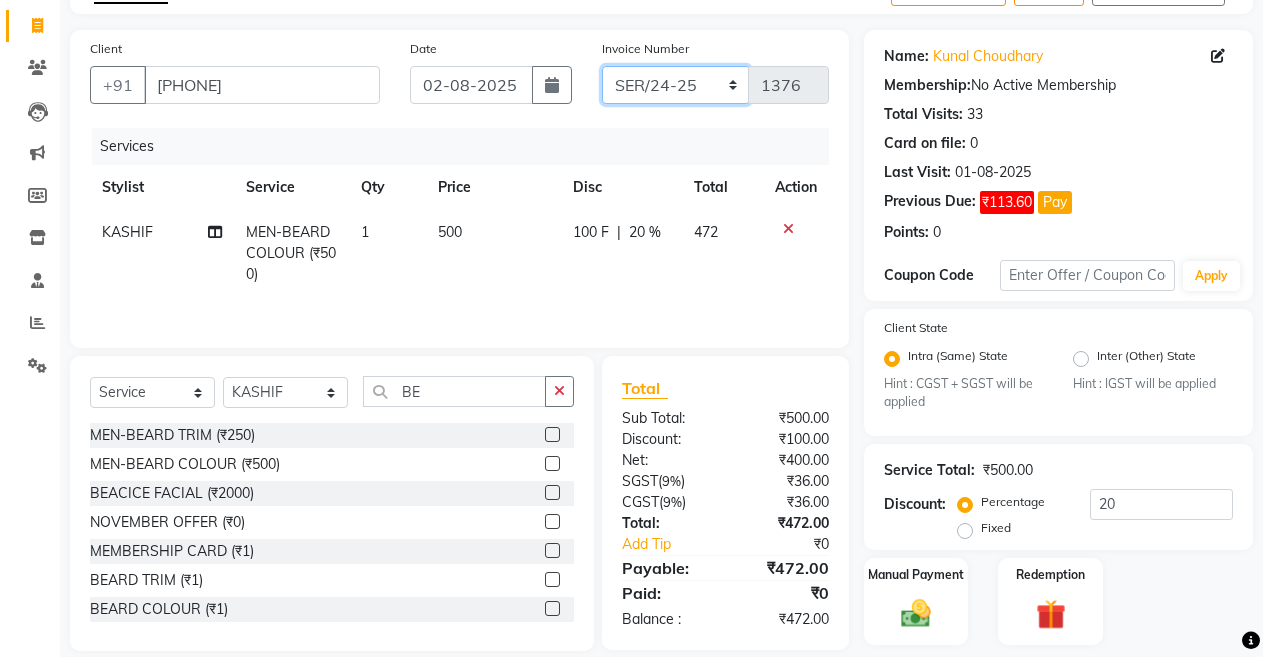 click on "ABC/2025-26 SER/24-25 V/2025-26" 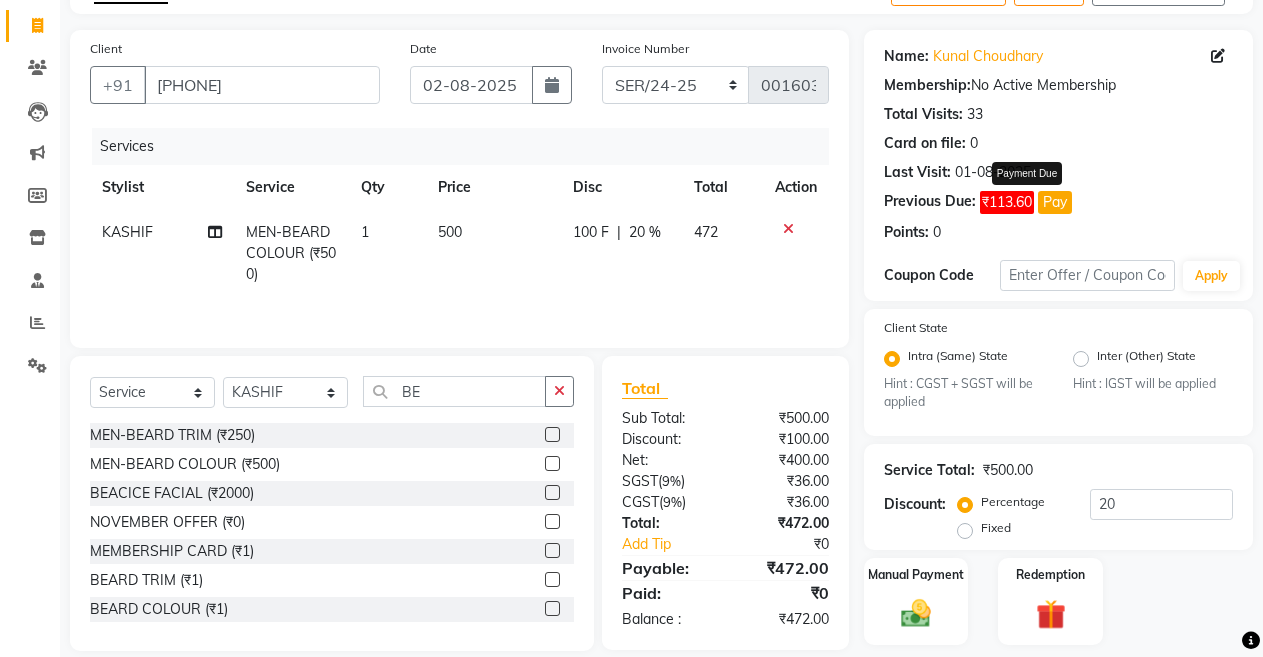 click on "Pay" 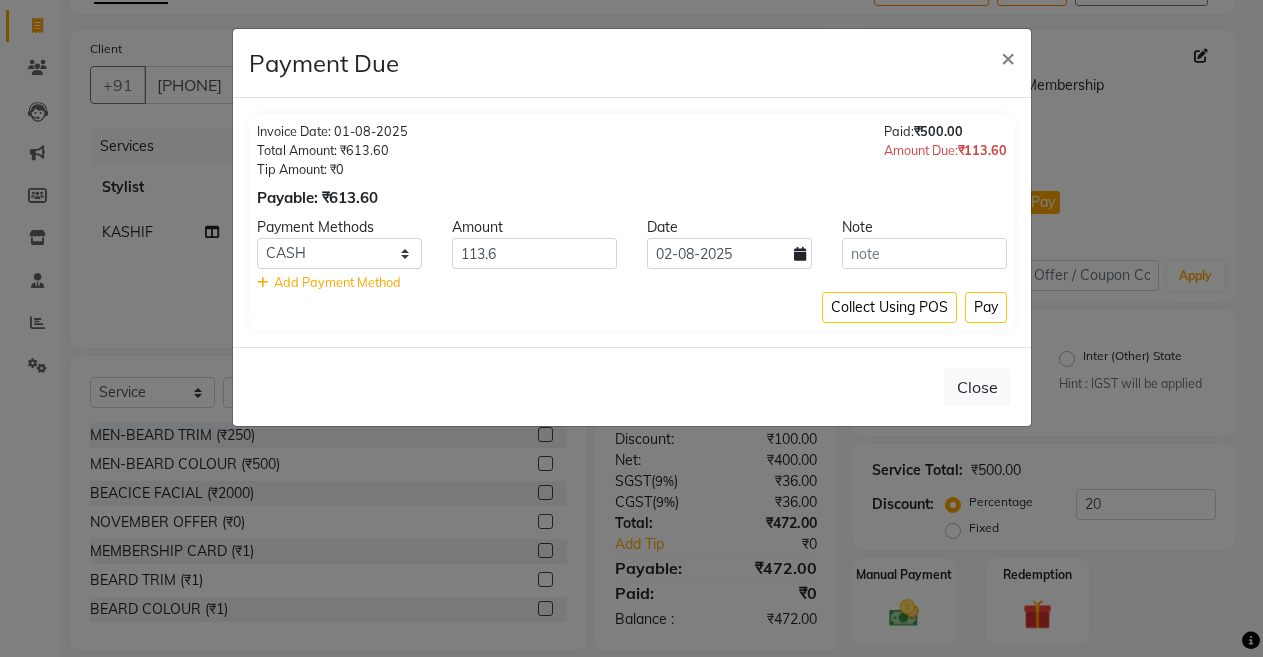 select on "1" 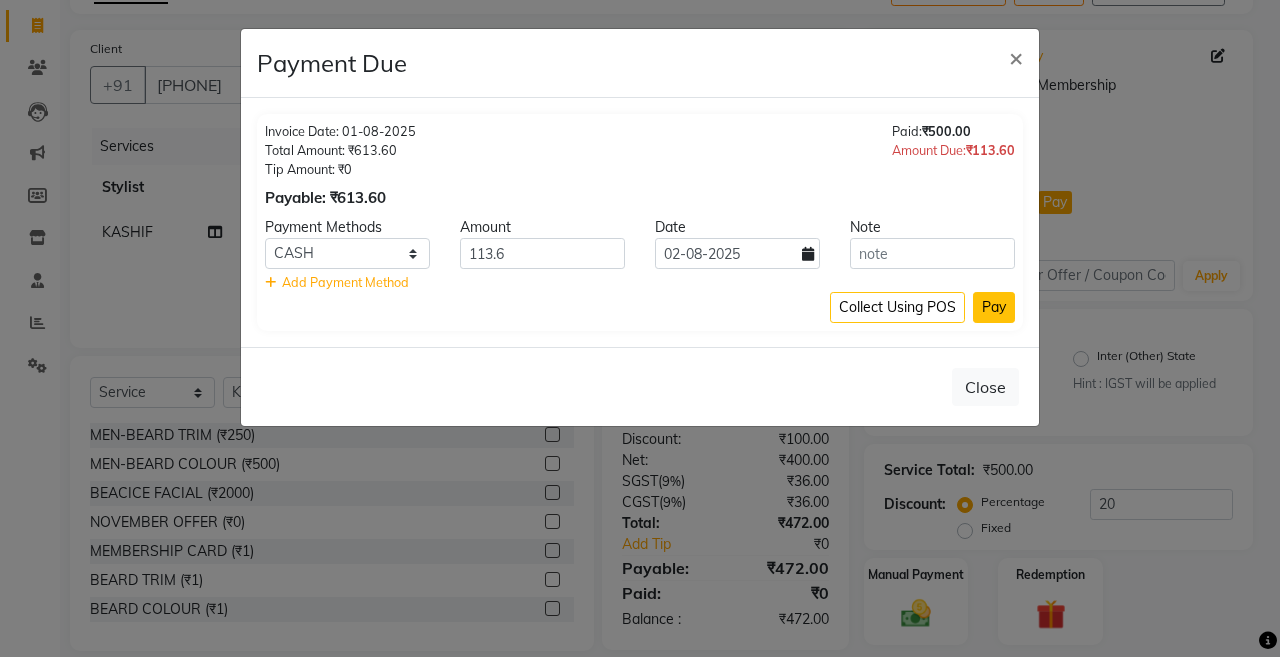 click on "Pay" 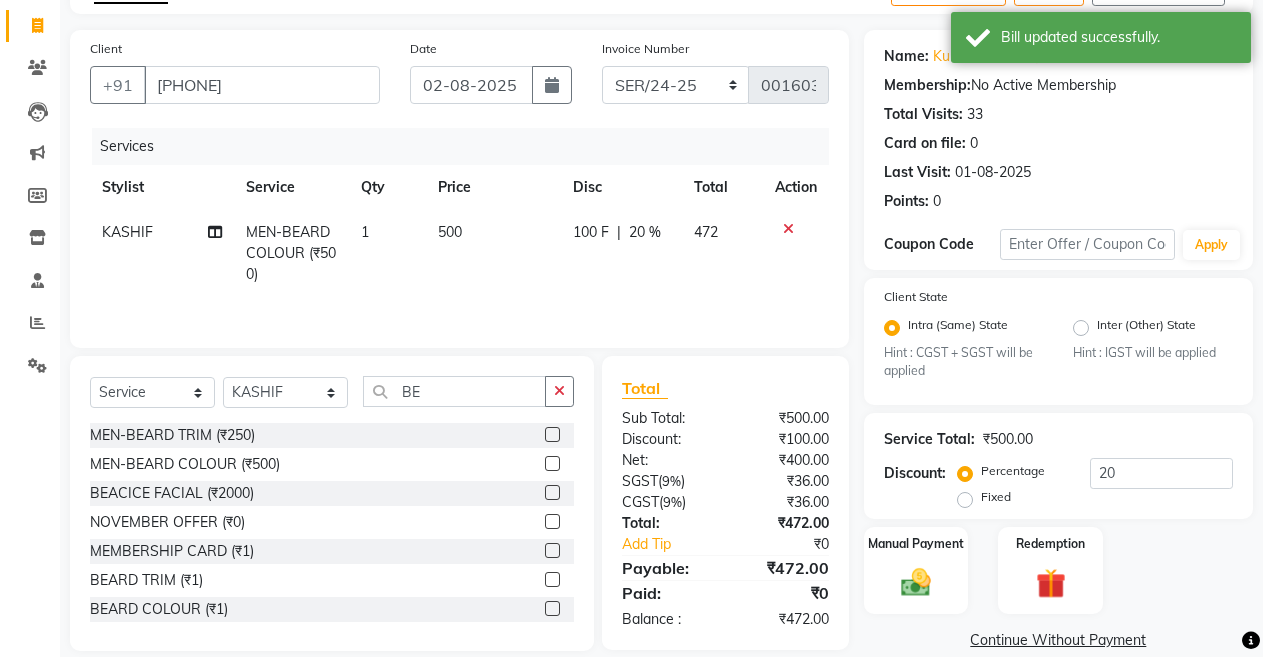 scroll, scrollTop: 148, scrollLeft: 0, axis: vertical 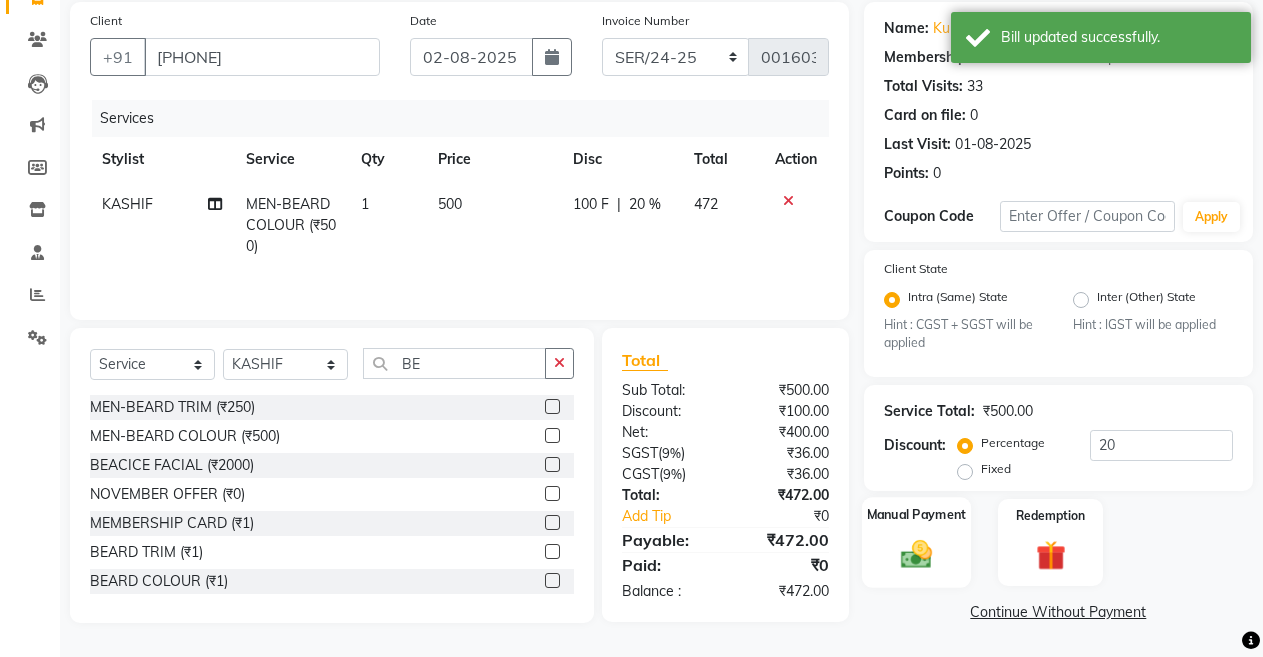 click on "Manual Payment" 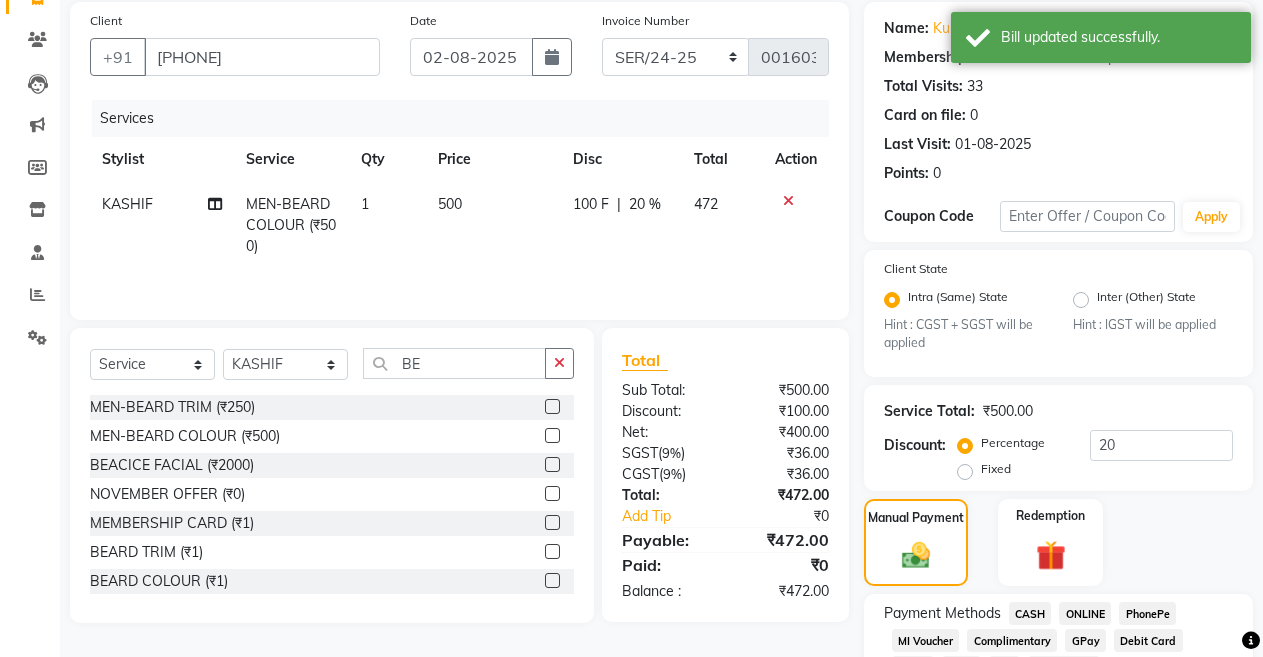 click on "ONLINE" 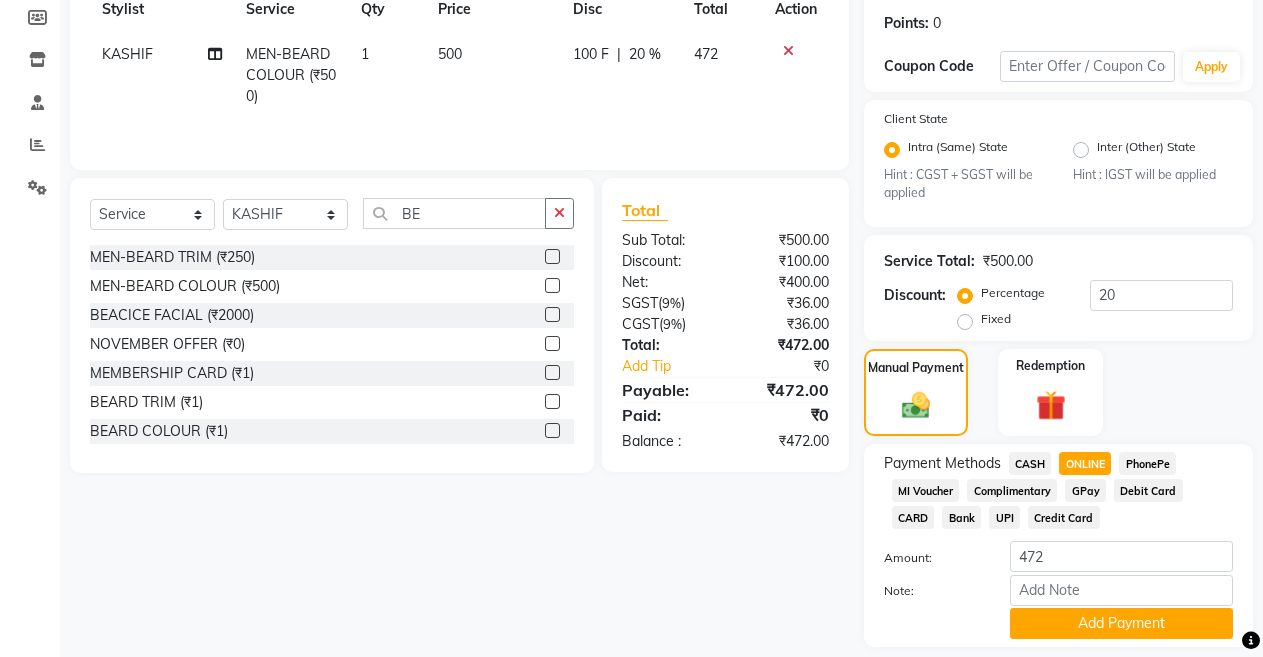 scroll, scrollTop: 348, scrollLeft: 0, axis: vertical 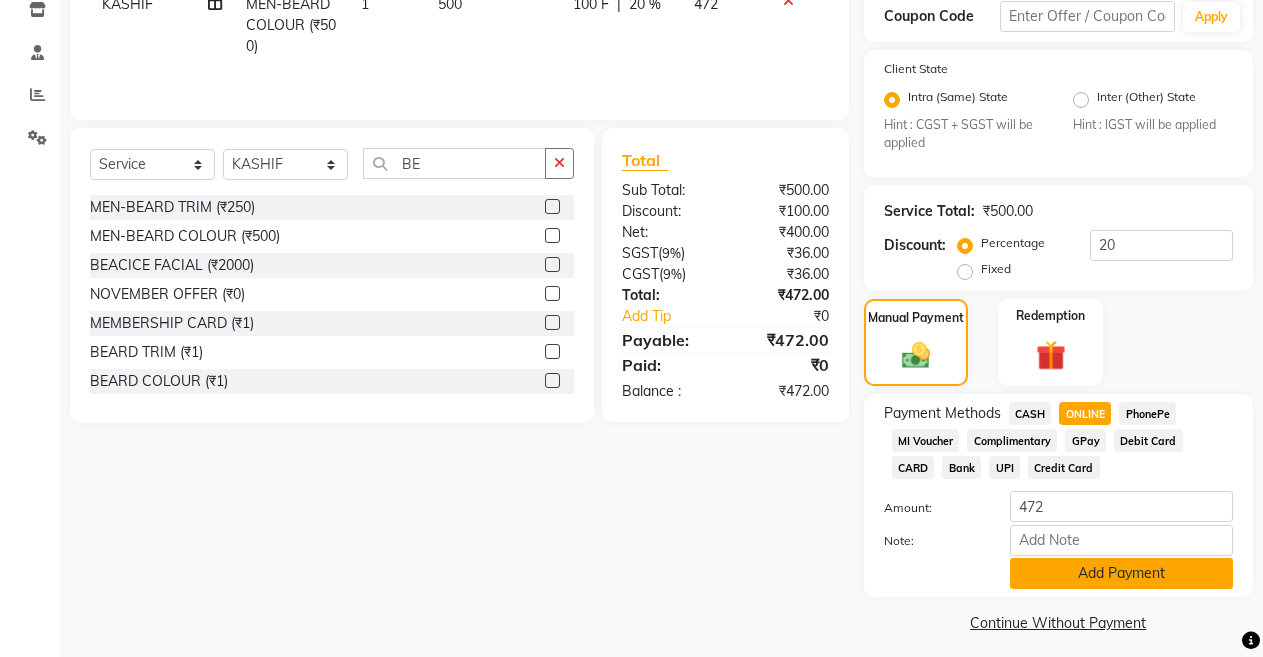 click on "Add Payment" 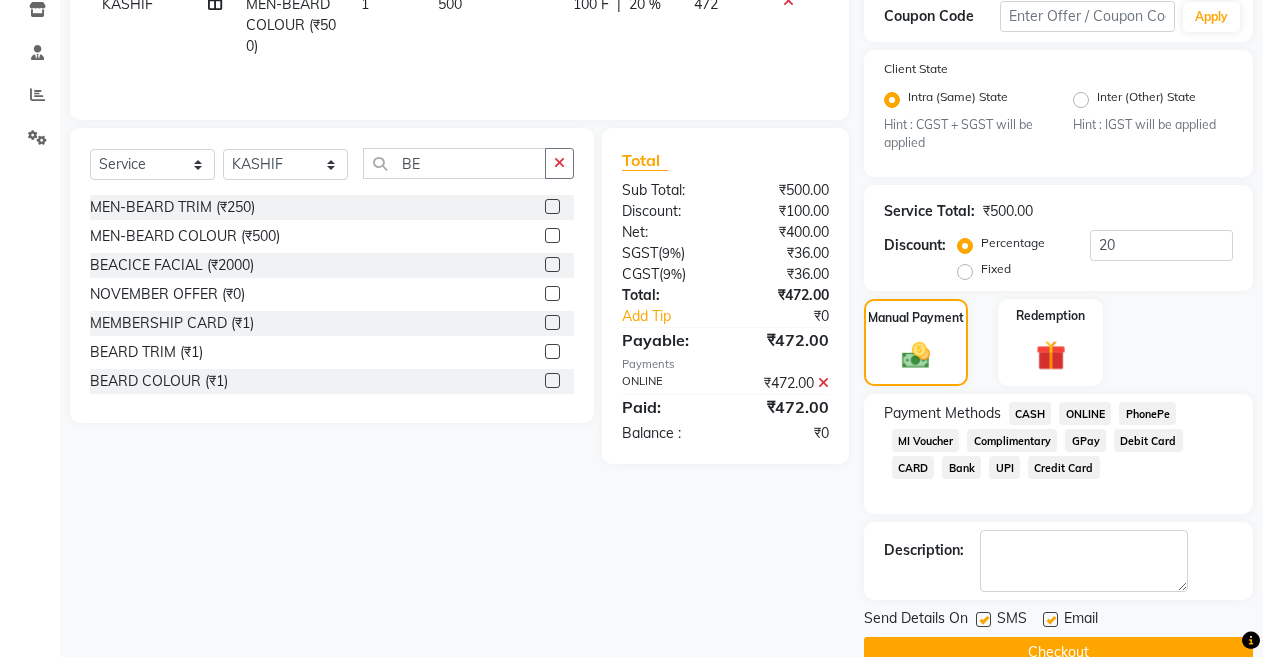 click on "Checkout" 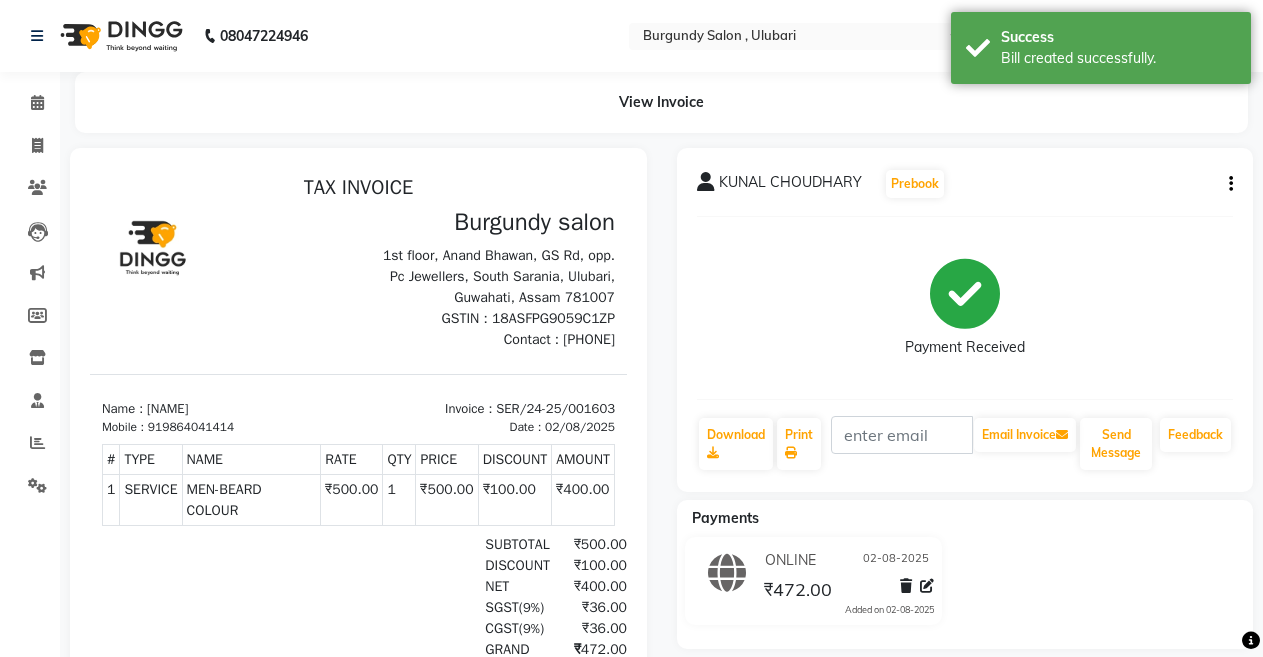 scroll, scrollTop: 0, scrollLeft: 0, axis: both 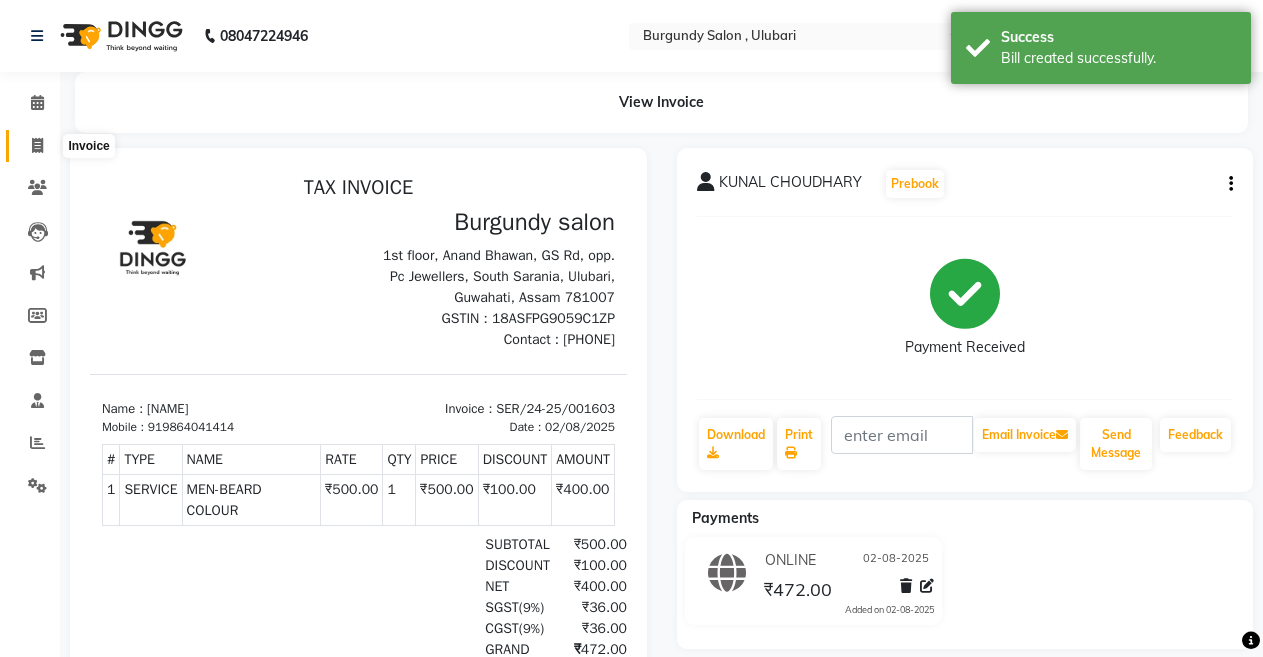 click 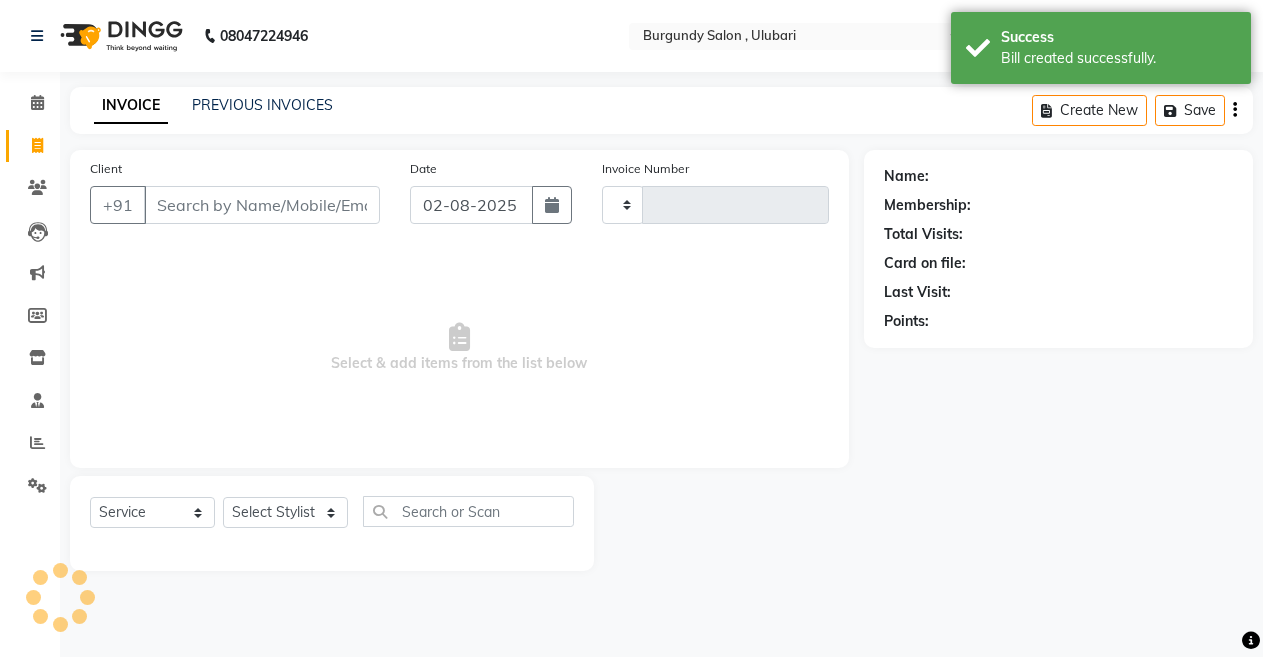 type on "1376" 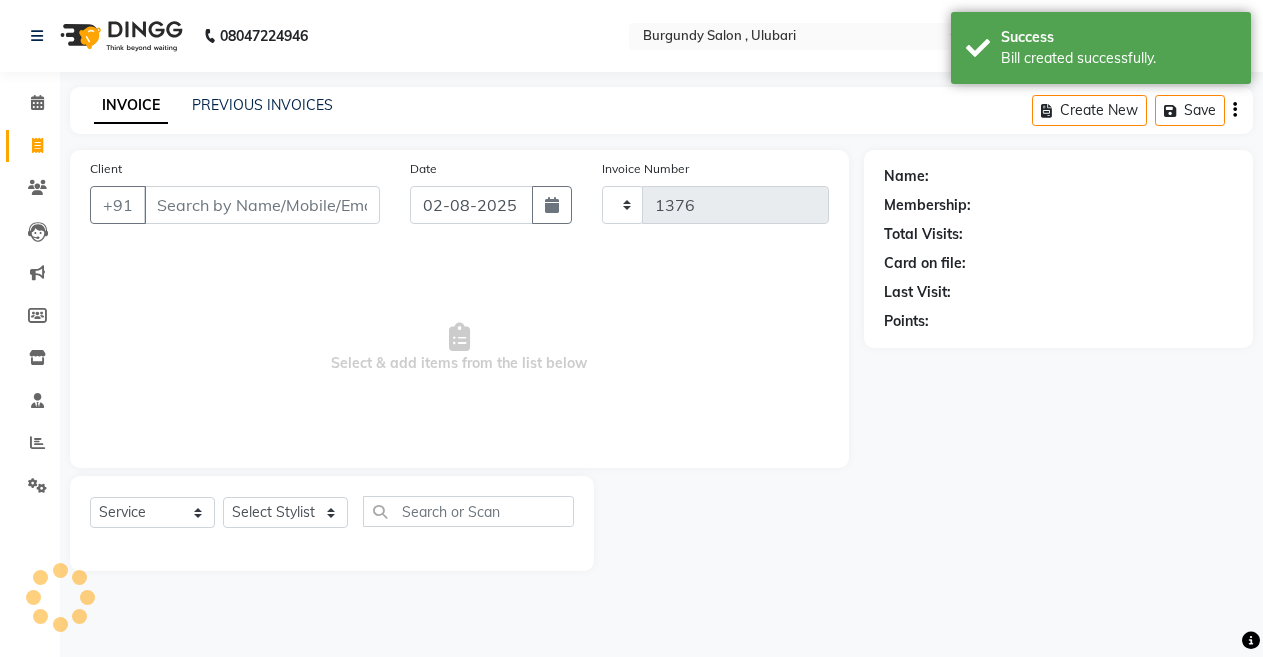 select on "5345" 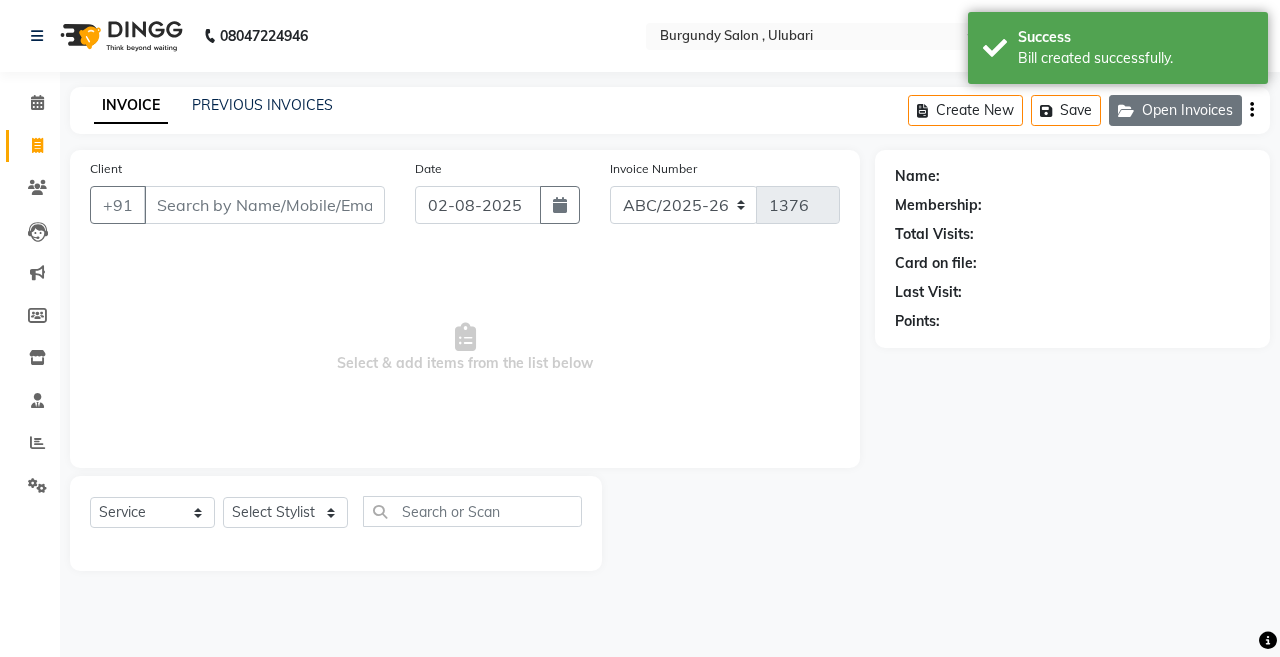 click 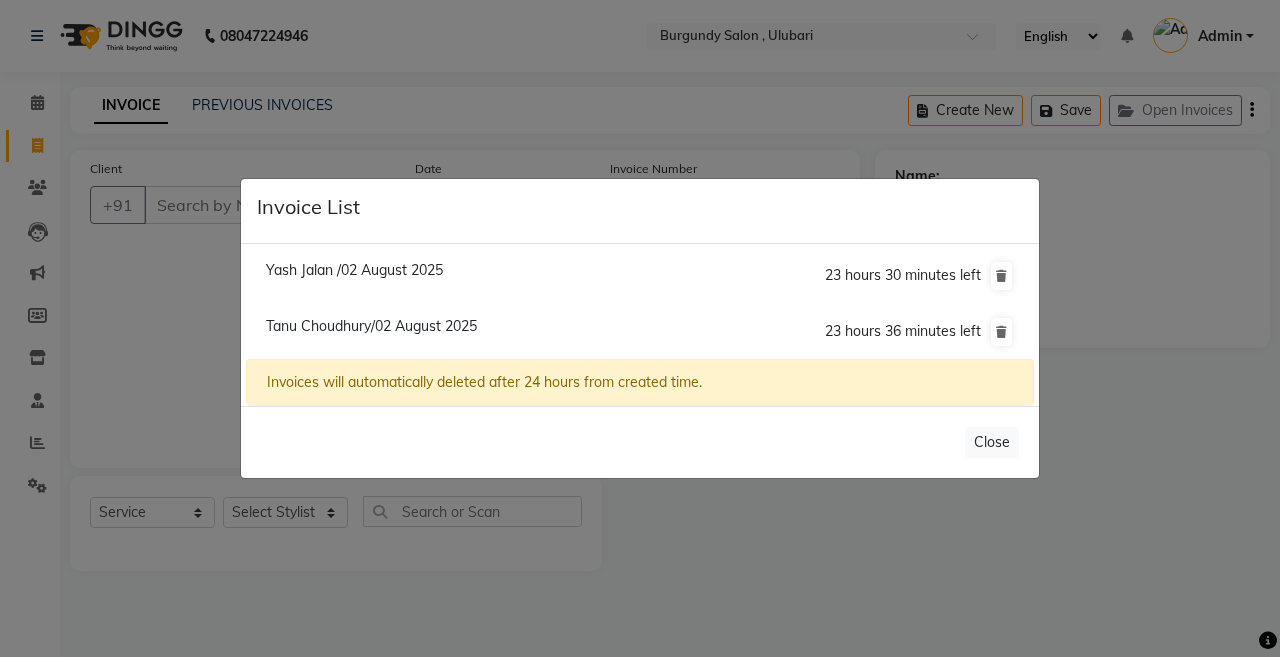 click on "Invoice List  Yash Jalan /02 August 2025  23 hours 30 minutes left  Tanu Choudhury/02 August 2025  23 hours 36 minutes left  Invoices will automatically deleted after 24 hours from created time.   Close" 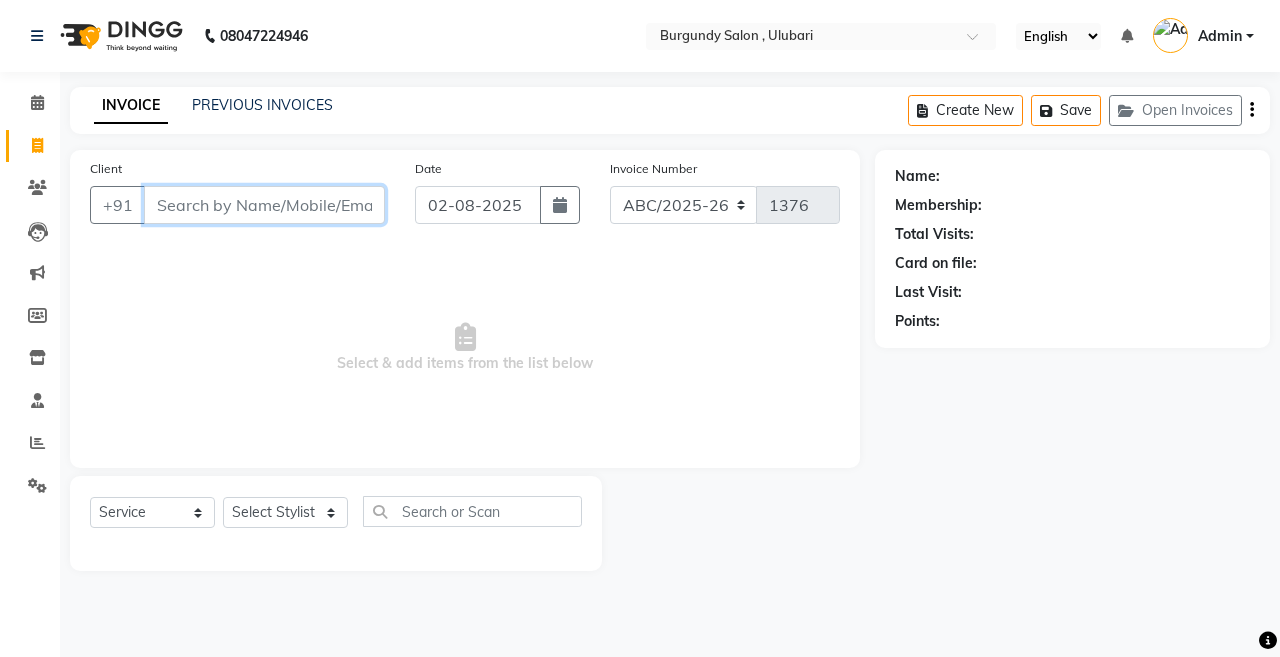 click on "Client" at bounding box center [264, 205] 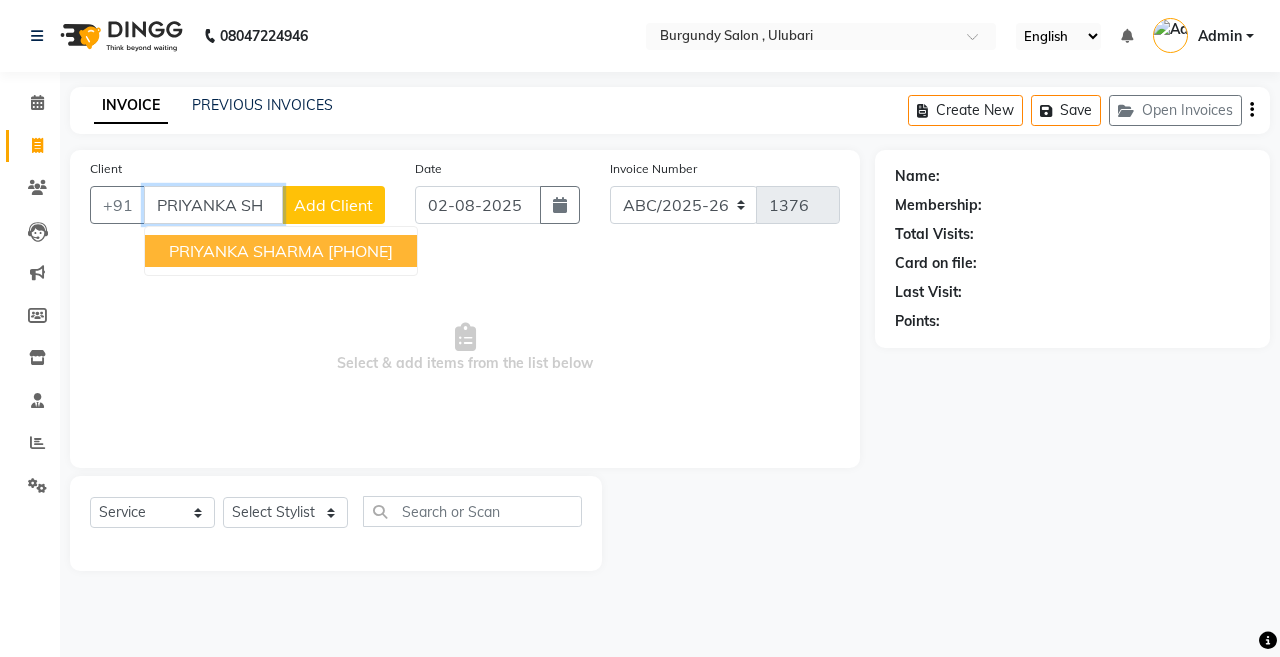 click on "9887328806" at bounding box center [360, 251] 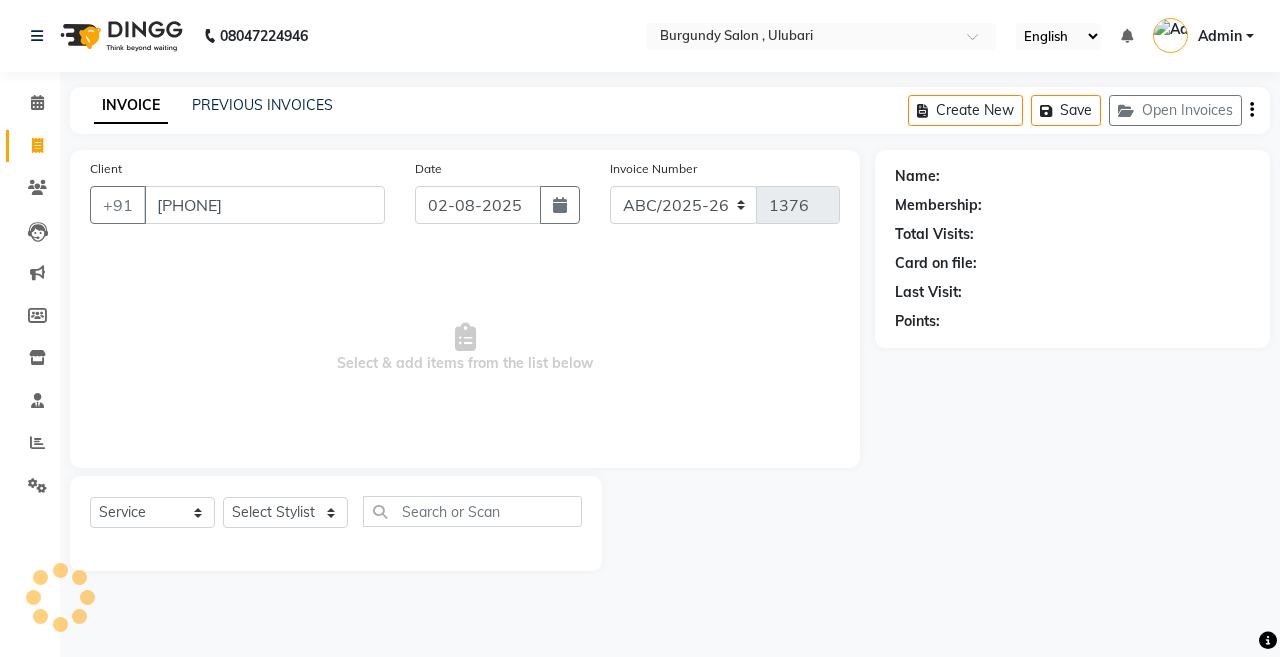 click on "Client +91 9887328806 Date 02-08-2025 Invoice Number ABC/2025-26 SER/24-25 V/2025-26 1376  Select & add items from the list below" 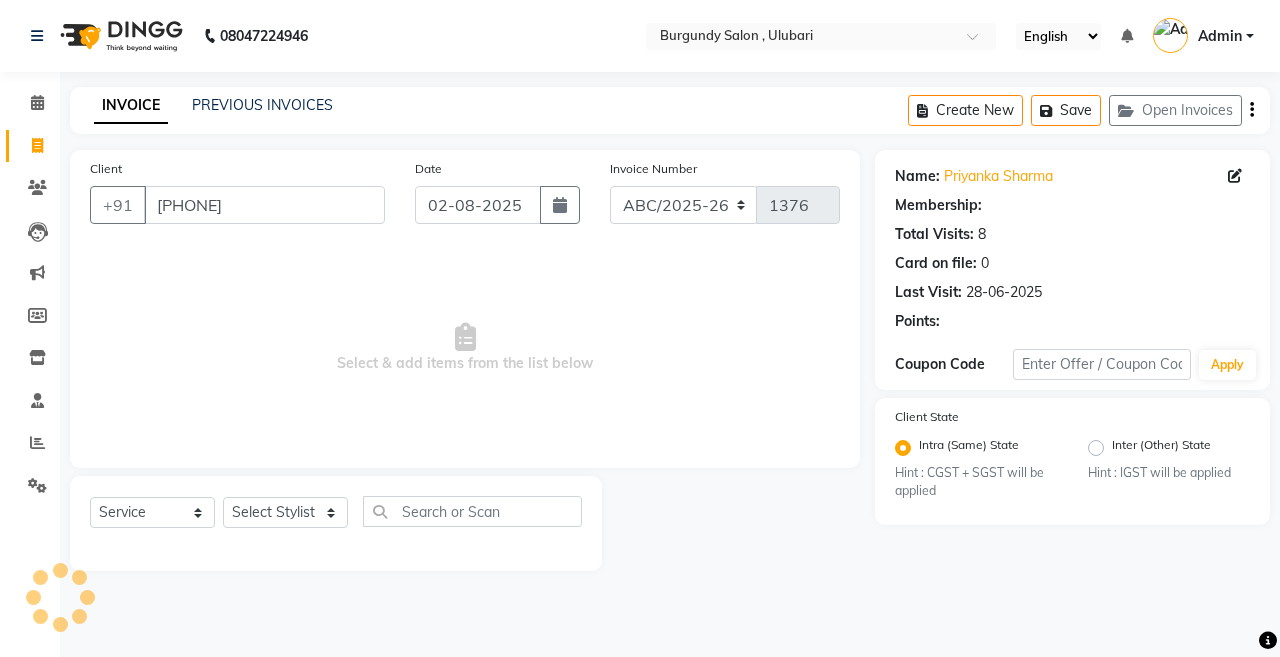 select on "1: Object" 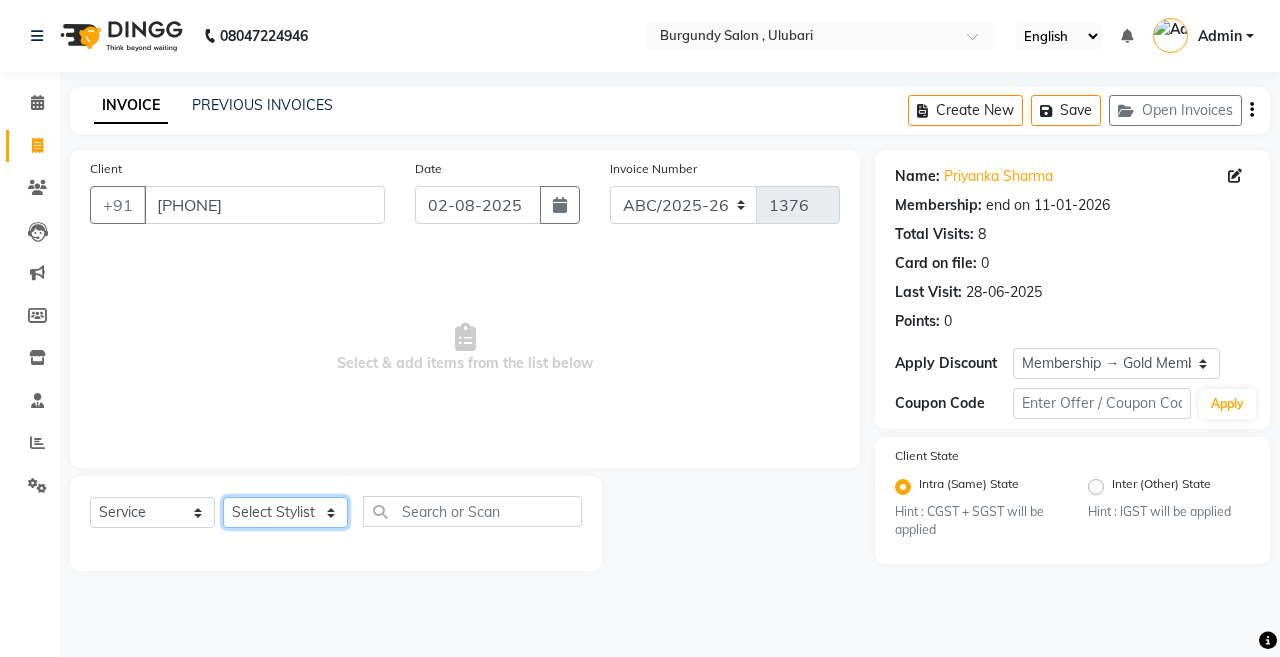 click on "Select Stylist ANIL  ANJANA BARSHA DEEPSHIKHA  DHON DAS DHON / NITUMONI EDWARD EDWARD/ LAXMI JOSHU JUNMONI KASHIF LAXI / ANJANA LAXMI LITTLE MAAM MINTUL MITALI NEETU RANA NITUMONI NITUMONI/POJA/ LAXMI NITUMONI / SAGARIKA NITUMONI/ SAGRIKA PRAKASH PUJAA Rubi RUBI / LAXMI SAGARIKA  SAGARIKA / RUBI SAHIL SAHIL / DHON SAHIL / EDWARD SAHIL/ JOSHU SAHIL/JOSHU/PRAKASH/ RUBI SAHIL/NITUMONI/ MITALI SAHIL/ RUBI SHABIR SHADHAB SIMA KALITA SONALI DEKA SOPEM staff 1 staff 1 TANU" 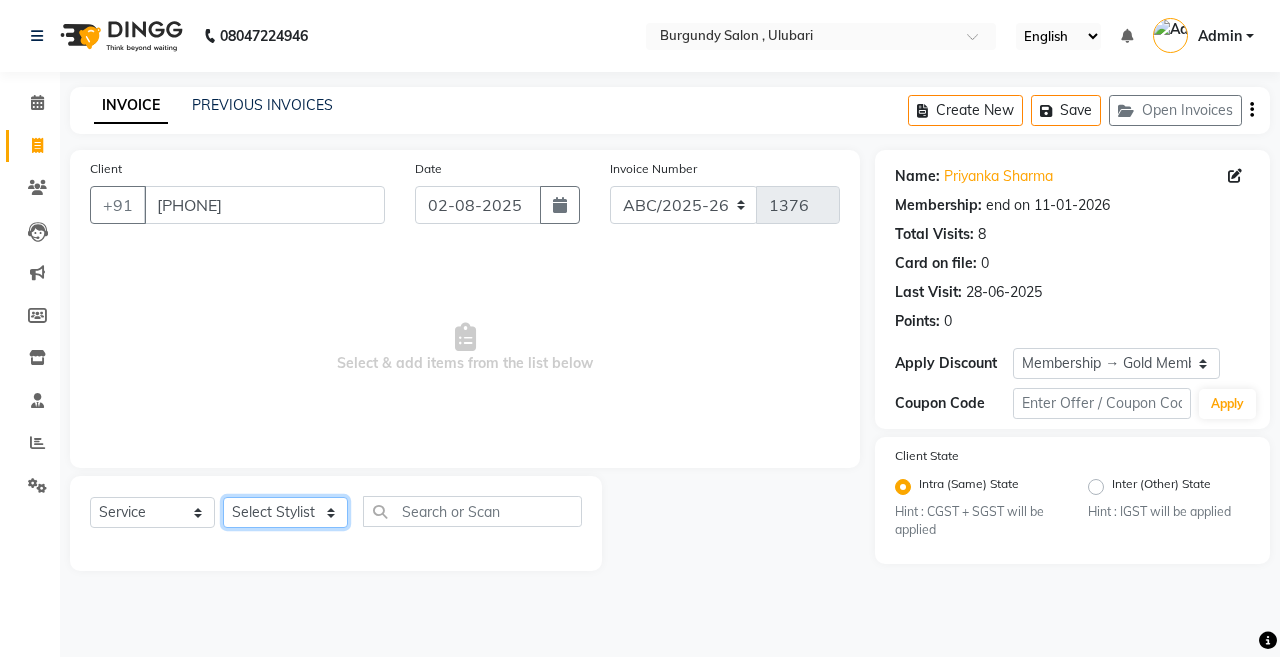 select on "54266" 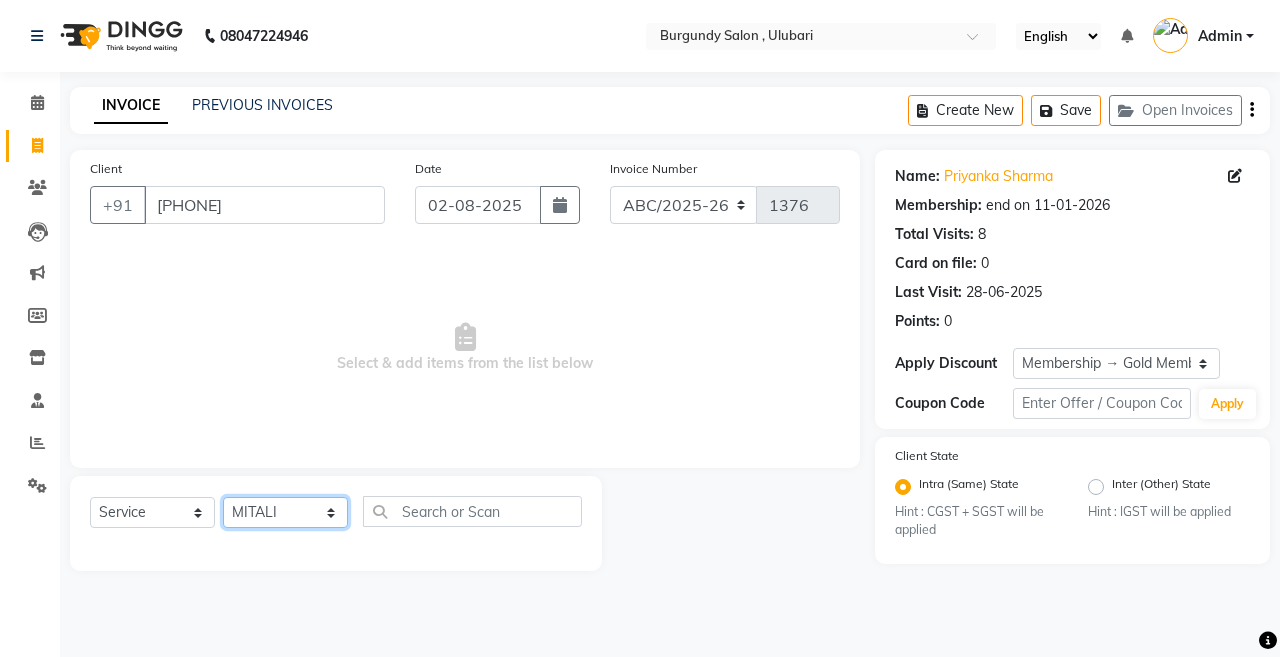 click on "Select Stylist ANIL  ANJANA BARSHA DEEPSHIKHA  DHON DAS DHON / NITUMONI EDWARD EDWARD/ LAXMI JOSHU JUNMONI KASHIF LAXI / ANJANA LAXMI LITTLE MAAM MINTUL MITALI NEETU RANA NITUMONI NITUMONI/POJA/ LAXMI NITUMONI / SAGARIKA NITUMONI/ SAGRIKA PRAKASH PUJAA Rubi RUBI / LAXMI SAGARIKA  SAGARIKA / RUBI SAHIL SAHIL / DHON SAHIL / EDWARD SAHIL/ JOSHU SAHIL/JOSHU/PRAKASH/ RUBI SAHIL/NITUMONI/ MITALI SAHIL/ RUBI SHABIR SHADHAB SIMA KALITA SONALI DEKA SOPEM staff 1 staff 1 TANU" 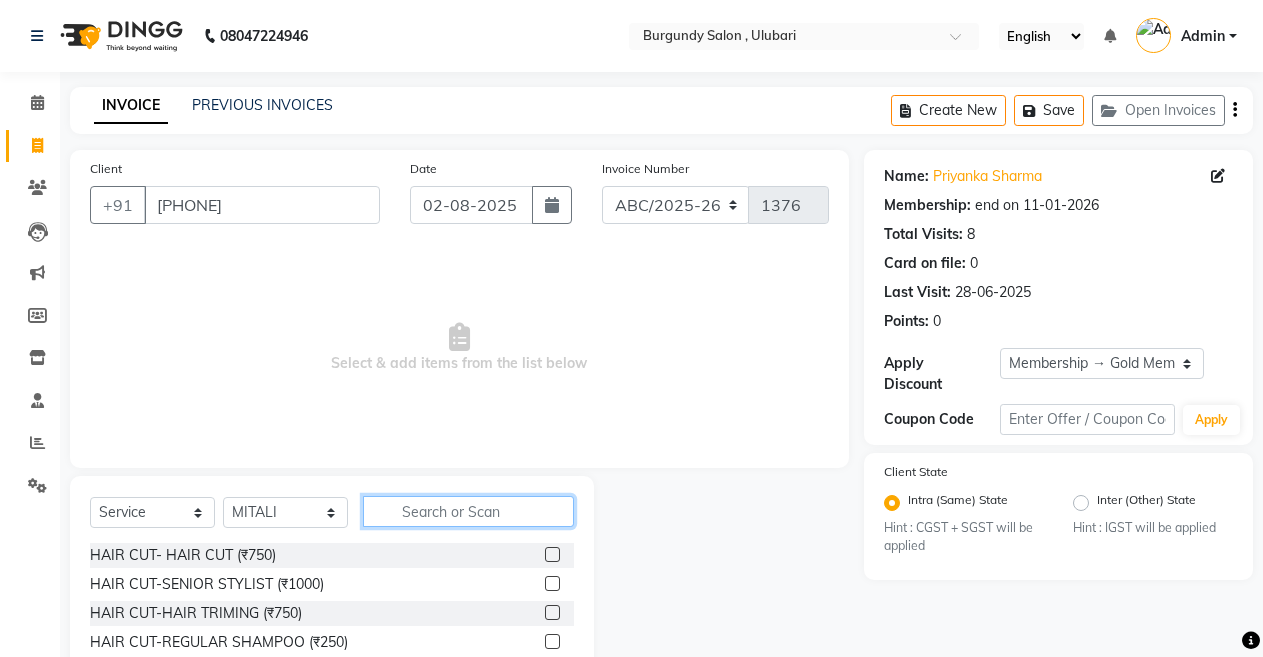 click 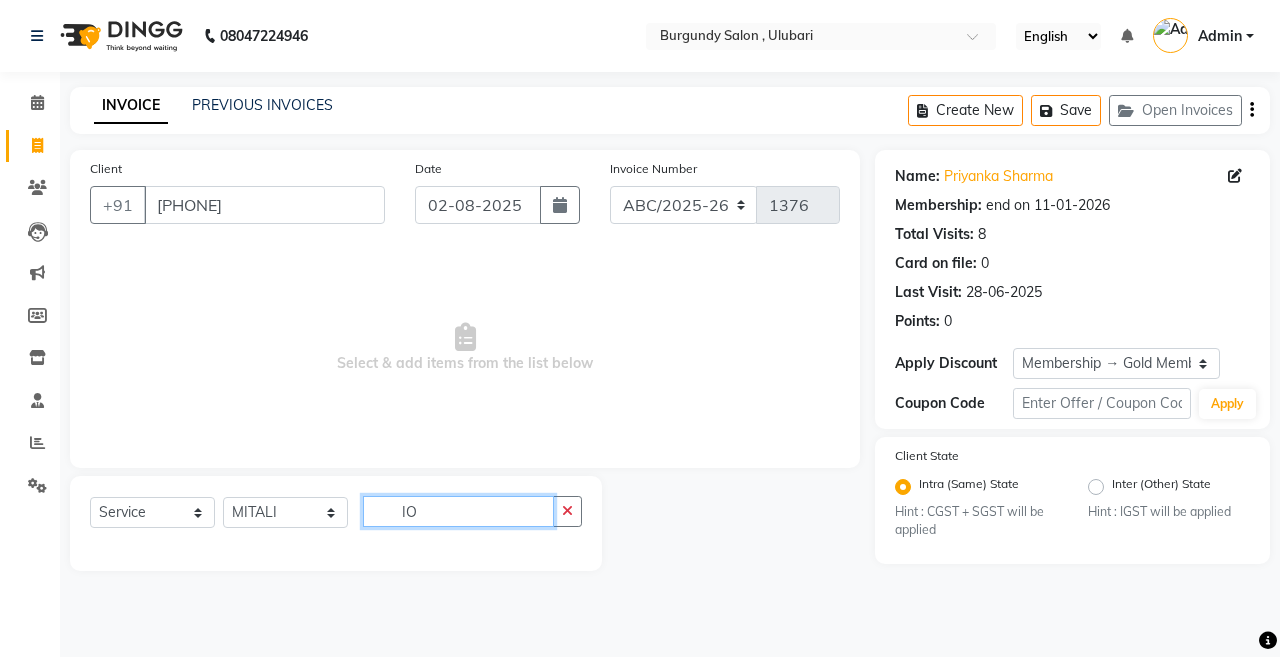 type on "I" 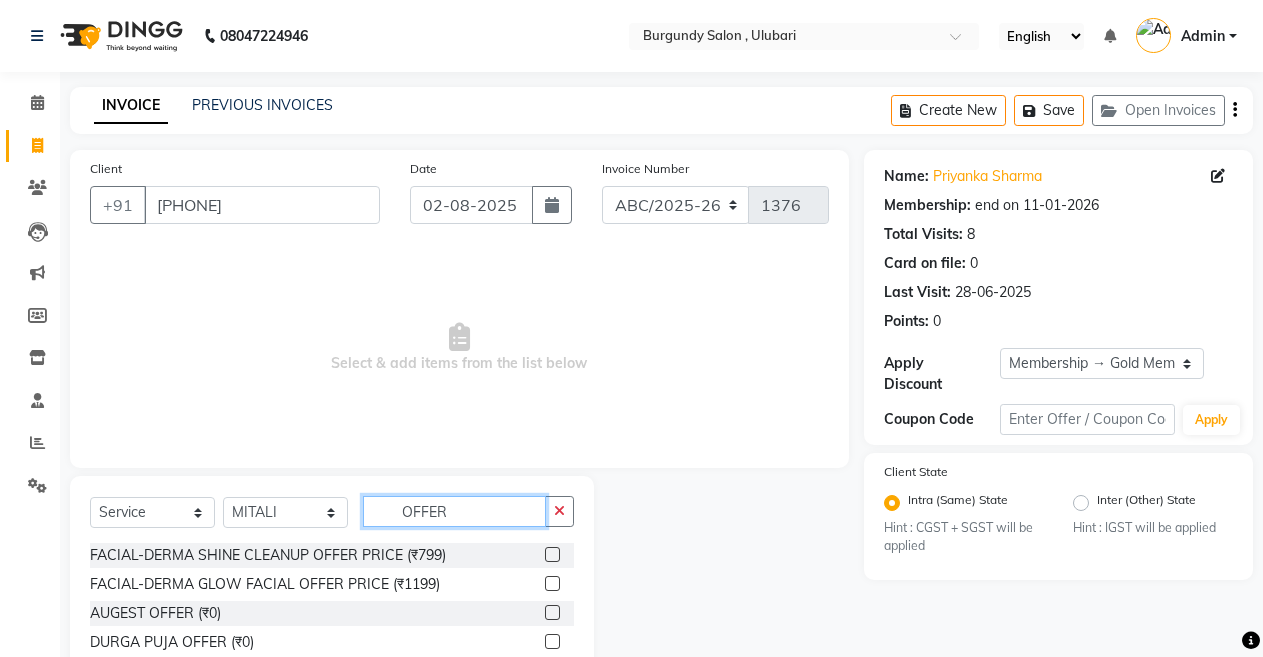 scroll, scrollTop: 144, scrollLeft: 0, axis: vertical 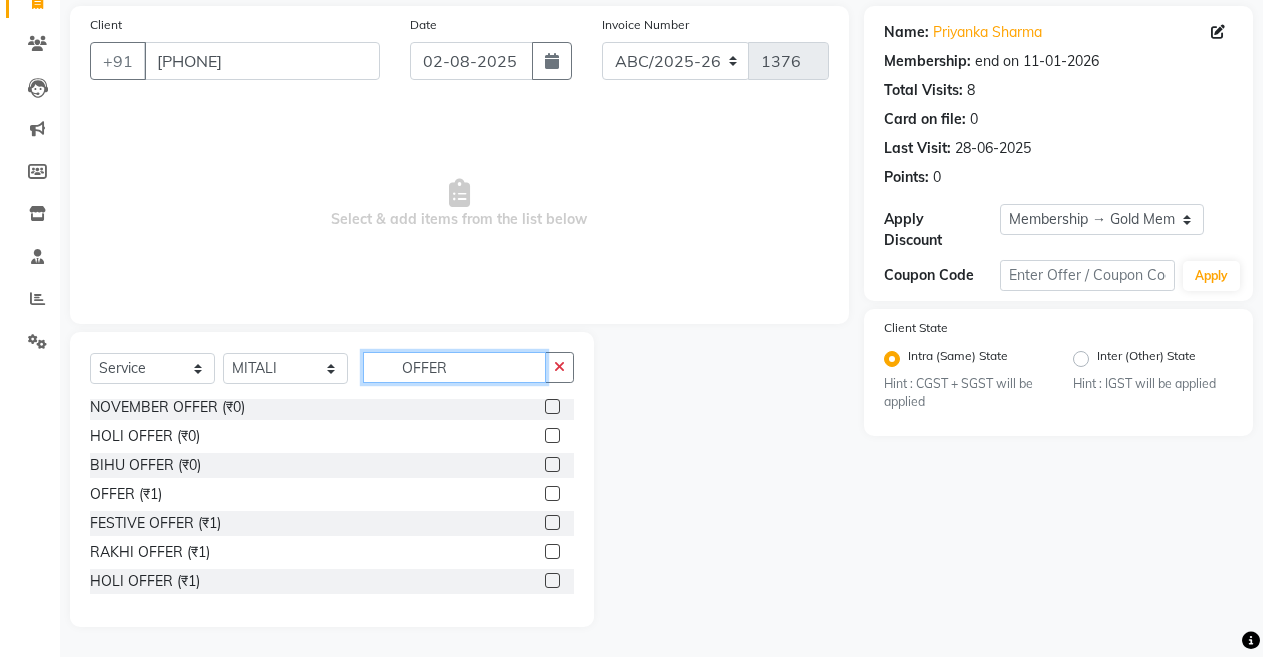 type on "OFFER" 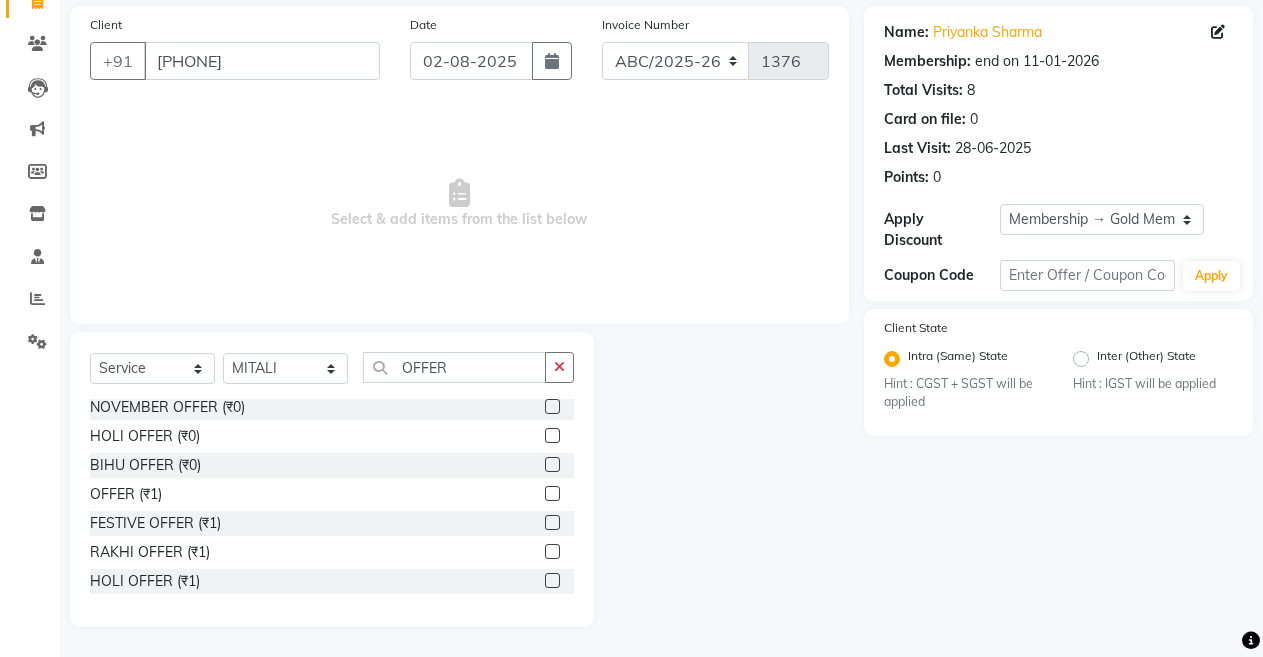 click 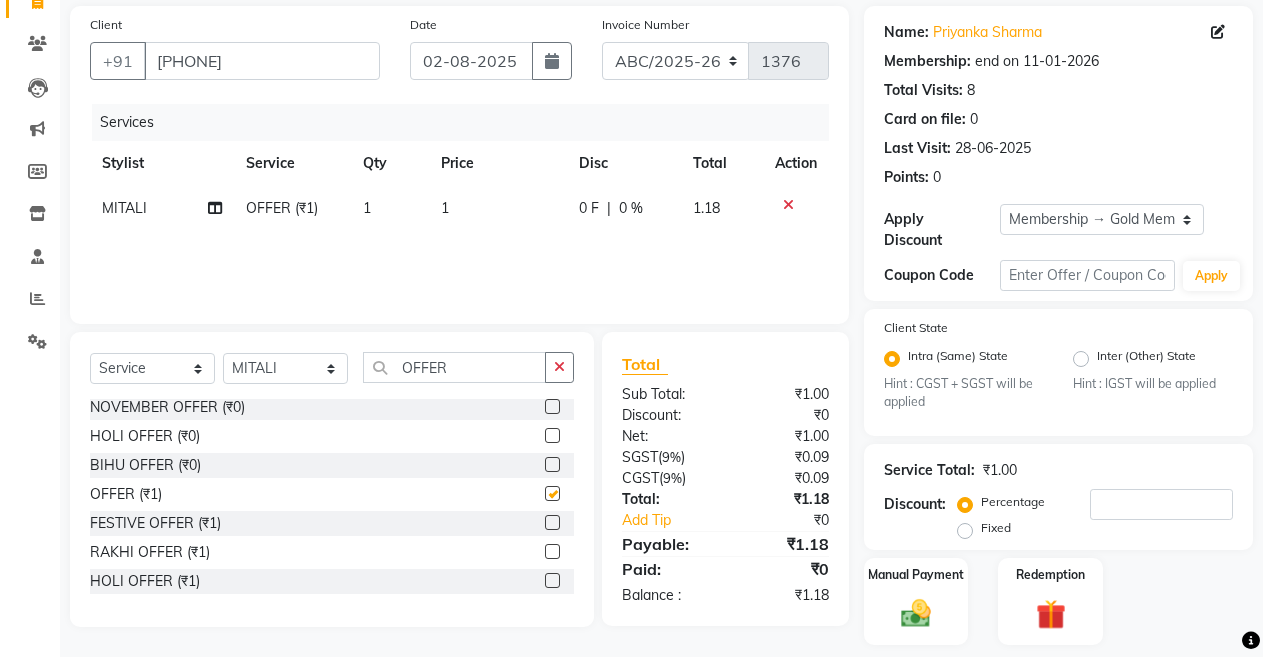 checkbox on "false" 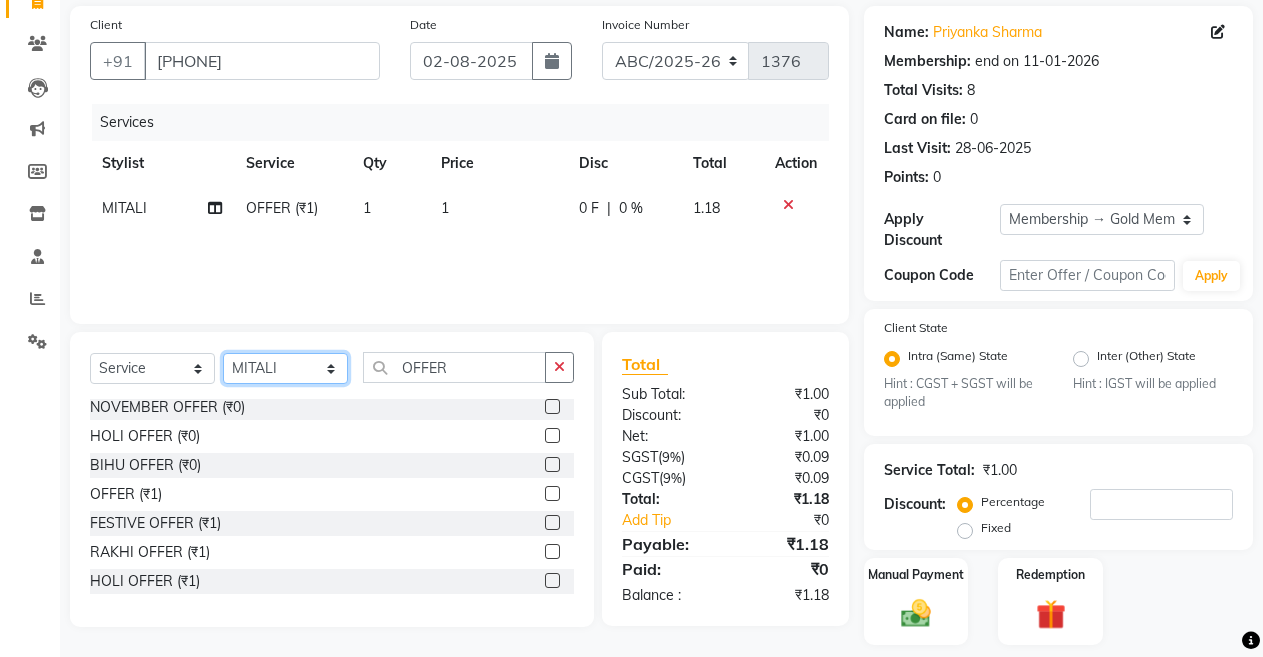 click on "Select Stylist ANIL  ANJANA BARSHA DEEPSHIKHA  DHON DAS DHON / NITUMONI EDWARD EDWARD/ LAXMI JOSHU JUNMONI KASHIF LAXI / ANJANA LAXMI LITTLE MAAM MINTUL MITALI NEETU RANA NITUMONI NITUMONI/POJA/ LAXMI NITUMONI / SAGARIKA NITUMONI/ SAGRIKA PRAKASH PUJAA Rubi RUBI / LAXMI SAGARIKA  SAGARIKA / RUBI SAHIL SAHIL / DHON SAHIL / EDWARD SAHIL/ JOSHU SAHIL/JOSHU/PRAKASH/ RUBI SAHIL/NITUMONI/ MITALI SAHIL/ RUBI SHABIR SHADHAB SIMA KALITA SONALI DEKA SOPEM staff 1 staff 1 TANU" 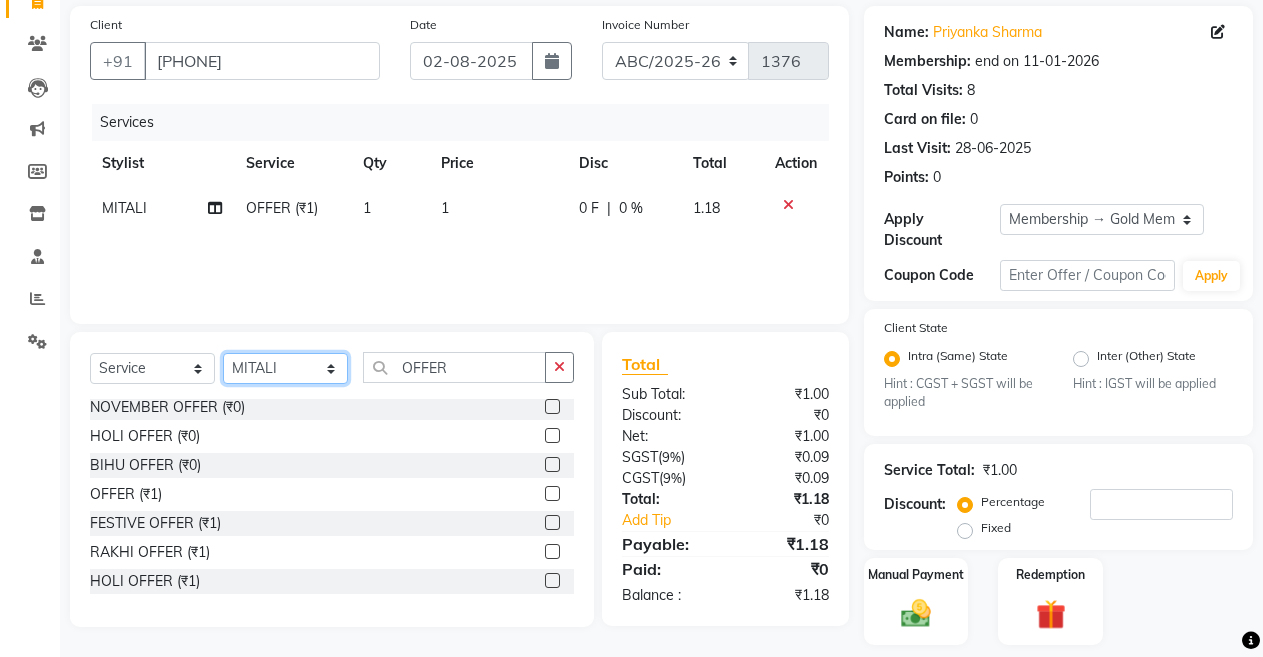 select on "32580" 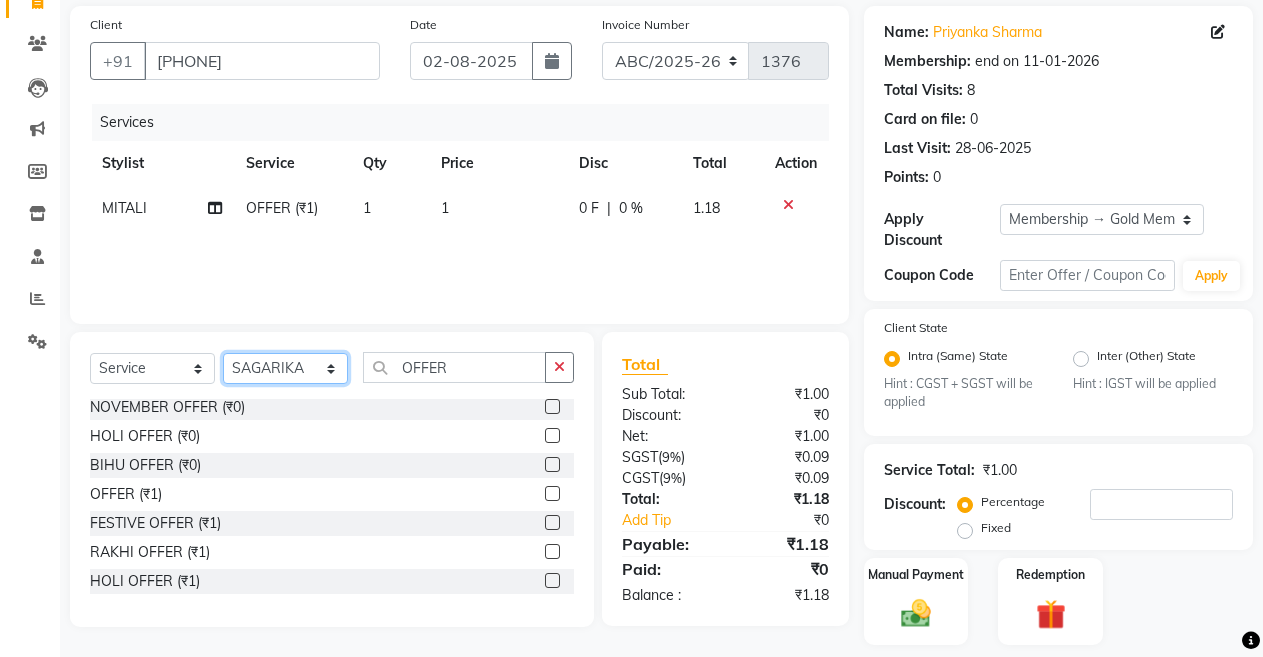 click on "Select Stylist ANIL  ANJANA BARSHA DEEPSHIKHA  DHON DAS DHON / NITUMONI EDWARD EDWARD/ LAXMI JOSHU JUNMONI KASHIF LAXI / ANJANA LAXMI LITTLE MAAM MINTUL MITALI NEETU RANA NITUMONI NITUMONI/POJA/ LAXMI NITUMONI / SAGARIKA NITUMONI/ SAGRIKA PRAKASH PUJAA Rubi RUBI / LAXMI SAGARIKA  SAGARIKA / RUBI SAHIL SAHIL / DHON SAHIL / EDWARD SAHIL/ JOSHU SAHIL/JOSHU/PRAKASH/ RUBI SAHIL/NITUMONI/ MITALI SAHIL/ RUBI SHABIR SHADHAB SIMA KALITA SONALI DEKA SOPEM staff 1 staff 1 TANU" 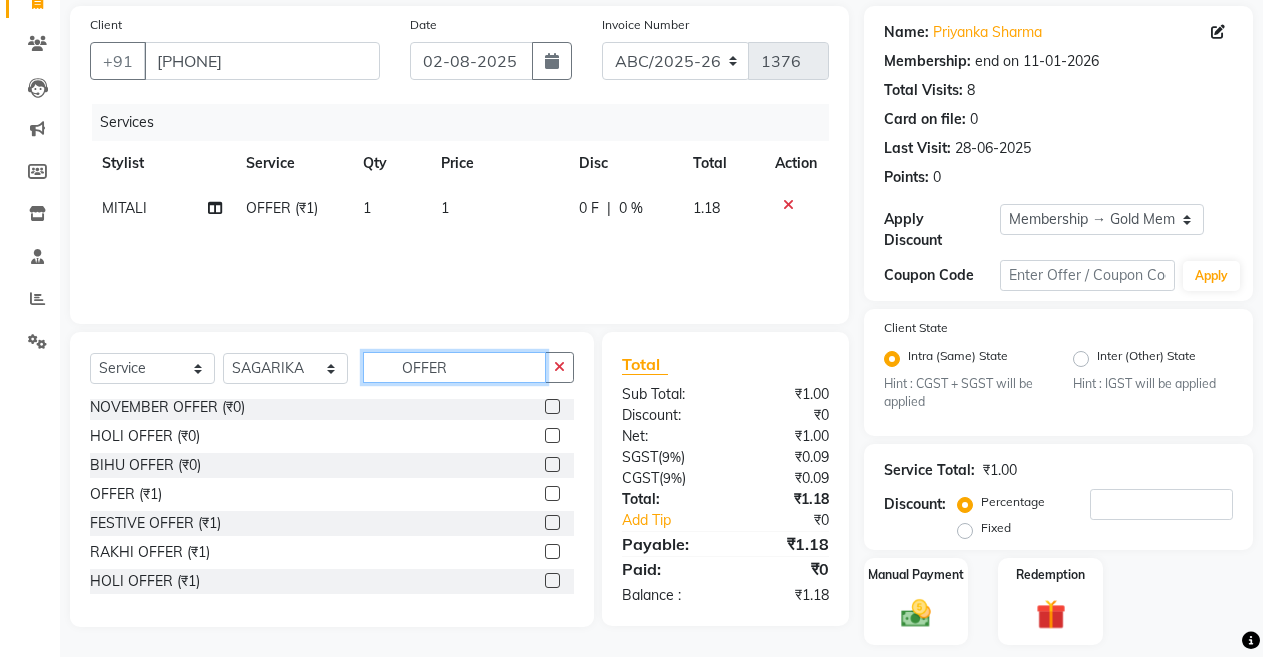 click on "OFFER" 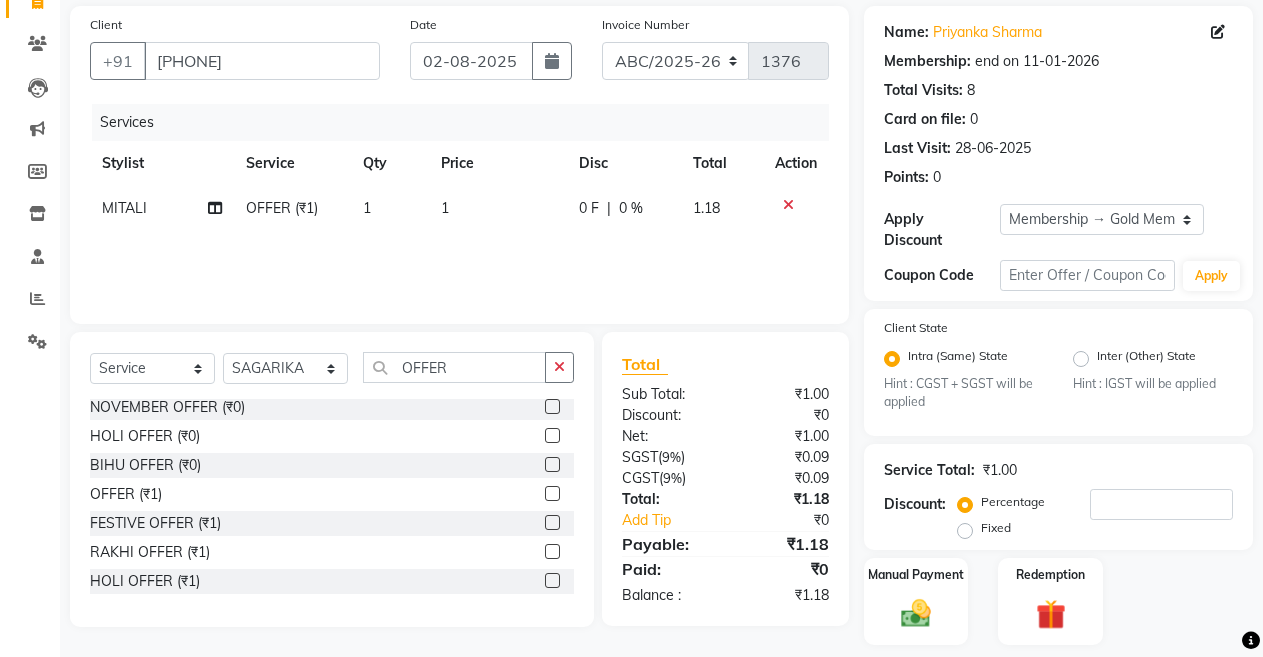 click 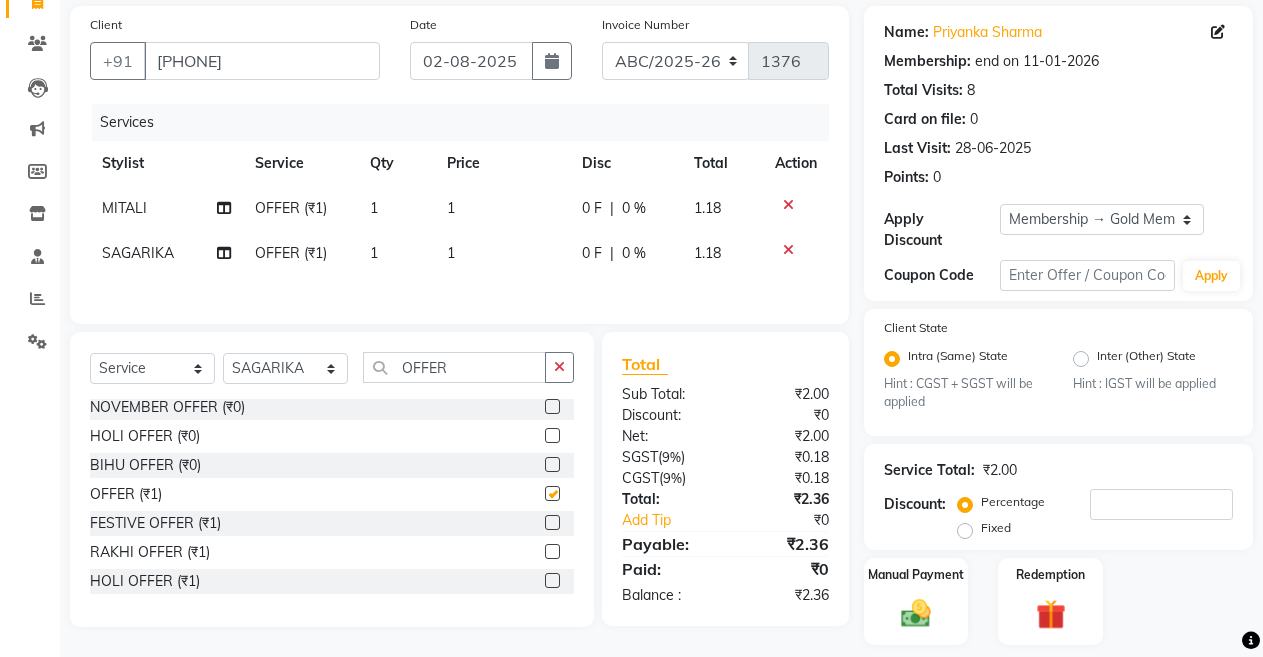 checkbox on "false" 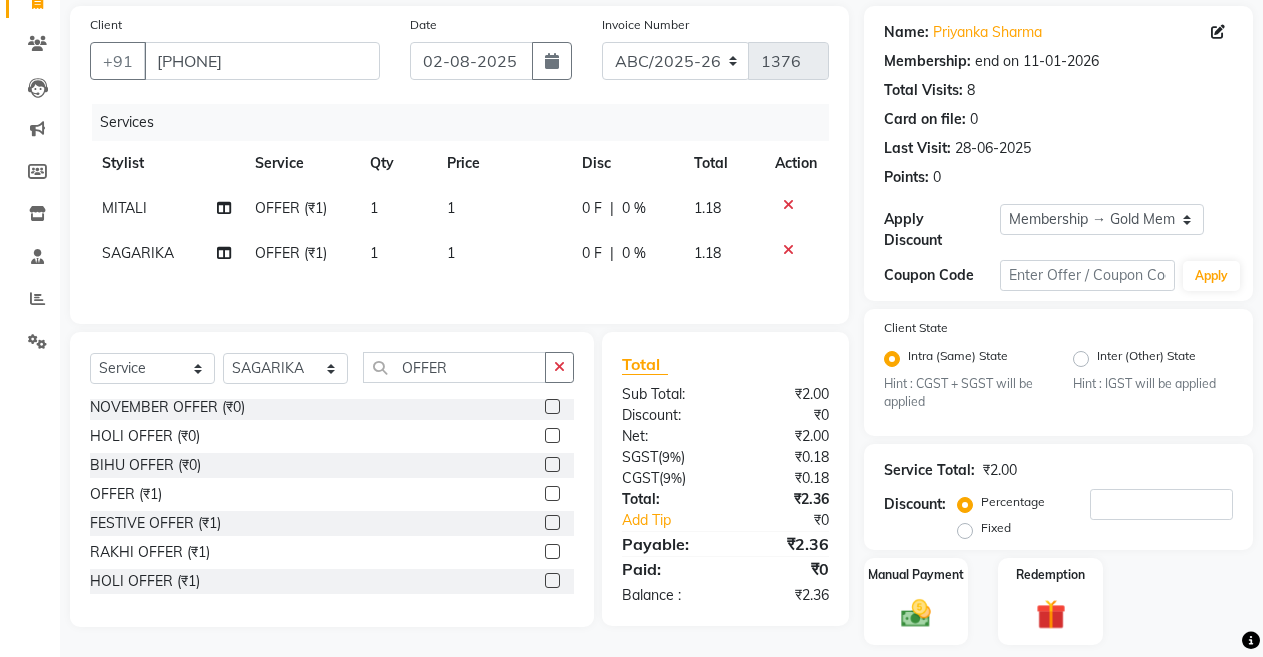 click on "1" 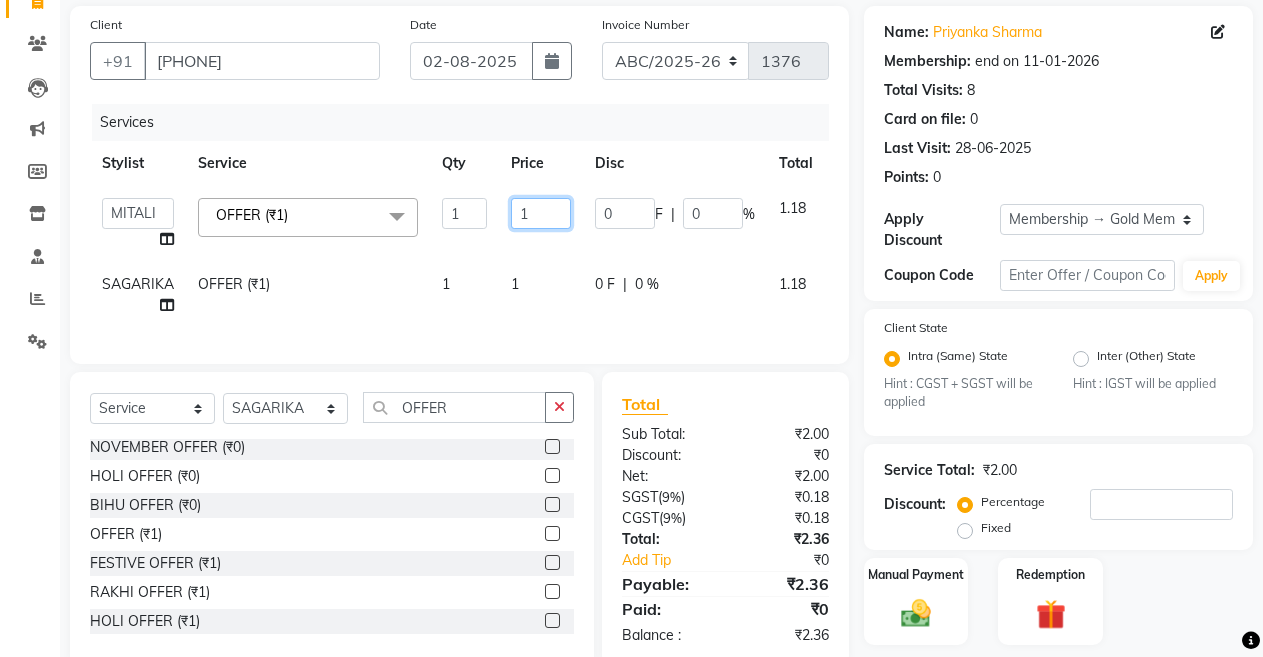 click on "1" 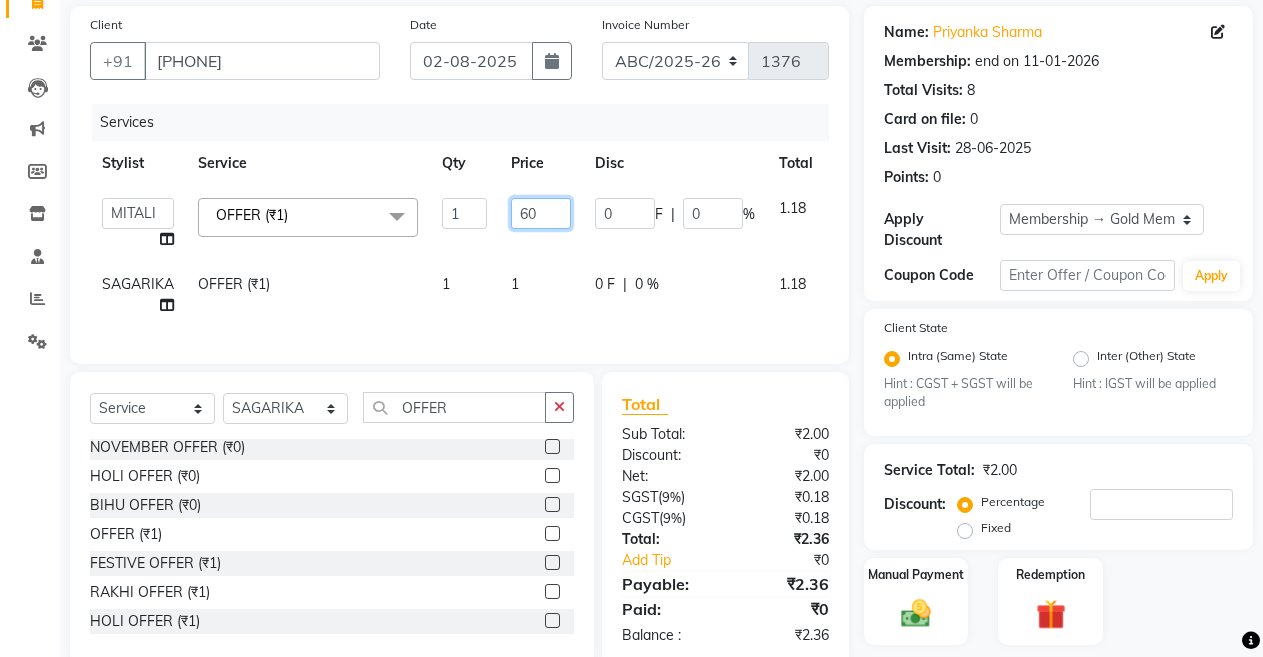 type on "600" 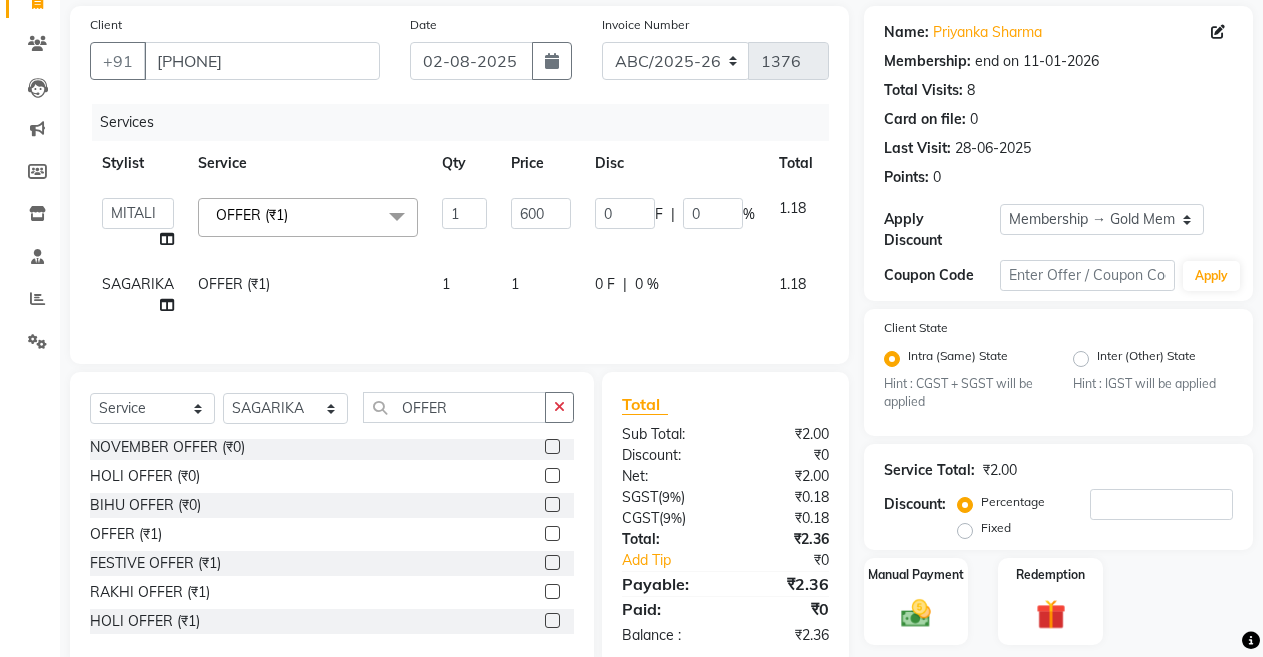 click on "Services Stylist Service Qty Price Disc Total Action  ANIL    ANJANA   BARSHA   DEEPSHIKHA    DHON DAS   DHON / NITUMONI   EDWARD   EDWARD/ LAXMI   JOSHU   JUNMONI   KASHIF   LAXI / ANJANA   LAXMI   LITTLE   MAAM   MINTUL   MITALI   NEETU RANA   NITUMONI   NITUMONI/POJA/ LAXMI   NITUMONI / SAGARIKA   NITUMONI/ SAGRIKA   PRAKASH   PUJAA   Rubi   RUBI / LAXMI   SAGARIKA    SAGARIKA / RUBI   SAHIL   SAHIL / DHON   SAHIL / EDWARD   SAHIL/ JOSHU   SAHIL/JOSHU/PRAKASH/ RUBI   SAHIL/NITUMONI/ MITALI   SAHIL/ RUBI   SHABIR   SHADHAB   SIMA KALITA   SONALI DEKA   SOPEM   staff 1   staff 1   TANU  OFFER (₹1)  x HAIR CUT- HAIR CUT (₹750) HAIR CUT-SENIOR STYLIST (₹1000) HAIR CUT-HAIR TRIMING (₹750) HAIR CUT-REGULAR SHAMPOO (₹250) WASH AND BLOW DRY (₹600) HAIR CUT-OIL MASSAGE (₹900) HAIR CUT-WASH WITH DANDRUFF AMPULE (₹800) HAIR CUT-IRONING (₹1000) HAIR CUT-CURL-TONG (₹1000) HAIR CUT-HAIR DO (₹1000) HAIR CUT-KERATIN SHAMPOO (₹750) HAIR CUT-BOTOPLEXX TREATMENT (₹7500) ONLY-BLOW DRY (₹300) 1 600" 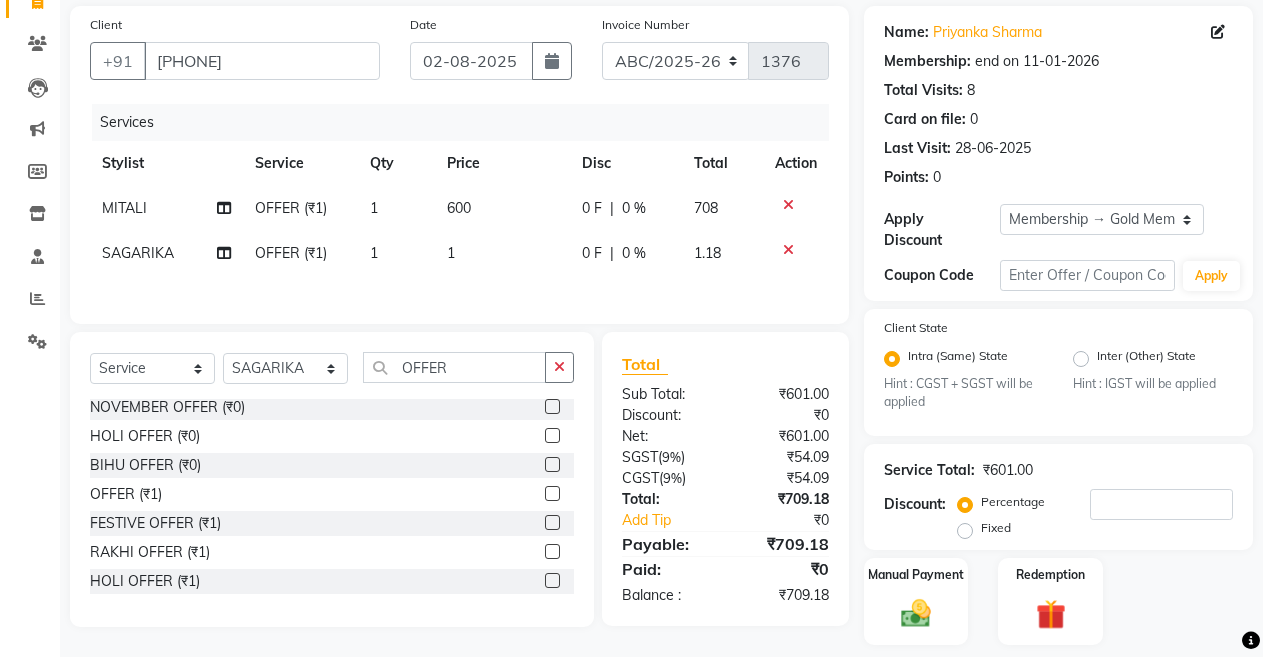click on "1" 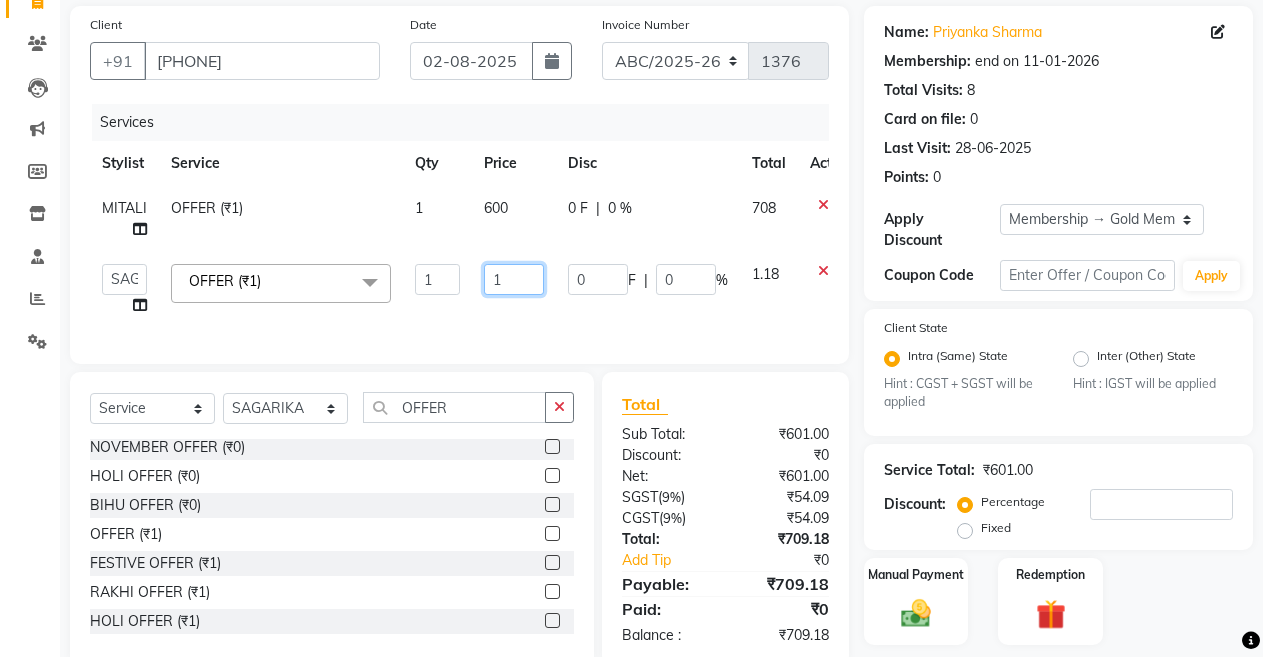 click on "1" 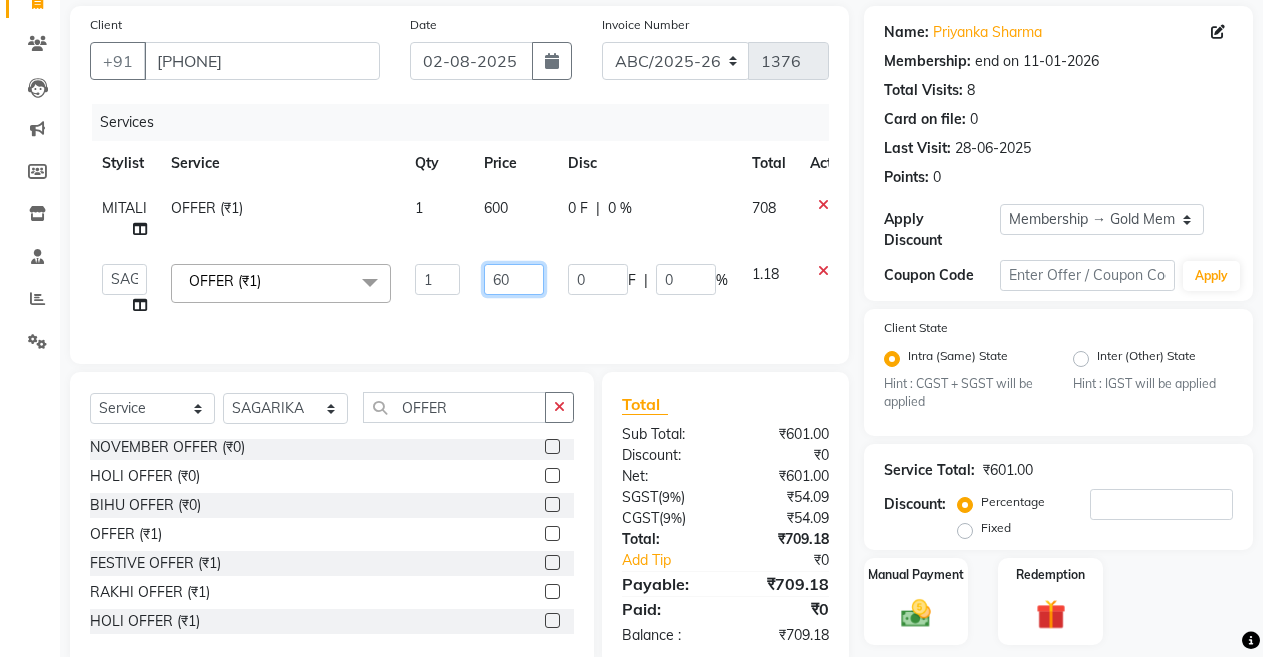 type on "600" 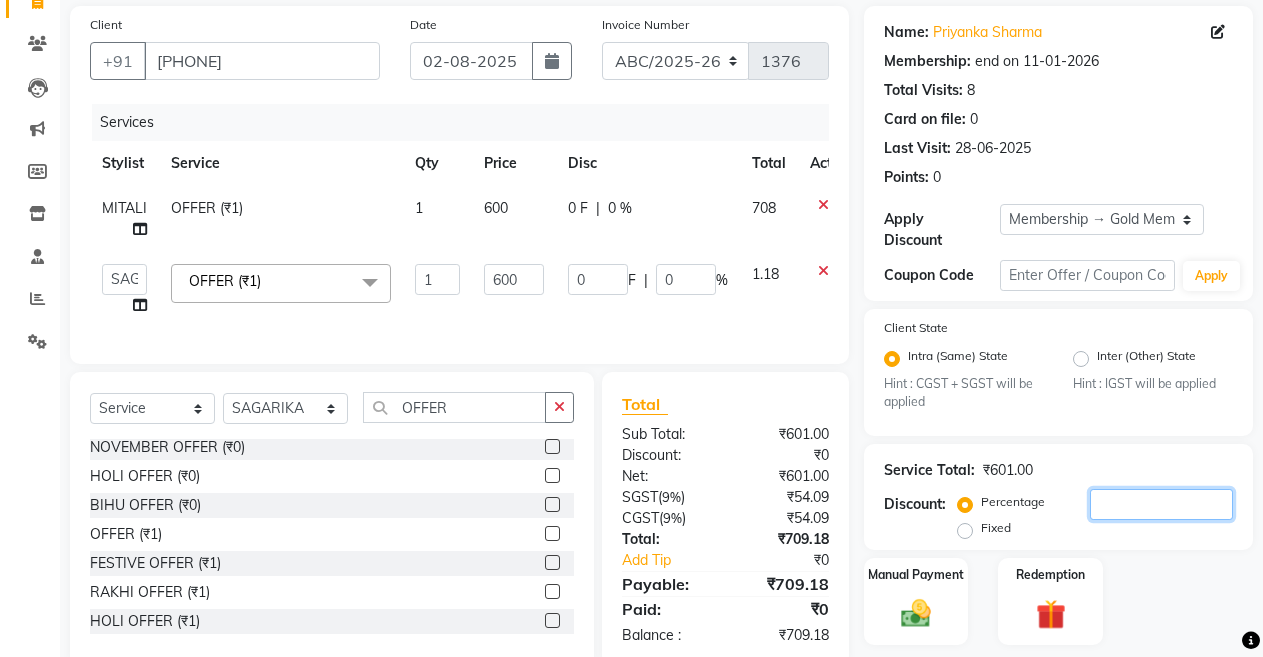 click 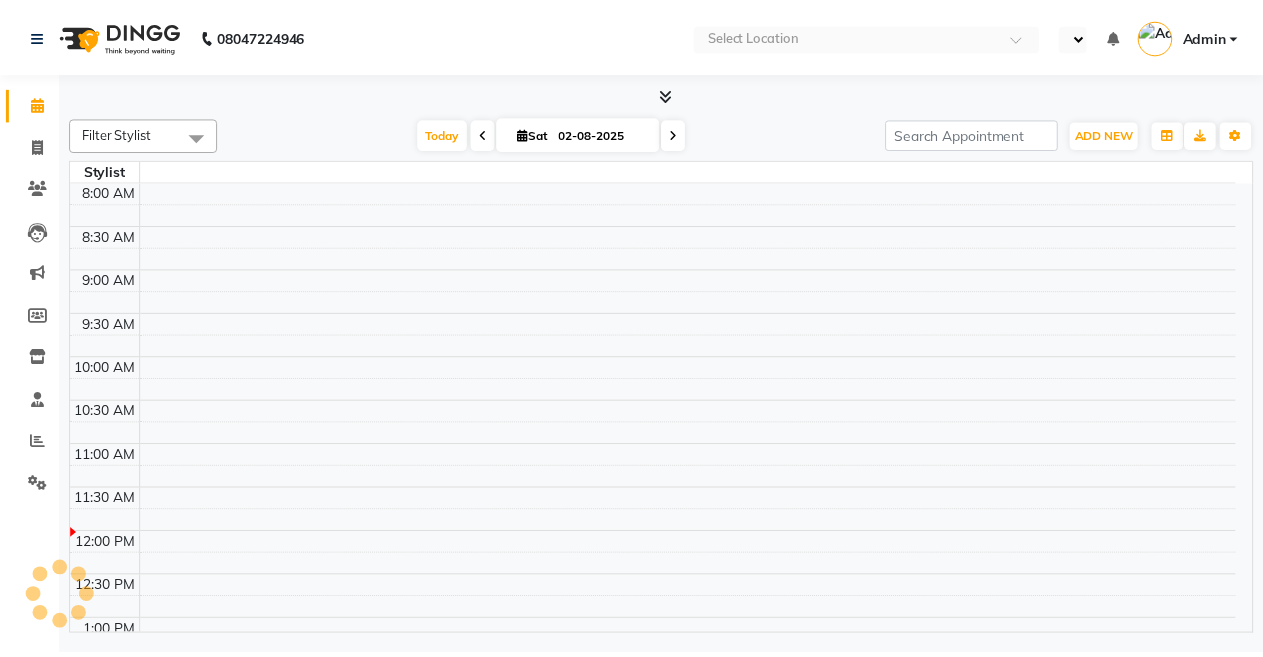 scroll, scrollTop: 0, scrollLeft: 0, axis: both 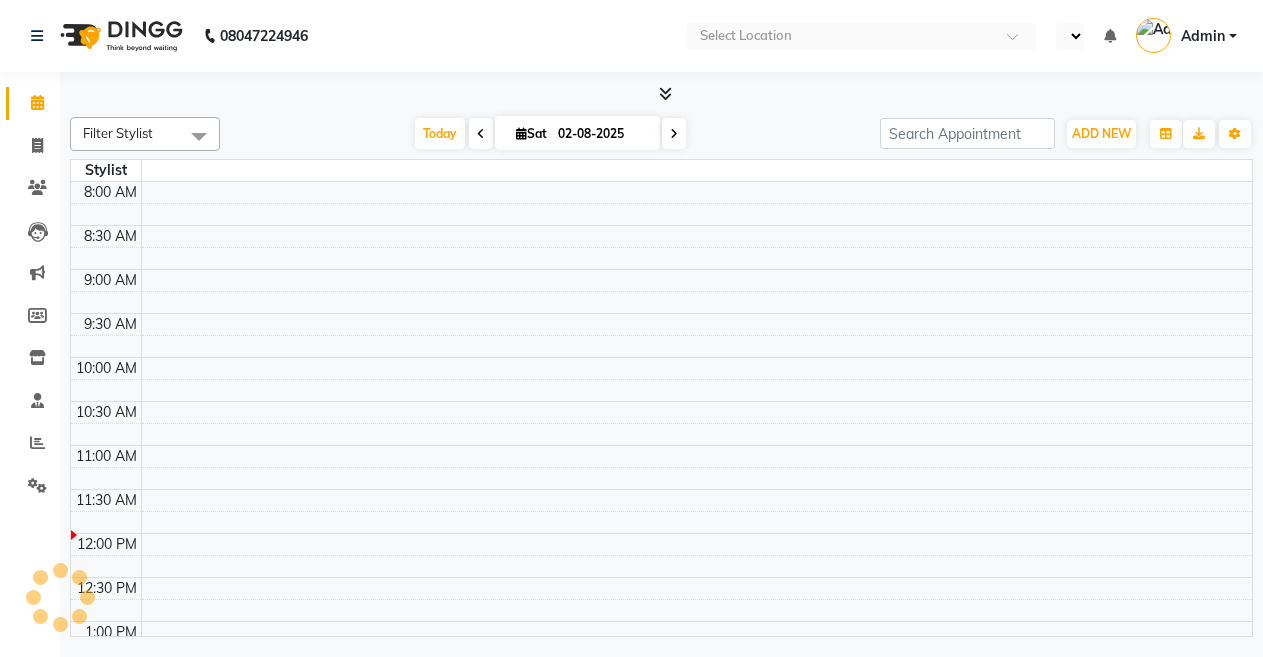 select on "en" 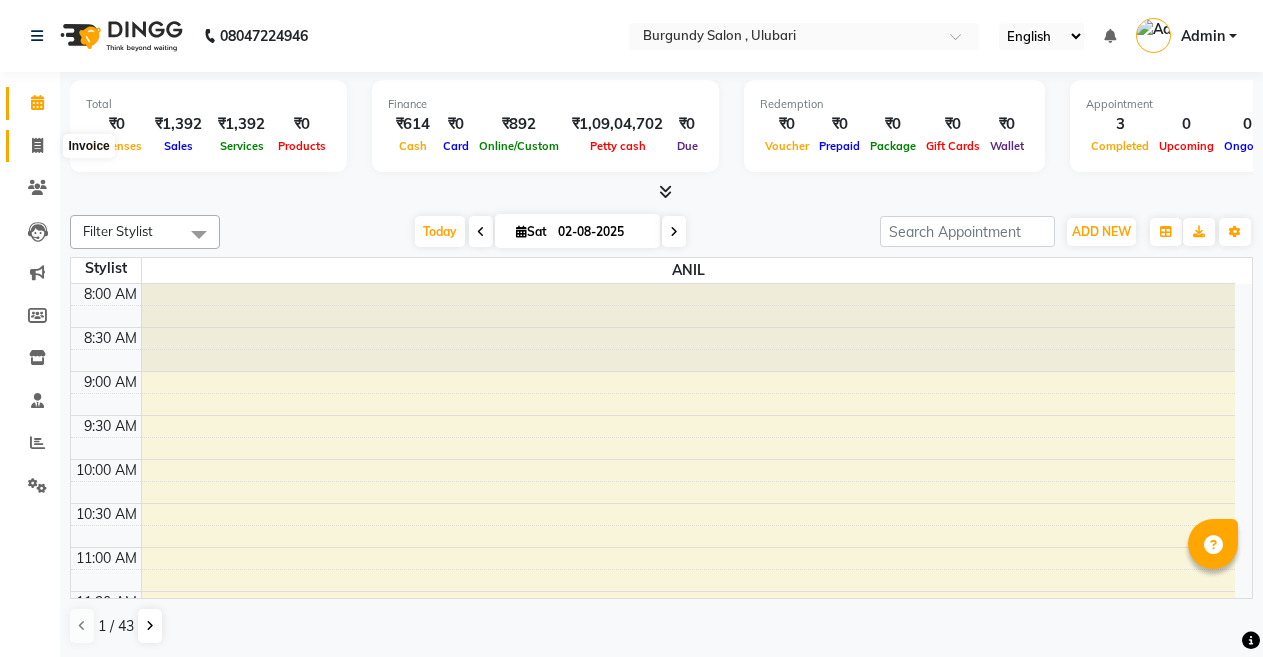 click 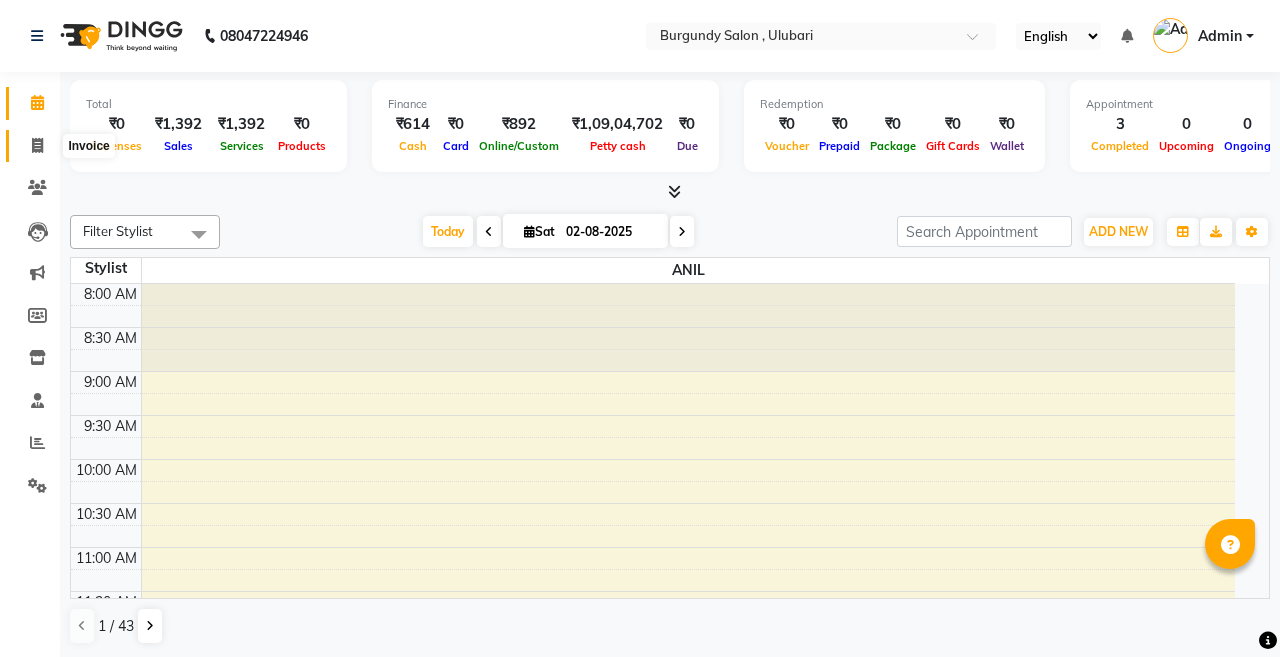 select on "service" 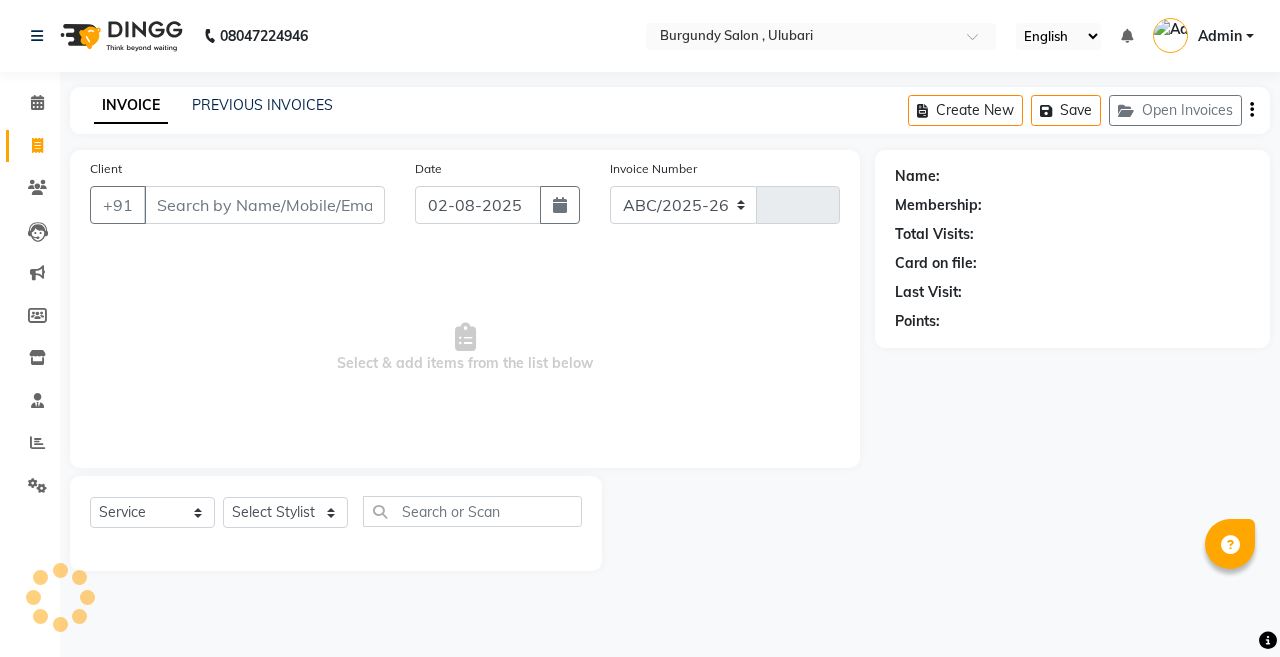 select on "5345" 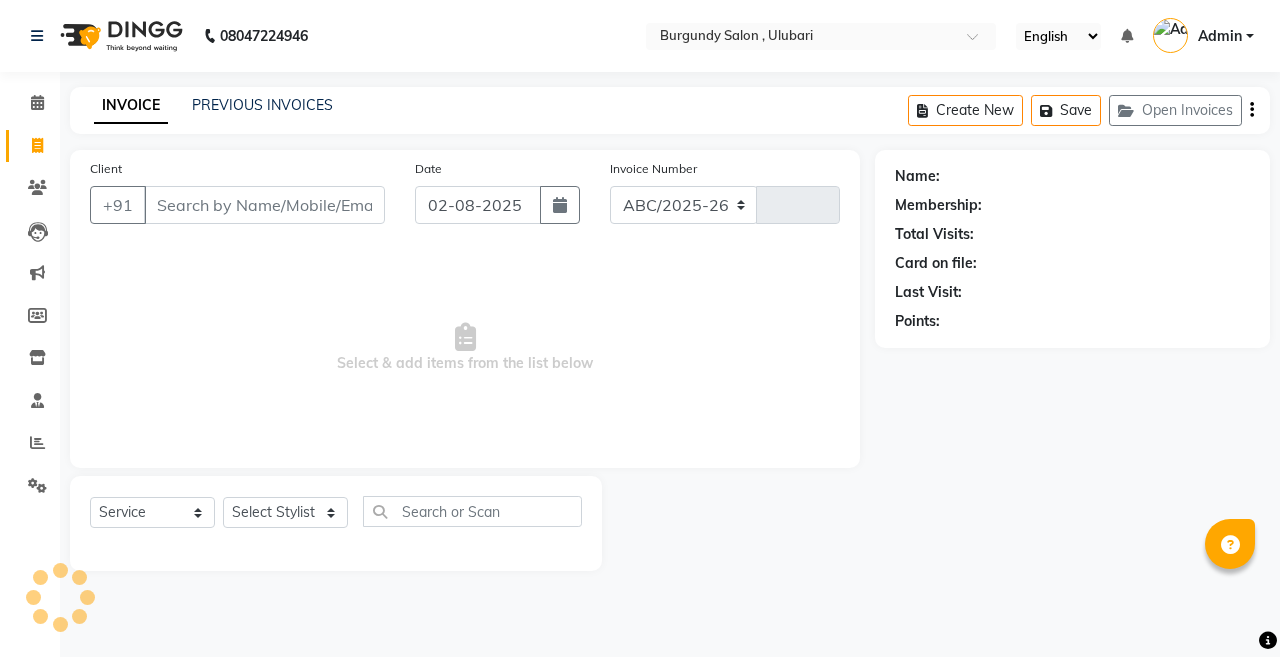 type on "1376" 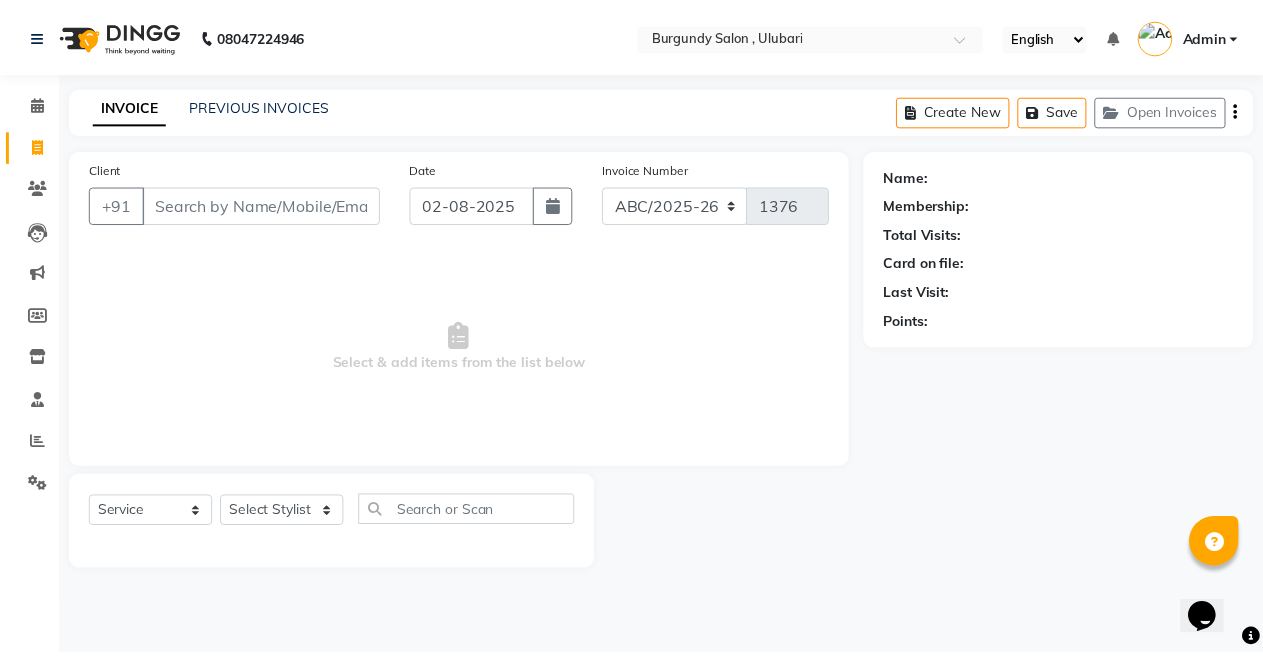 scroll, scrollTop: 0, scrollLeft: 0, axis: both 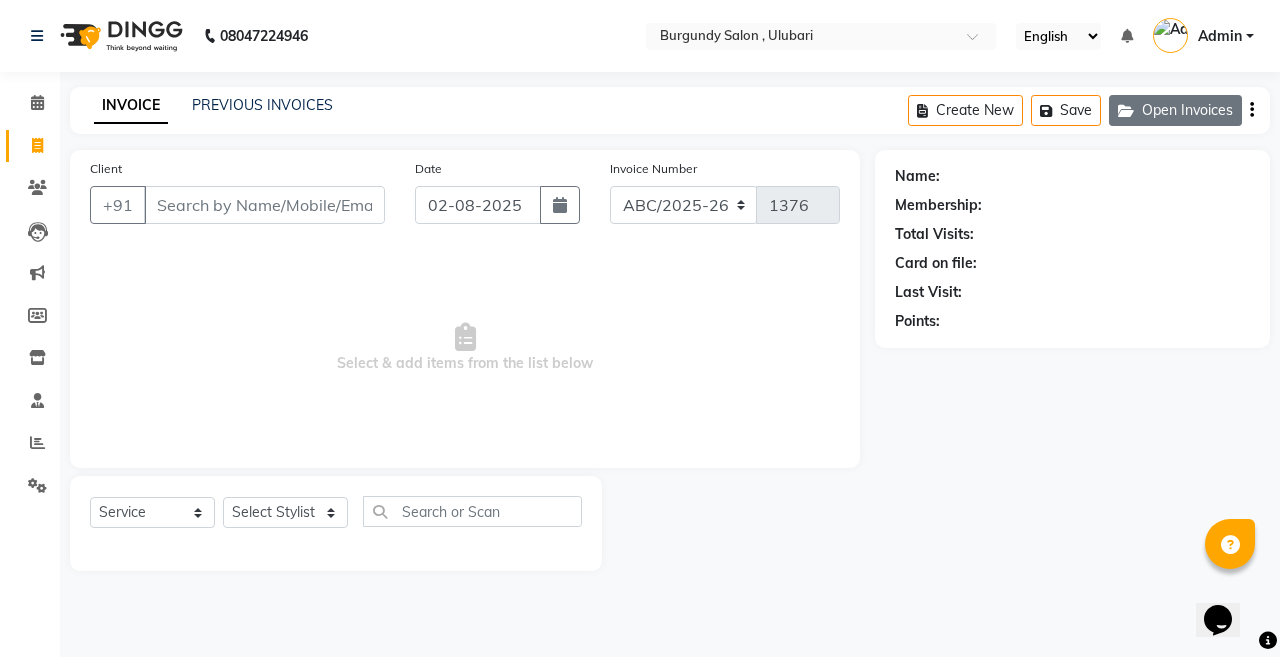 click on "Open Invoices" 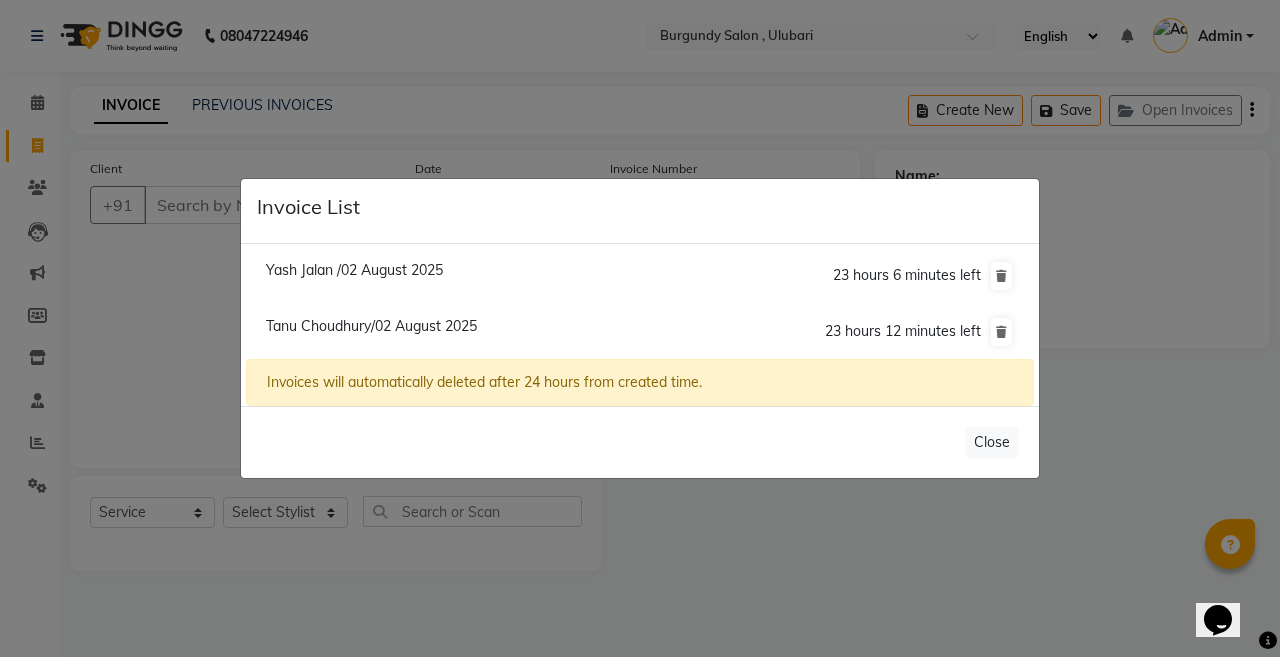click on "Yash Jalan /02 August 2025" 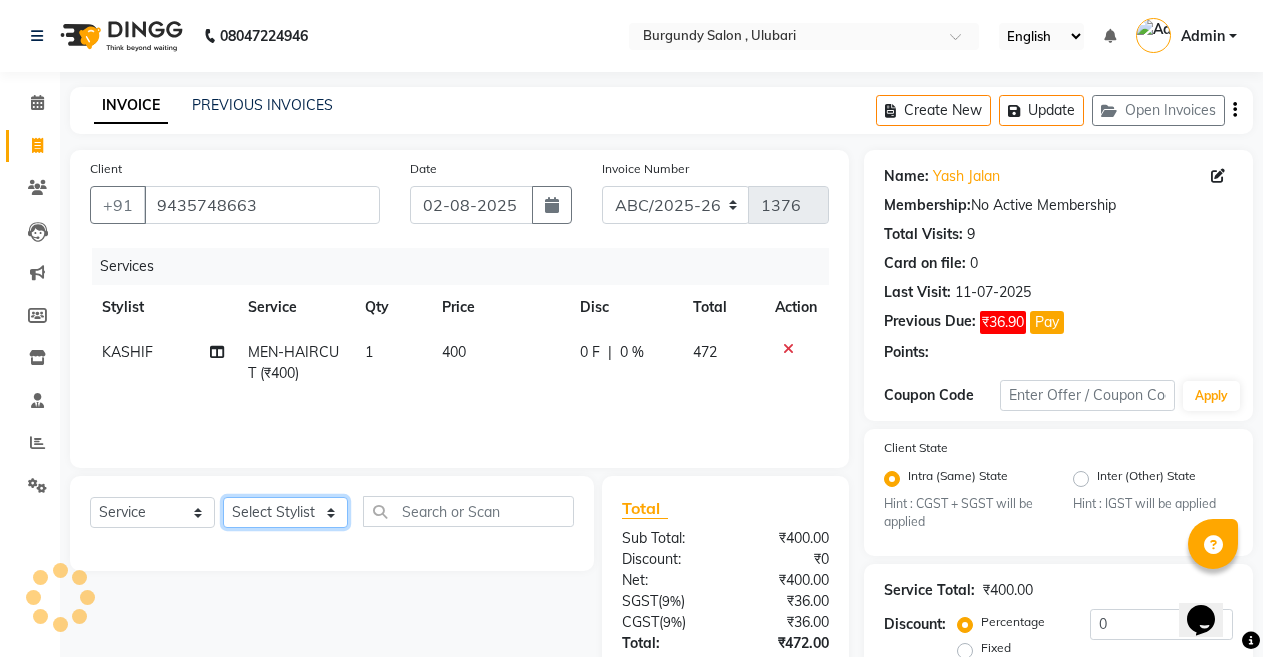 click on "Select Stylist ANIL  ANJANA BARSHA DEEPSHIKHA  DHON DAS DHON / NITUMONI EDWARD EDWARD/ LAXMI JOSHU JUNMONI KASHIF LAXI / ANJANA LAXMI LITTLE MAAM MINTUL MITALI NEETU RANA NITUMONI NITUMONI/POJA/ LAXMI NITUMONI / SAGARIKA NITUMONI/ SAGRIKA PRAKASH PUJAA Rubi RUBI / LAXMI SAGARIKA  SAGARIKA / RUBI SAHIL SAHIL / DHON SAHIL / EDWARD SAHIL/ JOSHU SAHIL/JOSHU/PRAKASH/ RUBI SAHIL/NITUMONI/ MITALI SAHIL/ RUBI SHABIR SHADHAB SIMA KALITA SONALI DEKA SOPEM staff 1 staff 1 TANU" 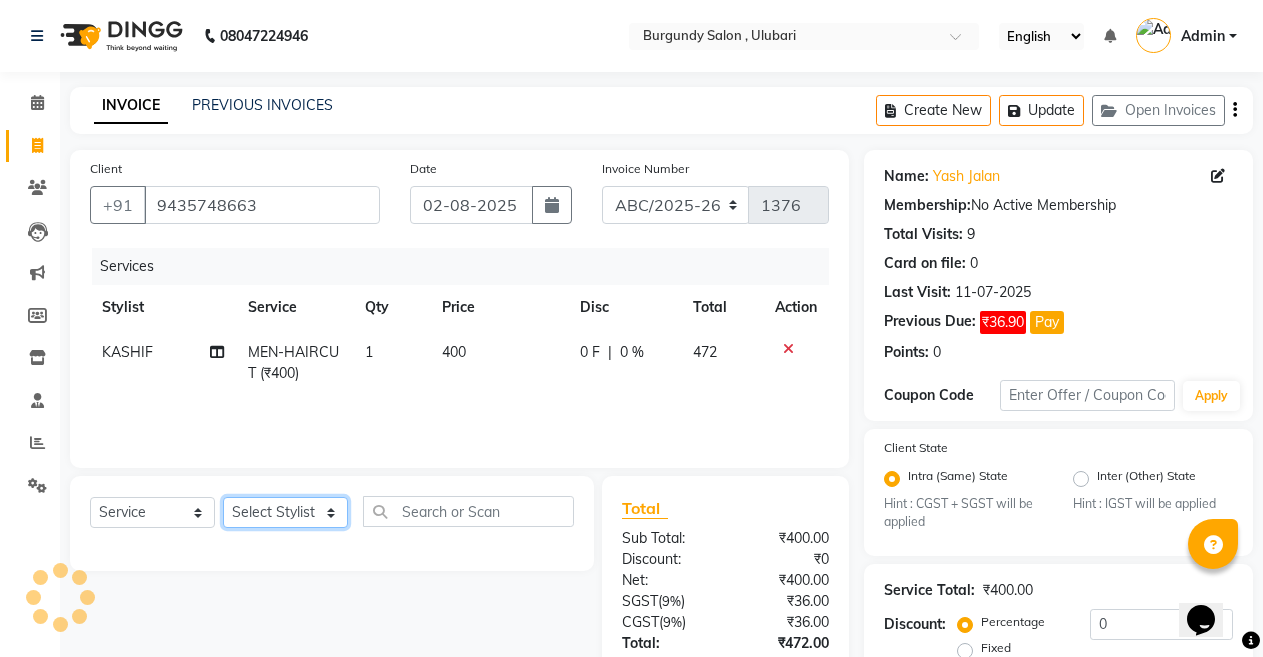 select on "80179" 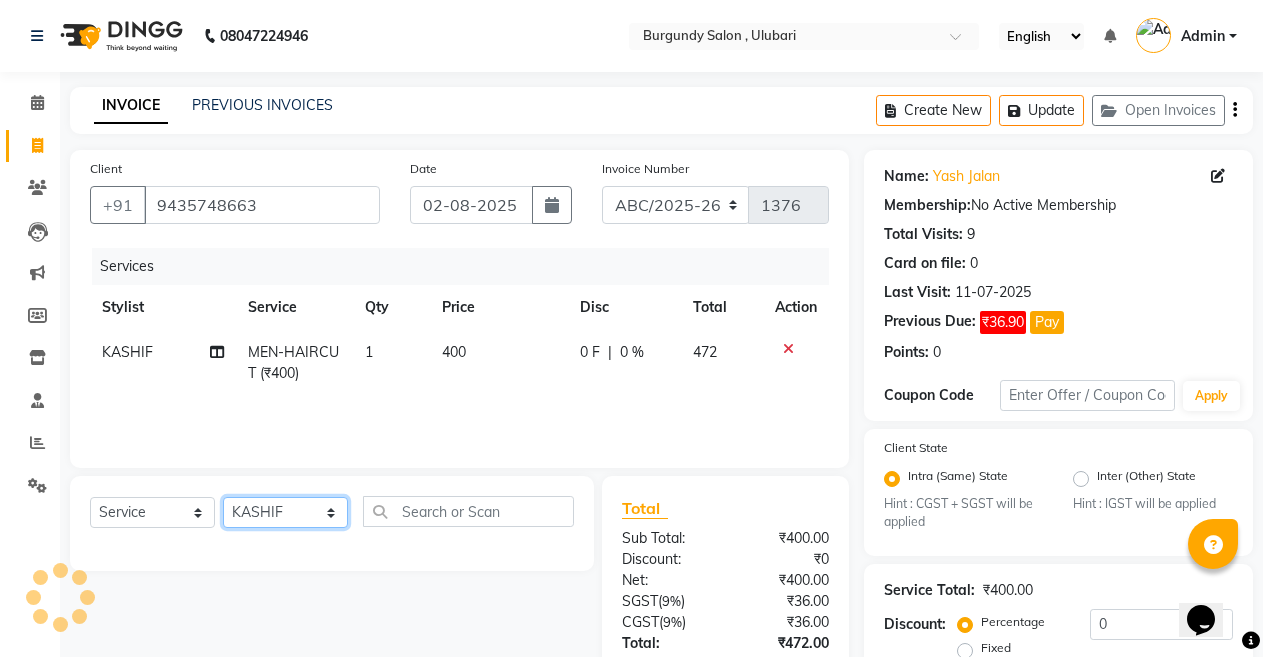 click on "Select Stylist ANIL  ANJANA BARSHA DEEPSHIKHA  DHON DAS DHON / NITUMONI EDWARD EDWARD/ LAXMI JOSHU JUNMONI KASHIF LAXI / ANJANA LAXMI LITTLE MAAM MINTUL MITALI NEETU RANA NITUMONI NITUMONI/POJA/ LAXMI NITUMONI / SAGARIKA NITUMONI/ SAGRIKA PRAKASH PUJAA Rubi RUBI / LAXMI SAGARIKA  SAGARIKA / RUBI SAHIL SAHIL / DHON SAHIL / EDWARD SAHIL/ JOSHU SAHIL/JOSHU/PRAKASH/ RUBI SAHIL/NITUMONI/ MITALI SAHIL/ RUBI SHABIR SHADHAB SIMA KALITA SONALI DEKA SOPEM staff 1 staff 1 TANU" 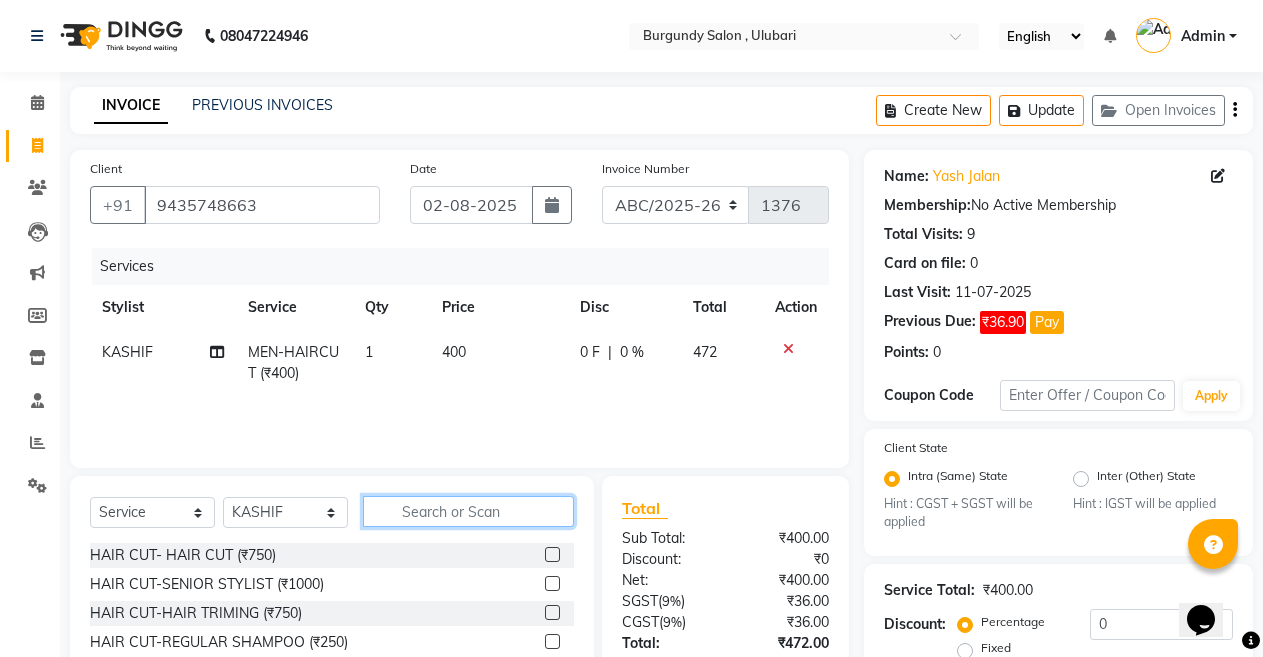 click 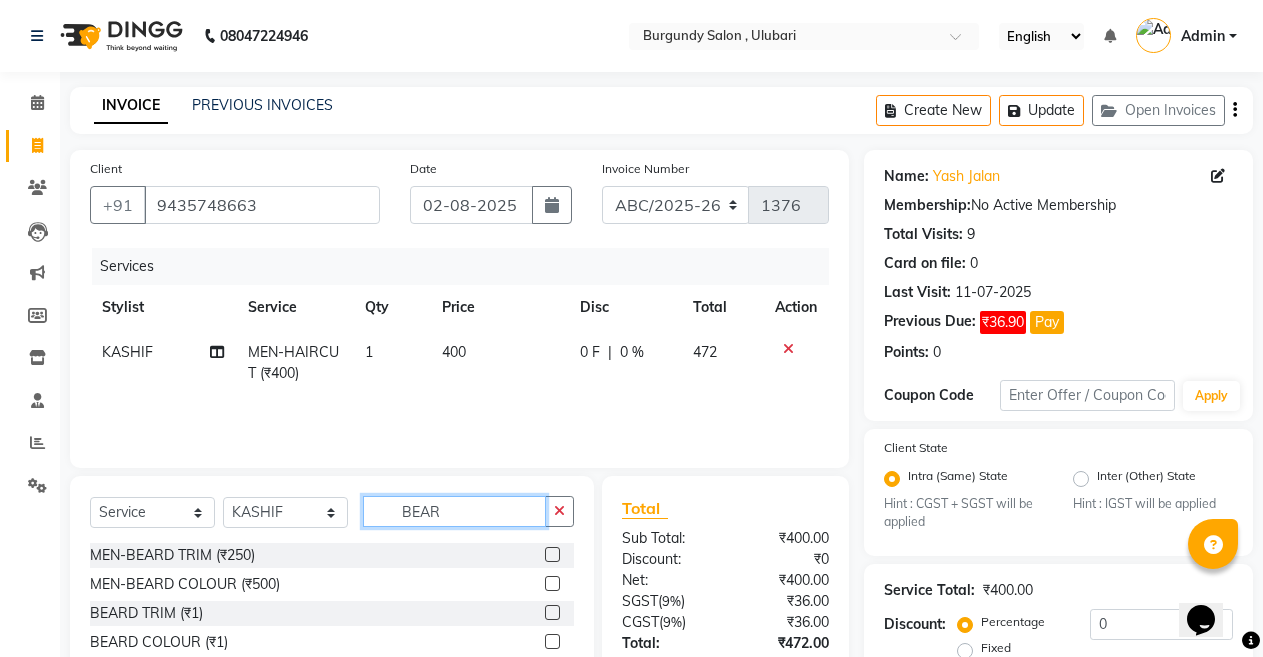 type on "BEAR" 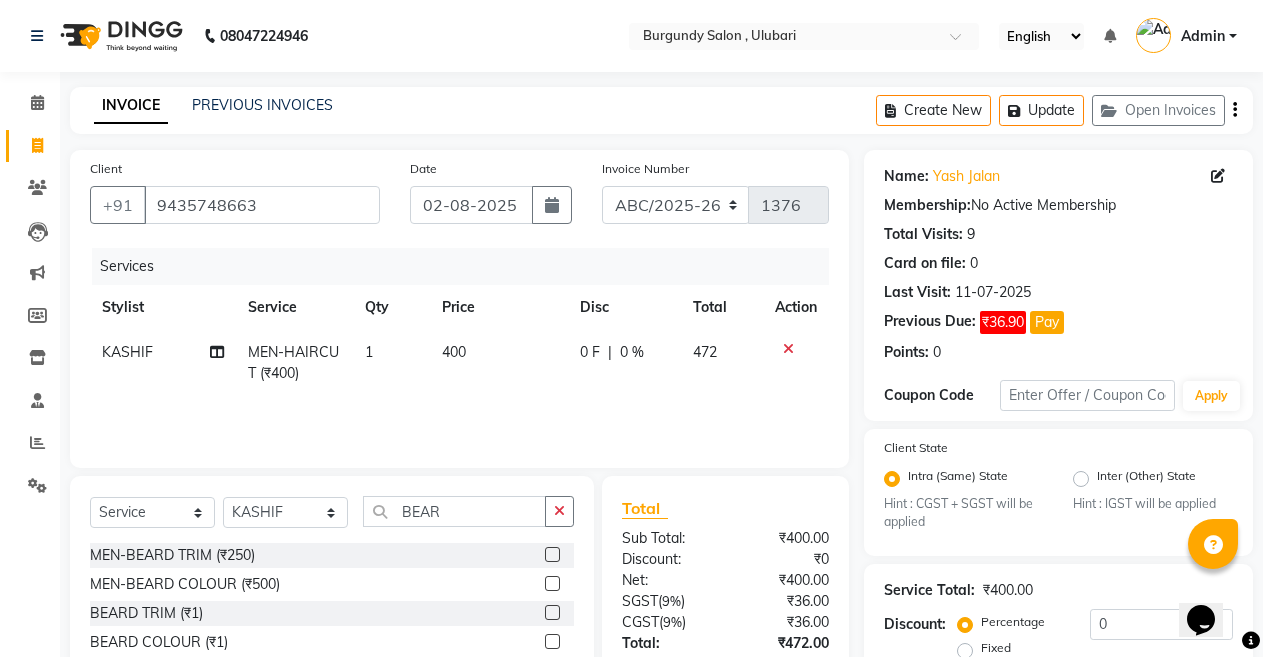 click 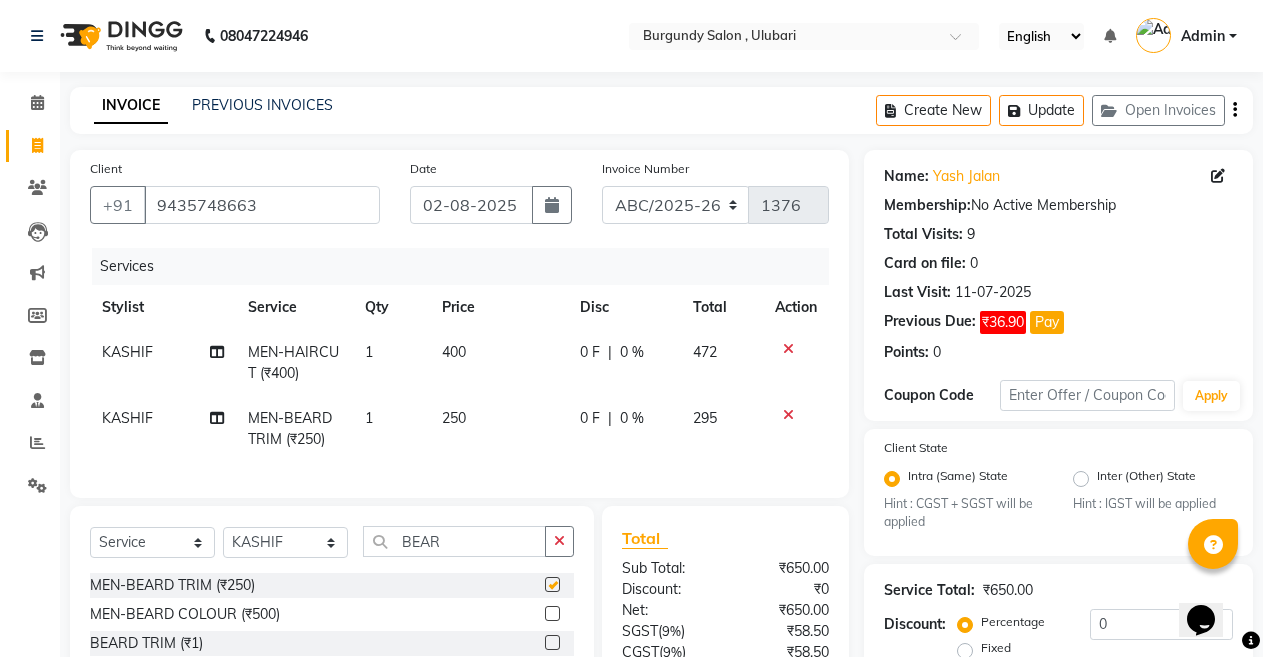 checkbox on "false" 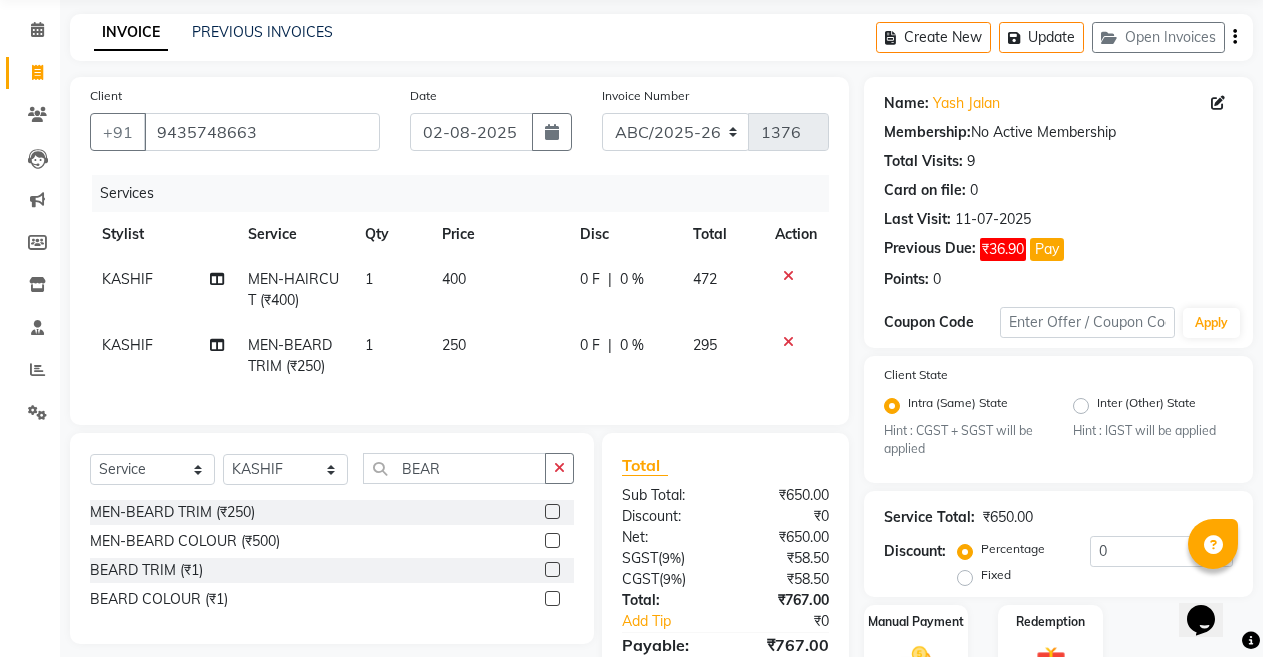 scroll, scrollTop: 80, scrollLeft: 0, axis: vertical 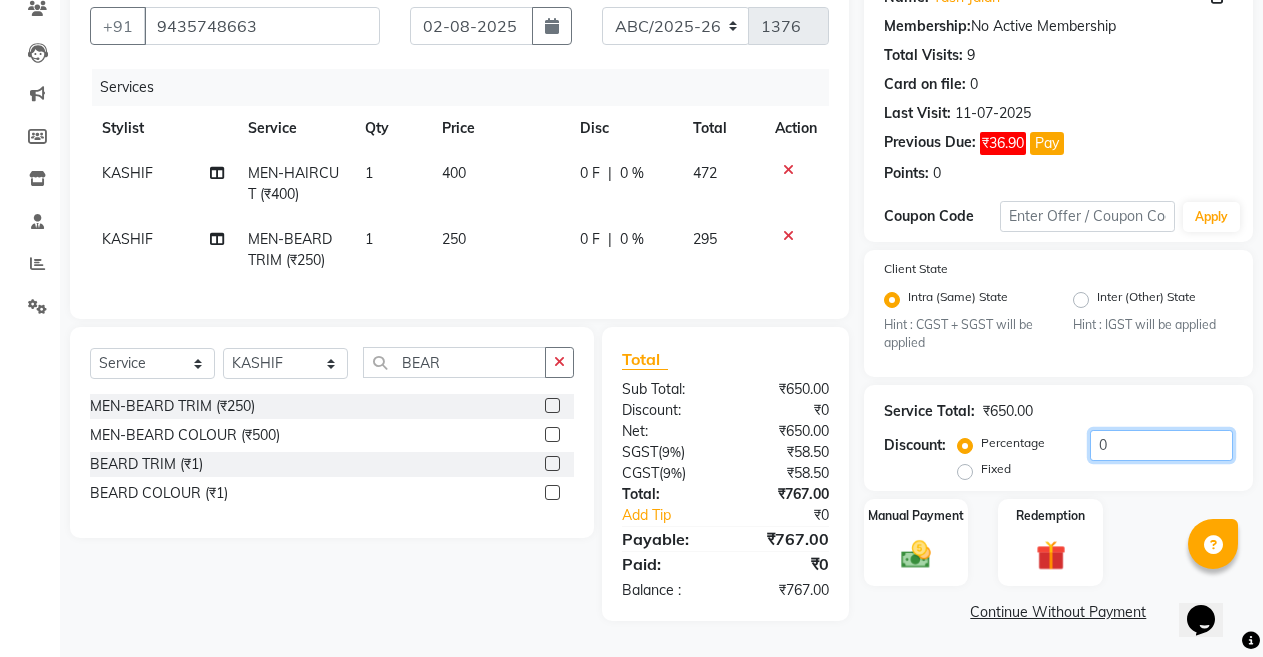 click on "0" 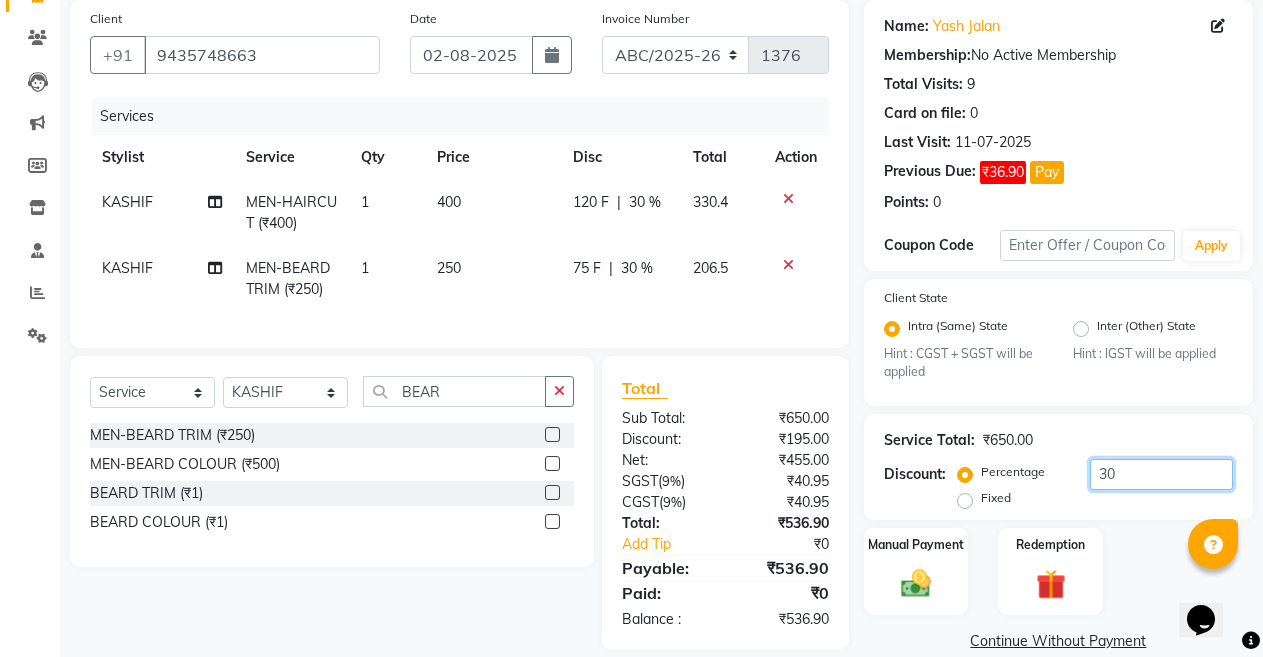 scroll, scrollTop: 110, scrollLeft: 0, axis: vertical 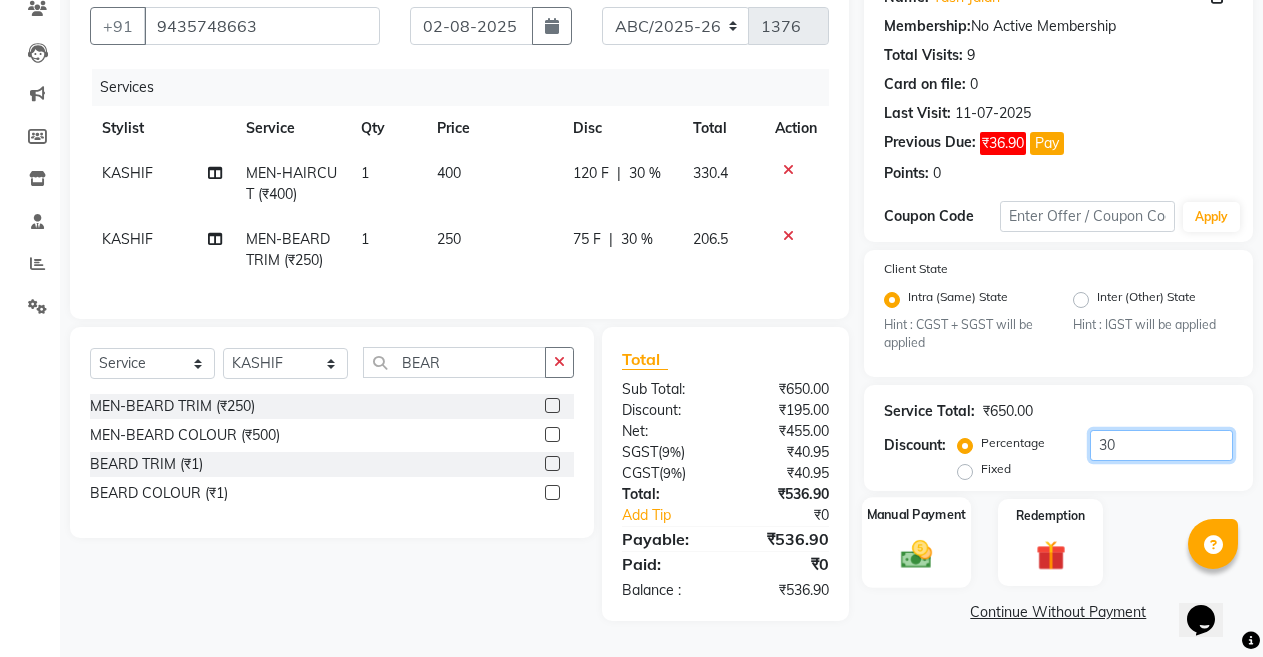 type on "30" 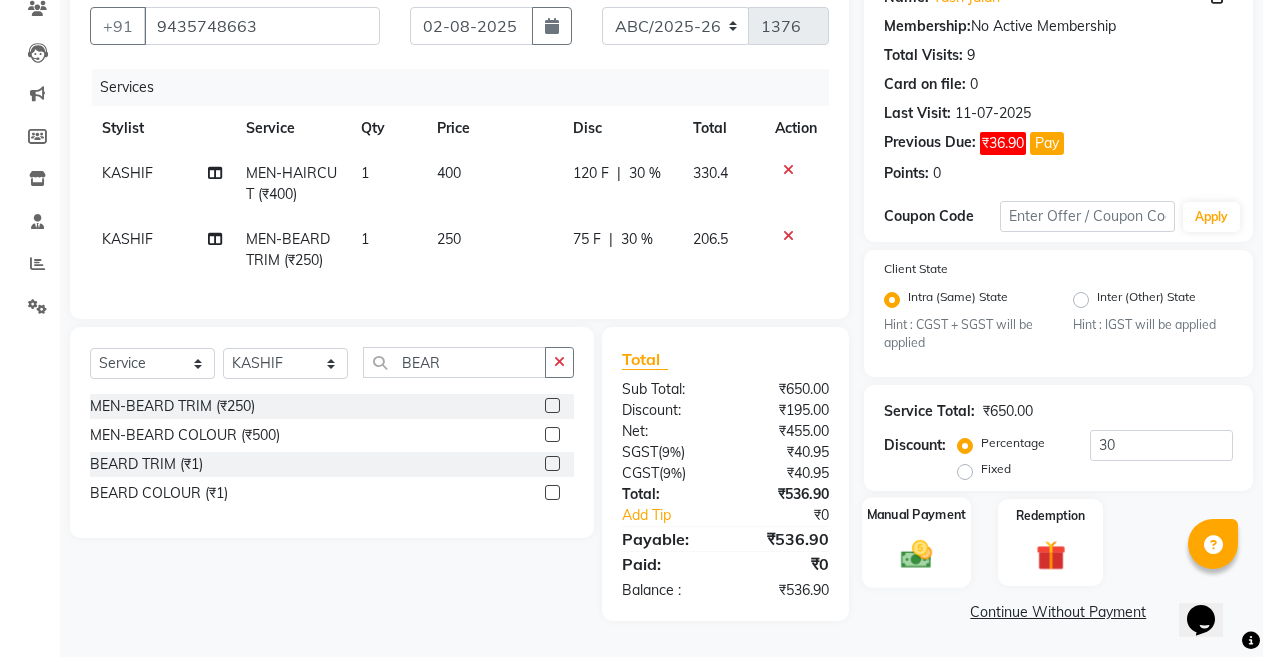 click on "Manual Payment" 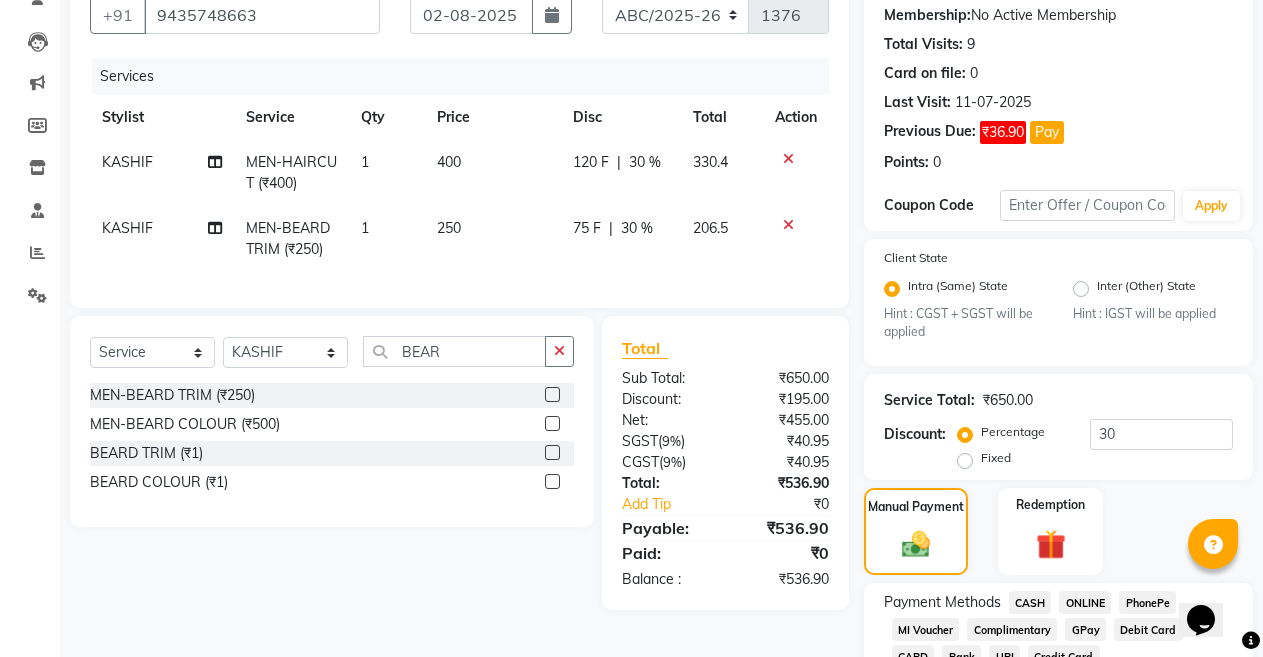click on "CASH" 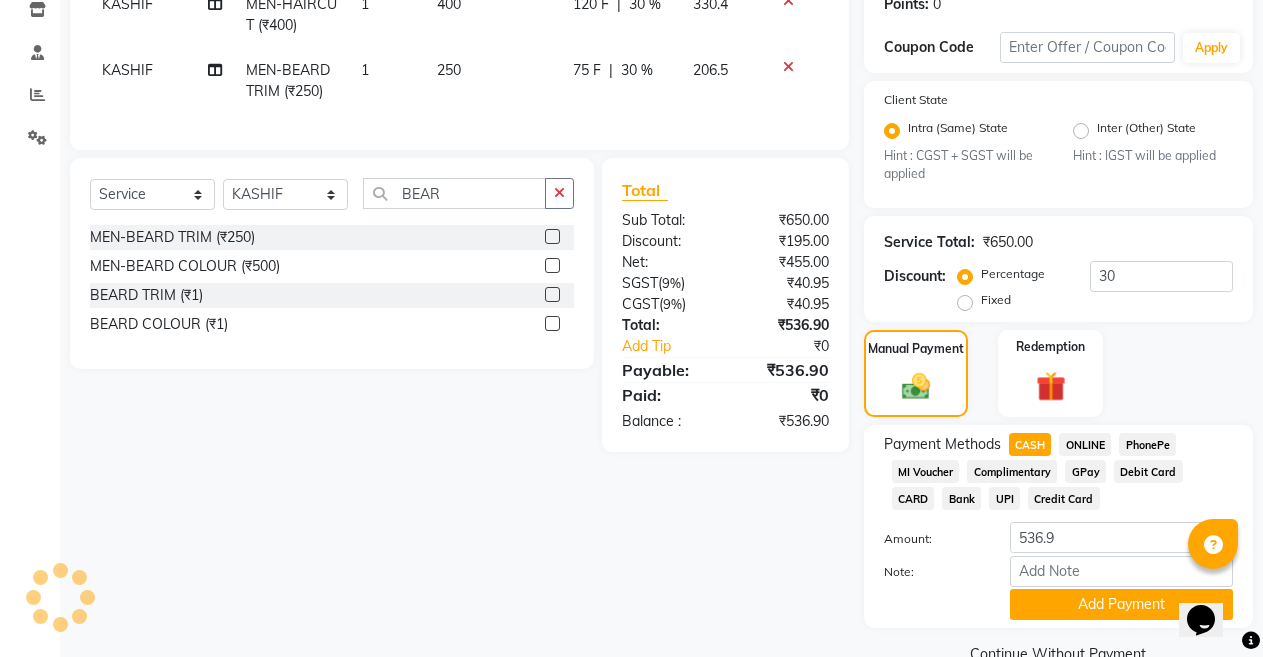 scroll, scrollTop: 390, scrollLeft: 0, axis: vertical 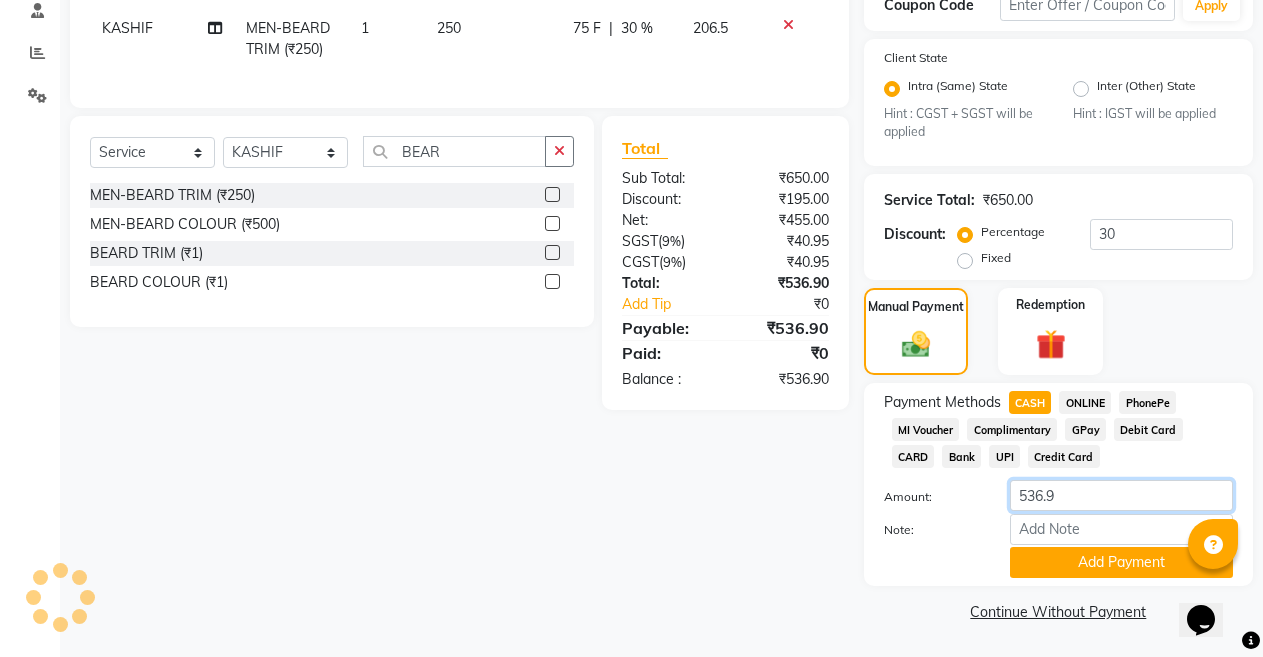 click on "536.9" 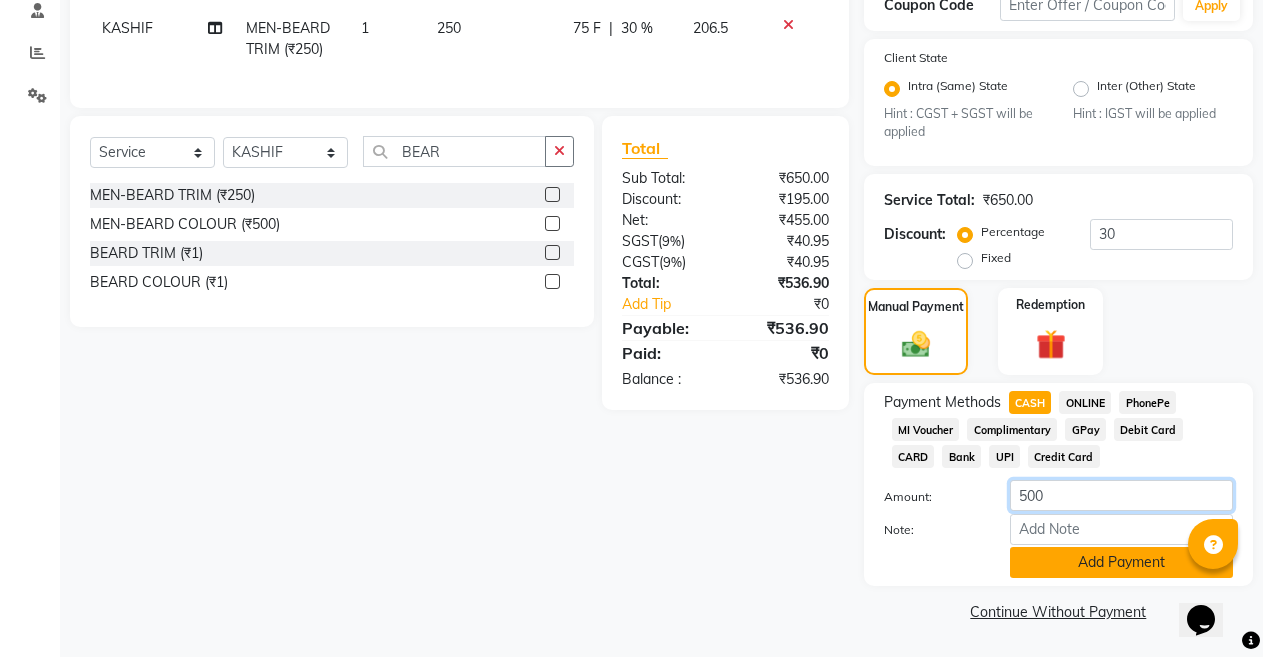 type on "500" 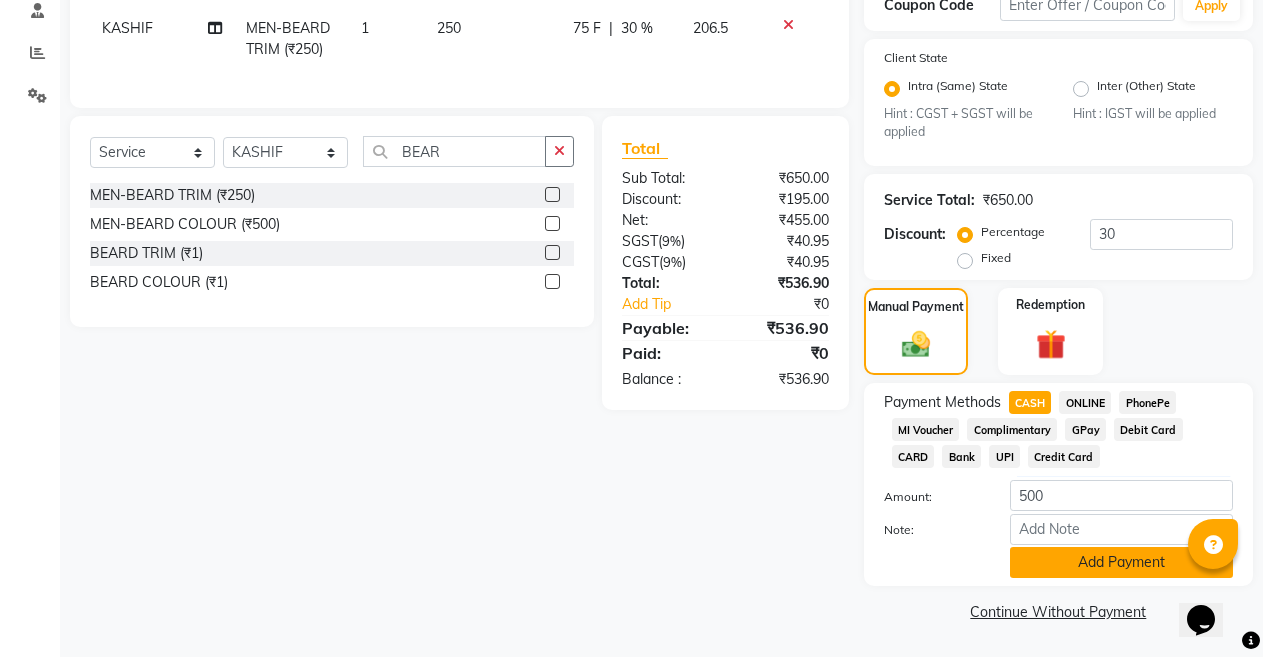 click on "Add Payment" 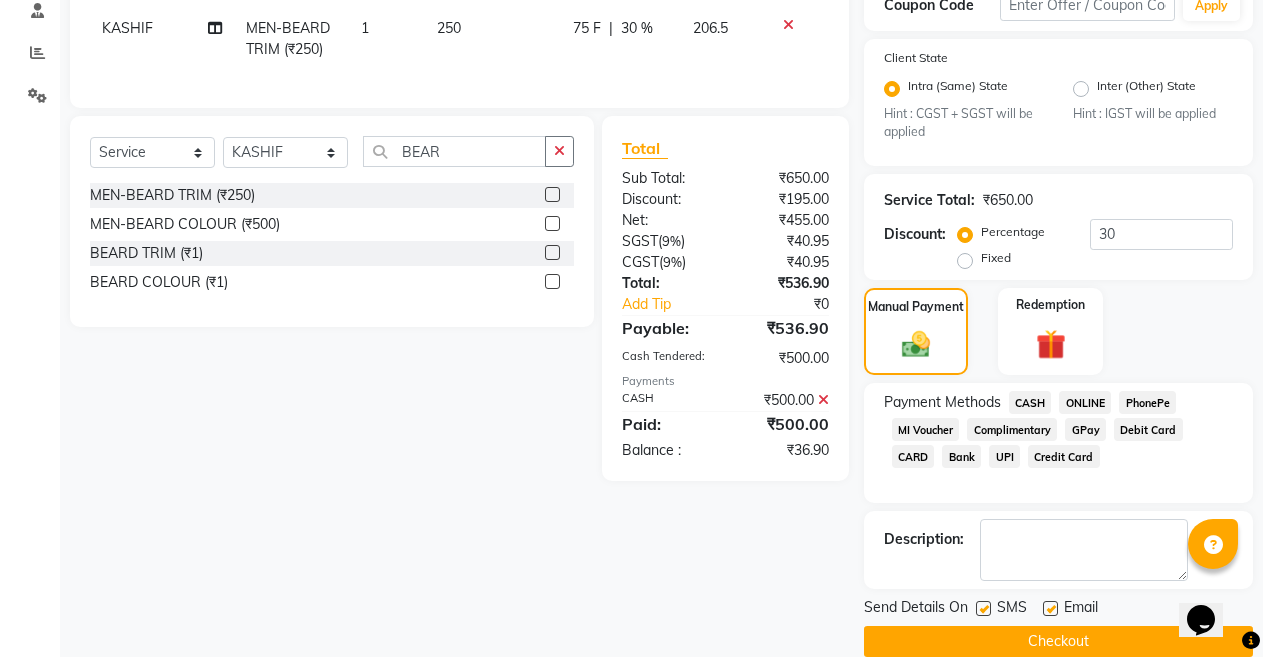 click on "Checkout" 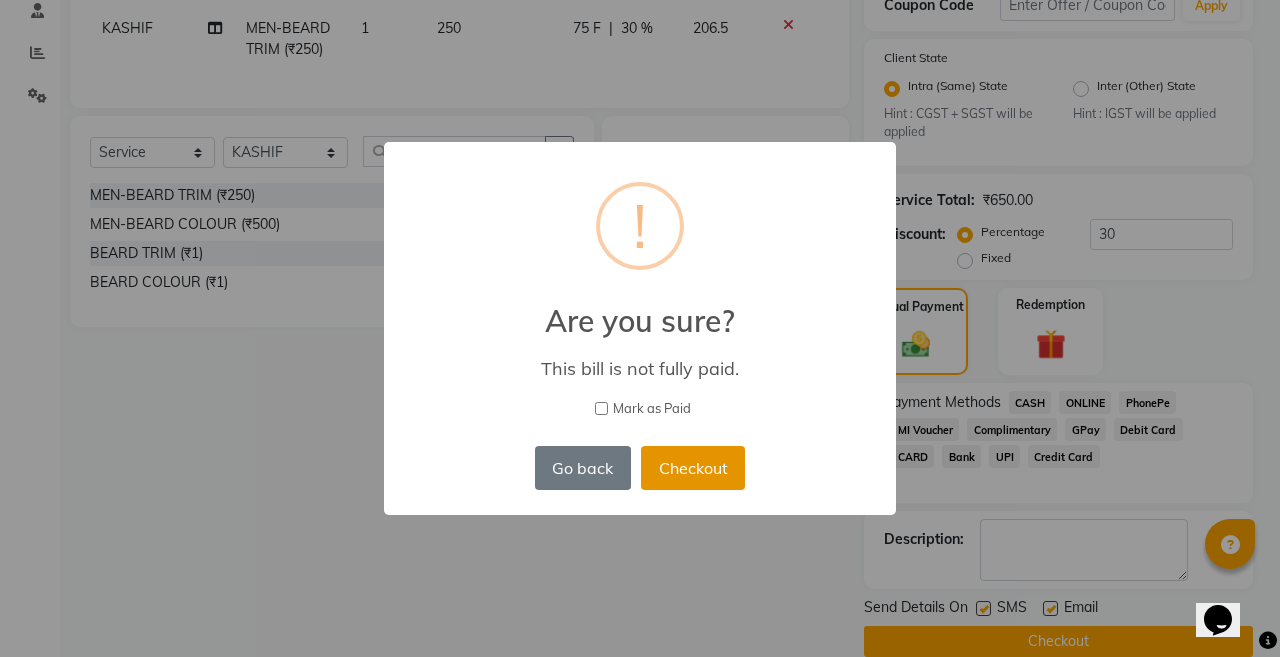 click on "Checkout" at bounding box center [693, 468] 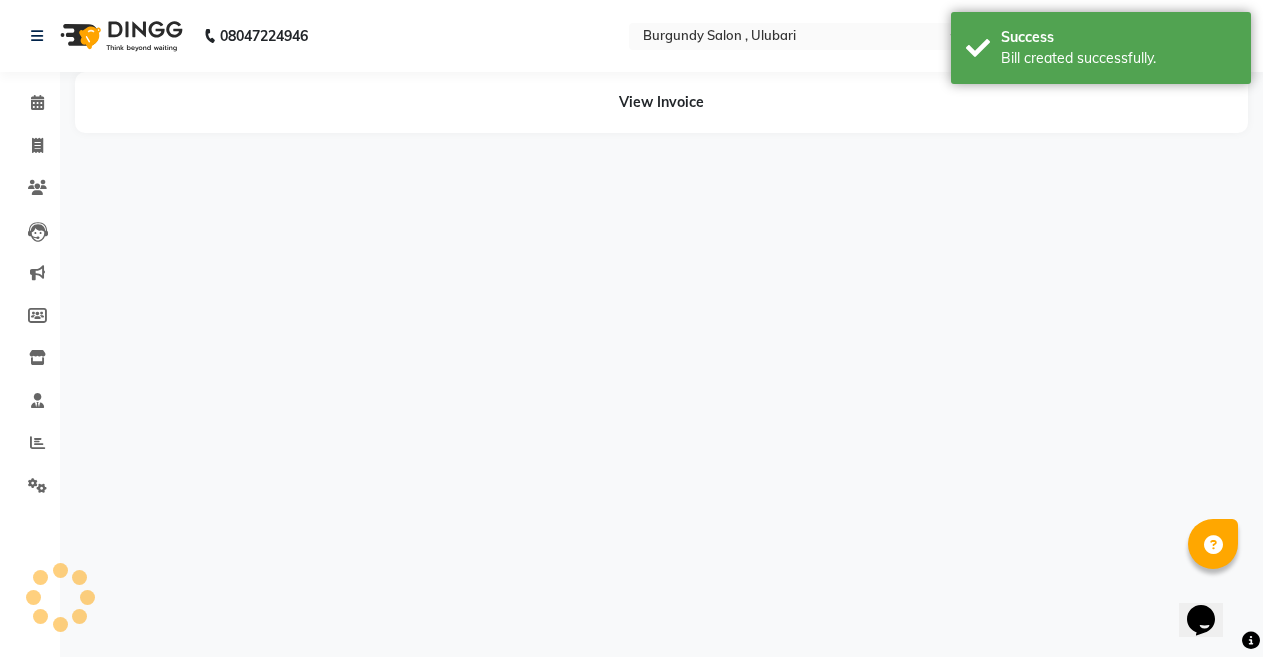 scroll, scrollTop: 0, scrollLeft: 0, axis: both 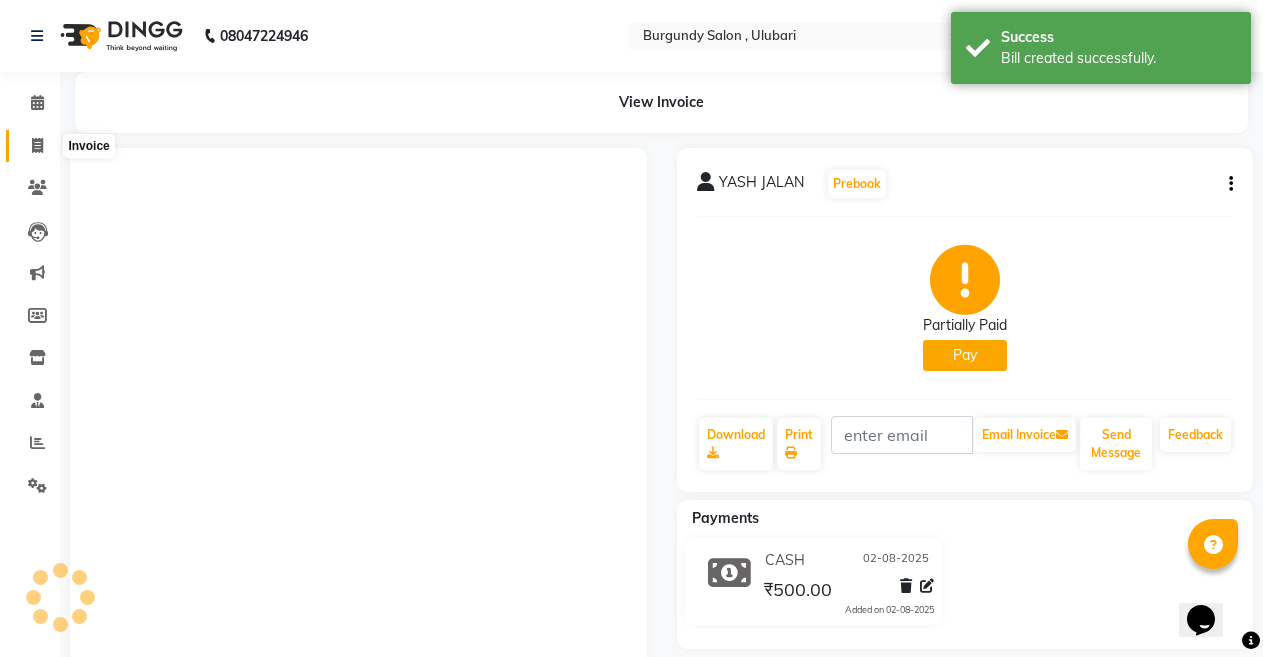 click 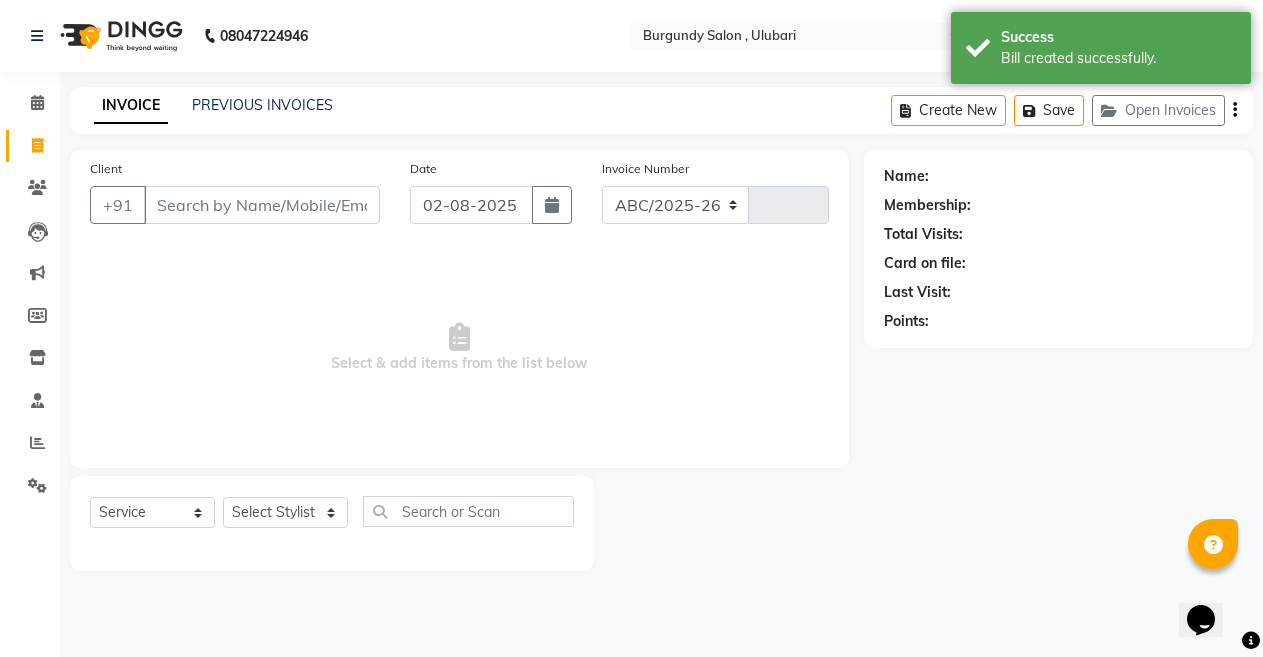 select on "5345" 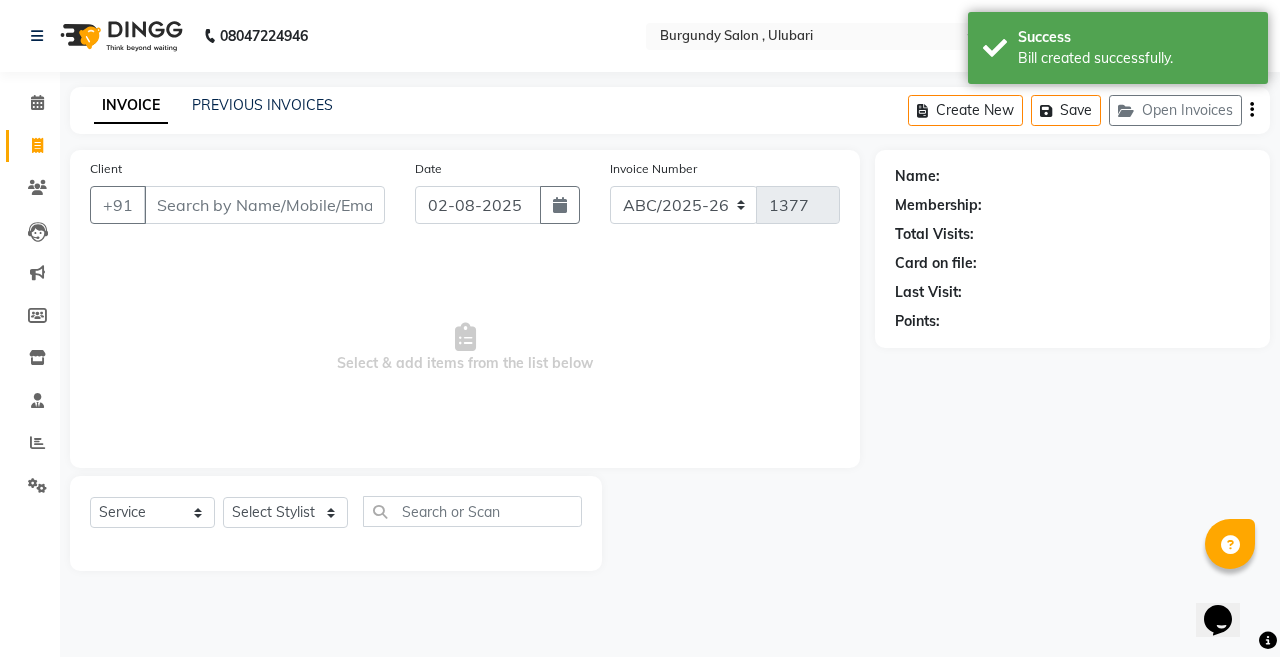 click on "INVOICE PREVIOUS INVOICES Create New   Save   Open Invoices" 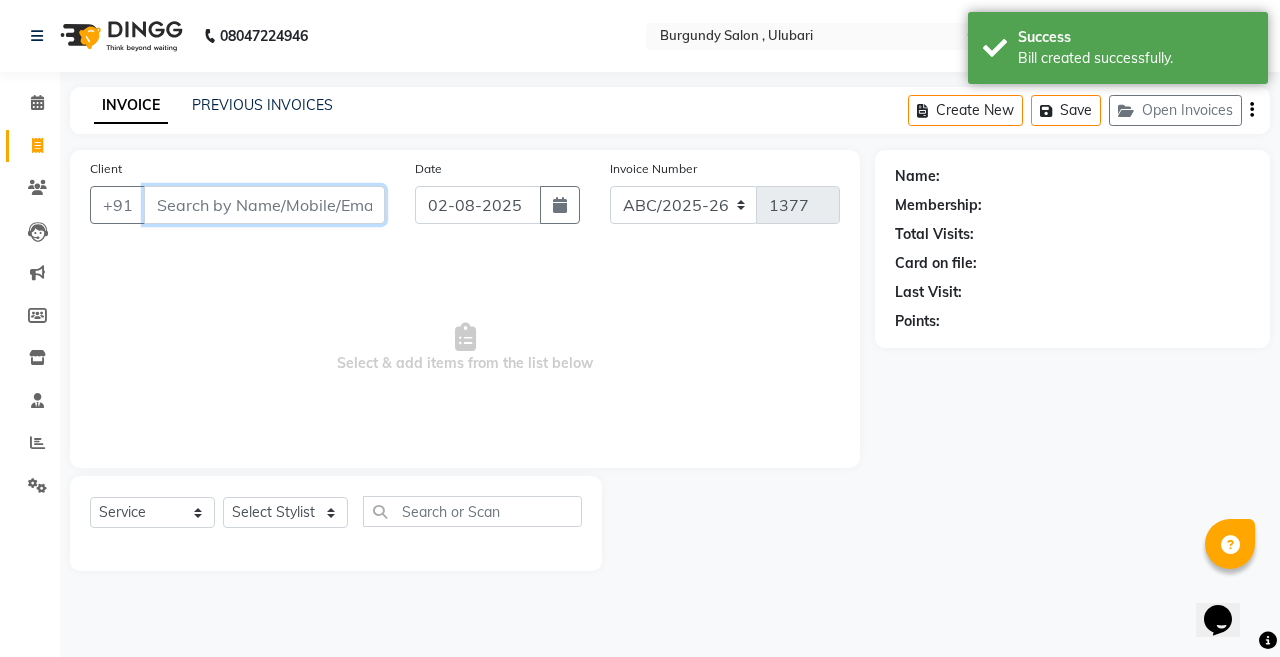 click on "Client" at bounding box center [264, 205] 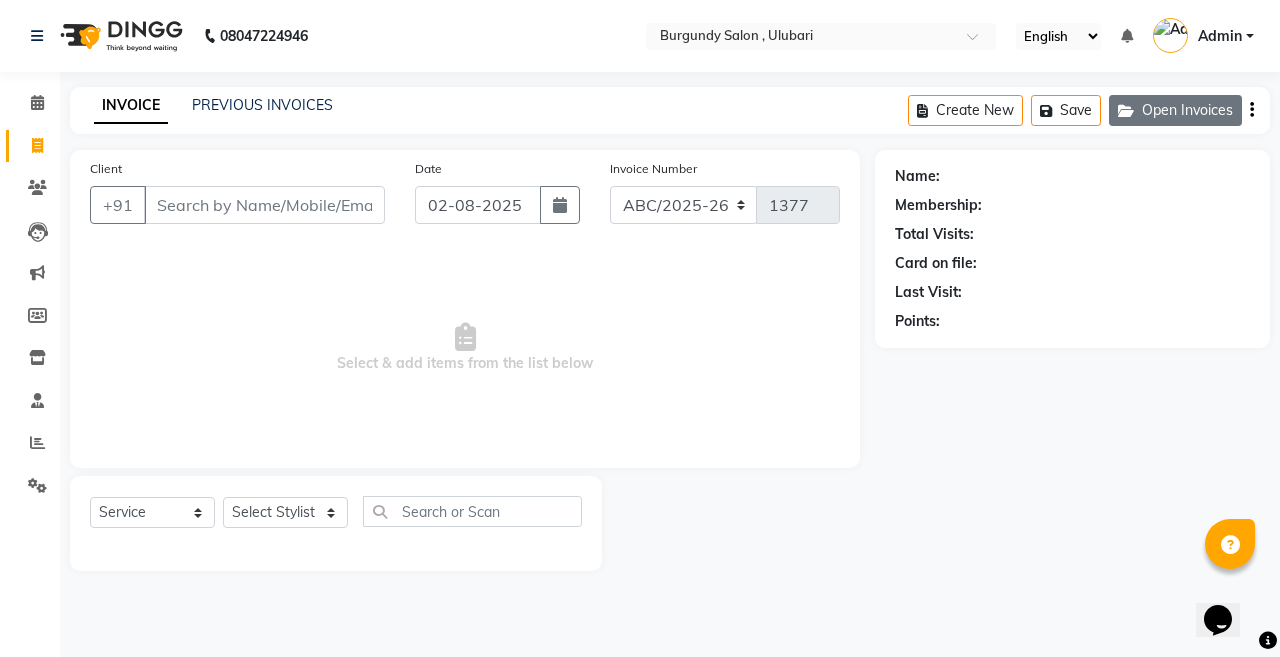 click on "Open Invoices" 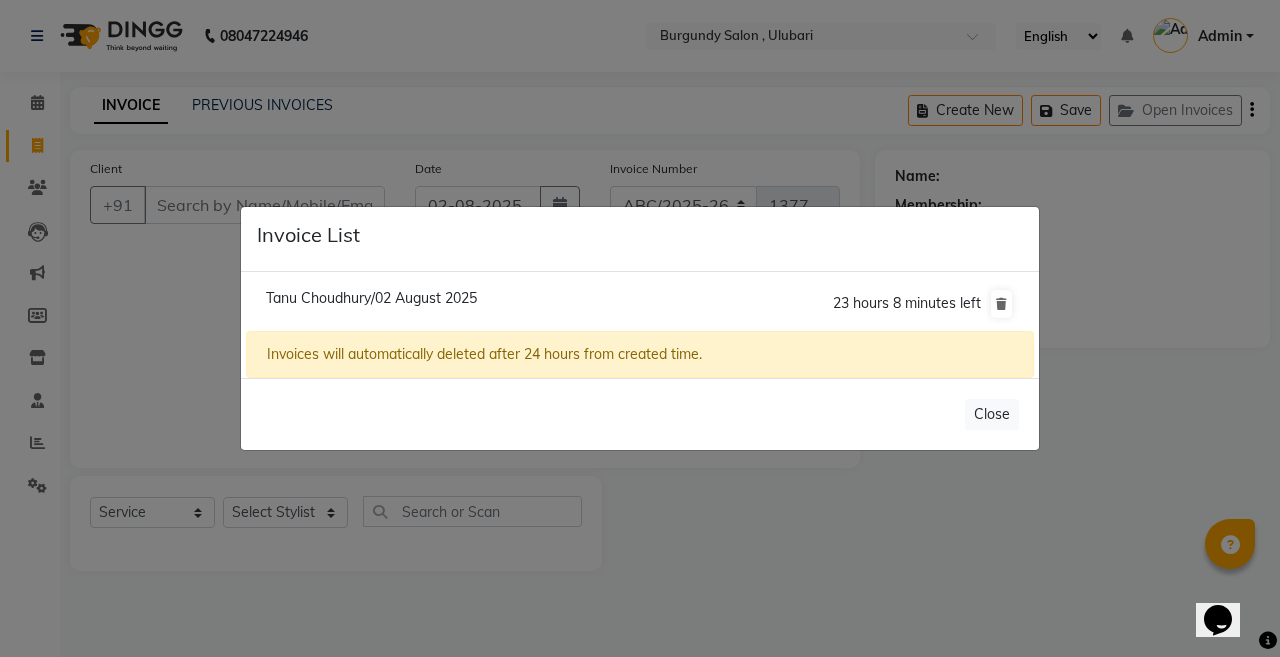 click on "Tanu Choudhury/02 August 2025" 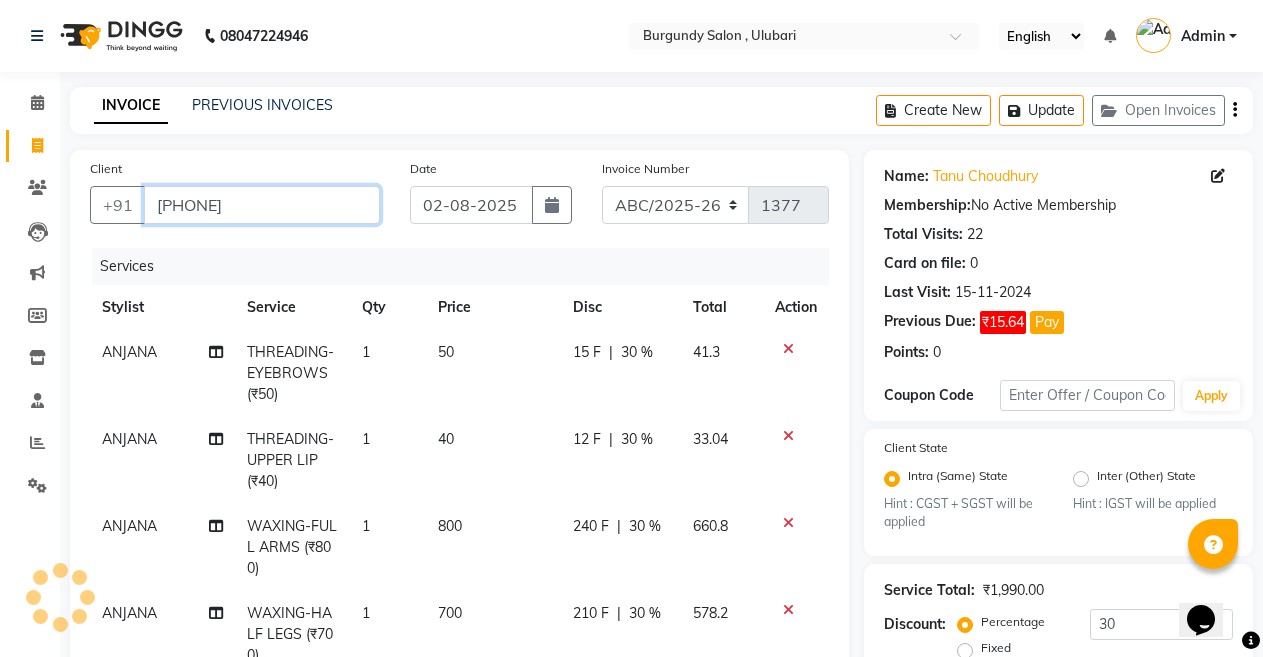 click on "[PHONE]" at bounding box center (262, 205) 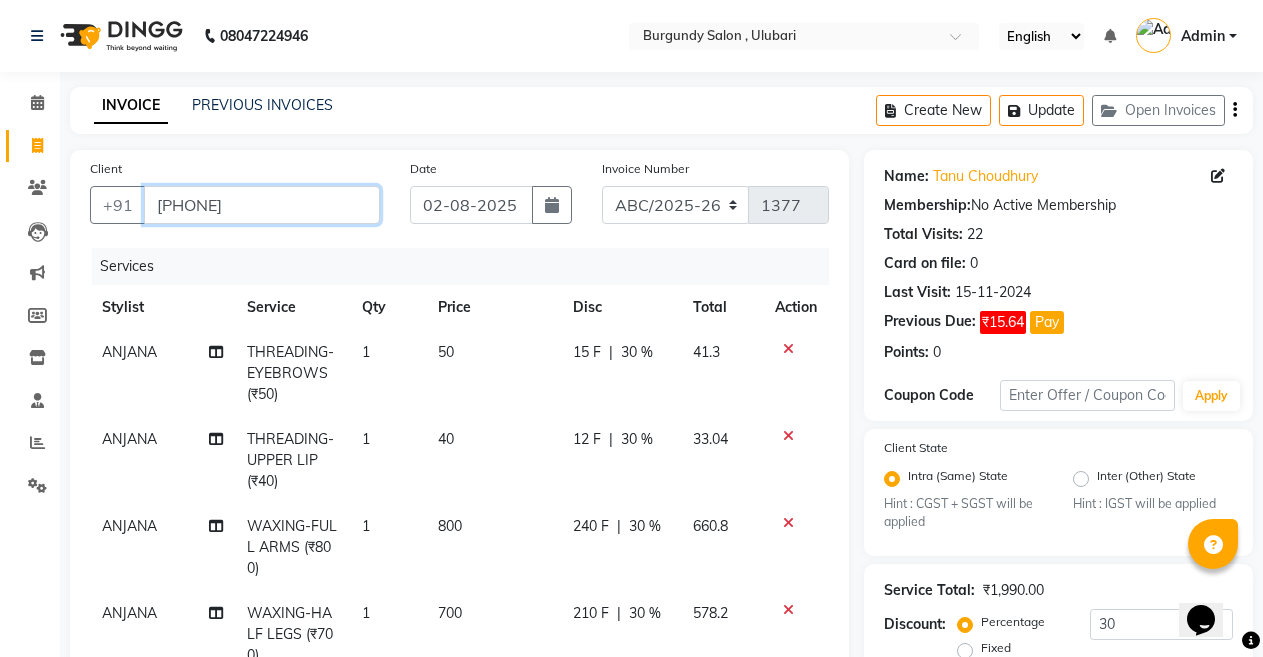 scroll, scrollTop: 443, scrollLeft: 0, axis: vertical 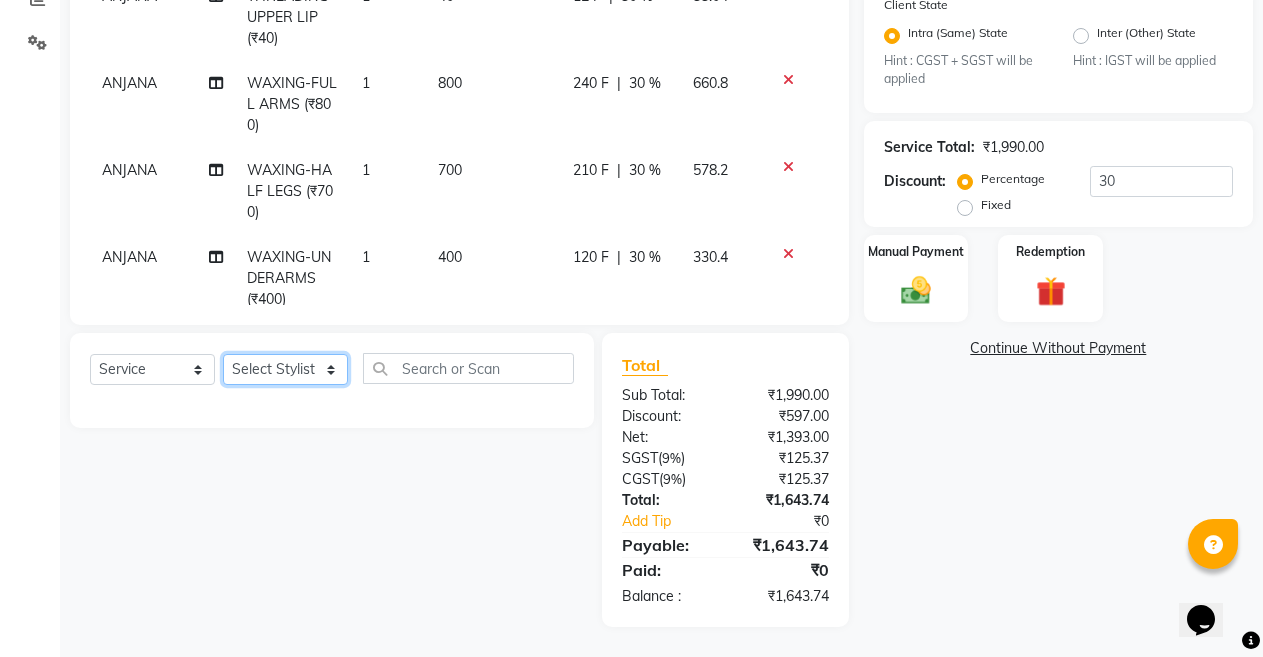click on "Select Stylist ANIL  ANJANA BARSHA DEEPSHIKHA  DHON DAS DHON / NITUMONI EDWARD EDWARD/ LAXMI JOSHU JUNMONI KASHIF LAXI / ANJANA LAXMI LITTLE MAAM MINTUL MITALI NEETU RANA NITUMONI NITUMONI/POJA/ LAXMI NITUMONI / SAGARIKA NITUMONI/ SAGRIKA PRAKASH PUJAA Rubi RUBI / LAXMI SAGARIKA  SAGARIKA / RUBI SAHIL SAHIL / DHON SAHIL / EDWARD SAHIL/ JOSHU SAHIL/JOSHU/PRAKASH/ RUBI SAHIL/NITUMONI/ MITALI SAHIL/ RUBI SHABIR SHADHAB SIMA KALITA SONALI DEKA SOPEM staff 1 staff 1 TANU" 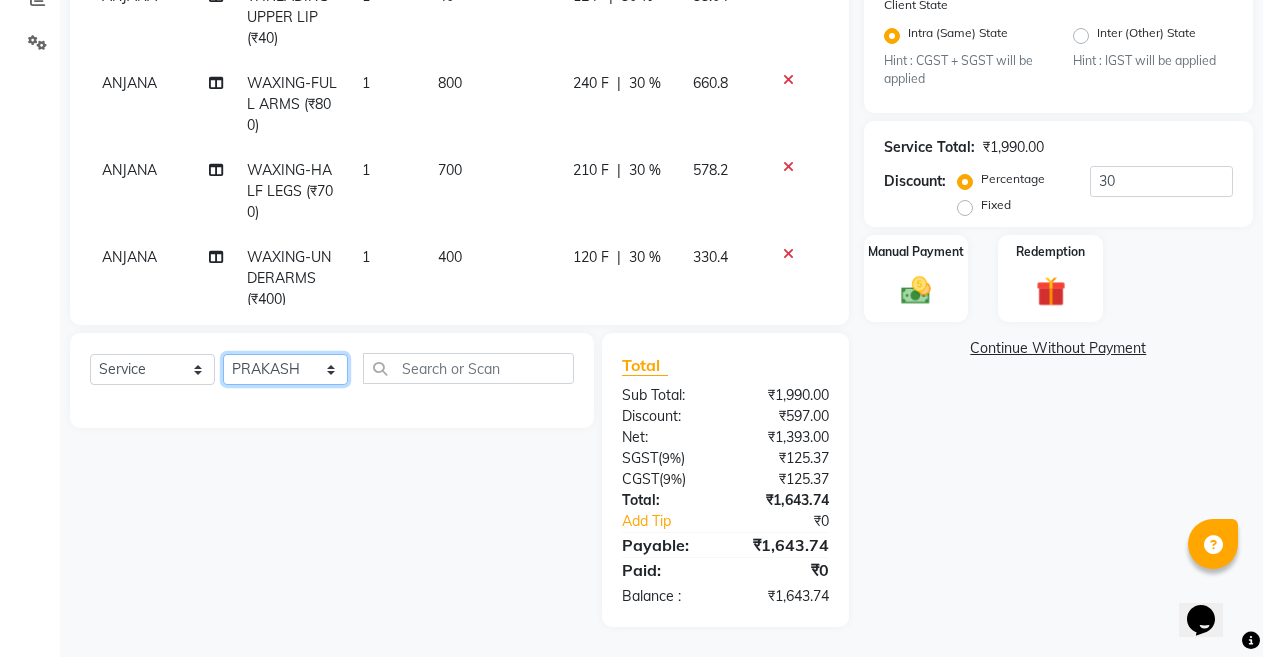 click on "Select Stylist ANIL  ANJANA BARSHA DEEPSHIKHA  DHON DAS DHON / NITUMONI EDWARD EDWARD/ LAXMI JOSHU JUNMONI KASHIF LAXI / ANJANA LAXMI LITTLE MAAM MINTUL MITALI NEETU RANA NITUMONI NITUMONI/POJA/ LAXMI NITUMONI / SAGARIKA NITUMONI/ SAGRIKA PRAKASH PUJAA Rubi RUBI / LAXMI SAGARIKA  SAGARIKA / RUBI SAHIL SAHIL / DHON SAHIL / EDWARD SAHIL/ JOSHU SAHIL/JOSHU/PRAKASH/ RUBI SAHIL/NITUMONI/ MITALI SAHIL/ RUBI SHABIR SHADHAB SIMA KALITA SONALI DEKA SOPEM staff 1 staff 1 TANU" 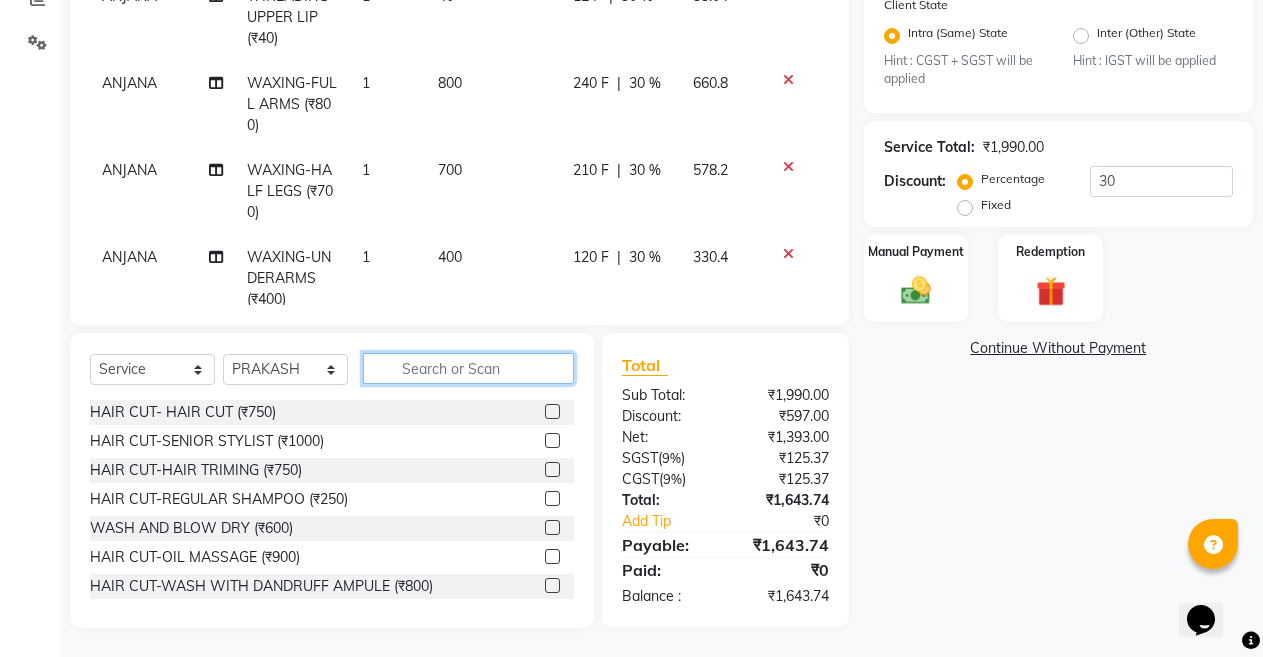 click 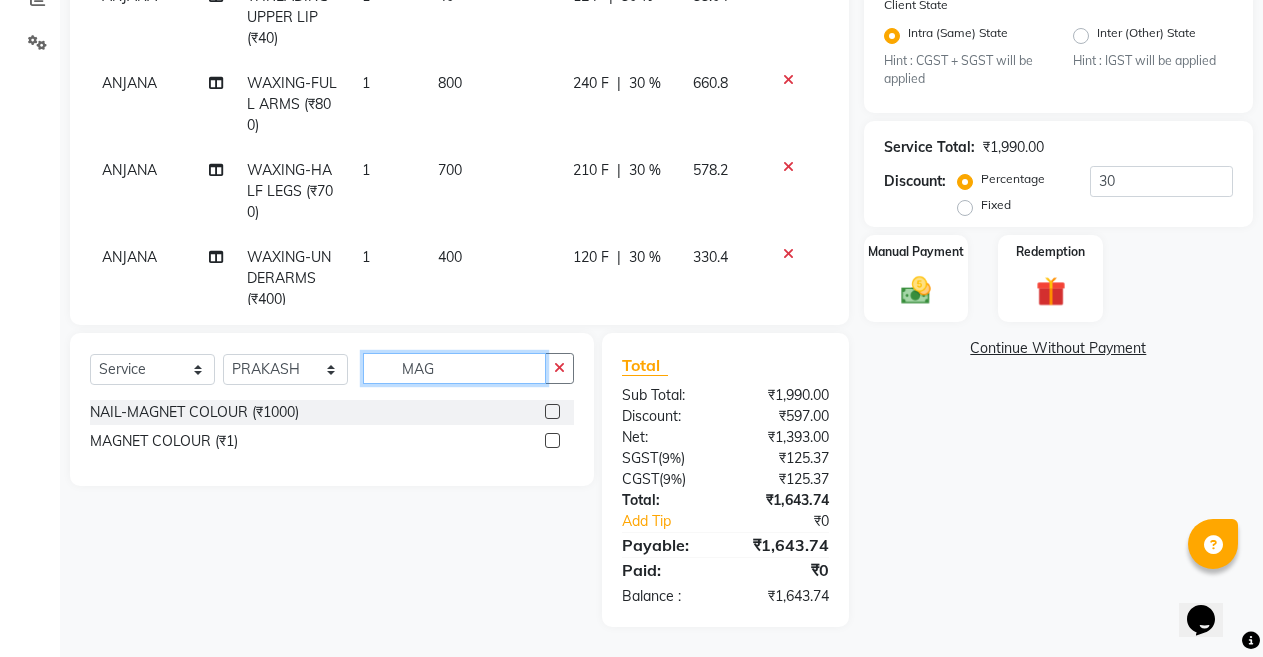 type on "MAG" 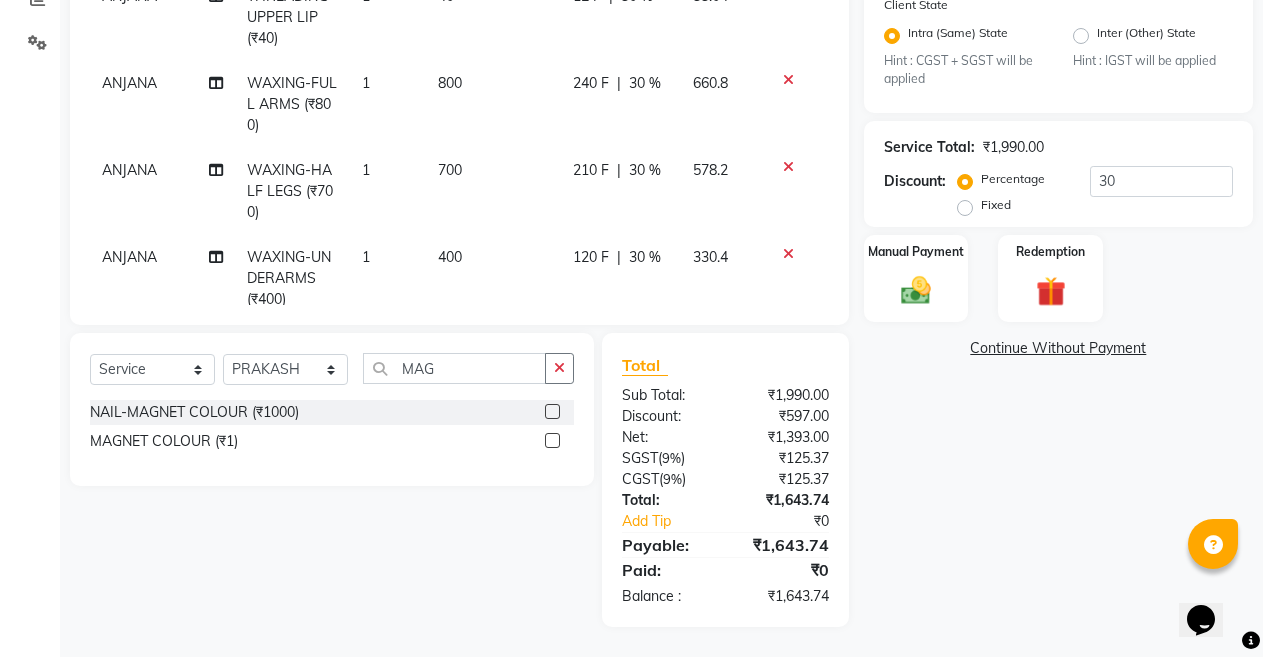 click 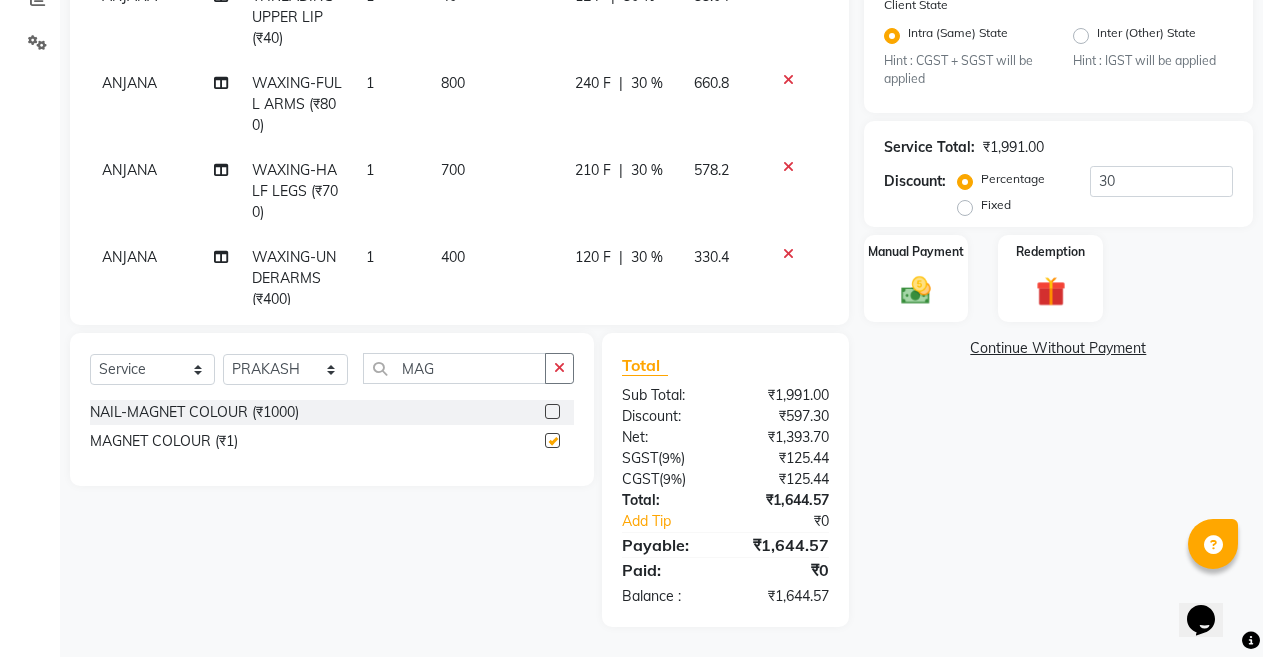 checkbox on "false" 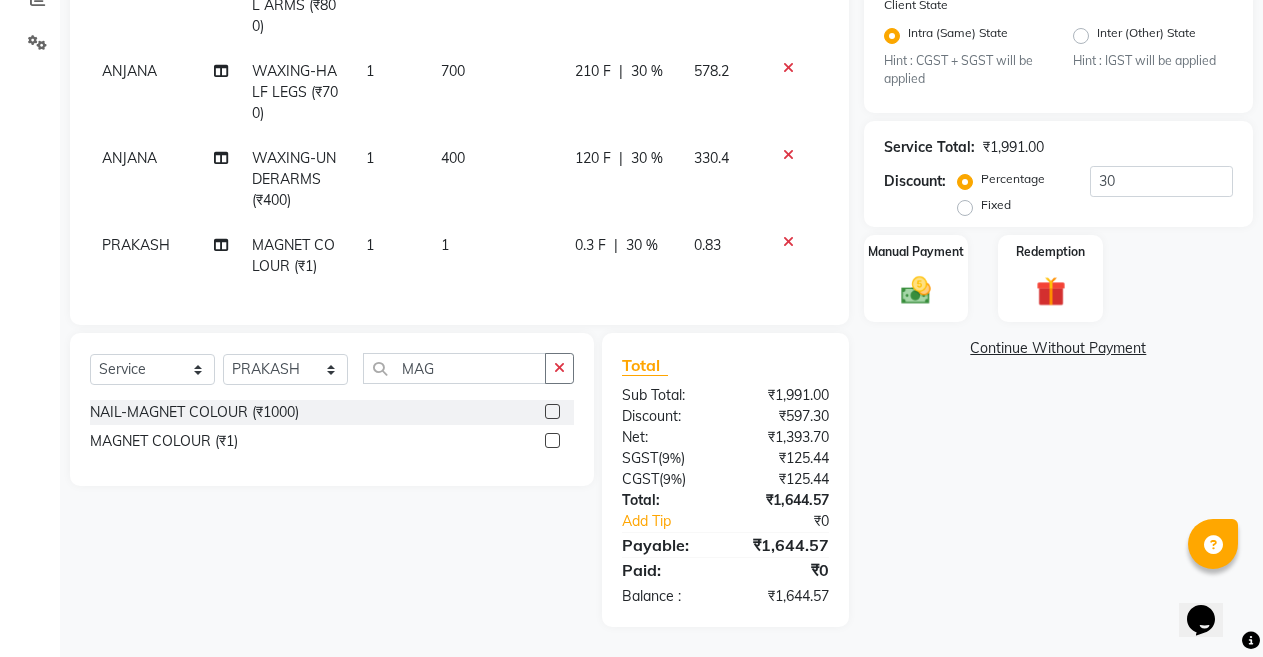 scroll, scrollTop: 116, scrollLeft: 0, axis: vertical 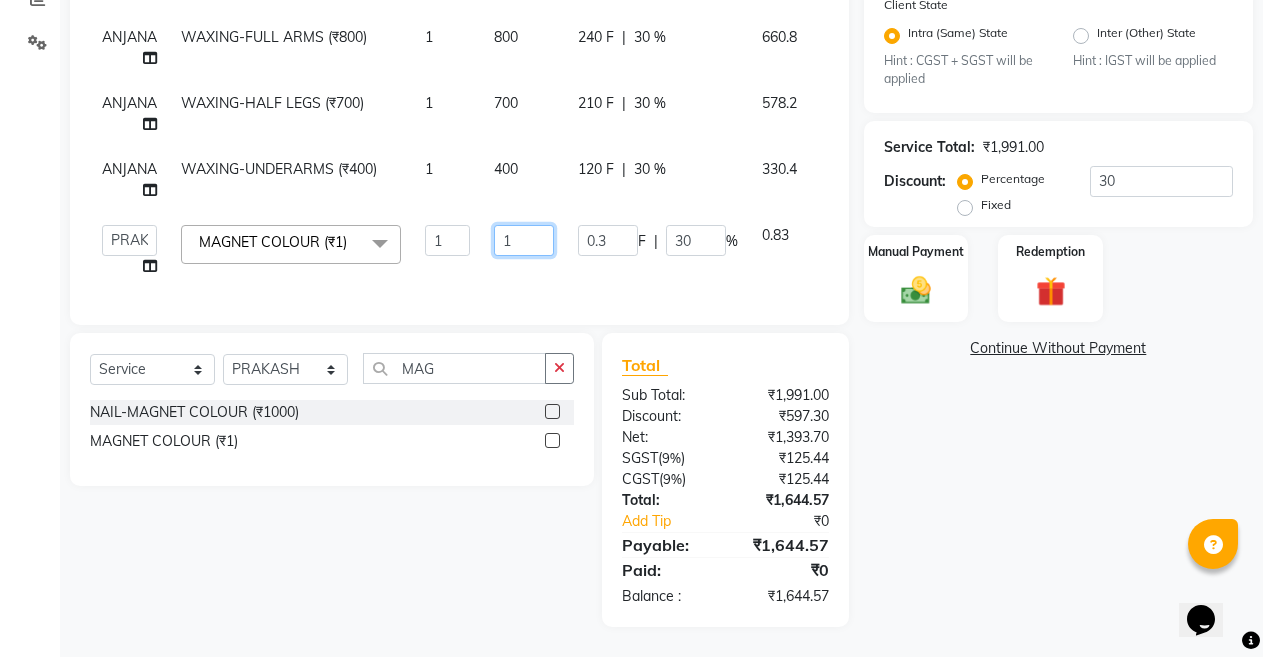 click on "1" 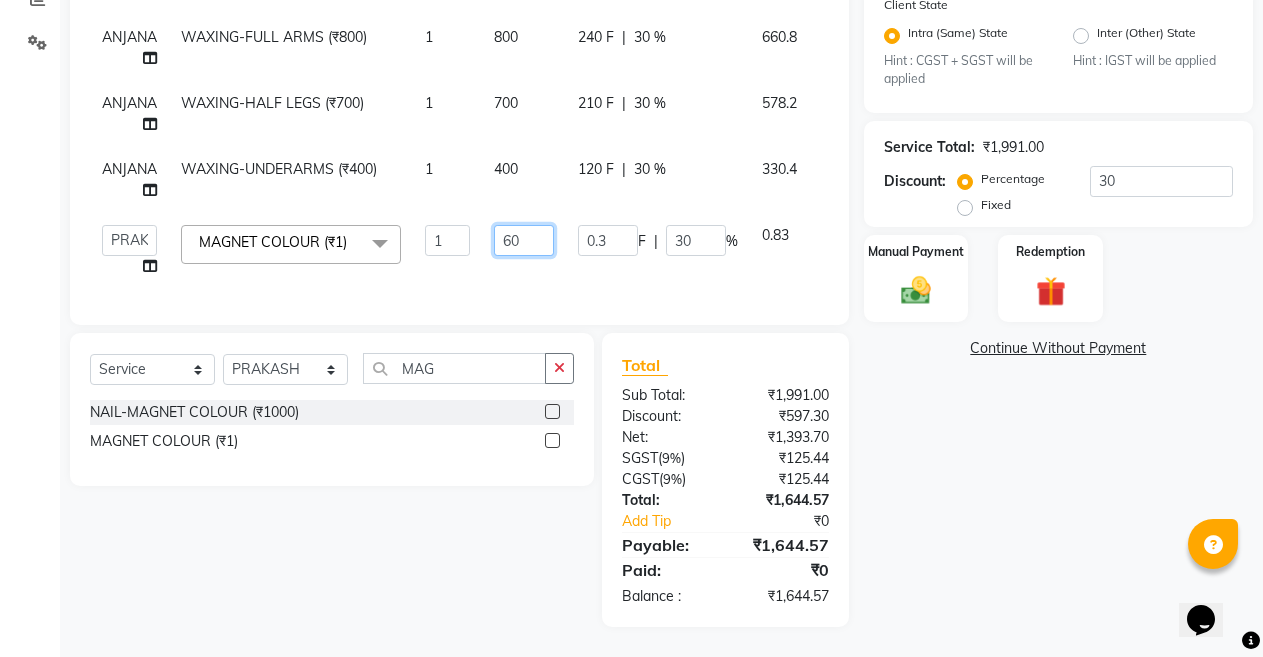 type on "600" 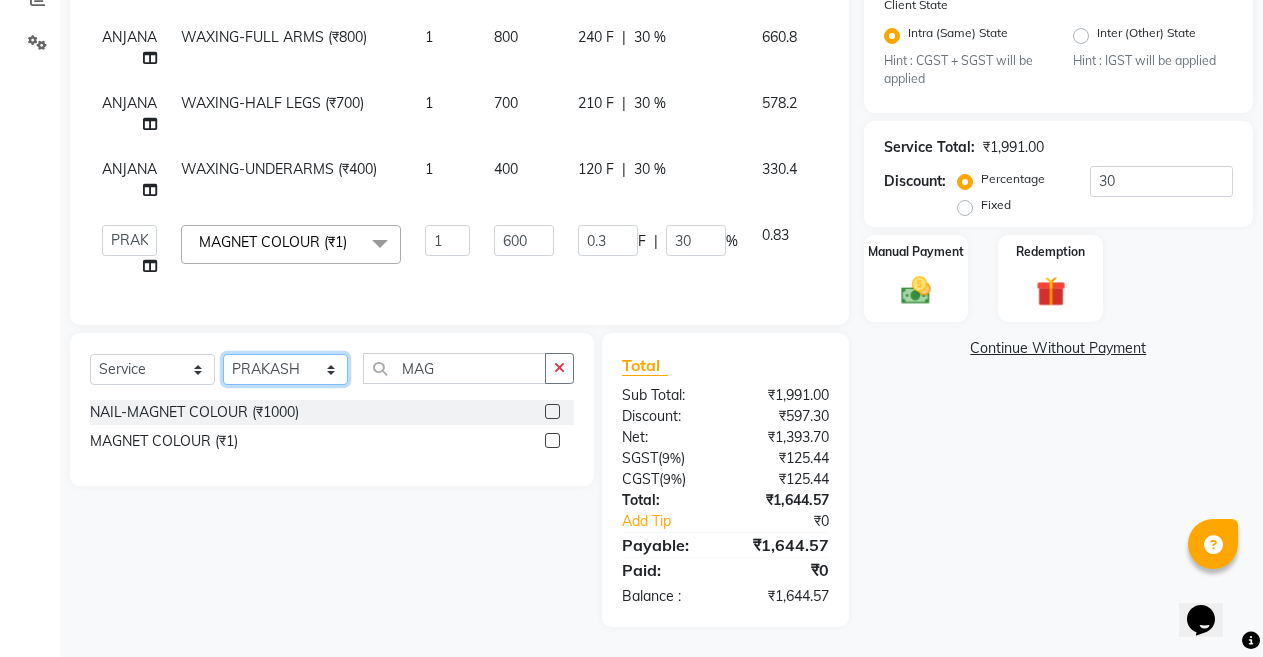 click on "Select Stylist ANIL  ANJANA BARSHA DEEPSHIKHA  DHON DAS DHON / NITUMONI EDWARD EDWARD/ LAXMI JOSHU JUNMONI KASHIF LAXI / ANJANA LAXMI LITTLE MAAM MINTUL MITALI NEETU RANA NITUMONI NITUMONI/POJA/ LAXMI NITUMONI / SAGARIKA NITUMONI/ SAGRIKA PRAKASH PUJAA Rubi RUBI / LAXMI SAGARIKA  SAGARIKA / RUBI SAHIL SAHIL / DHON SAHIL / EDWARD SAHIL/ JOSHU SAHIL/JOSHU/PRAKASH/ RUBI SAHIL/NITUMONI/ MITALI SAHIL/ RUBI SHABIR SHADHAB SIMA KALITA SONALI DEKA SOPEM staff 1 staff 1 TANU" 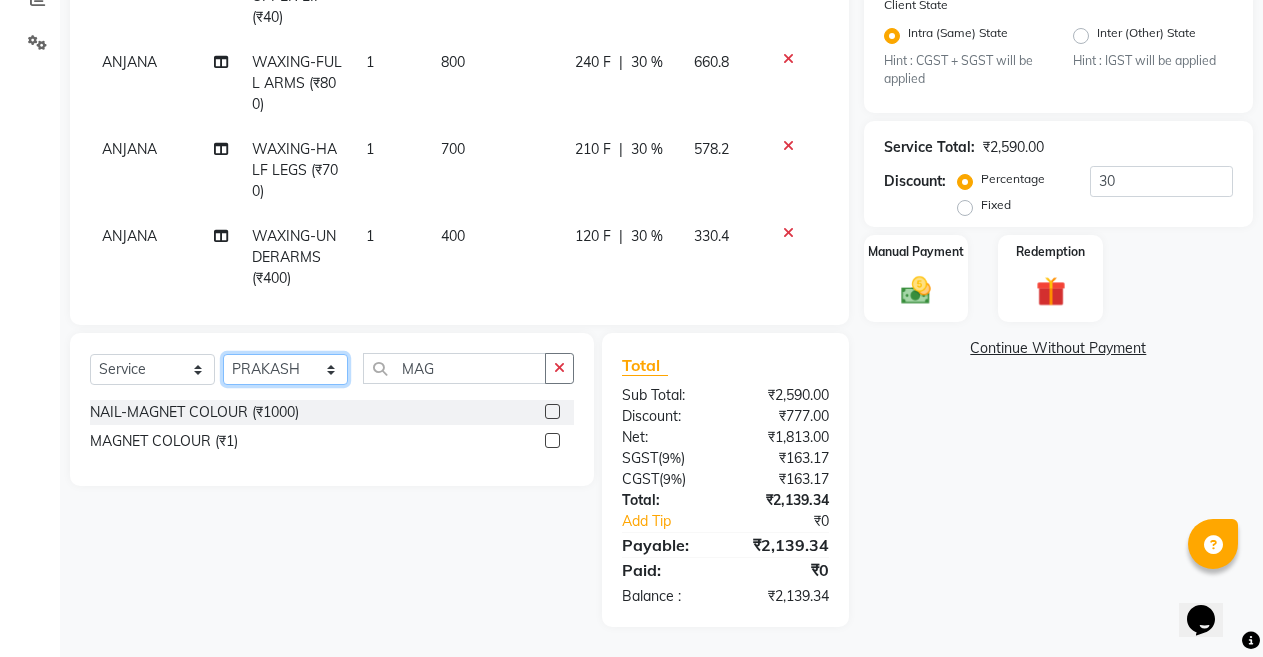 select on "35062" 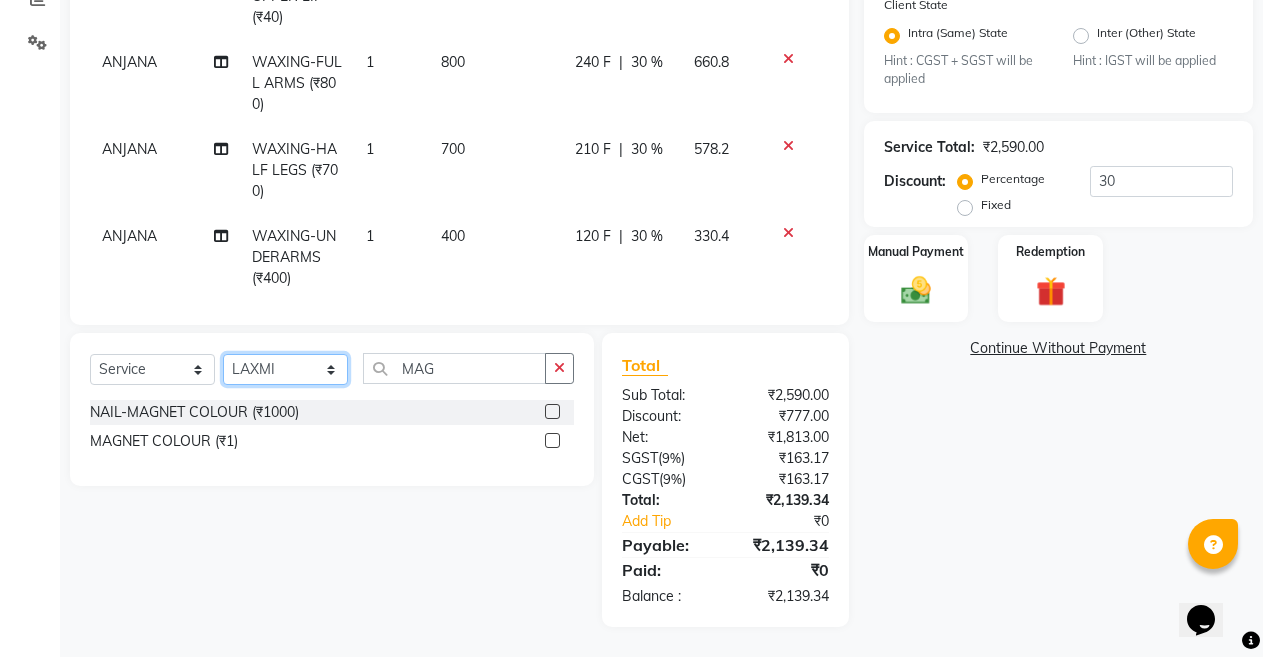 click on "Select Stylist ANIL  ANJANA BARSHA DEEPSHIKHA  DHON DAS DHON / NITUMONI EDWARD EDWARD/ LAXMI JOSHU JUNMONI KASHIF LAXI / ANJANA LAXMI LITTLE MAAM MINTUL MITALI NEETU RANA NITUMONI NITUMONI/POJA/ LAXMI NITUMONI / SAGARIKA NITUMONI/ SAGRIKA PRAKASH PUJAA Rubi RUBI / LAXMI SAGARIKA  SAGARIKA / RUBI SAHIL SAHIL / DHON SAHIL / EDWARD SAHIL/ JOSHU SAHIL/JOSHU/PRAKASH/ RUBI SAHIL/NITUMONI/ MITALI SAHIL/ RUBI SHABIR SHADHAB SIMA KALITA SONALI DEKA SOPEM staff 1 staff 1 TANU" 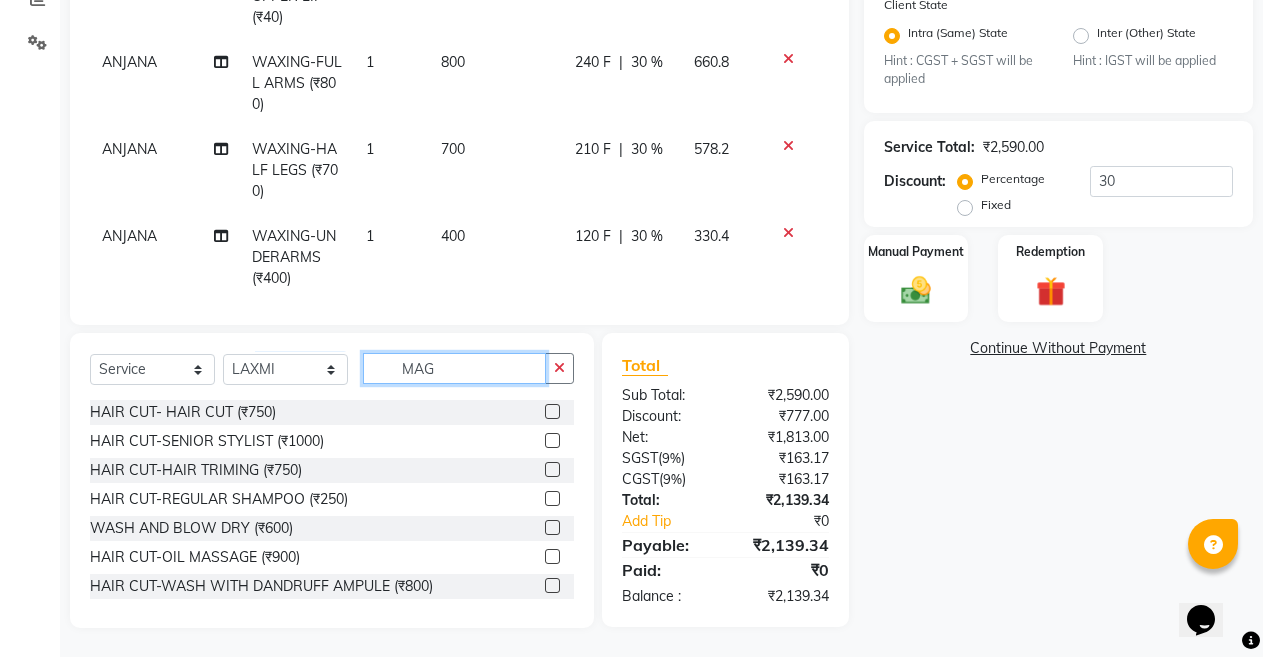 click on "MAG" 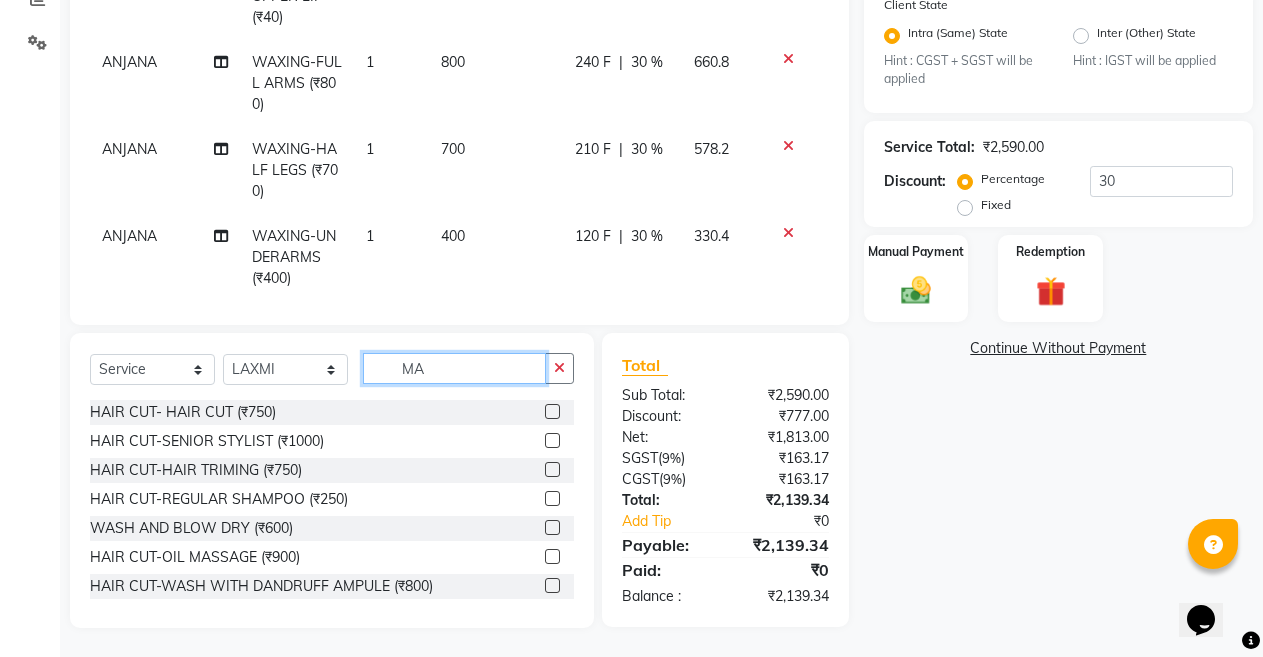 type on "M" 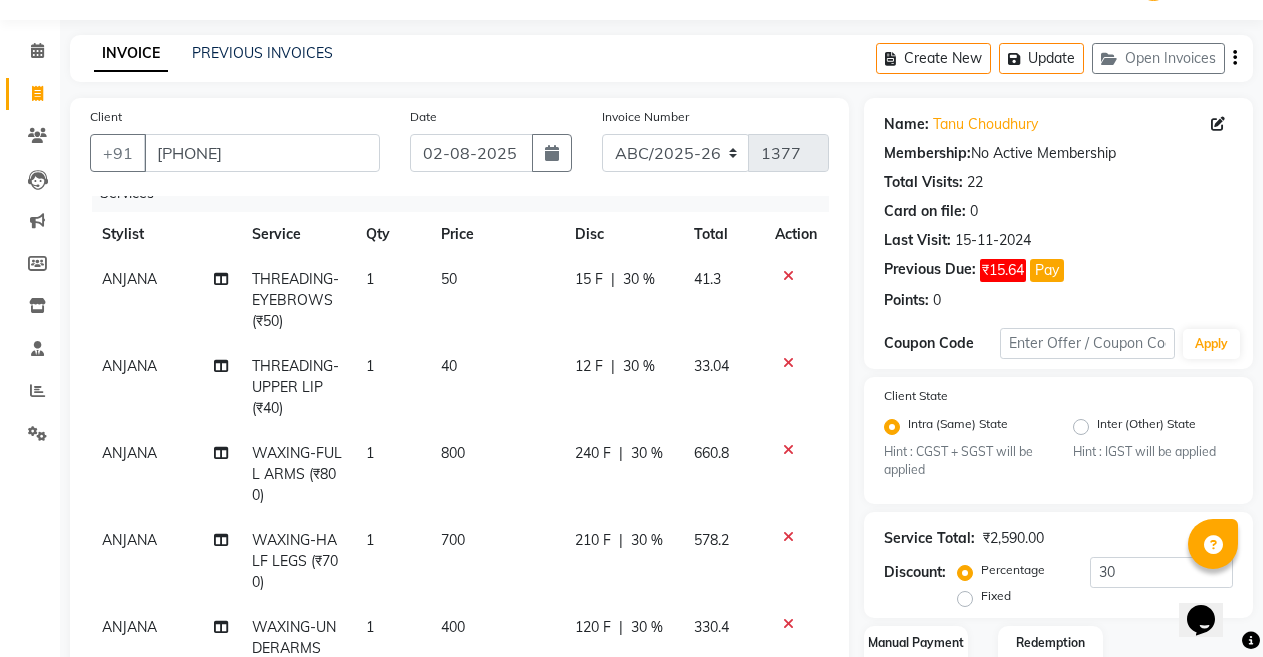 scroll, scrollTop: 43, scrollLeft: 0, axis: vertical 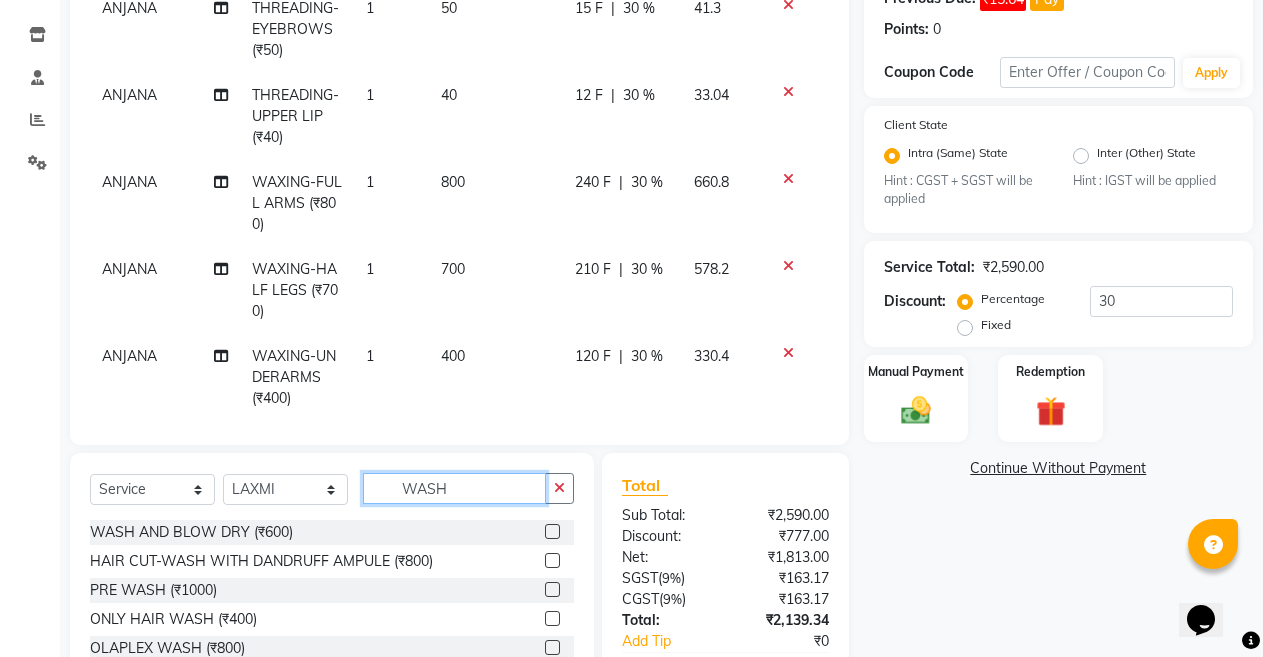 click on "WASH" 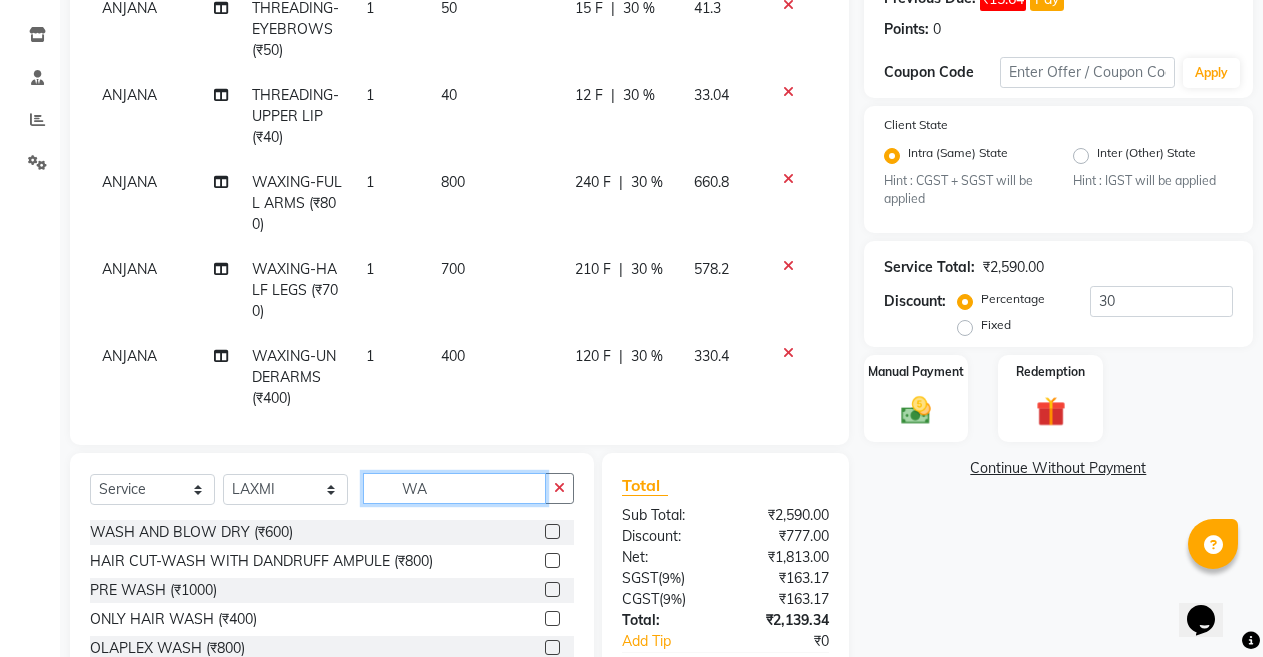 type on "W" 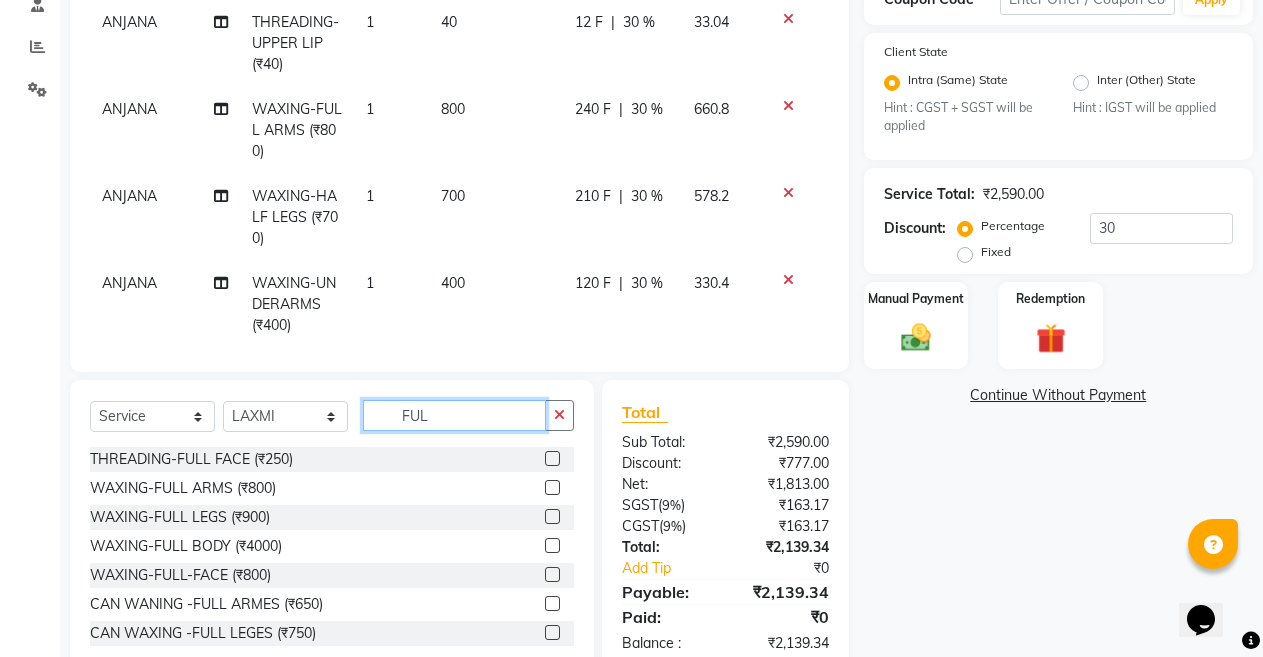 scroll, scrollTop: 403, scrollLeft: 0, axis: vertical 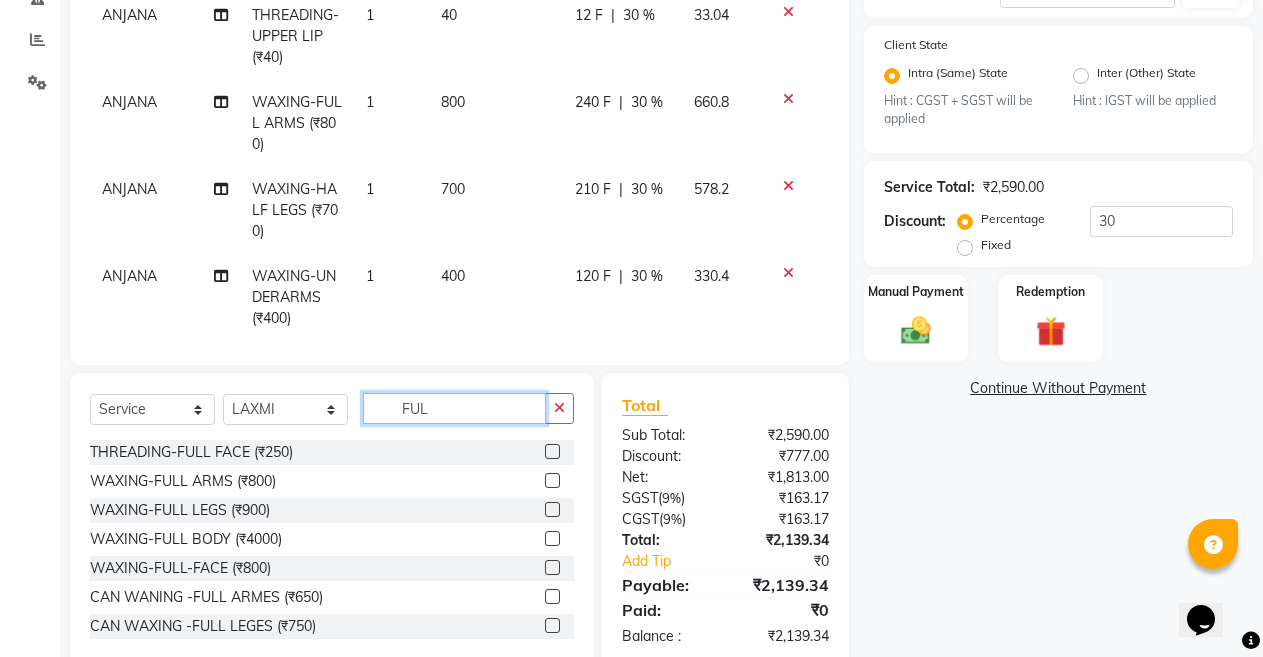 click on "FUL" 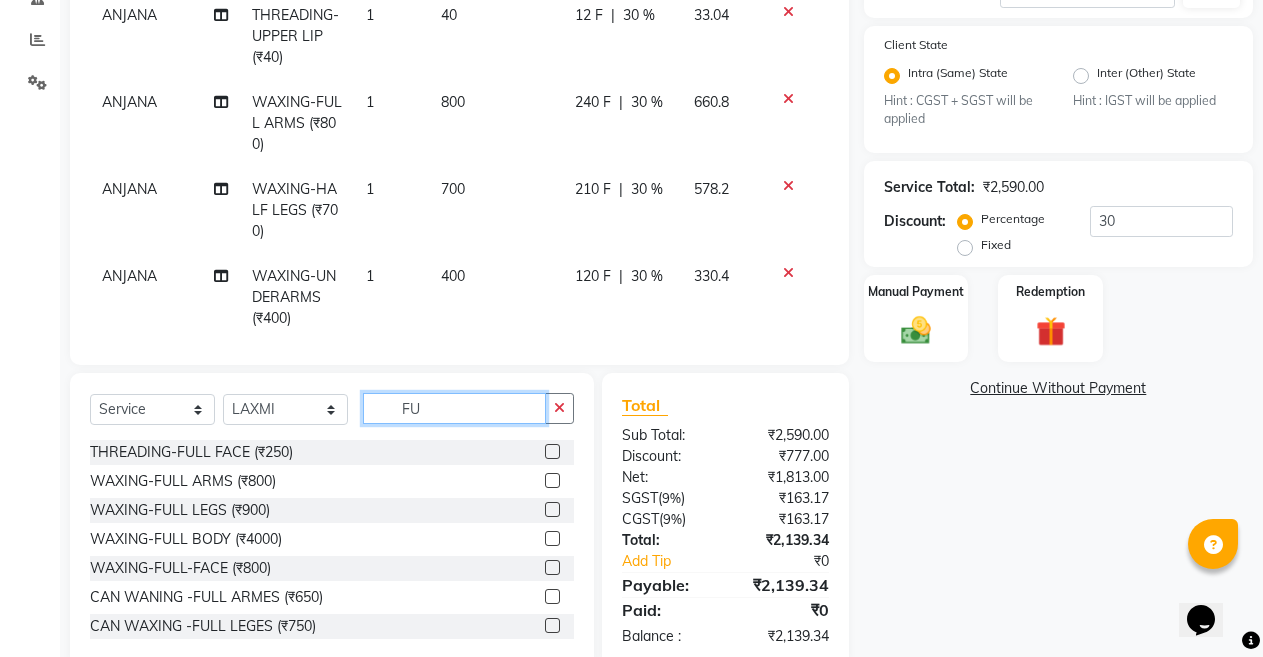 type on "F" 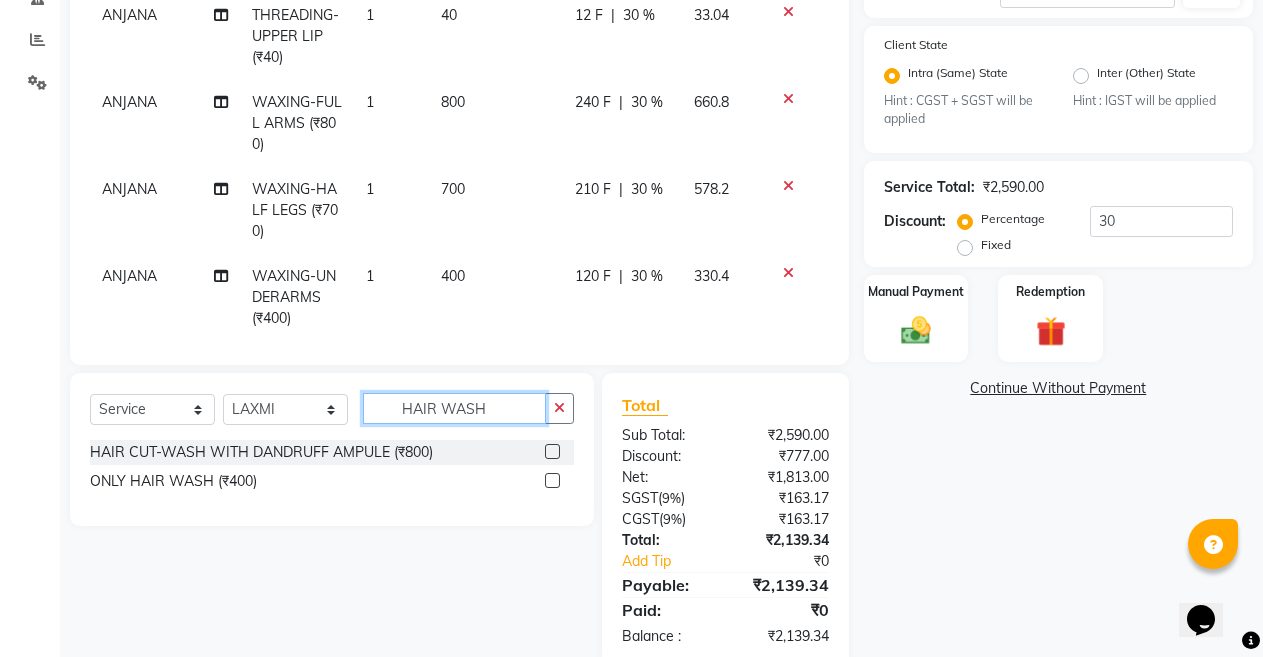 click on "HAIR WASH" 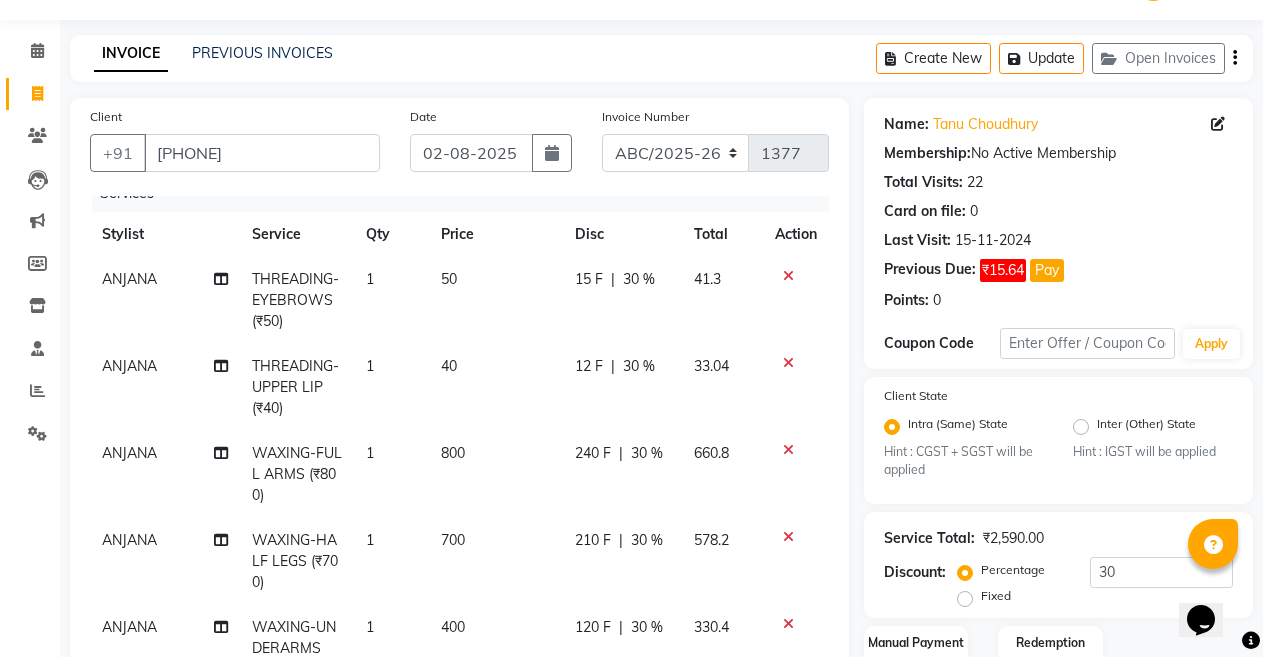 scroll, scrollTop: 43, scrollLeft: 0, axis: vertical 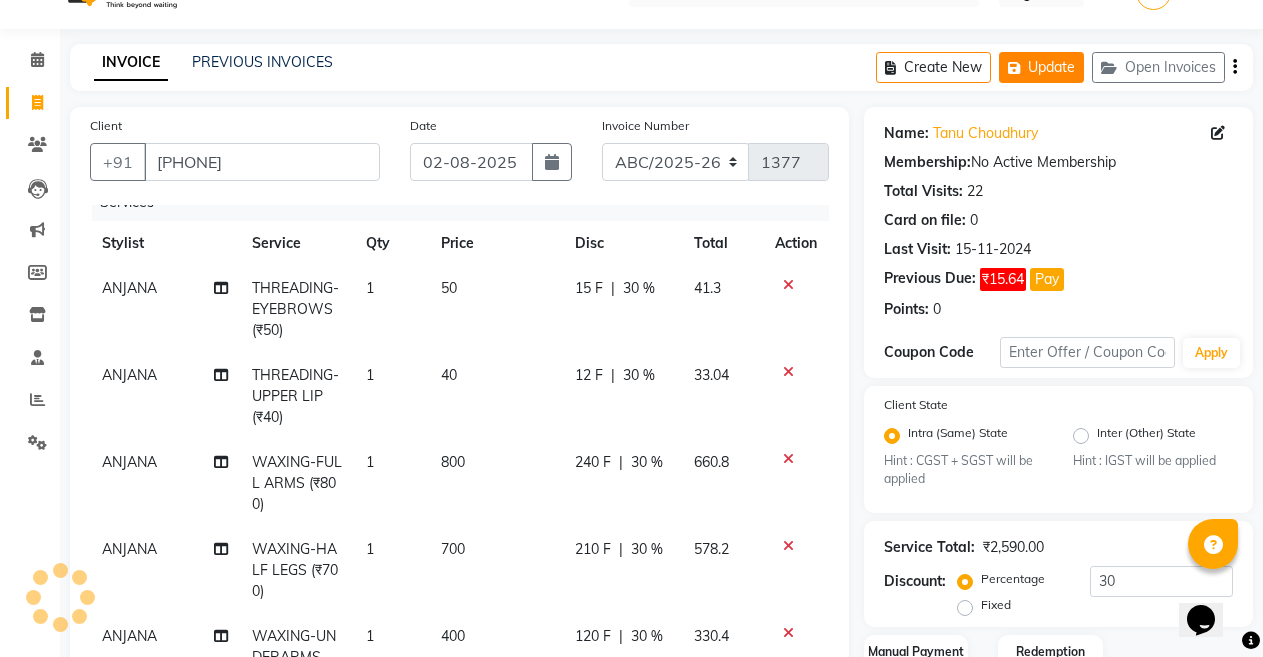 type on "HAIR WASH" 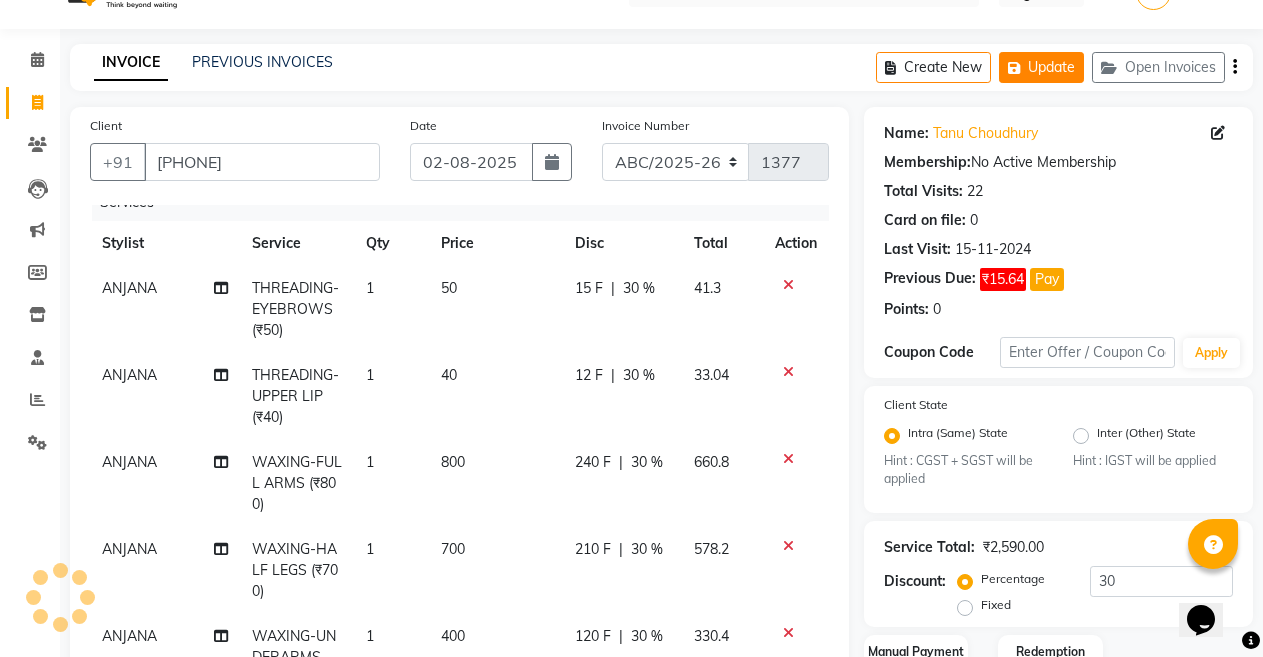 click on "Update" 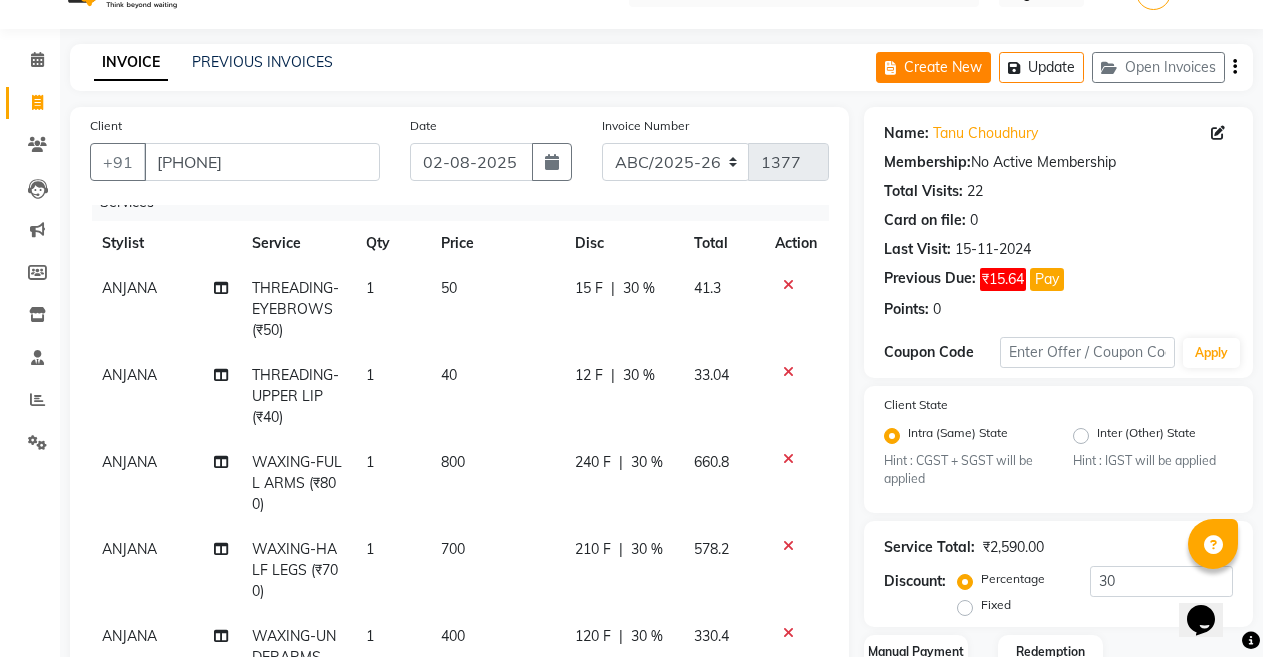 click on "Create New" 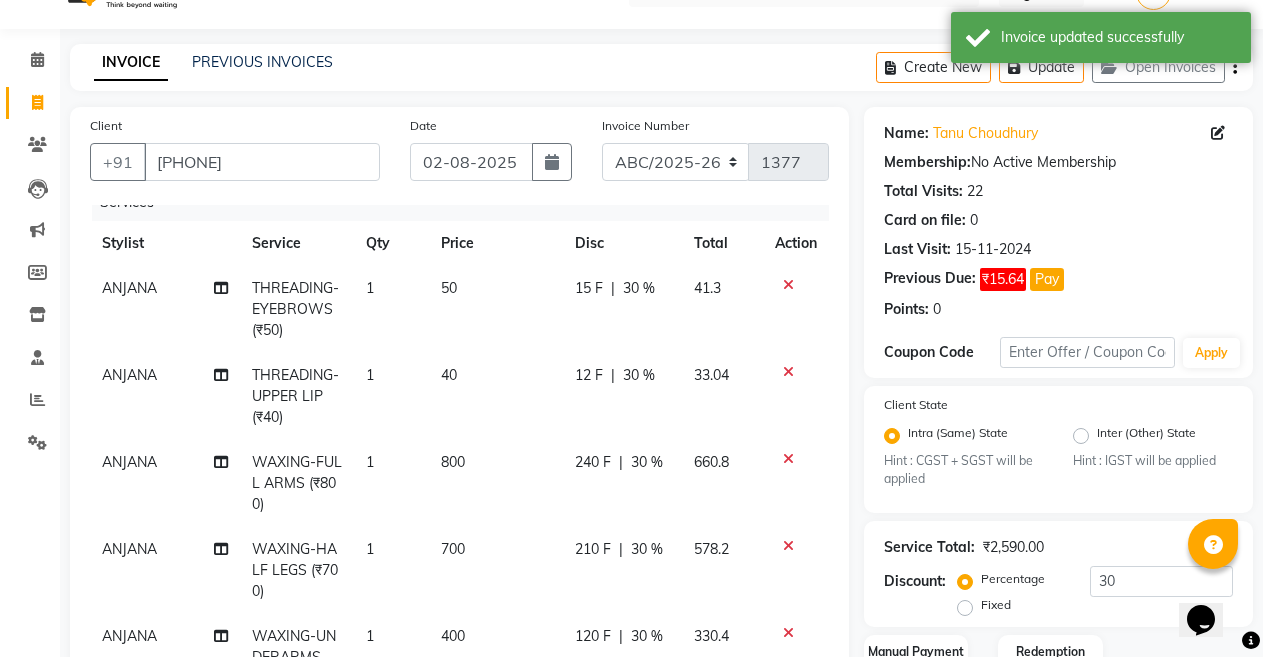 select on "service" 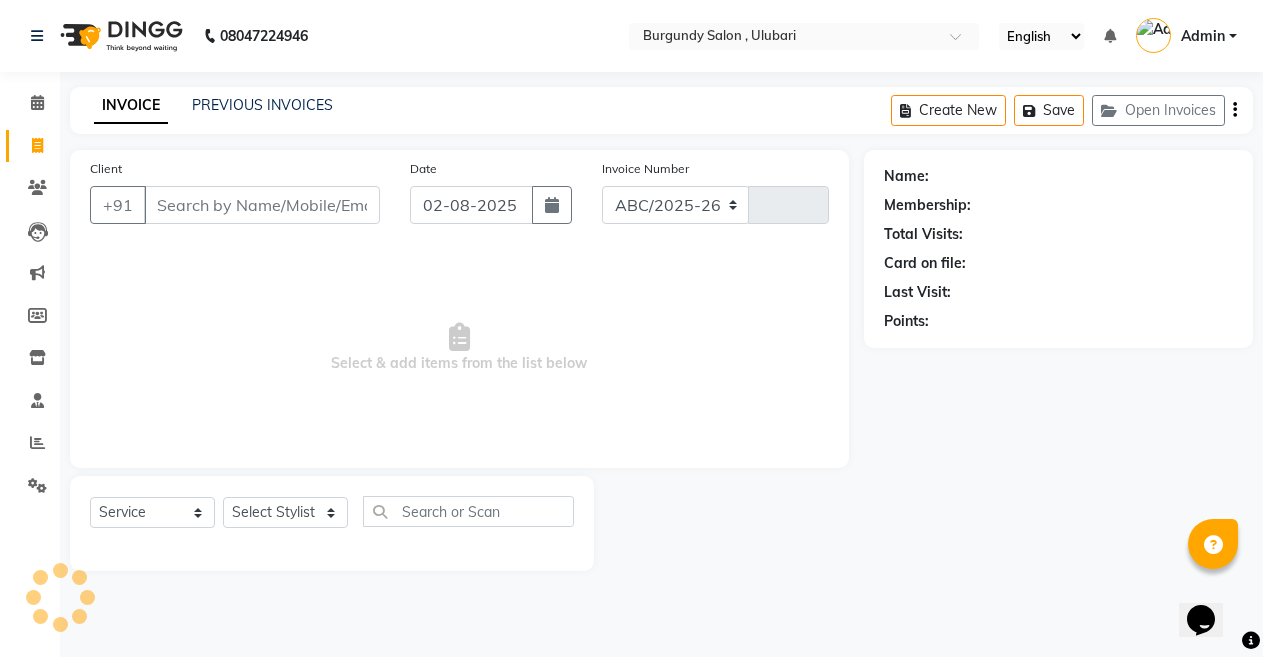 select on "5345" 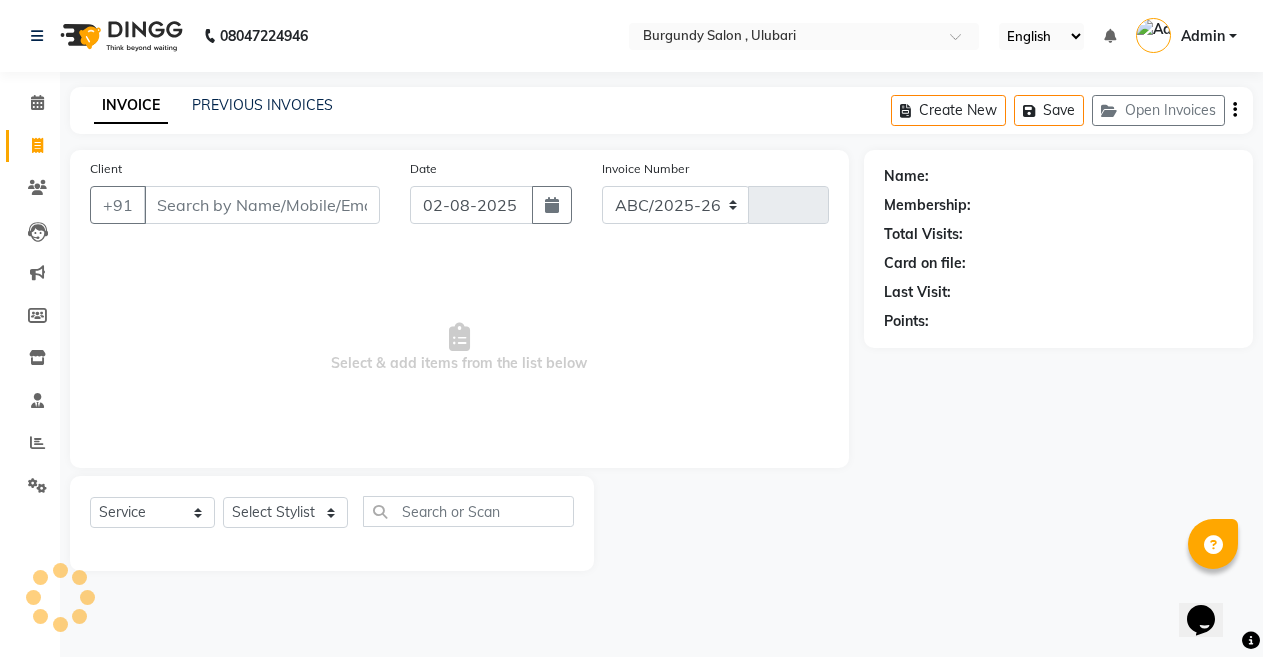 type on "1377" 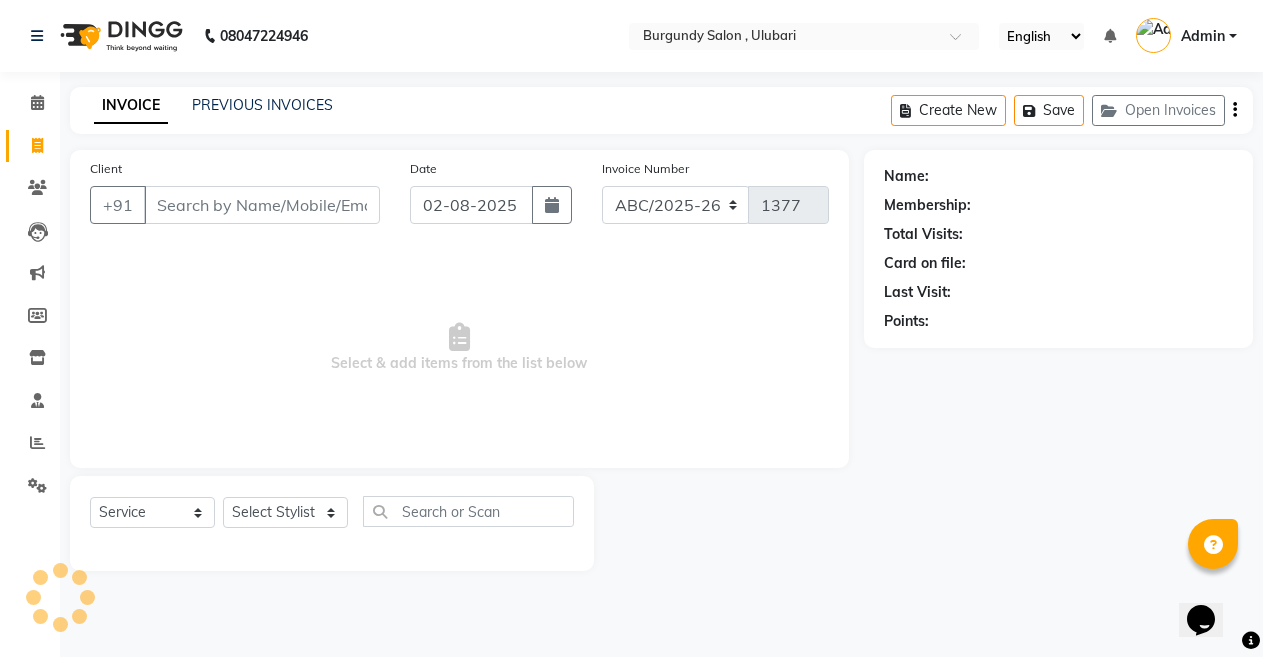 scroll, scrollTop: 0, scrollLeft: 0, axis: both 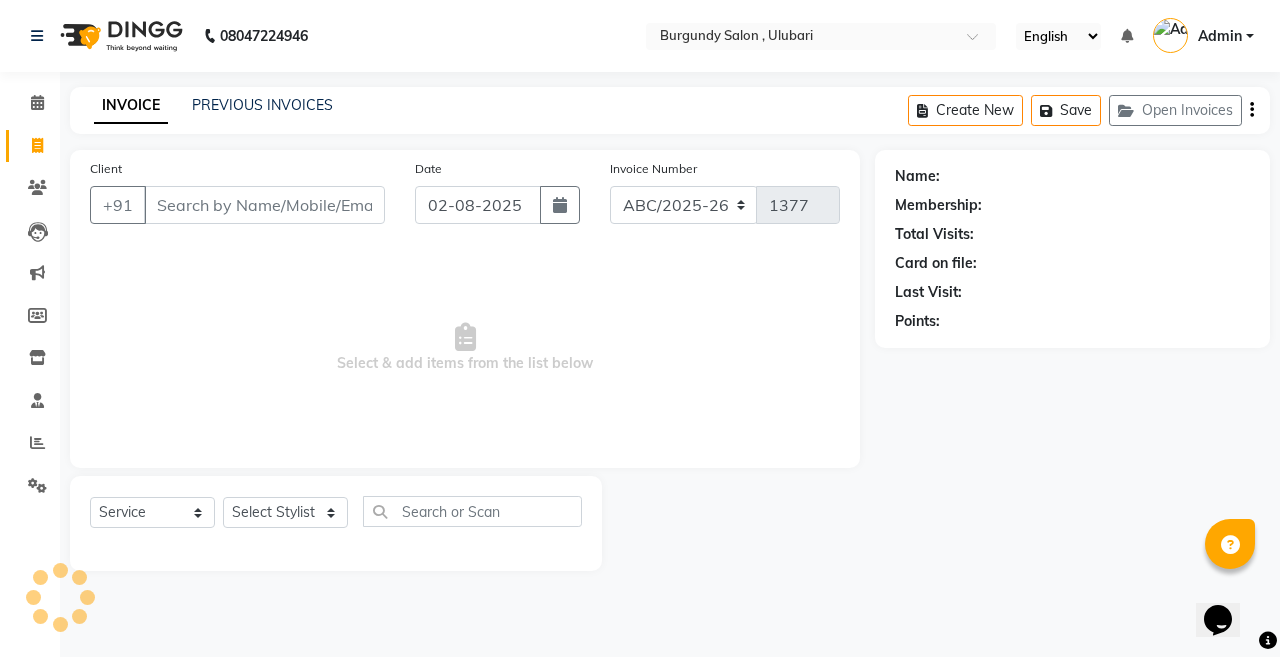 click on "Client" at bounding box center [264, 205] 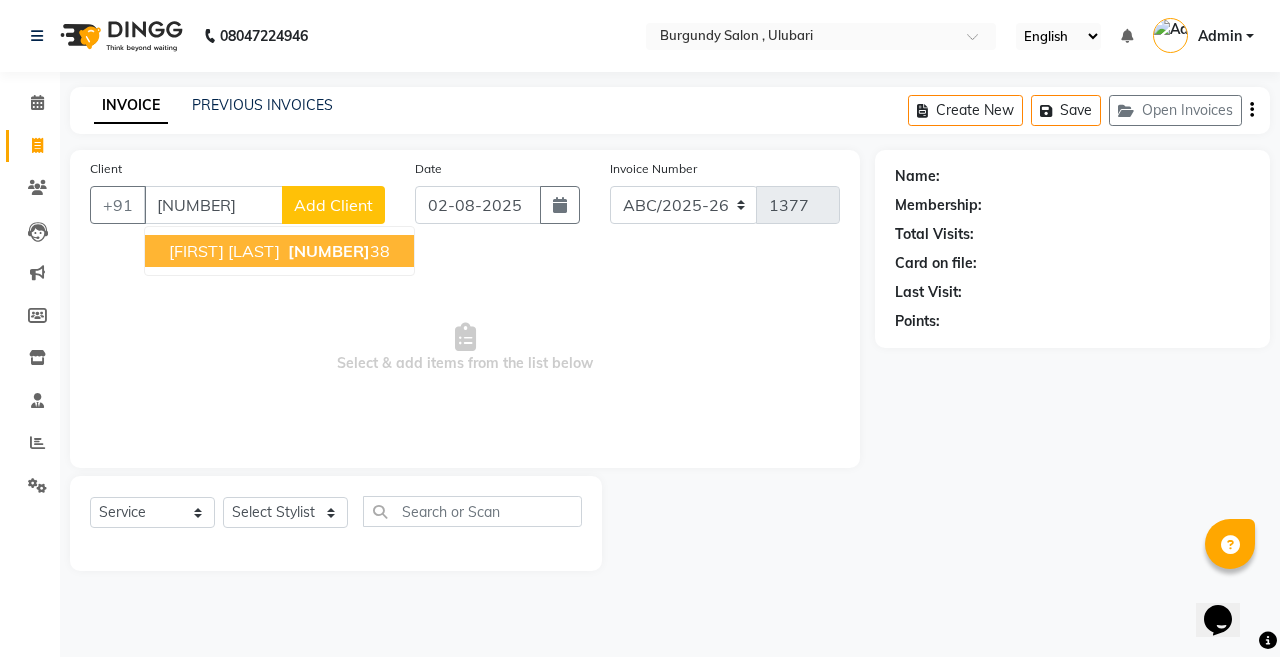 click on "SWATI BHARTIA" at bounding box center (224, 251) 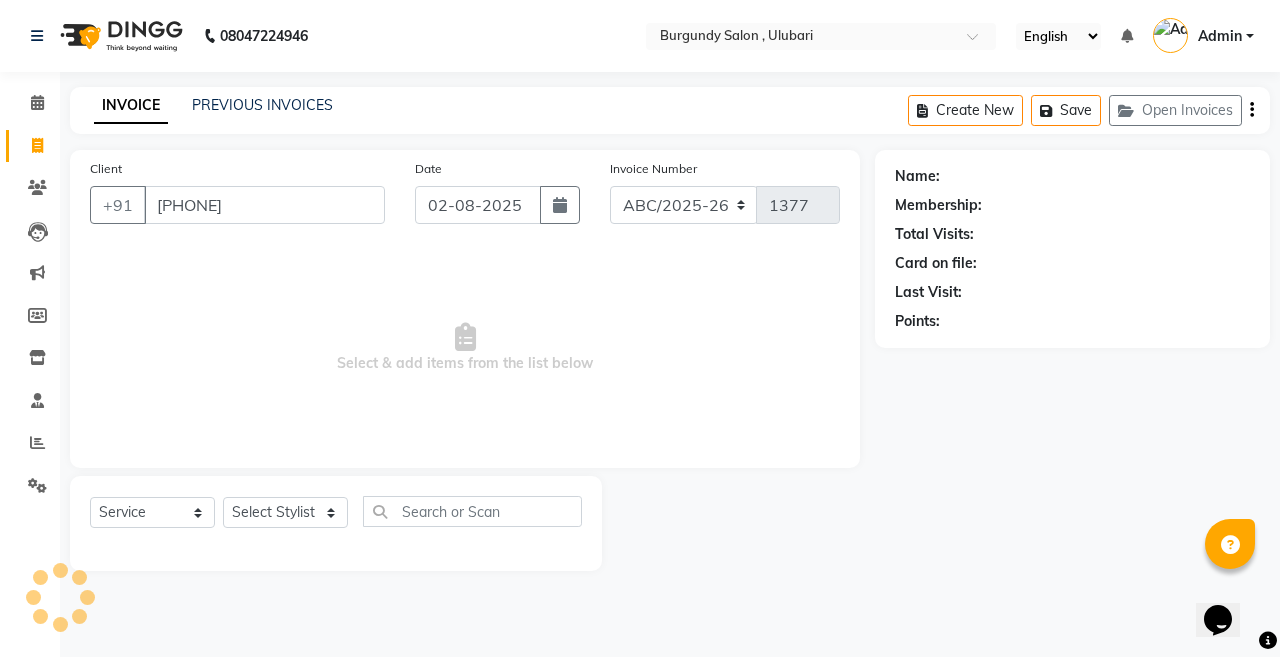 type on "9707587938" 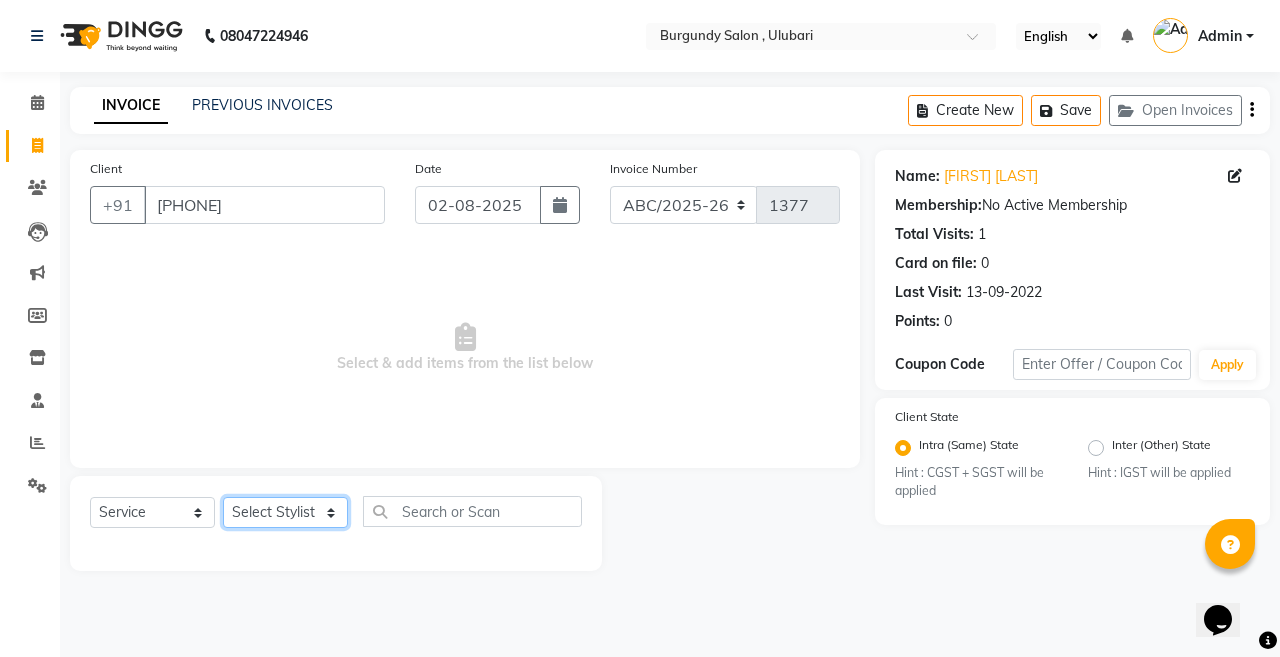 click on "Select Stylist ANIL  ANJANA BARSHA DEEPSHIKHA  DHON DAS DHON / NITUMONI EDWARD EDWARD/ LAXMI JOSHU JUNMONI KASHIF LAXI / ANJANA LAXMI LITTLE MAAM MINTUL MITALI NEETU RANA NITUMONI NITUMONI/POJA/ LAXMI NITUMONI / SAGARIKA NITUMONI/ SAGRIKA PRAKASH PUJAA Rubi RUBI / LAXMI SAGARIKA  SAGARIKA / RUBI SAHIL SAHIL / DHON SAHIL / EDWARD SAHIL/ JOSHU SAHIL/JOSHU/PRAKASH/ RUBI SAHIL/NITUMONI/ MITALI SAHIL/ RUBI SHABIR SHADHAB SIMA KALITA SONALI DEKA SOPEM staff 1 staff 1 TANU" 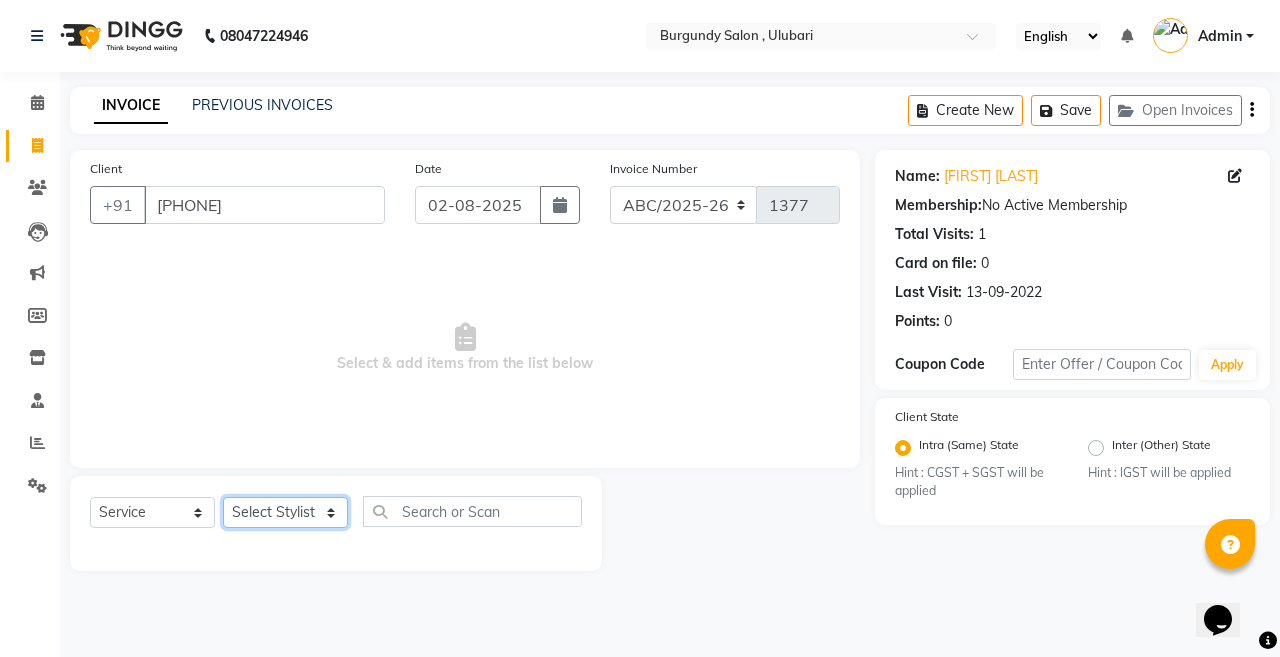 select on "71248" 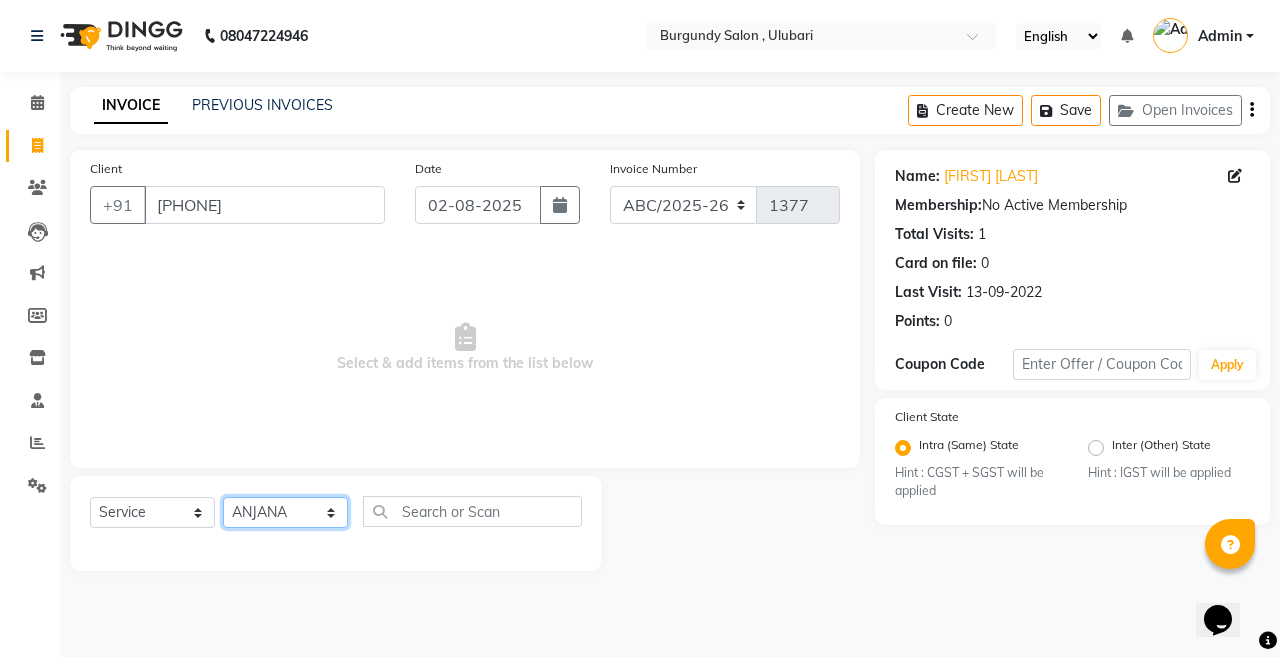 click on "Select Stylist ANIL  ANJANA BARSHA DEEPSHIKHA  DHON DAS DHON / NITUMONI EDWARD EDWARD/ LAXMI JOSHU JUNMONI KASHIF LAXI / ANJANA LAXMI LITTLE MAAM MINTUL MITALI NEETU RANA NITUMONI NITUMONI/POJA/ LAXMI NITUMONI / SAGARIKA NITUMONI/ SAGRIKA PRAKASH PUJAA Rubi RUBI / LAXMI SAGARIKA  SAGARIKA / RUBI SAHIL SAHIL / DHON SAHIL / EDWARD SAHIL/ JOSHU SAHIL/JOSHU/PRAKASH/ RUBI SAHIL/NITUMONI/ MITALI SAHIL/ RUBI SHABIR SHADHAB SIMA KALITA SONALI DEKA SOPEM staff 1 staff 1 TANU" 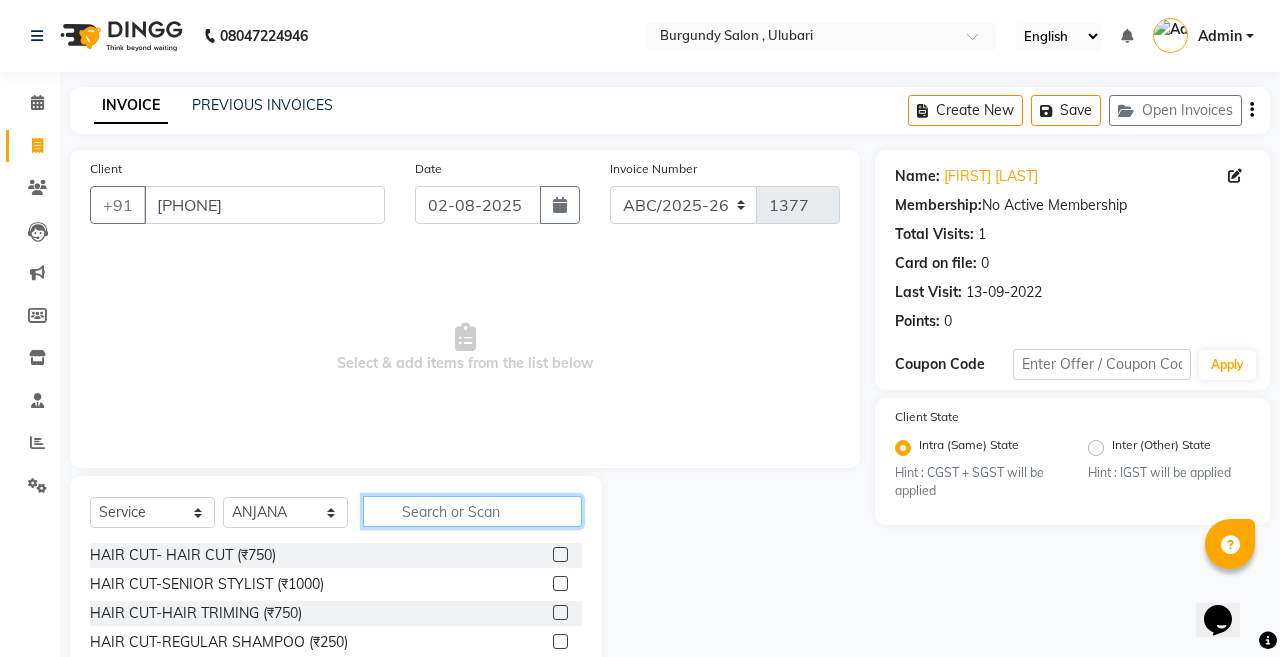 click 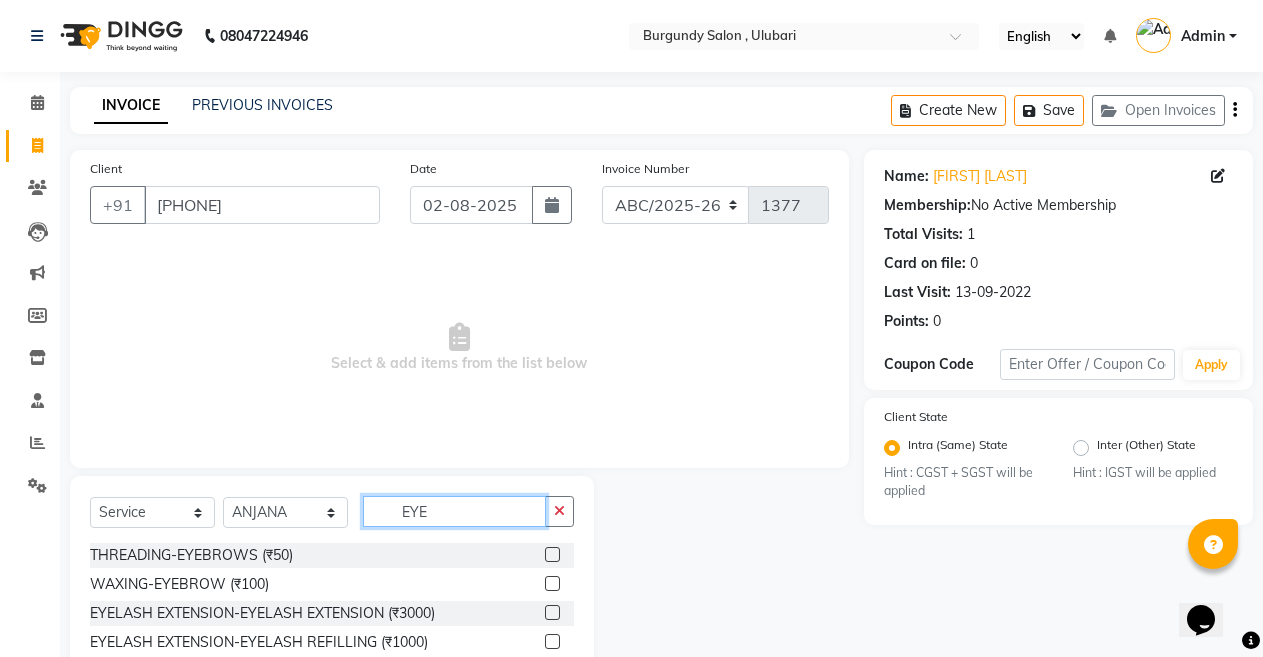 type on "EYE" 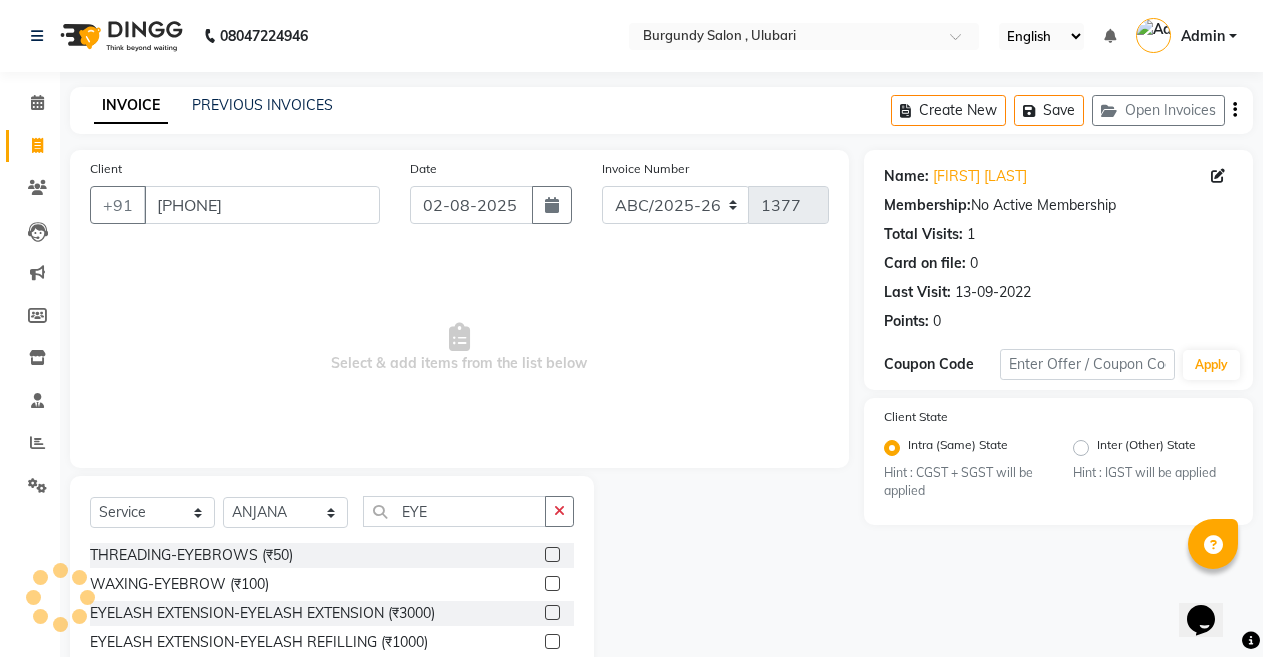 click 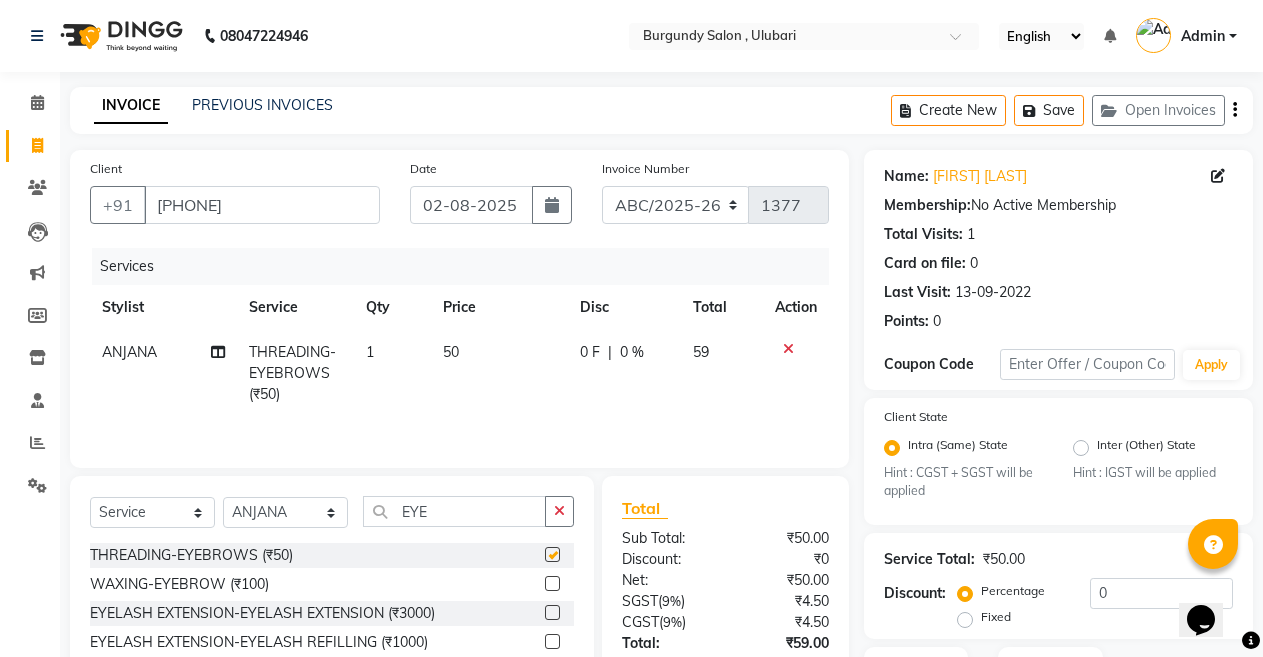 checkbox on "false" 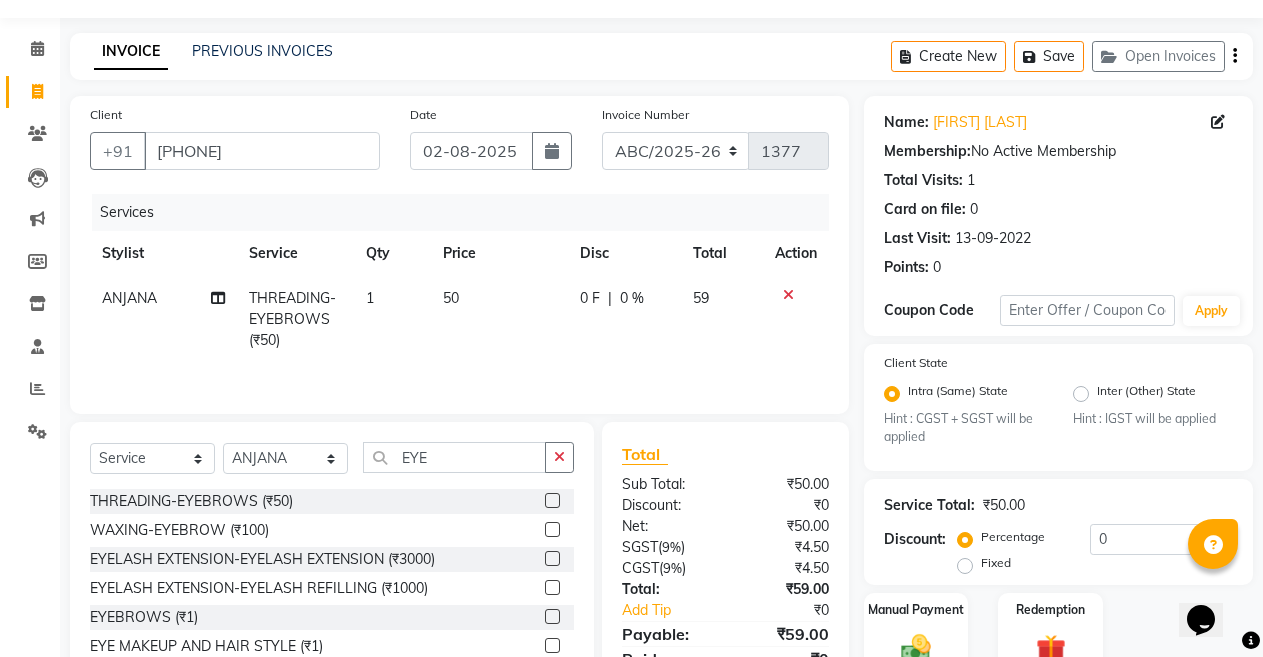 scroll, scrollTop: 80, scrollLeft: 0, axis: vertical 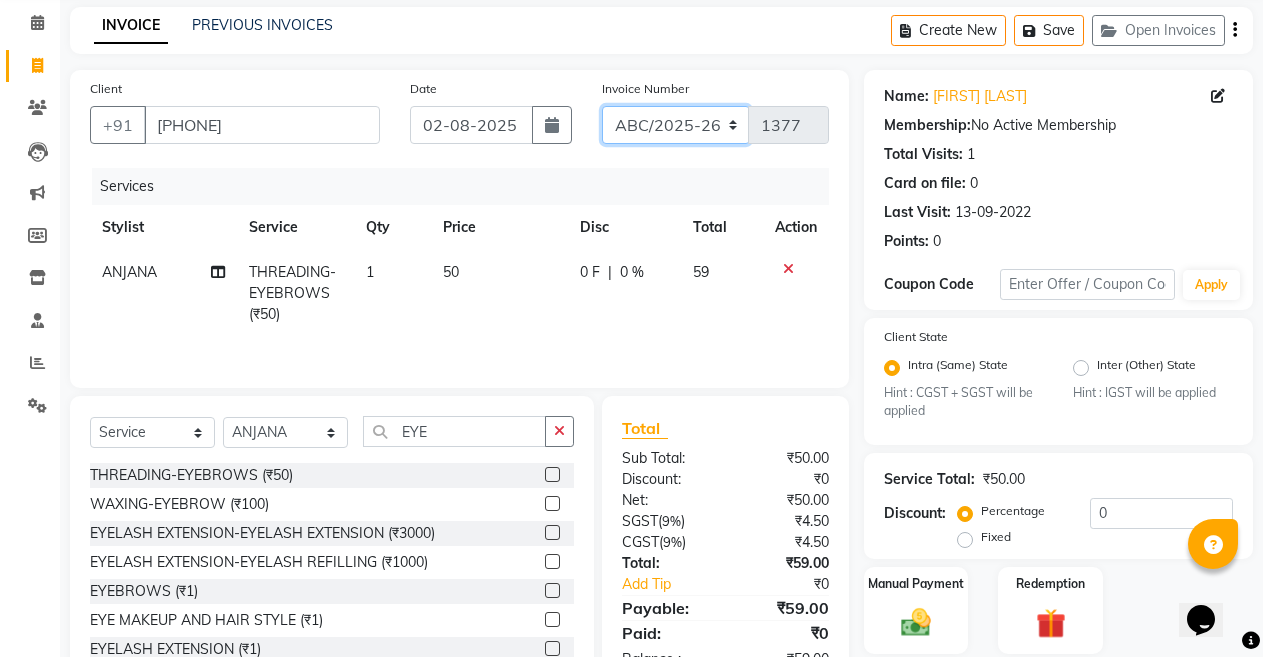 click on "ABC/2025-26 SER/24-25 V/2025-26" 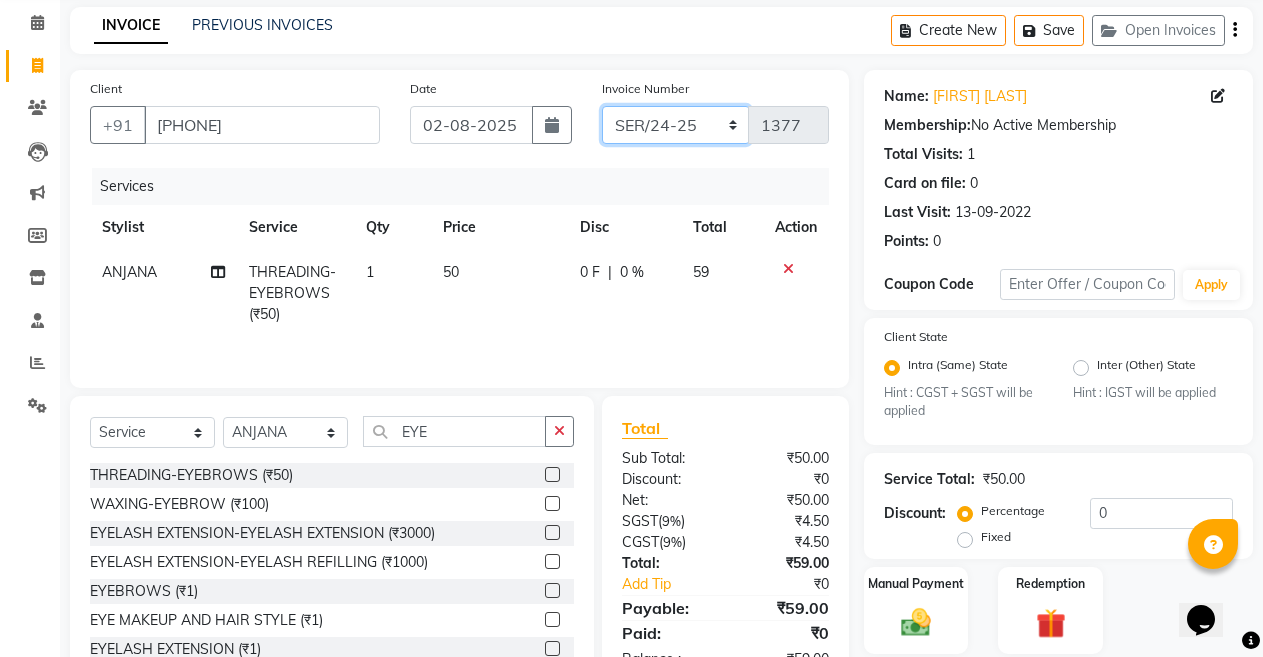 click on "ABC/2025-26 SER/24-25 V/2025-26" 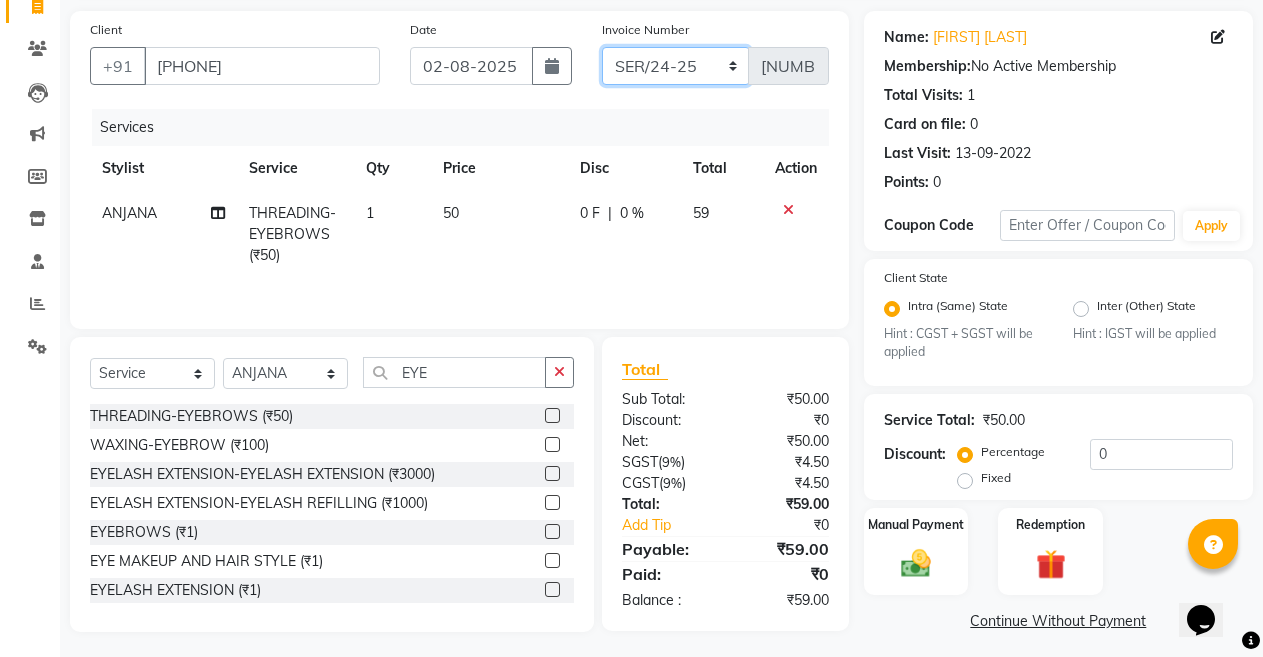 scroll, scrollTop: 148, scrollLeft: 0, axis: vertical 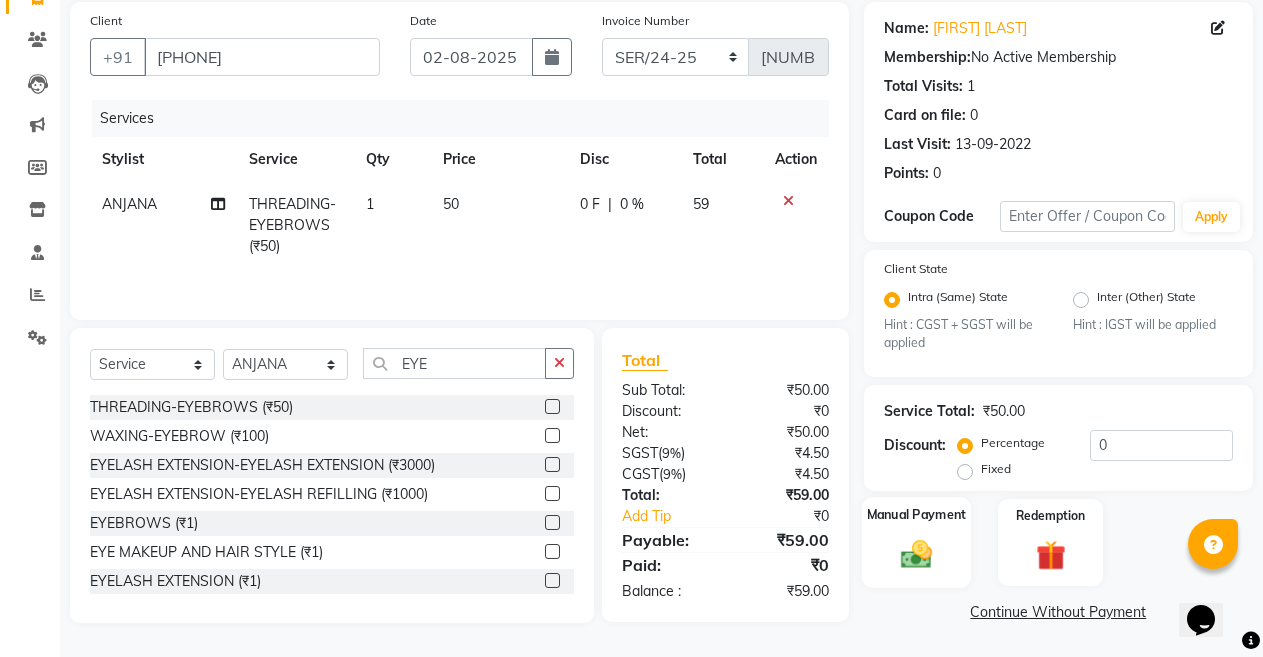 click 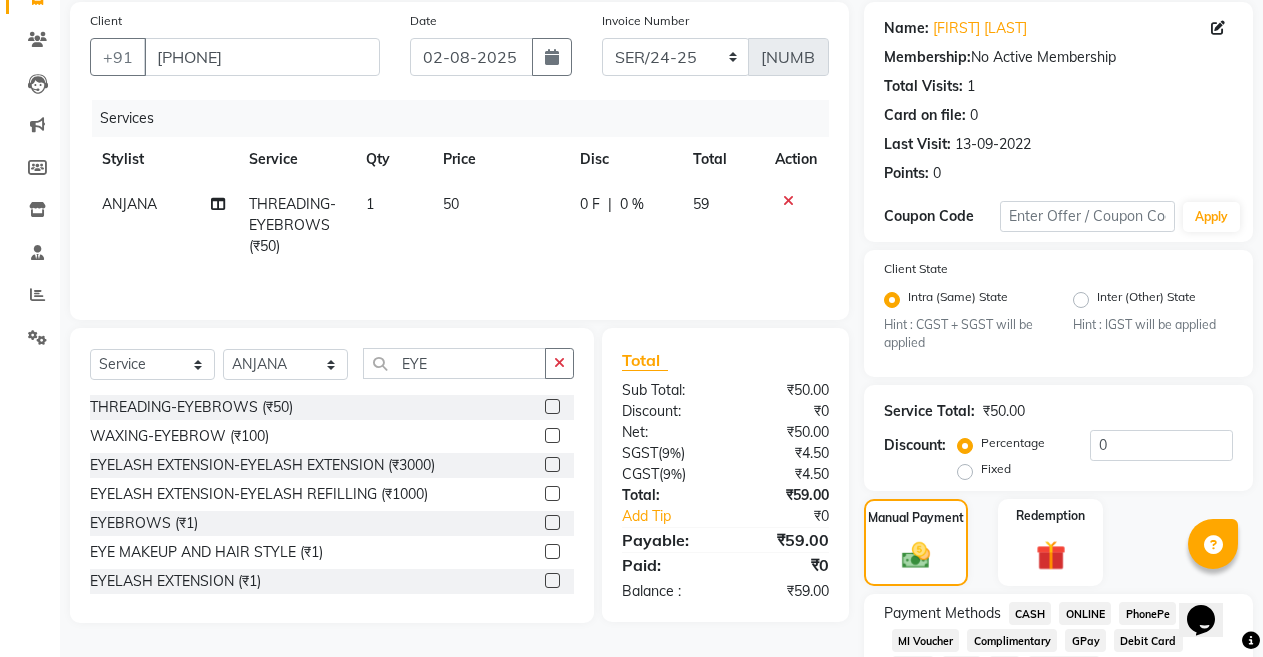 click on "ONLINE" 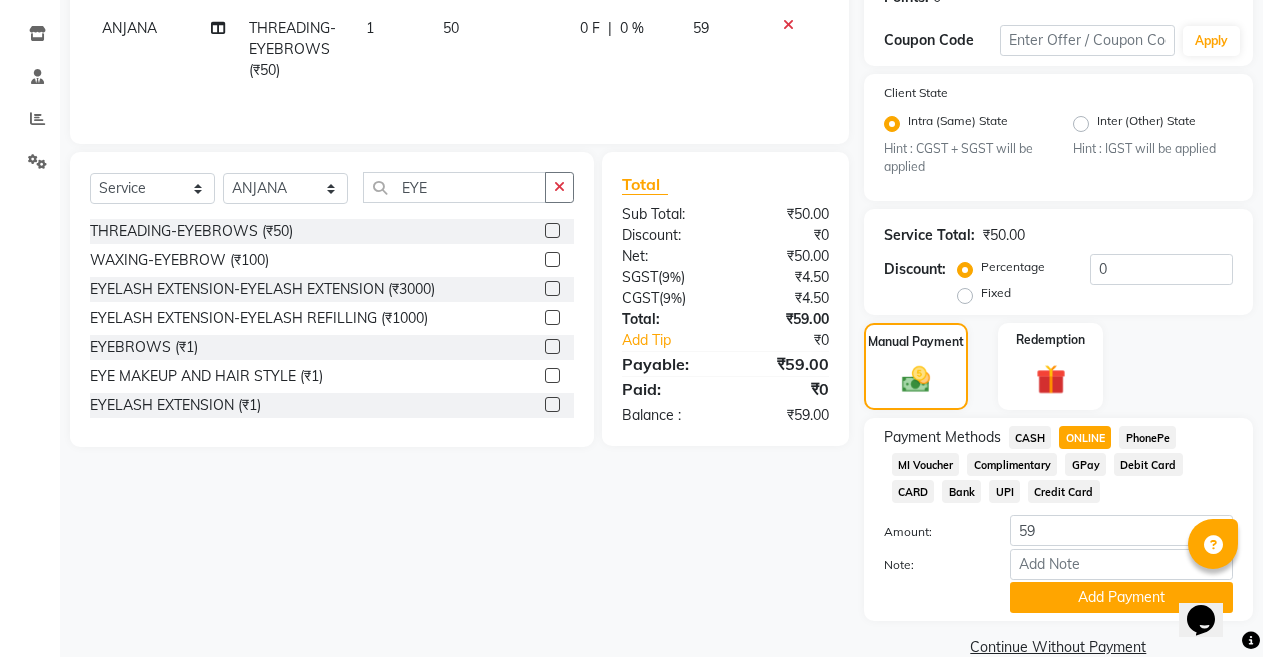 scroll, scrollTop: 359, scrollLeft: 0, axis: vertical 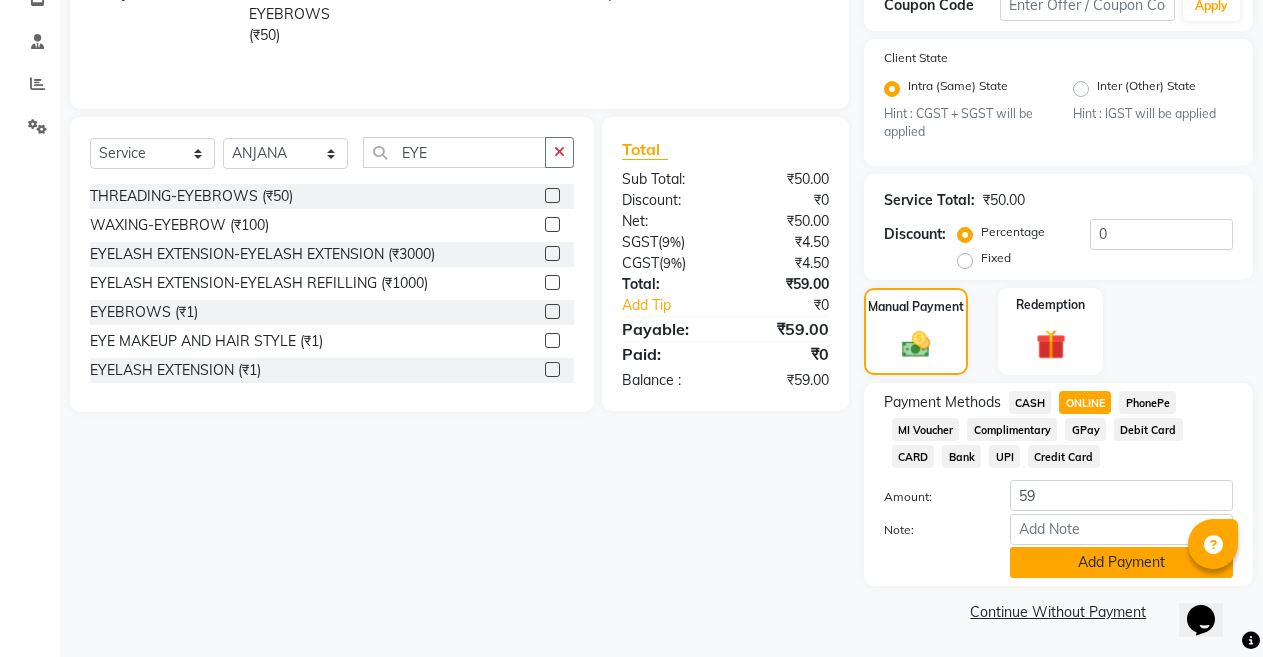 click on "Add Payment" 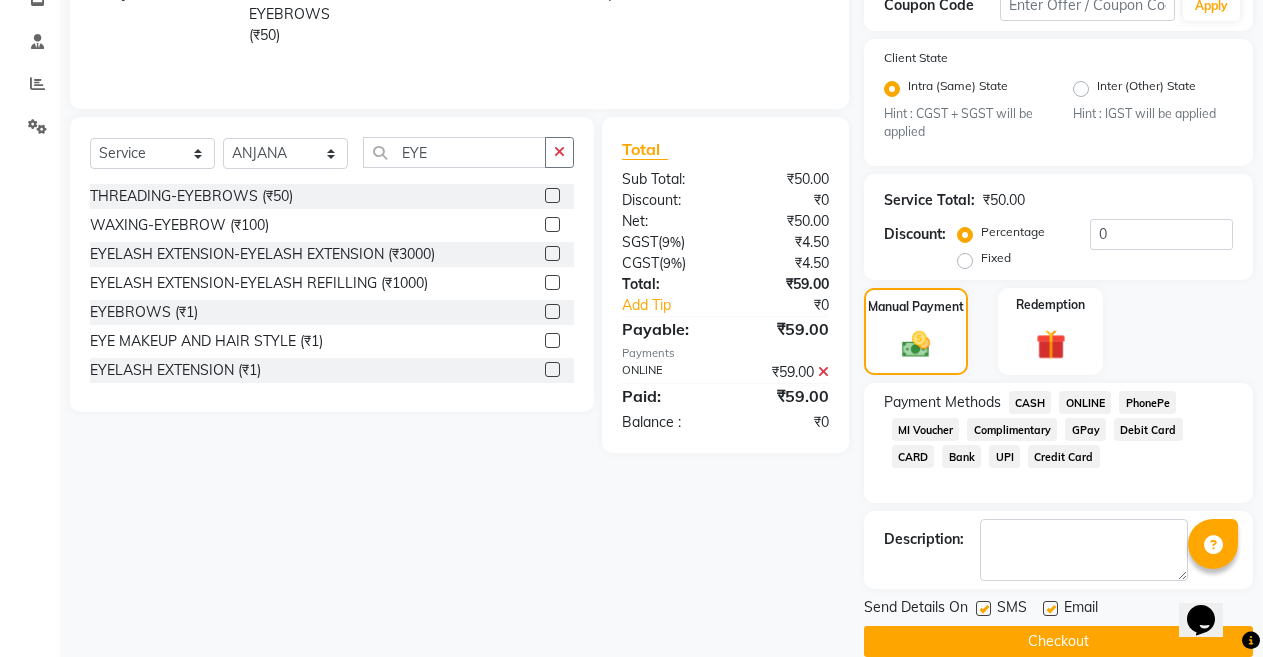 click on "Checkout" 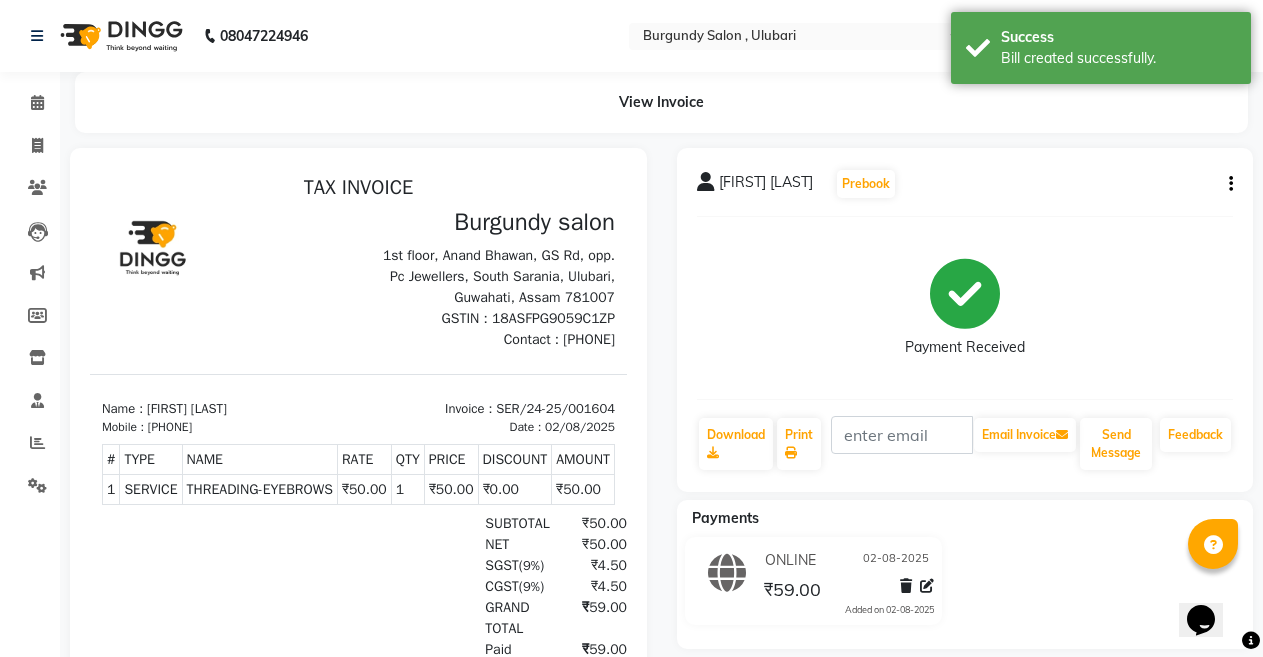 scroll, scrollTop: 0, scrollLeft: 0, axis: both 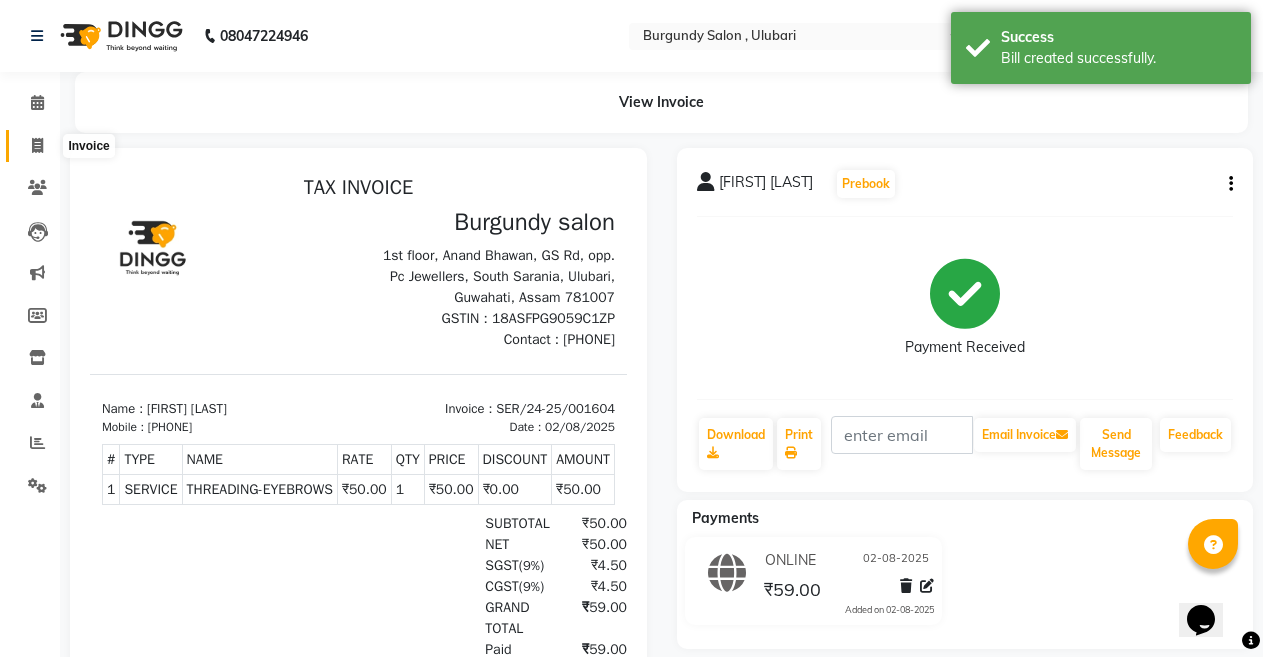click 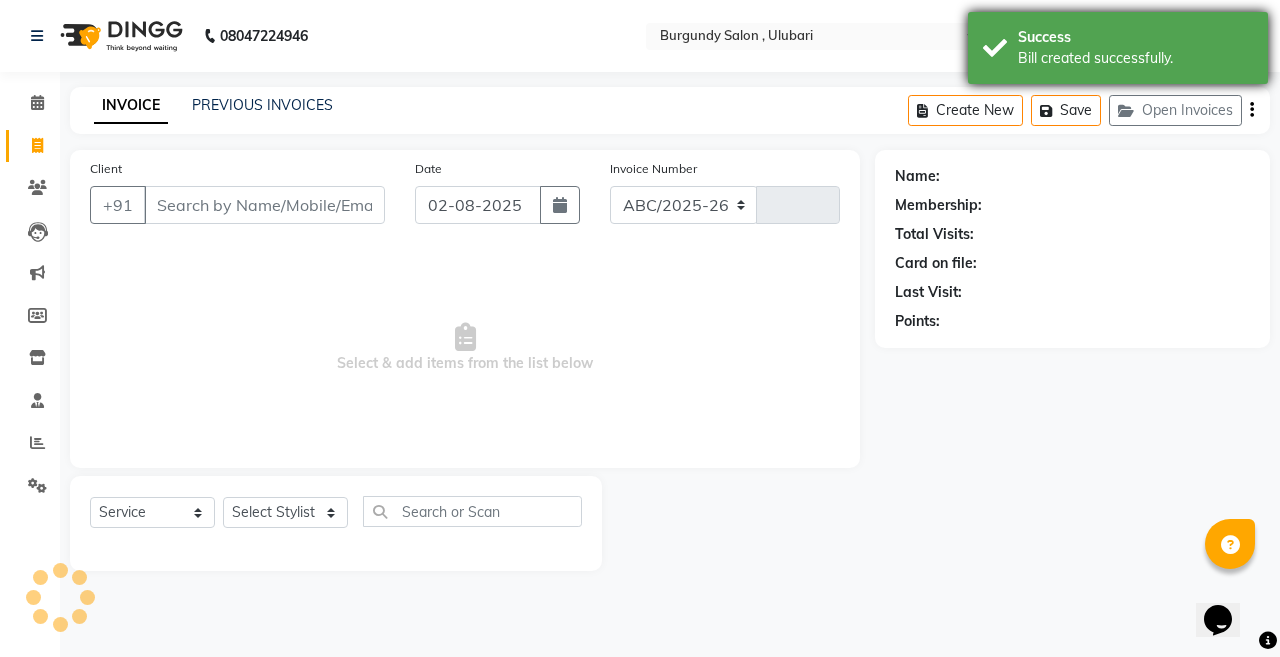 select on "5345" 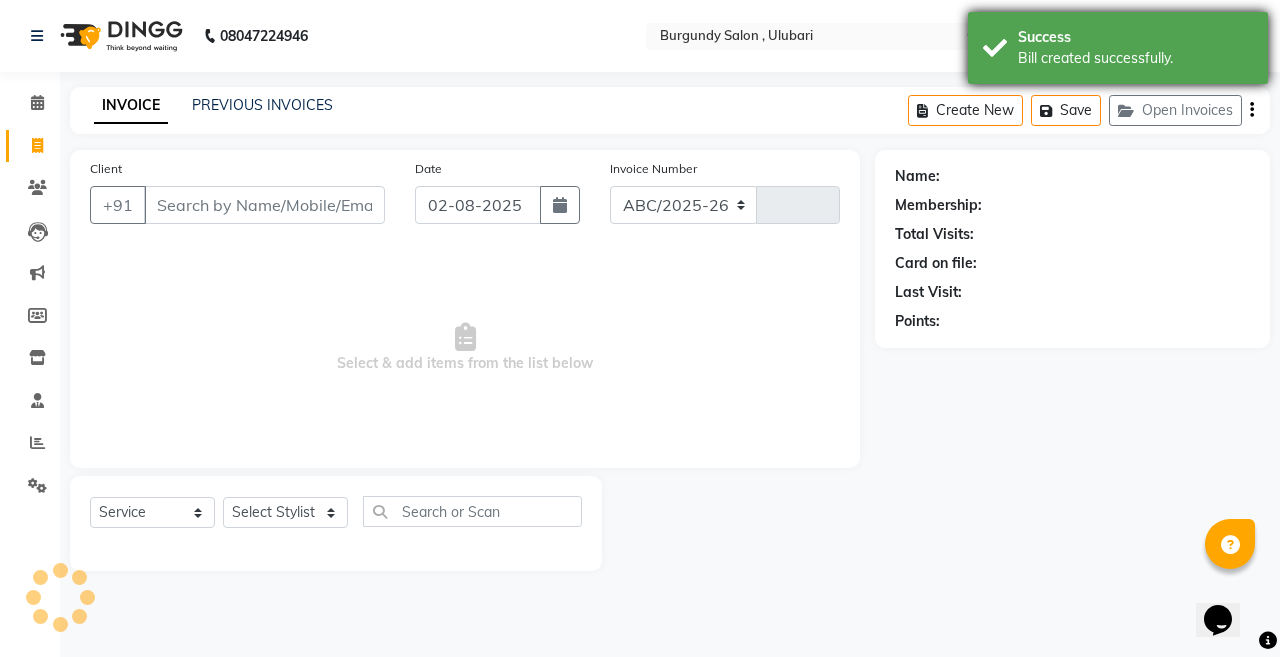 type on "1377" 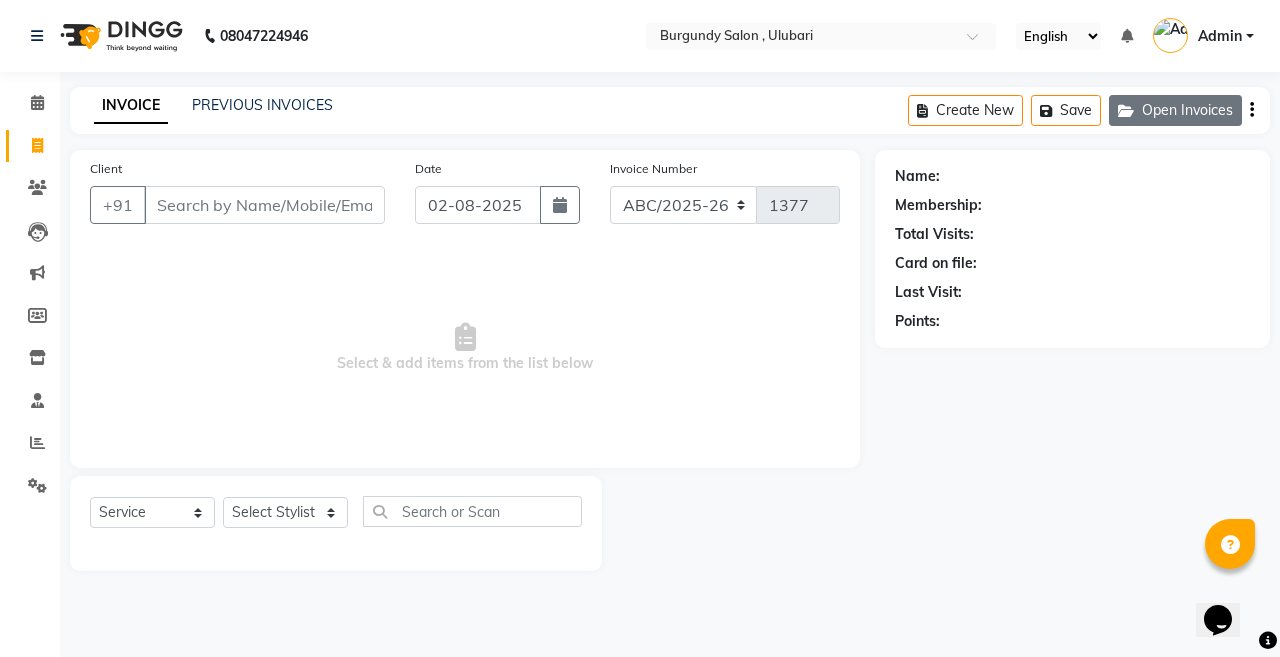 click on "Open Invoices" 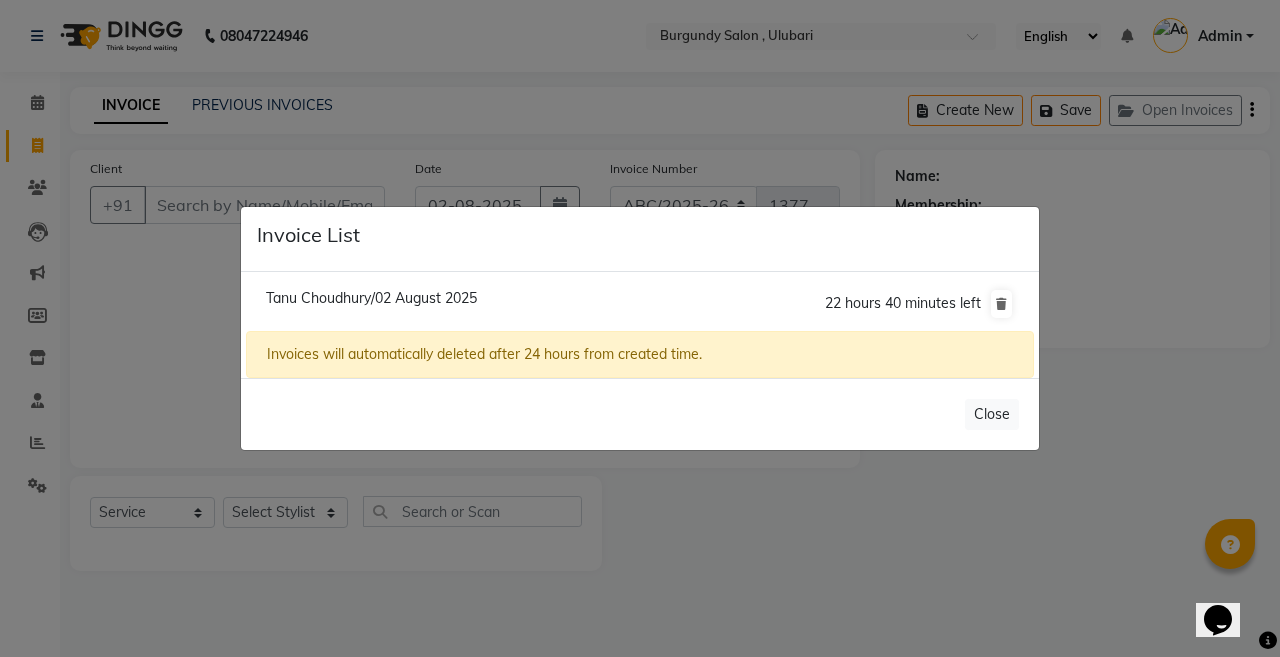 click on "Tanu Choudhury/02 August 2025" 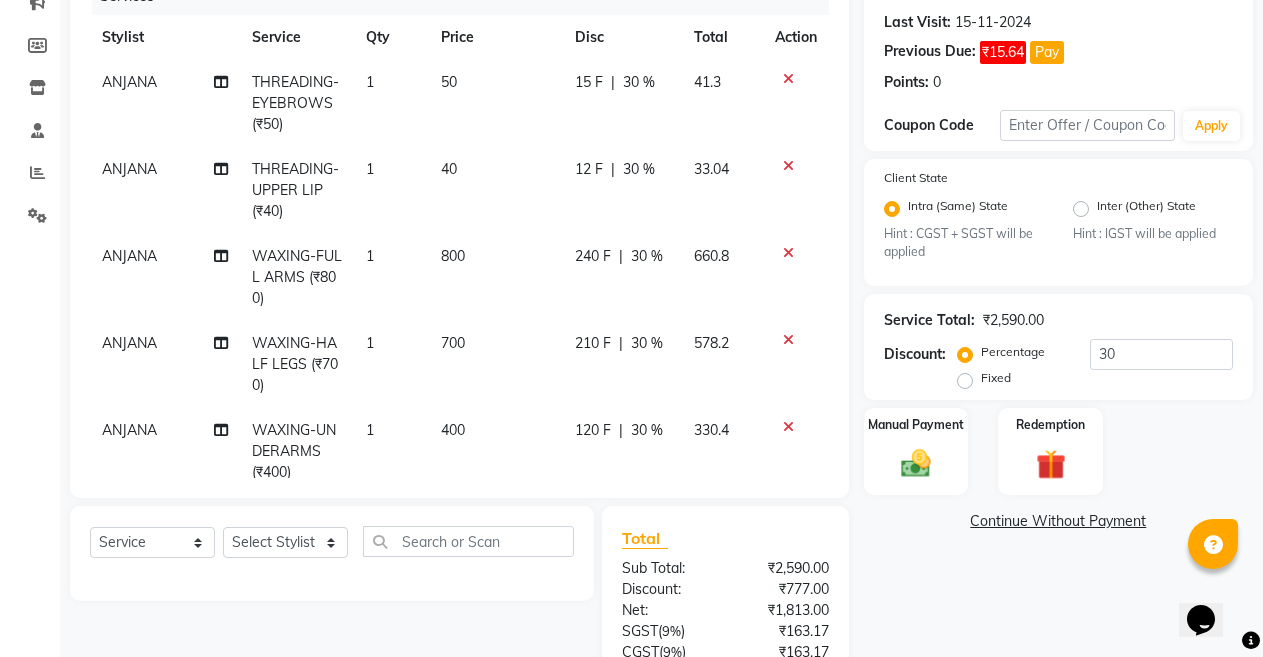 scroll, scrollTop: 280, scrollLeft: 0, axis: vertical 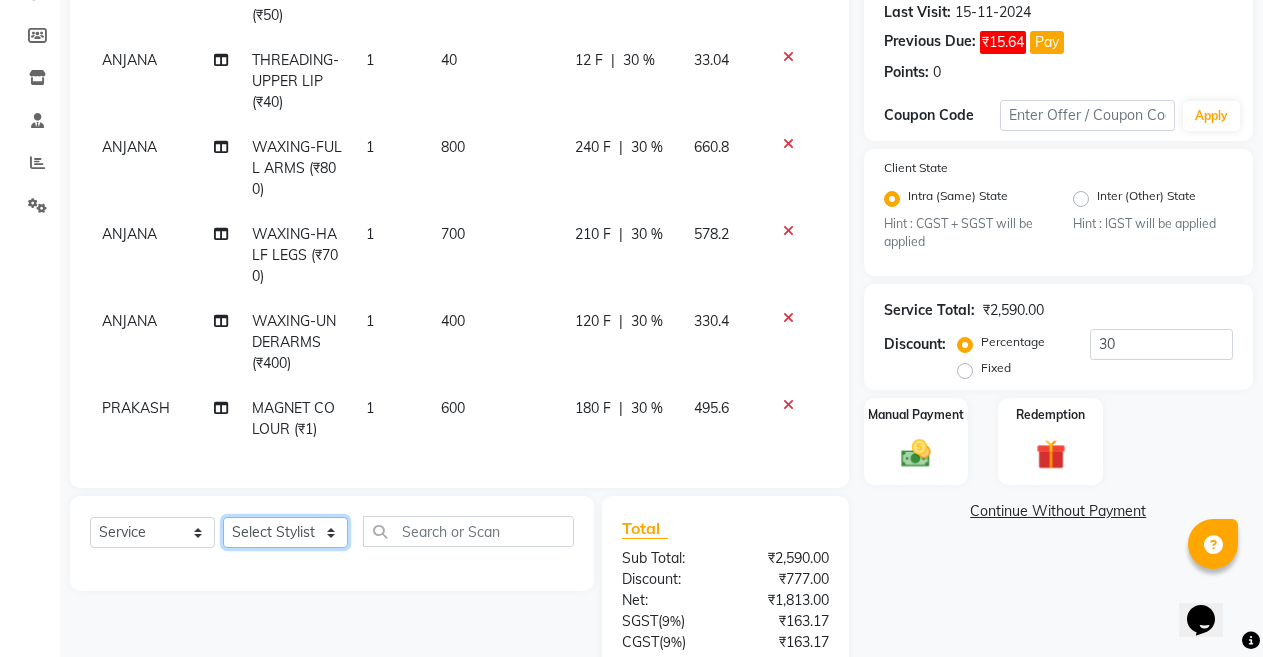 click on "Select Stylist ANIL  ANJANA BARSHA DEEPSHIKHA  DHON DAS DHON / NITUMONI EDWARD EDWARD/ LAXMI JOSHU JUNMONI KASHIF LAXI / ANJANA LAXMI LITTLE MAAM MINTUL MITALI NEETU RANA NITUMONI NITUMONI/POJA/ LAXMI NITUMONI / SAGARIKA NITUMONI/ SAGRIKA PRAKASH PUJAA Rubi RUBI / LAXMI SAGARIKA  SAGARIKA / RUBI SAHIL SAHIL / DHON SAHIL / EDWARD SAHIL/ JOSHU SAHIL/JOSHU/PRAKASH/ RUBI SAHIL/NITUMONI/ MITALI SAHIL/ RUBI SHABIR SHADHAB SIMA KALITA SONALI DEKA SOPEM staff 1 staff 1 TANU" 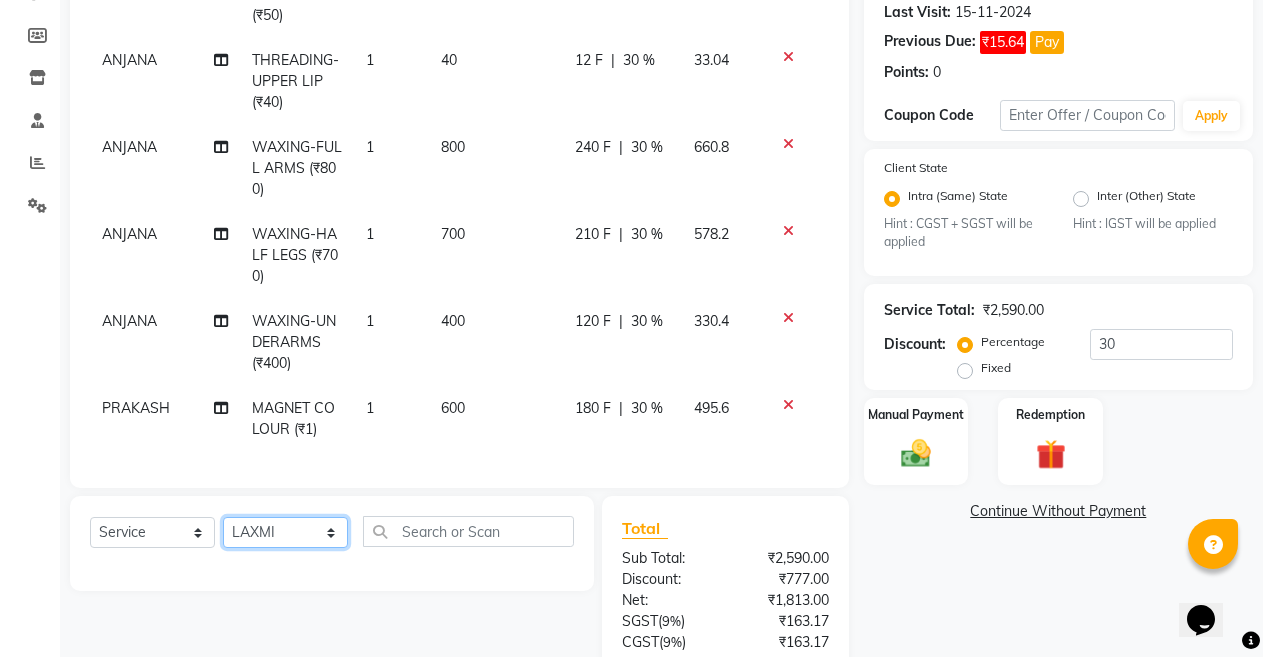 click on "Select Stylist ANIL  ANJANA BARSHA DEEPSHIKHA  DHON DAS DHON / NITUMONI EDWARD EDWARD/ LAXMI JOSHU JUNMONI KASHIF LAXI / ANJANA LAXMI LITTLE MAAM MINTUL MITALI NEETU RANA NITUMONI NITUMONI/POJA/ LAXMI NITUMONI / SAGARIKA NITUMONI/ SAGRIKA PRAKASH PUJAA Rubi RUBI / LAXMI SAGARIKA  SAGARIKA / RUBI SAHIL SAHIL / DHON SAHIL / EDWARD SAHIL/ JOSHU SAHIL/JOSHU/PRAKASH/ RUBI SAHIL/NITUMONI/ MITALI SAHIL/ RUBI SHABIR SHADHAB SIMA KALITA SONALI DEKA SOPEM staff 1 staff 1 TANU" 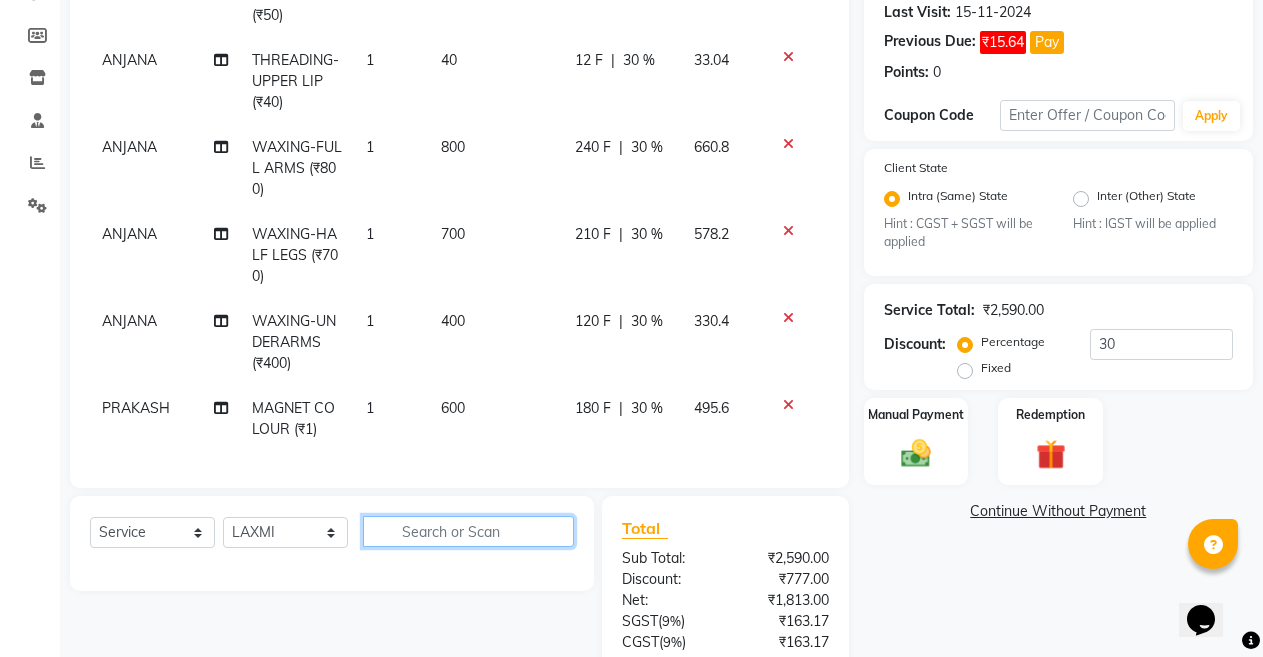 click 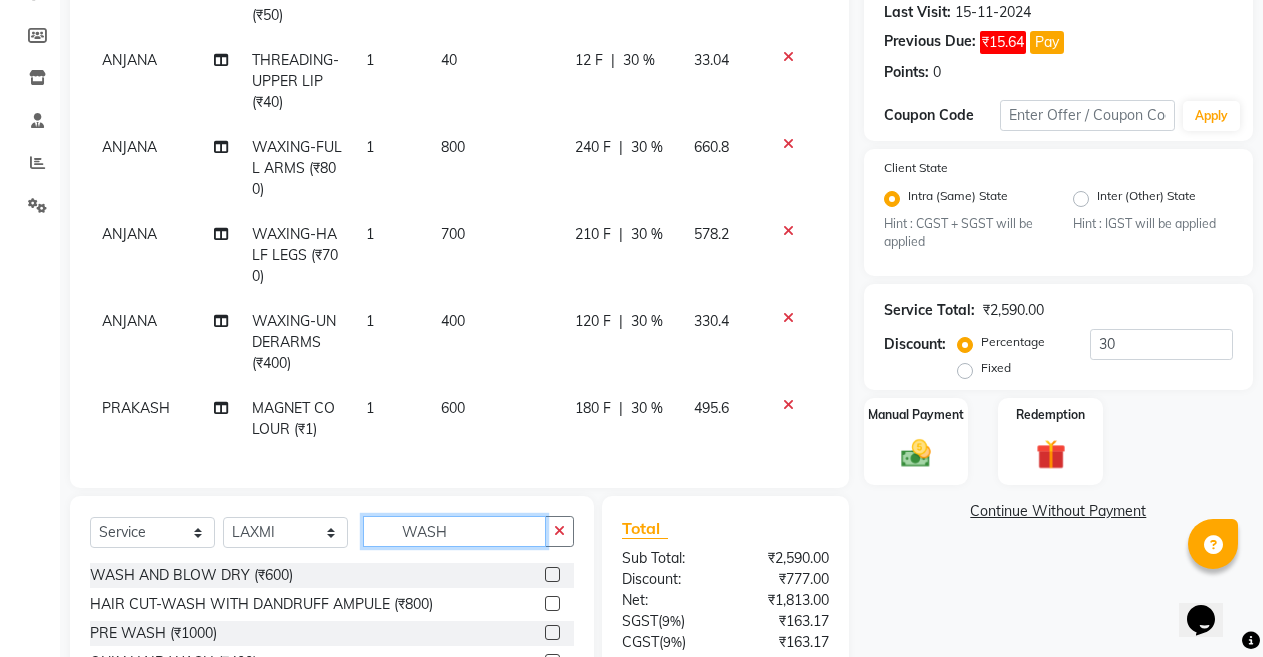 type on "WASH" 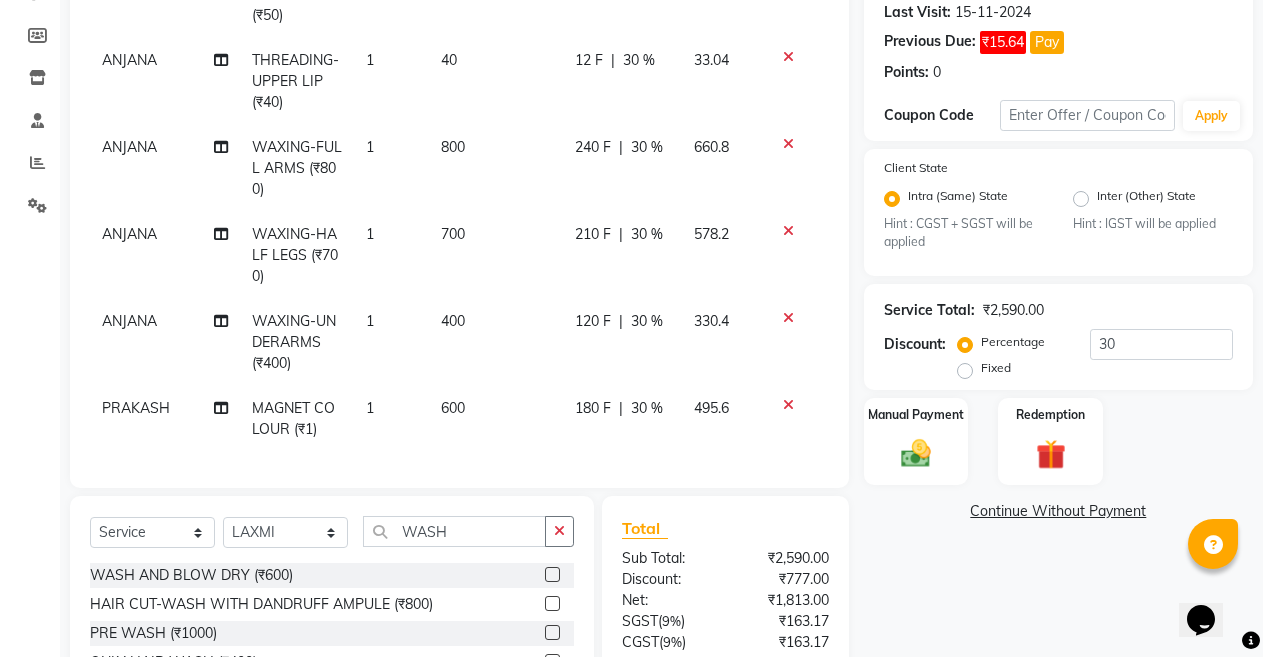click 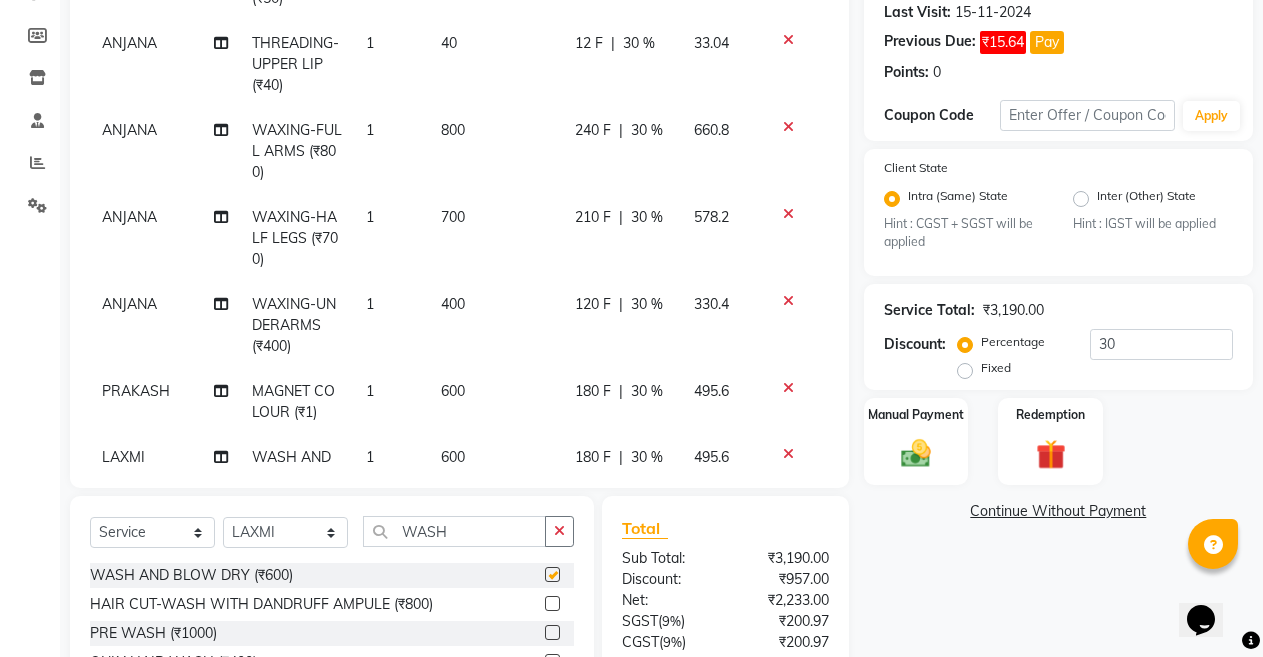checkbox on "false" 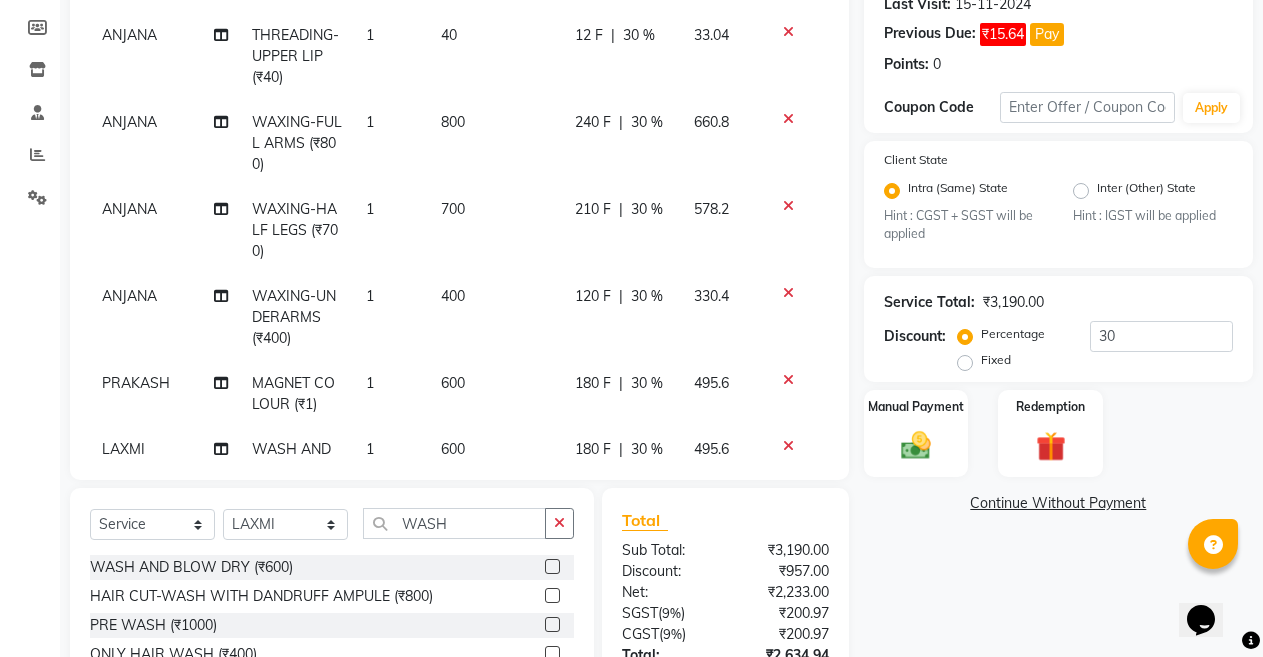 scroll, scrollTop: 267, scrollLeft: 0, axis: vertical 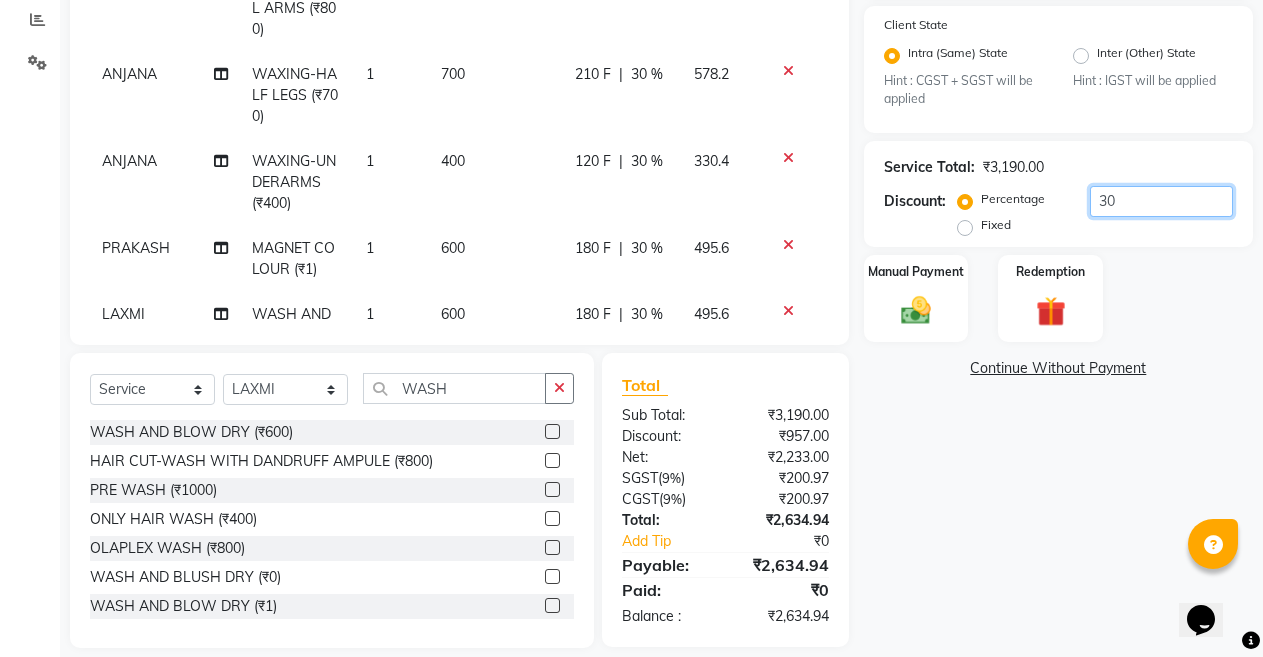 click on "30" 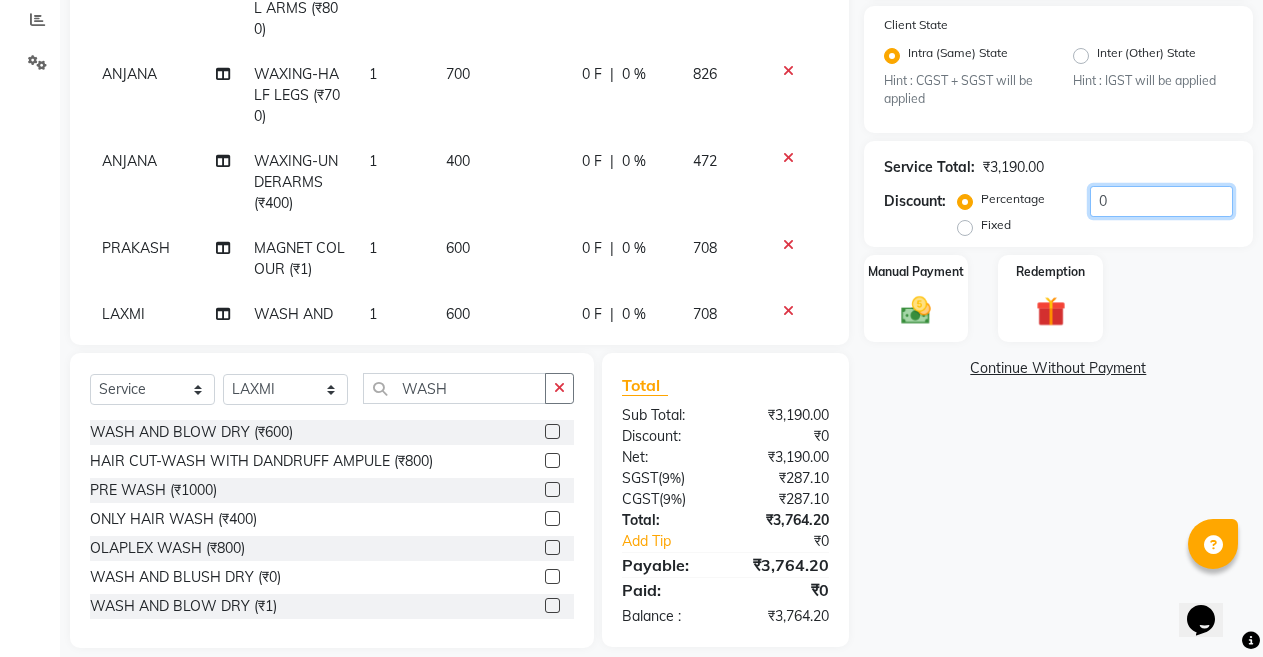 type on "30" 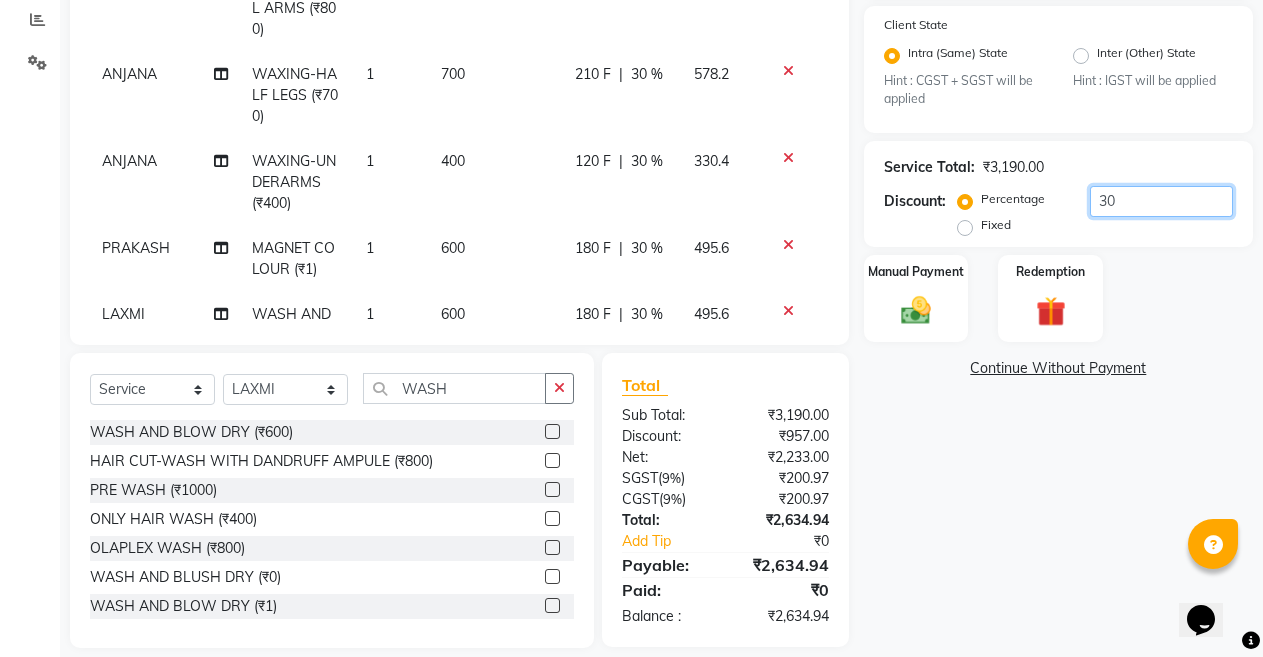 scroll, scrollTop: 0, scrollLeft: 0, axis: both 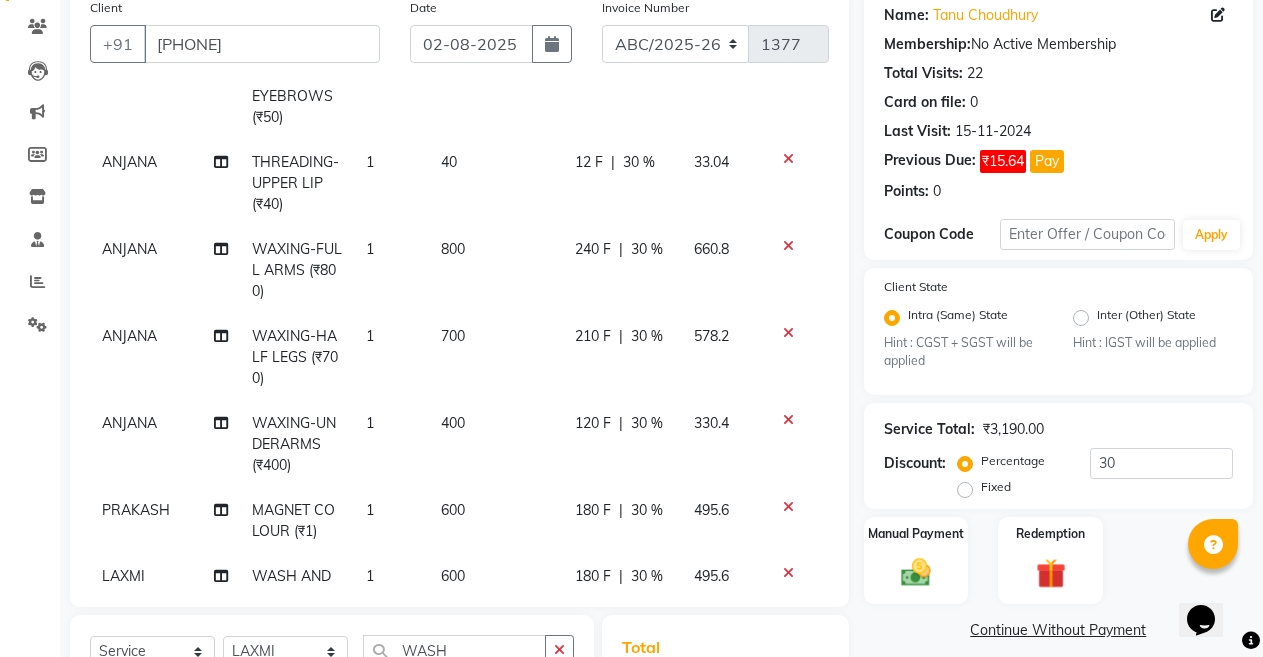 click on "30 %" 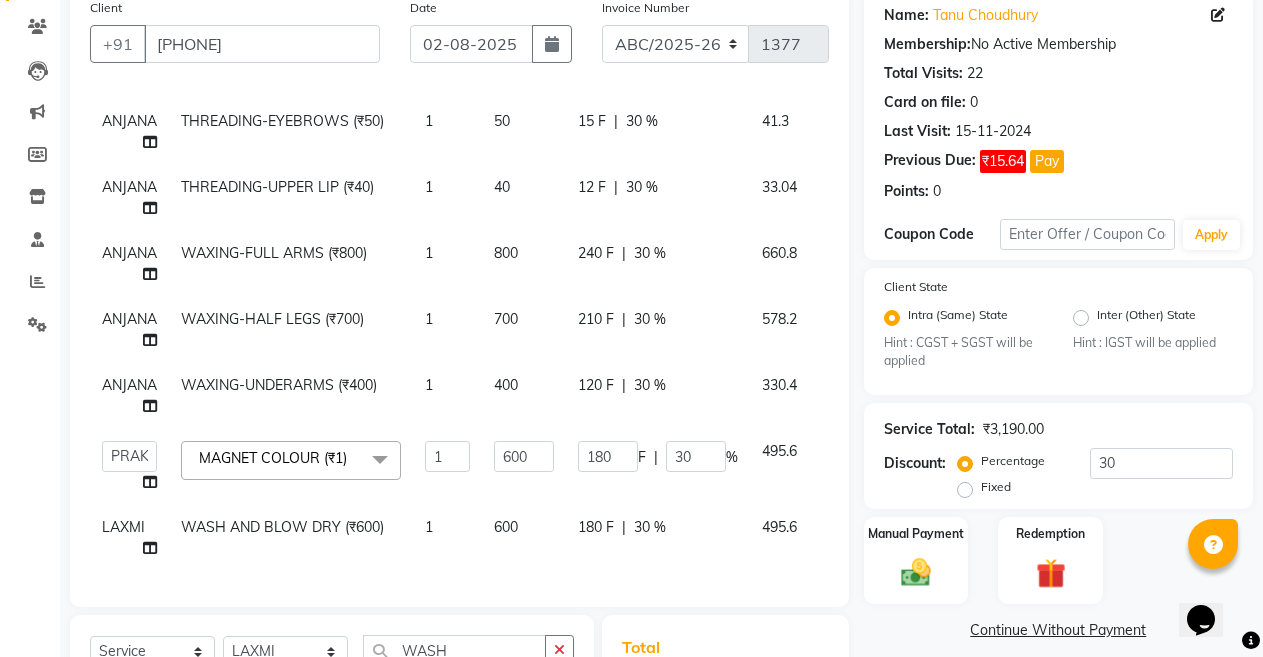 scroll, scrollTop: 87, scrollLeft: 0, axis: vertical 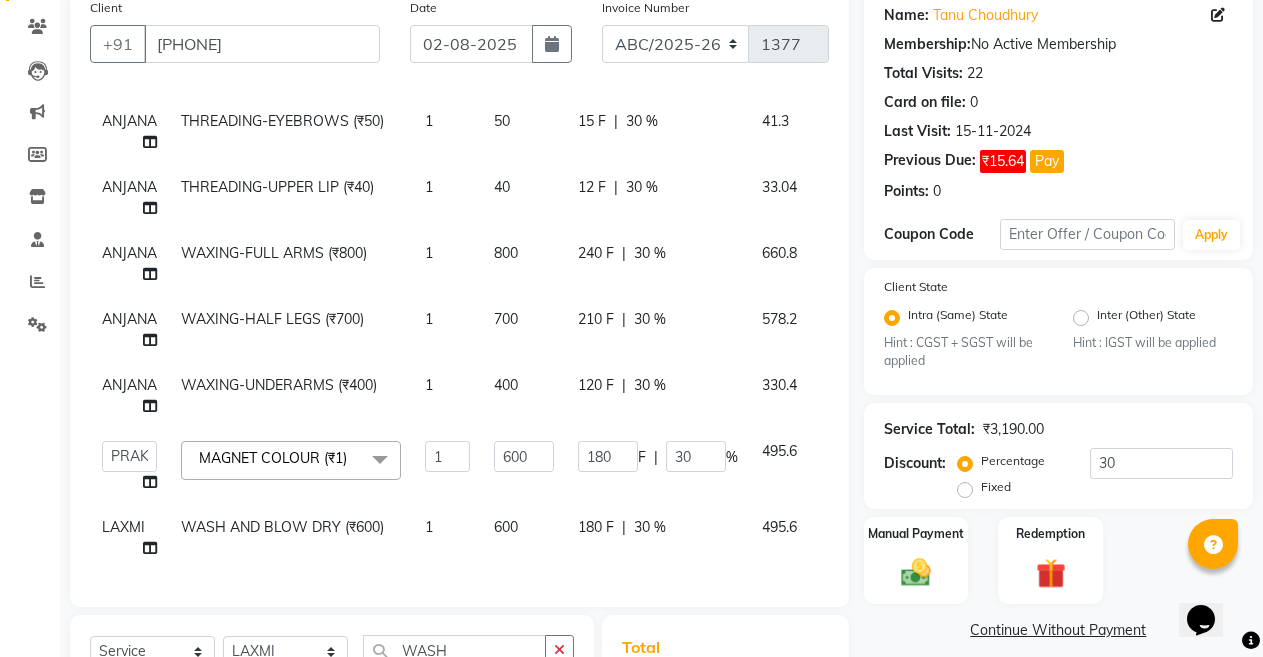 click on "30 %" 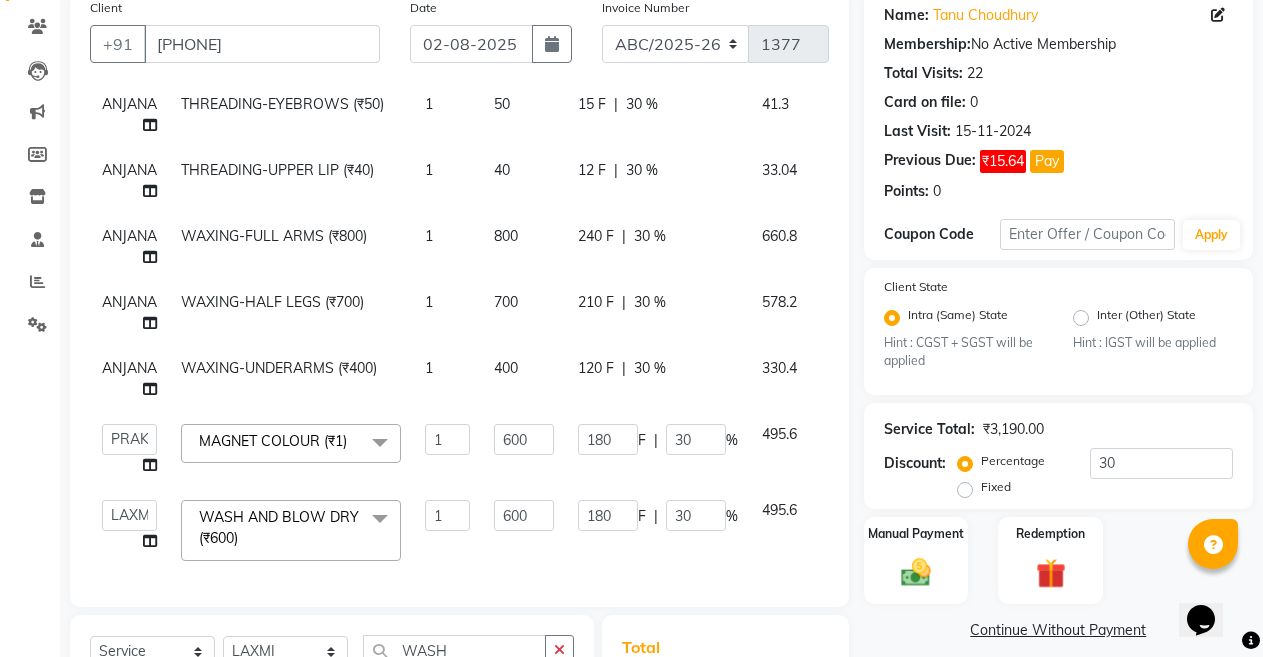 scroll, scrollTop: 106, scrollLeft: 0, axis: vertical 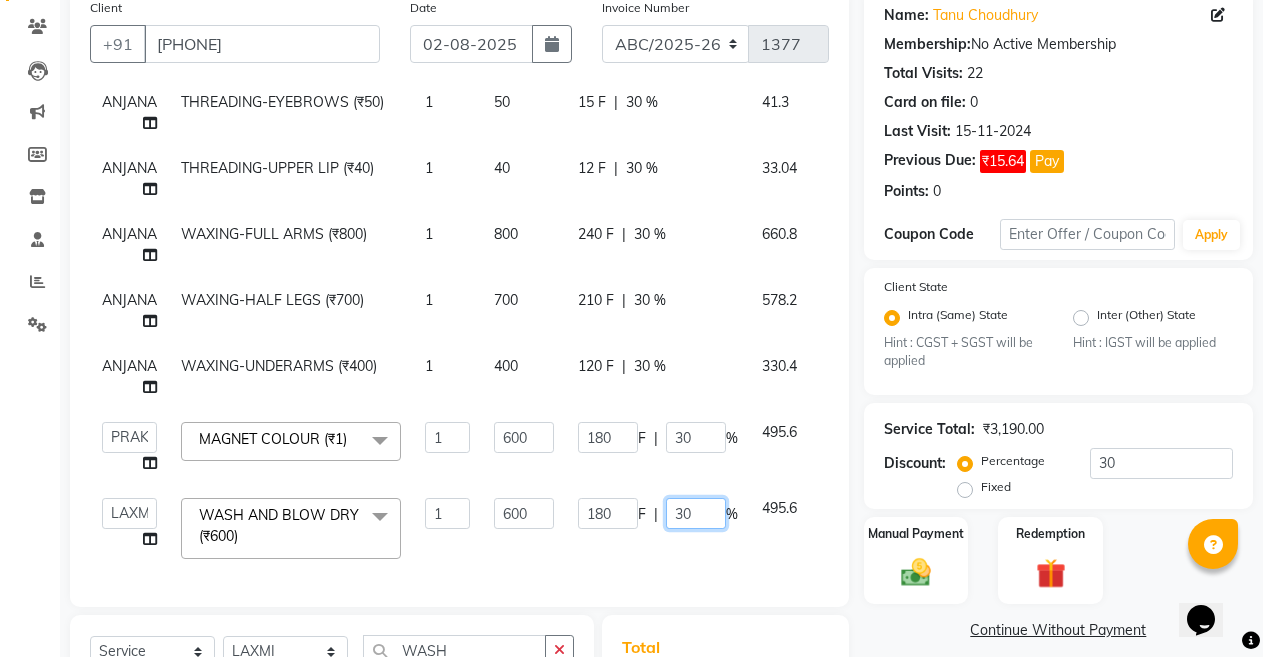 click on "30" 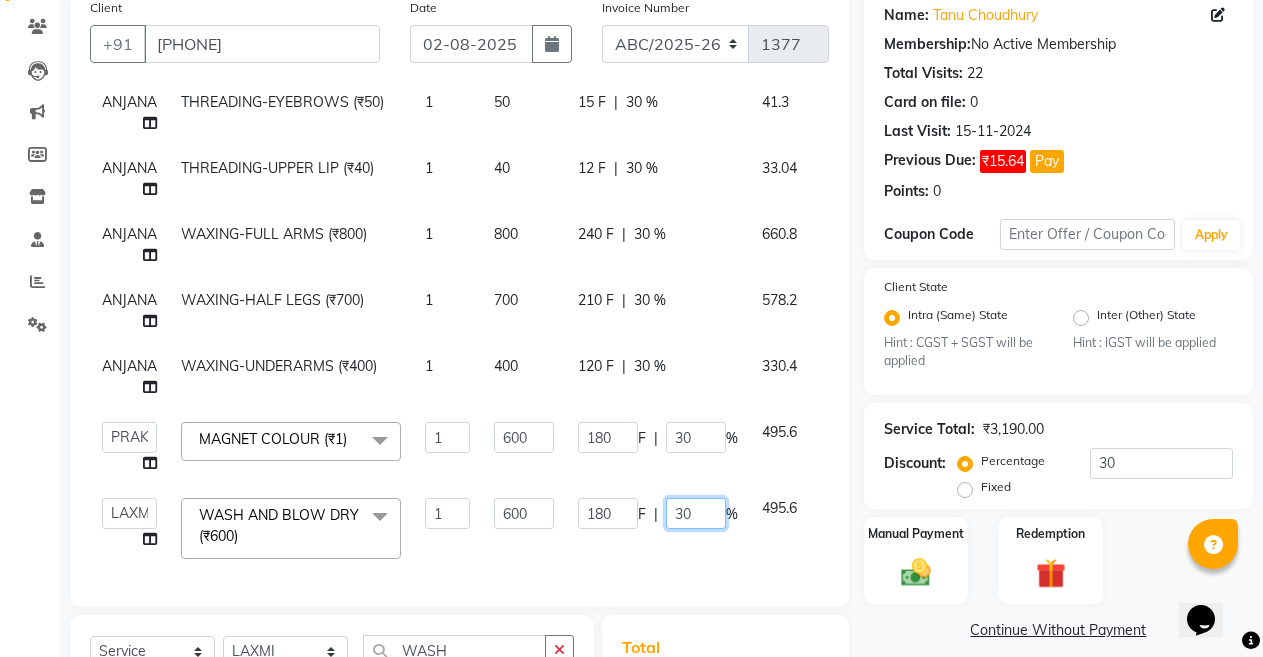 type on "0" 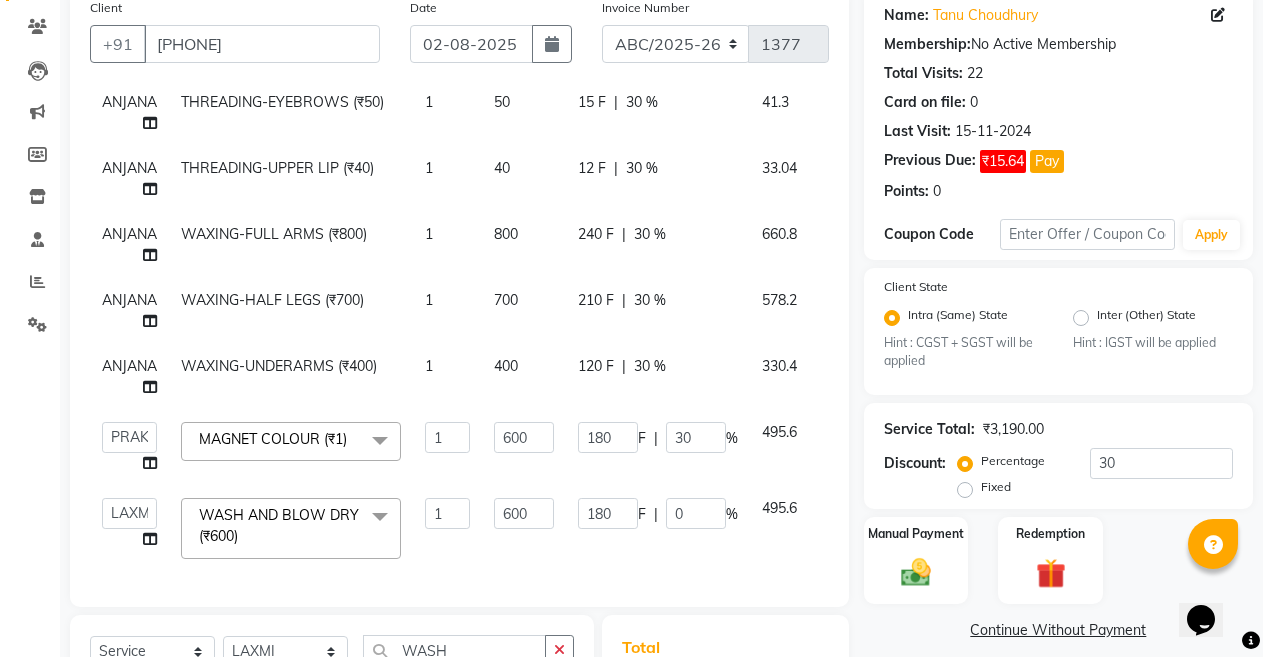 click on "180 F | 0 %" 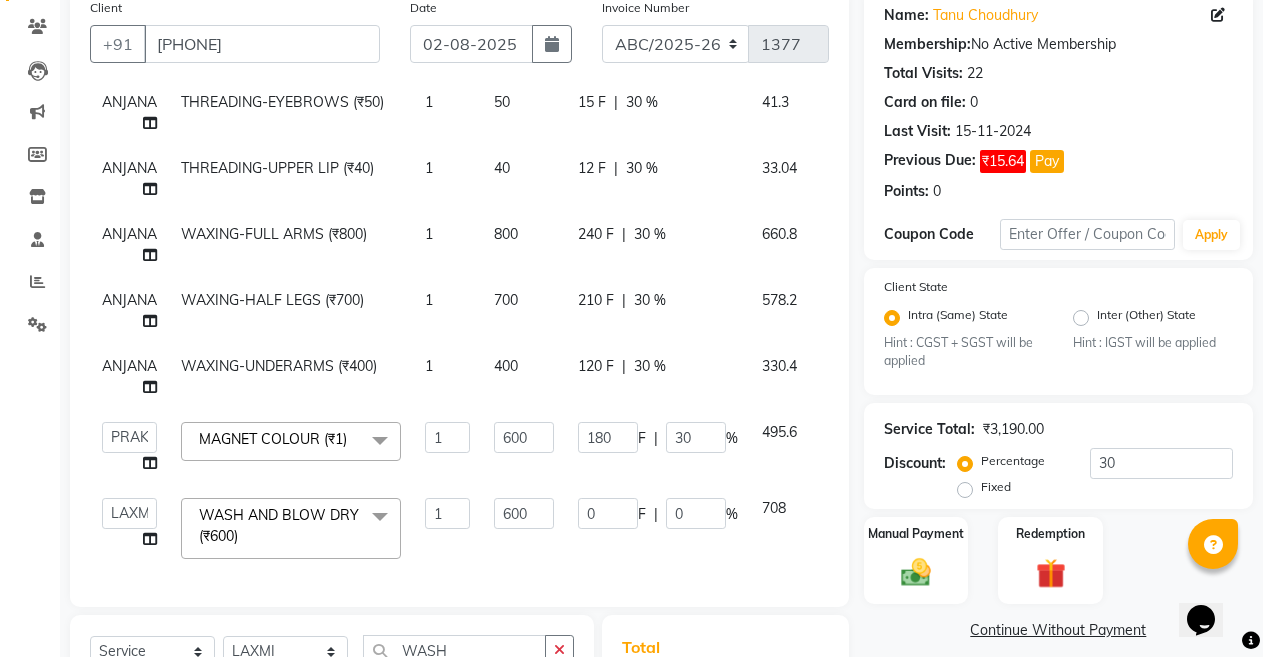 scroll, scrollTop: 106, scrollLeft: 0, axis: vertical 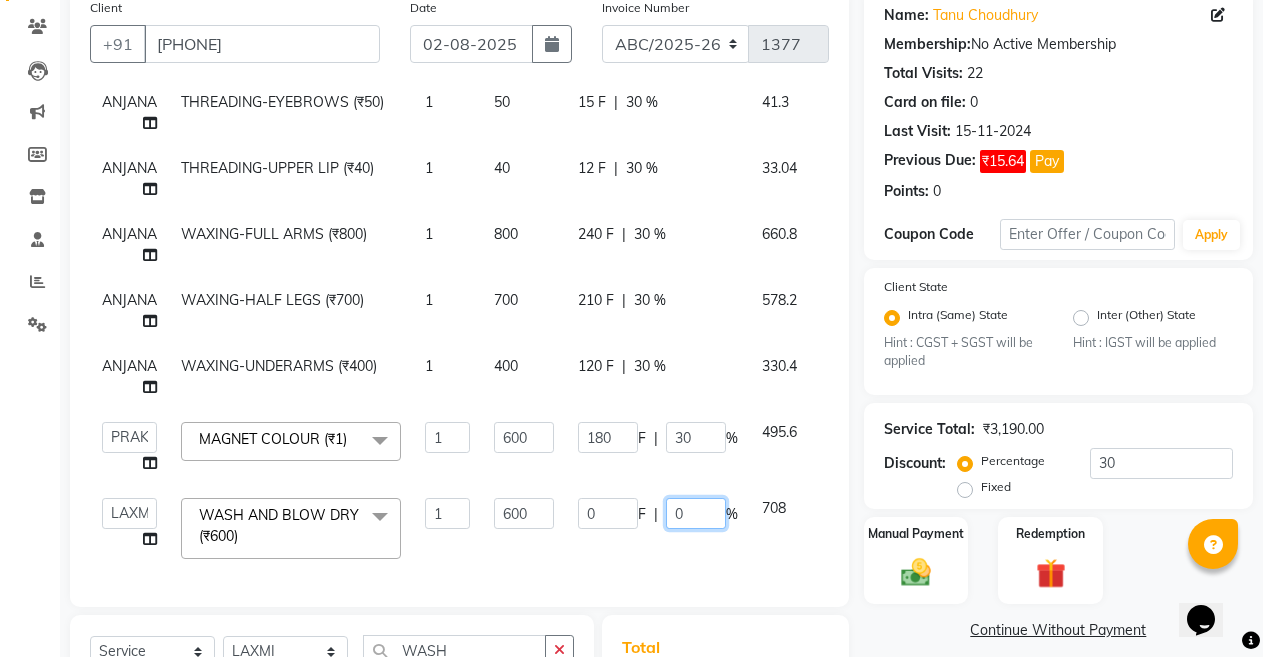 click on "0" 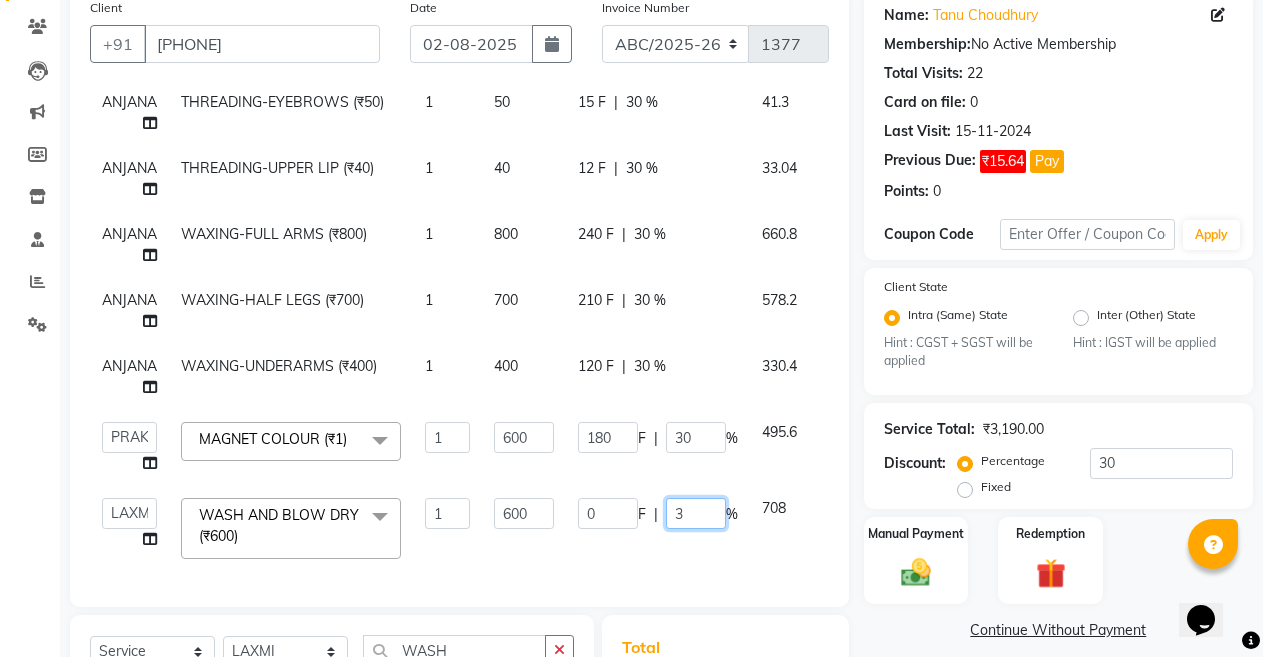 type on "30" 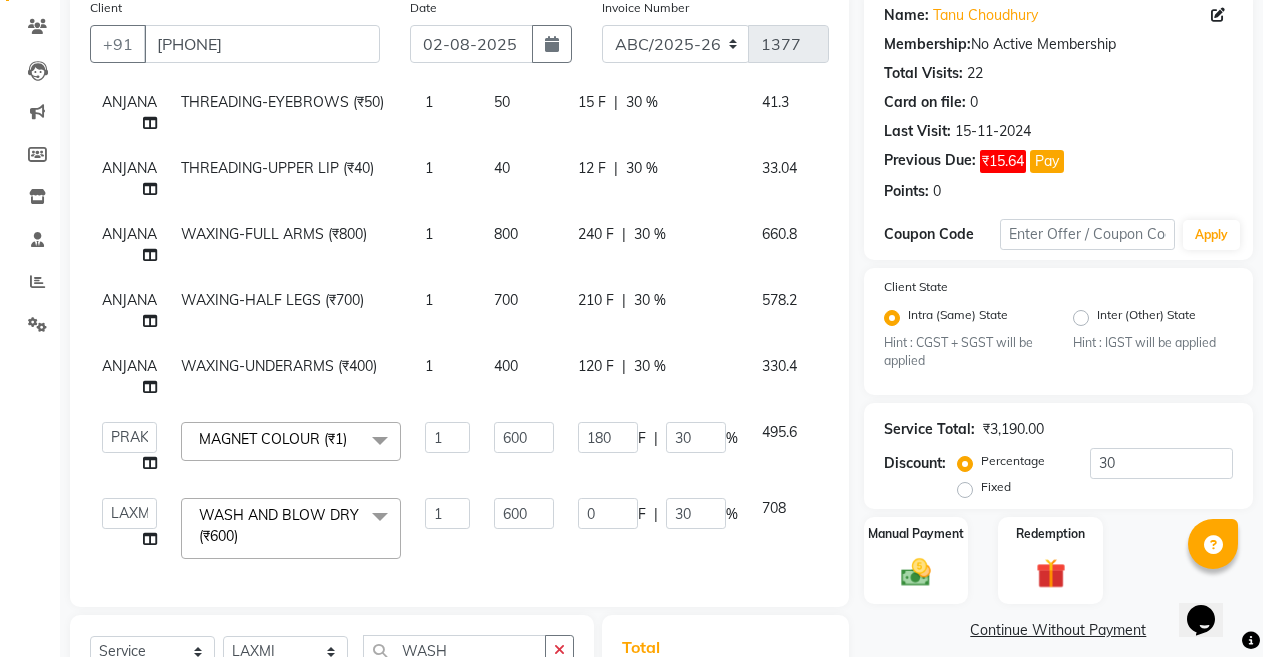 click on "0 F | 30 %" 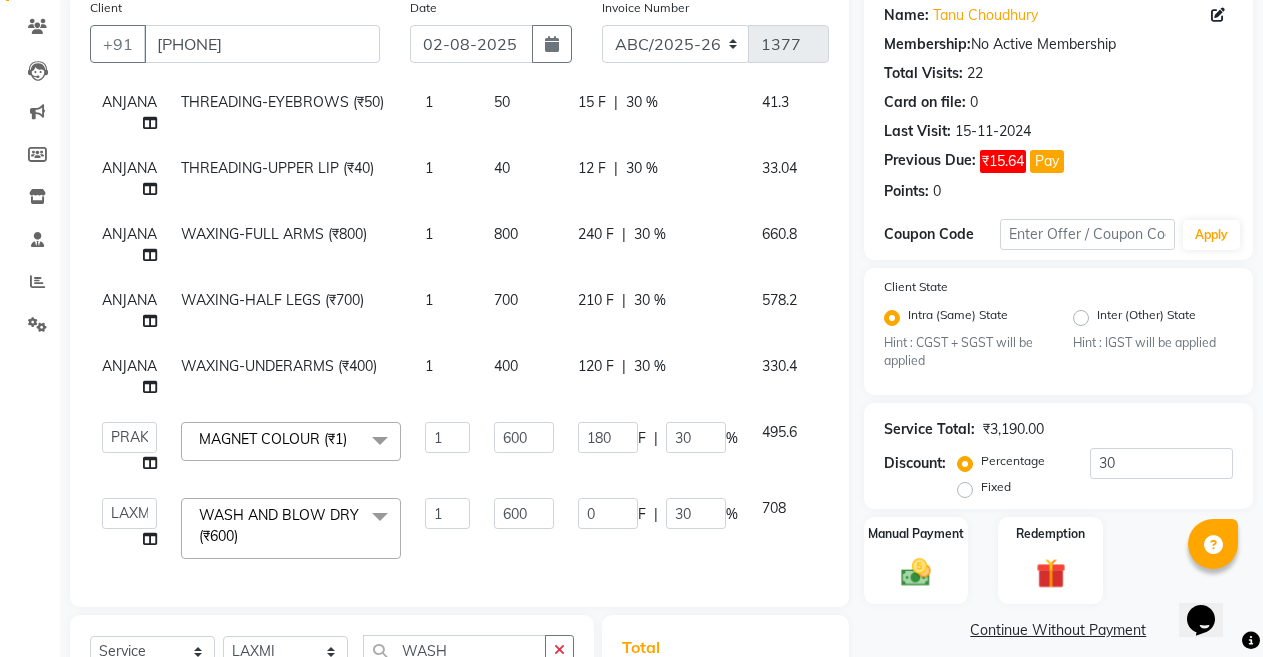 select on "35062" 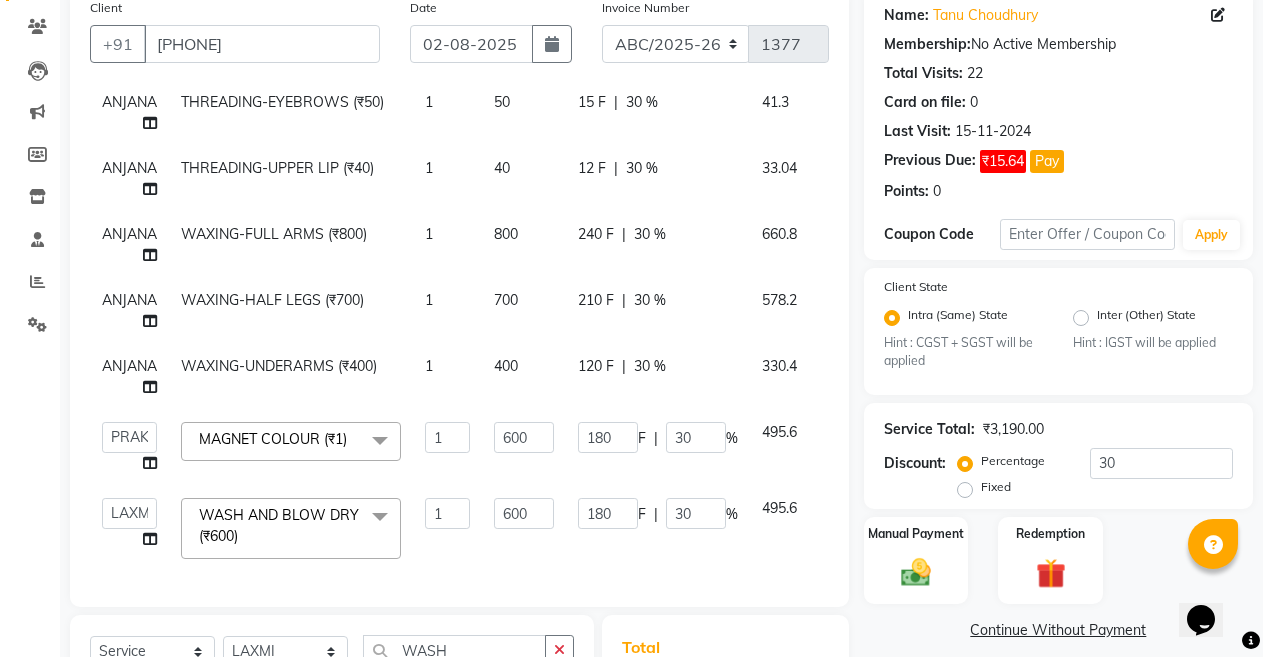 scroll, scrollTop: 106, scrollLeft: 0, axis: vertical 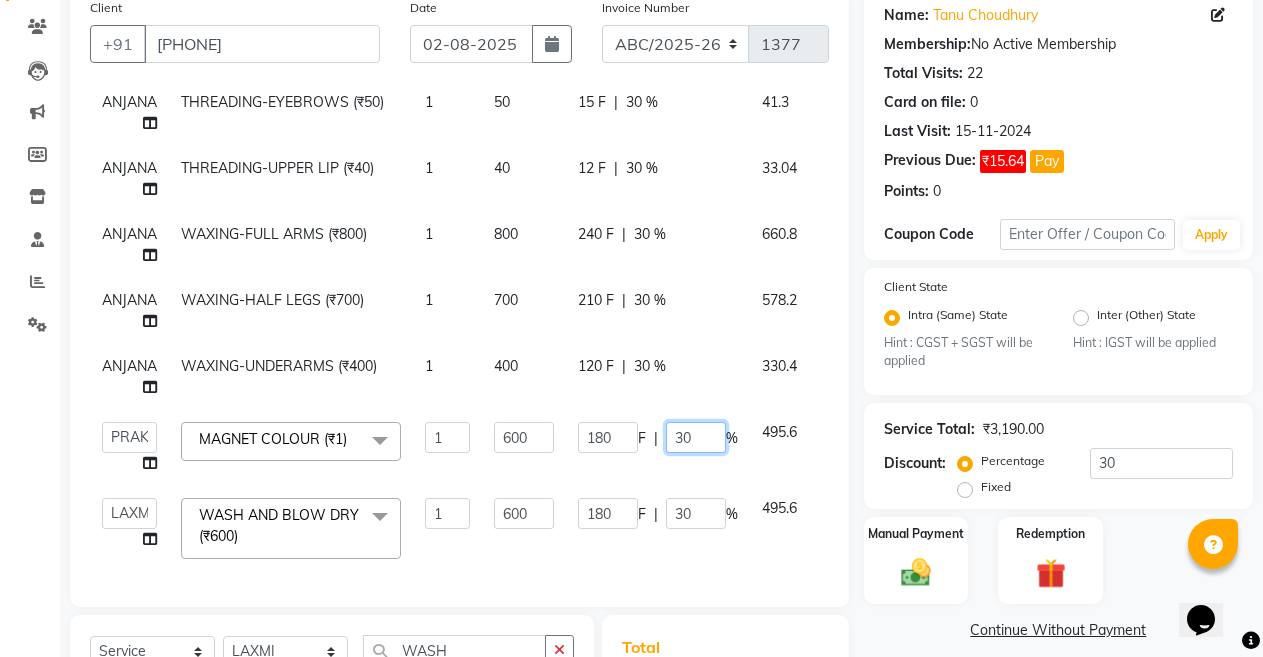 click on "30" 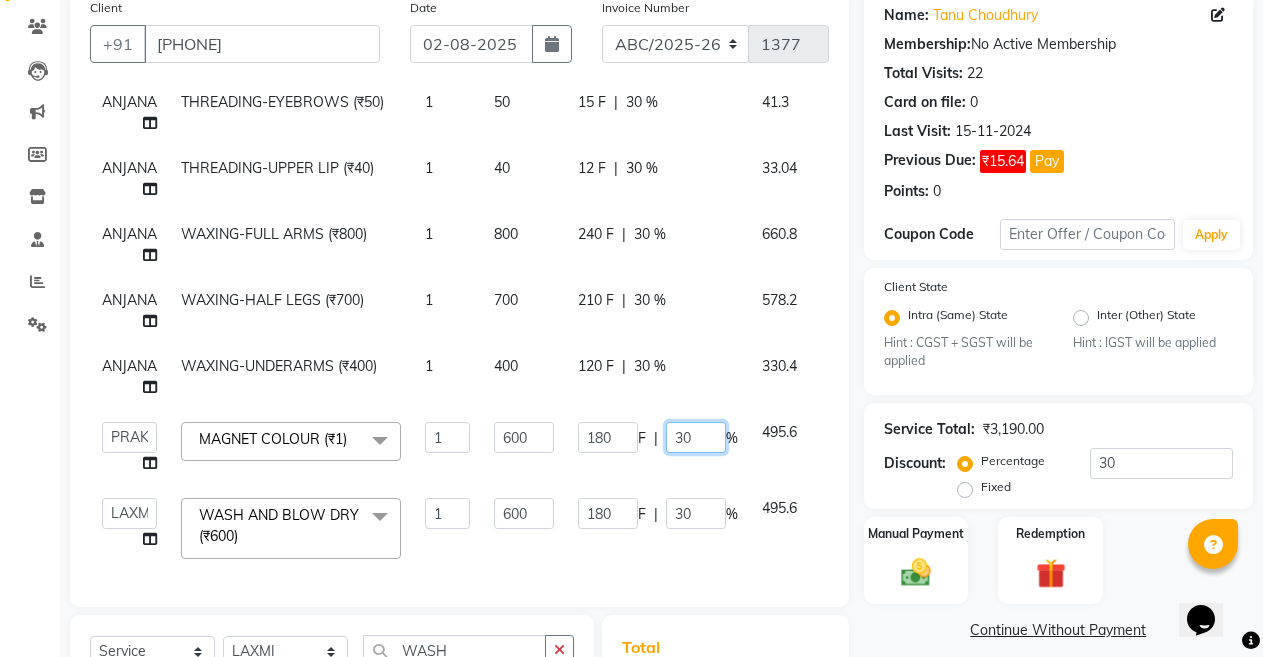 type on "0" 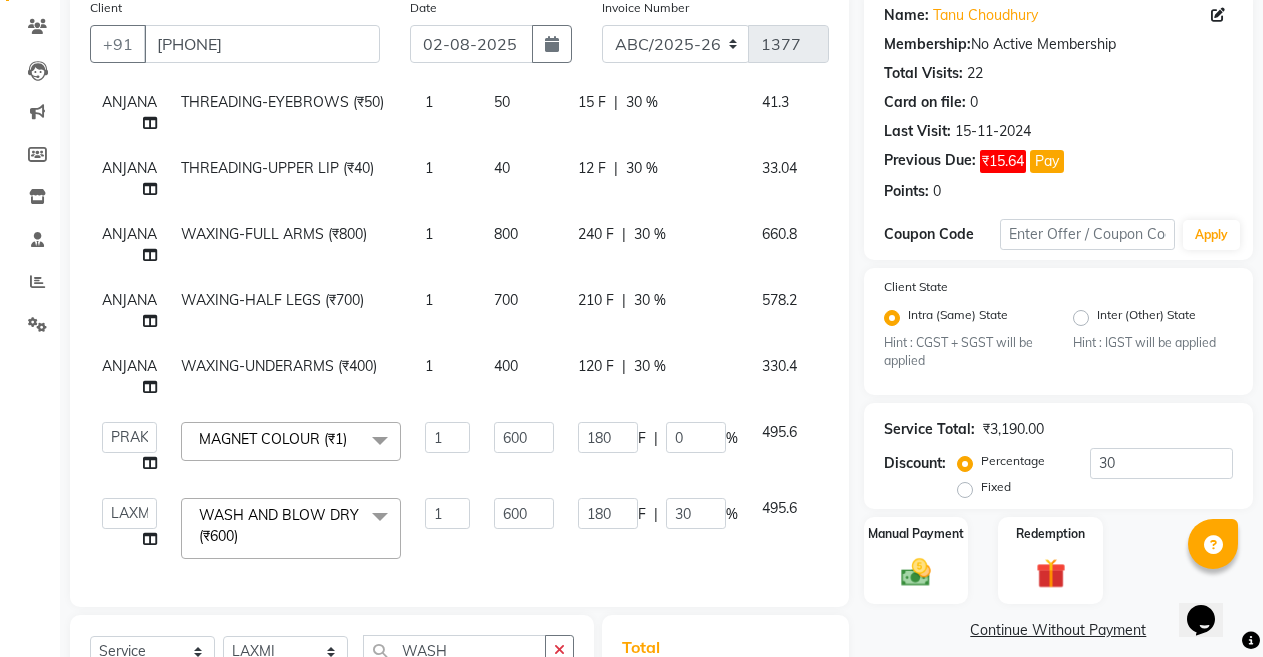 click on "180 F | 0 %" 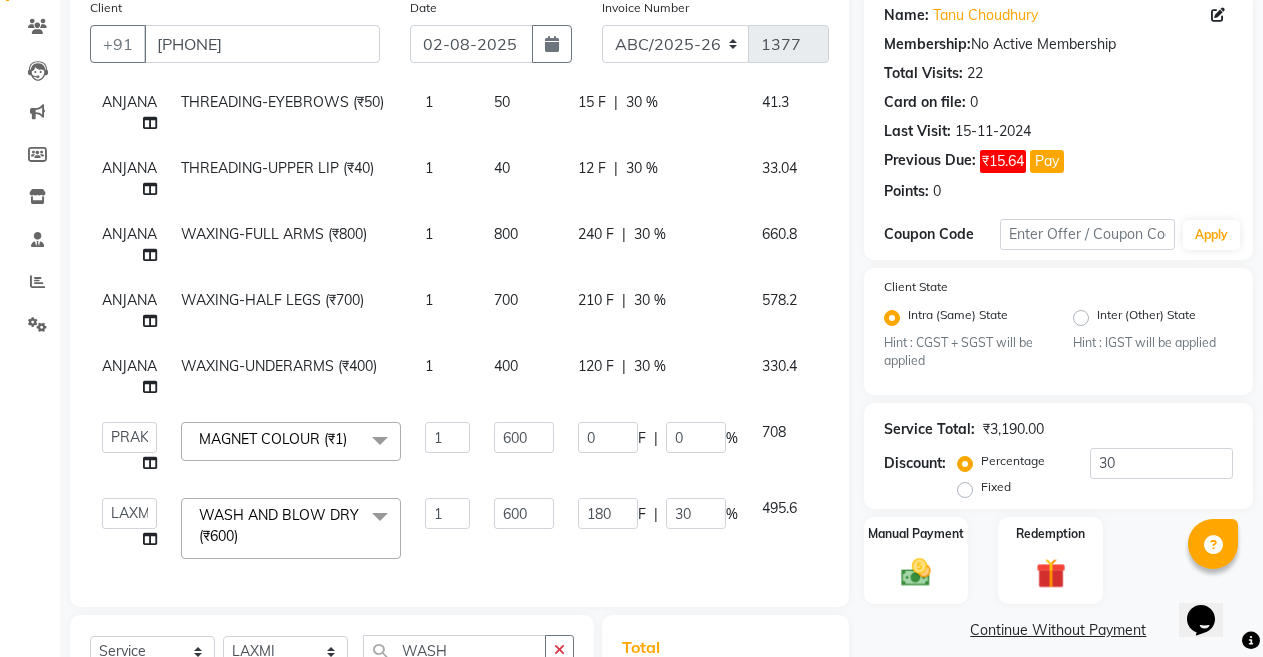 scroll, scrollTop: 106, scrollLeft: 0, axis: vertical 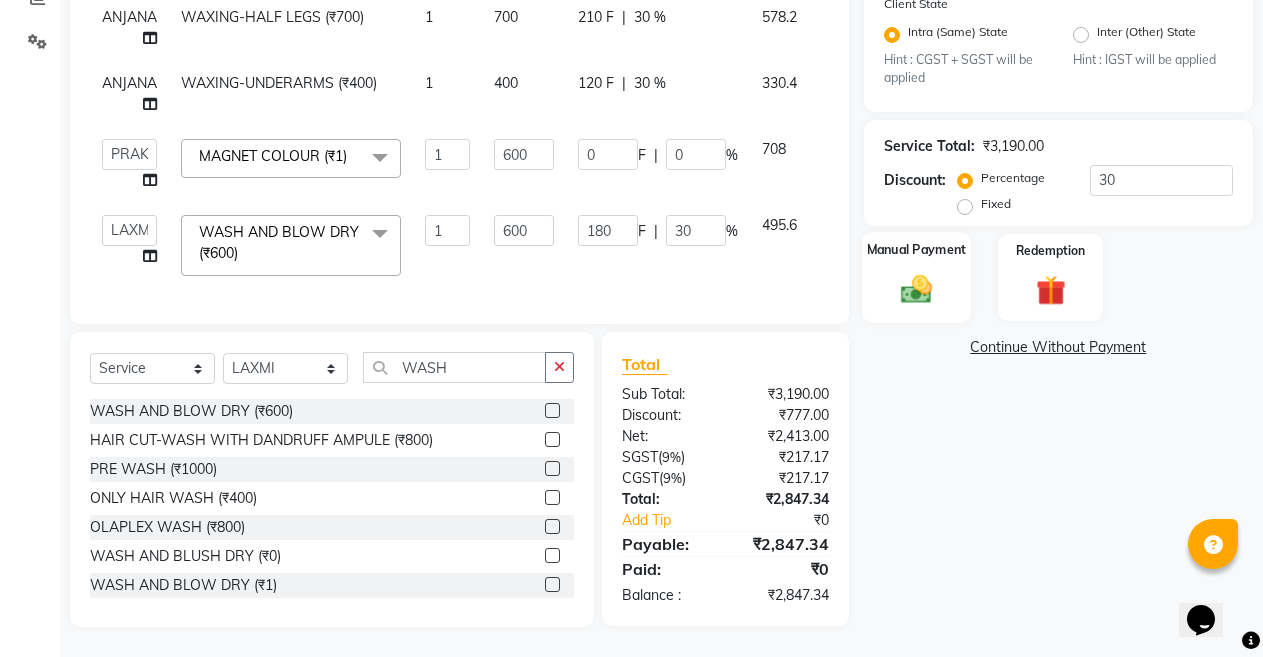 click on "Manual Payment" 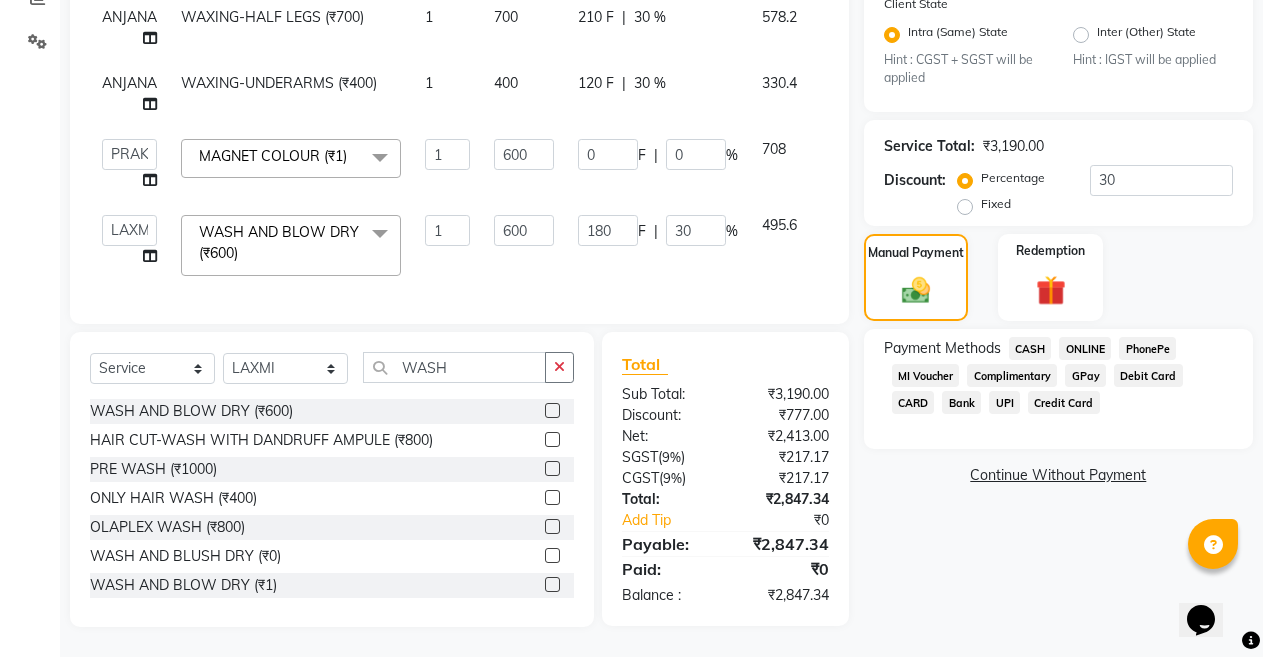 click on "CASH" 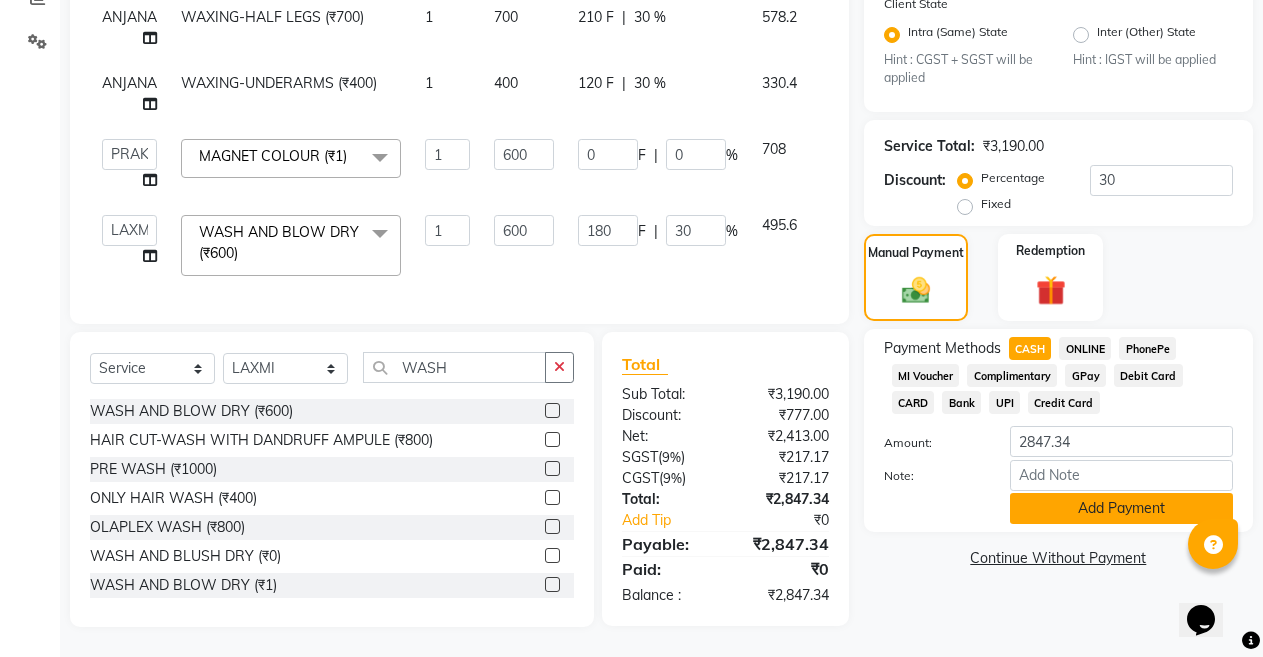 click on "Add Payment" 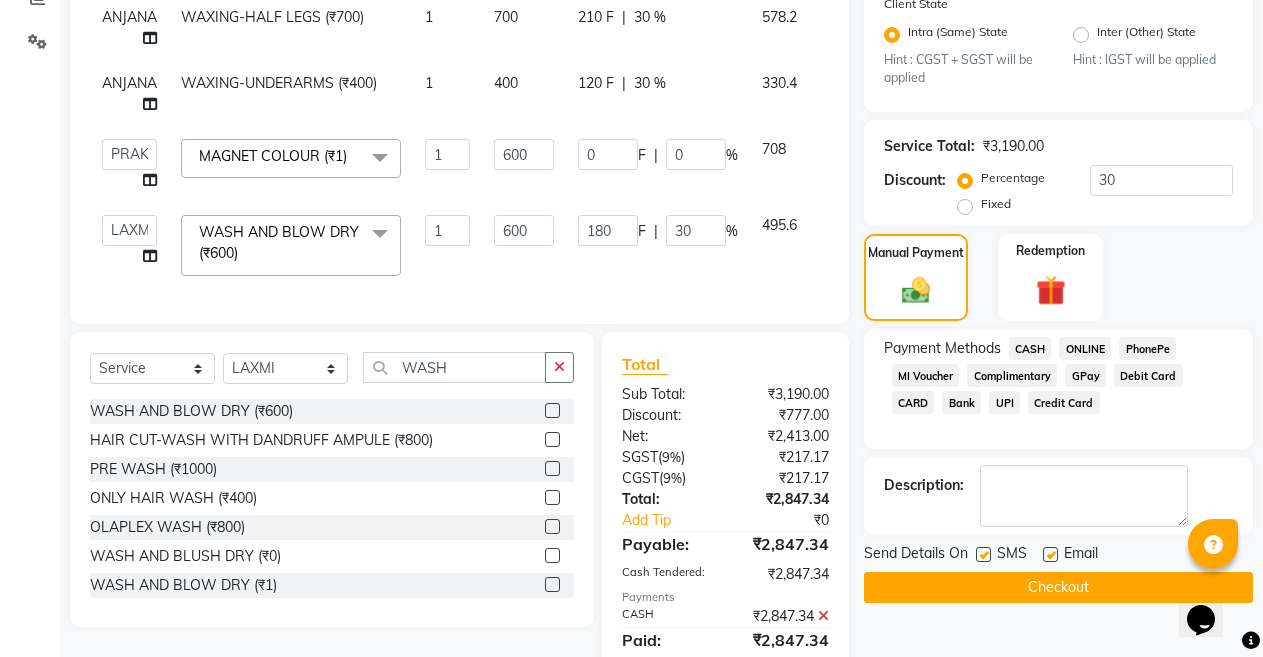 scroll, scrollTop: 513, scrollLeft: 0, axis: vertical 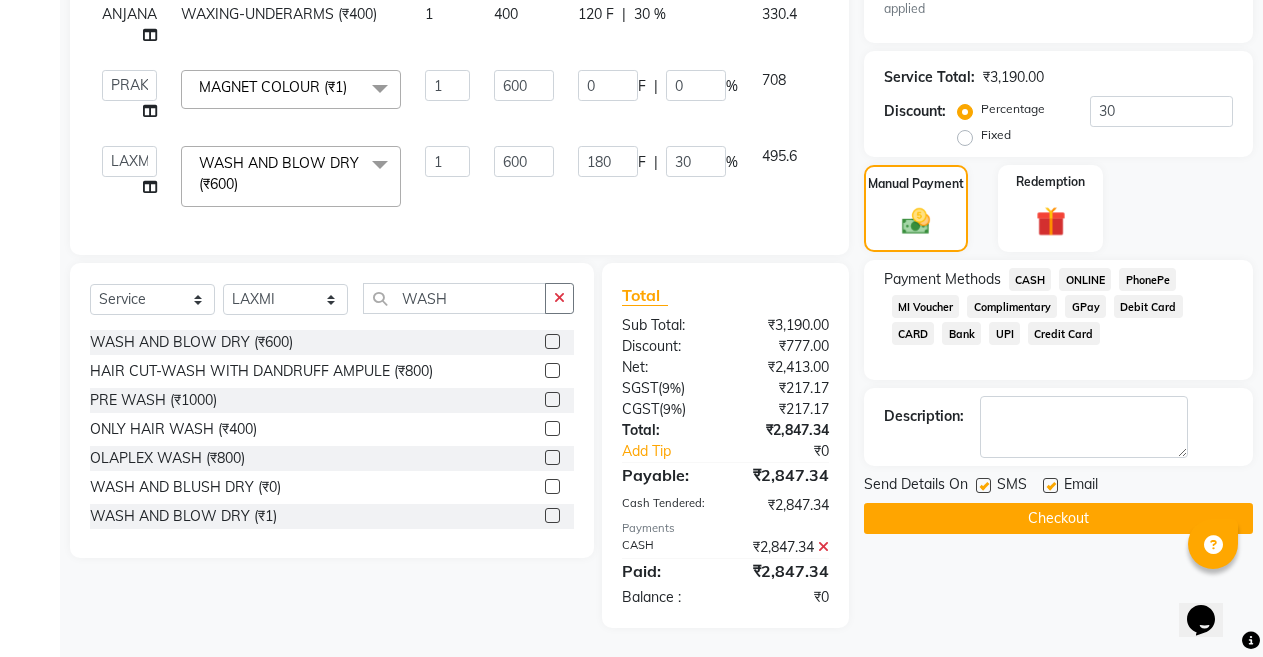 click 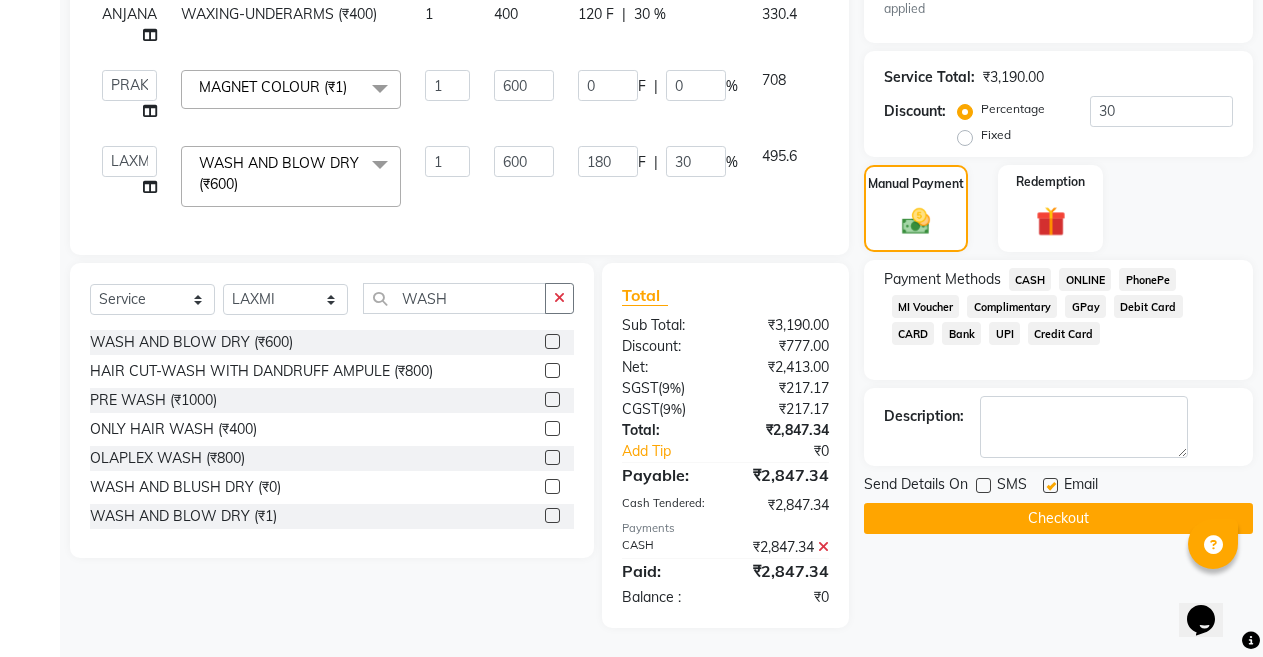 click 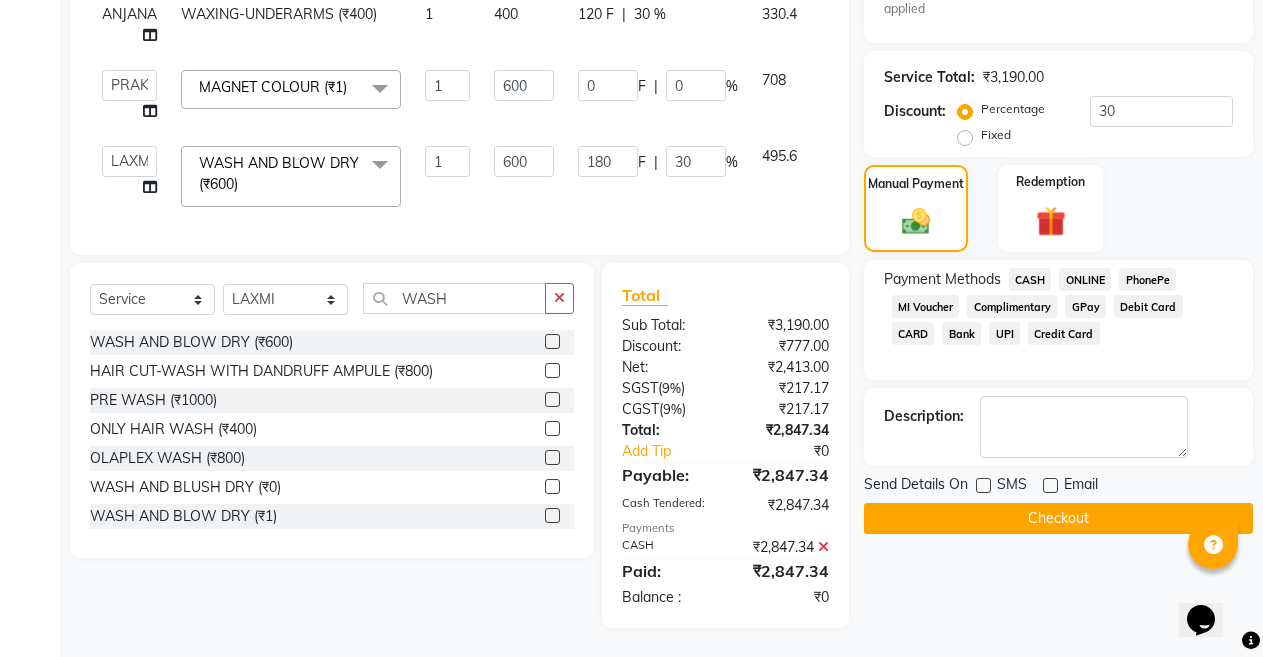 click on "Checkout" 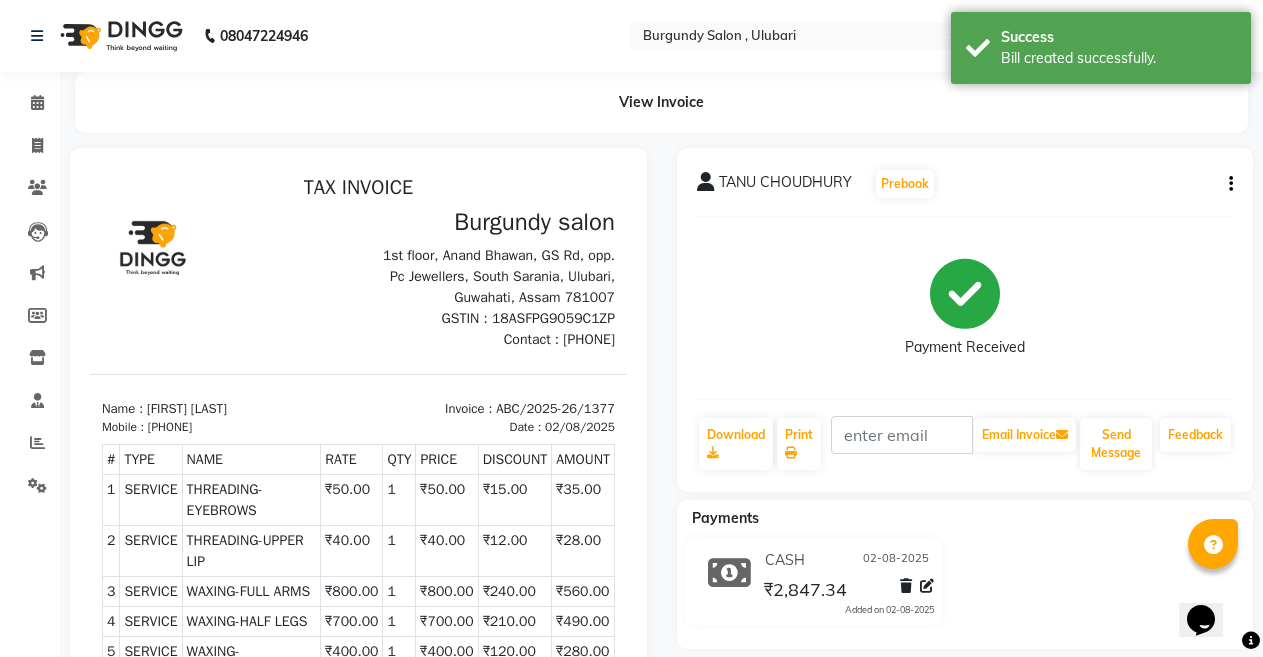 scroll, scrollTop: 0, scrollLeft: 0, axis: both 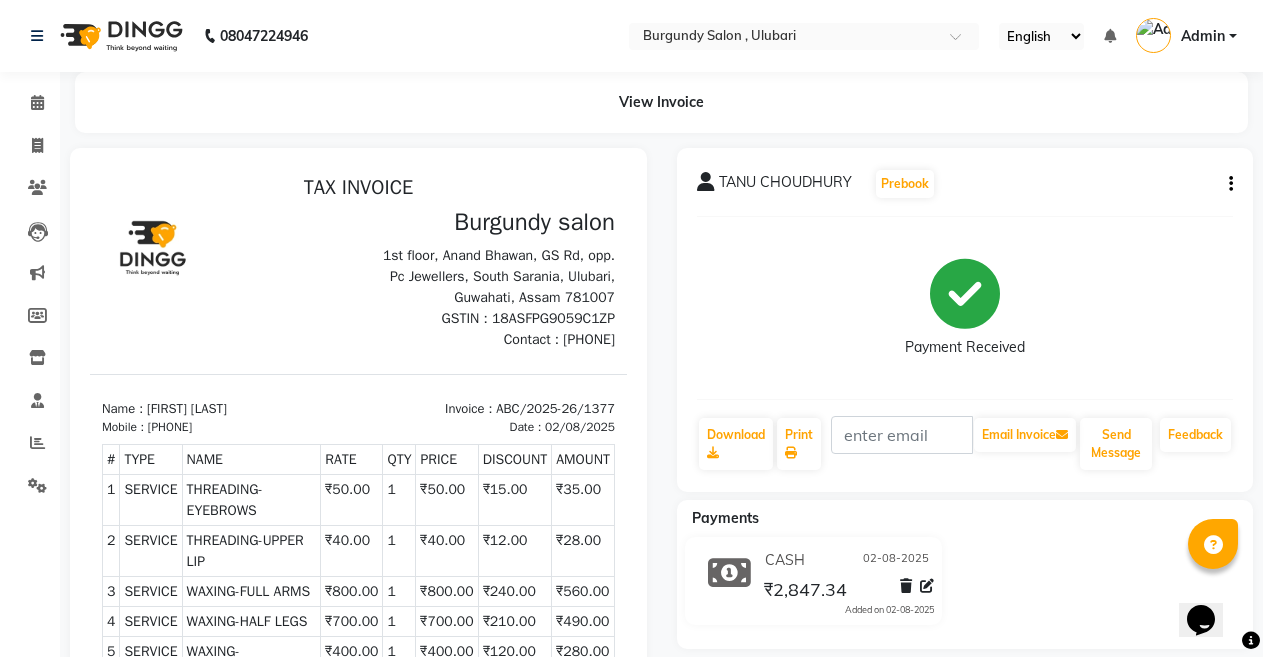 click 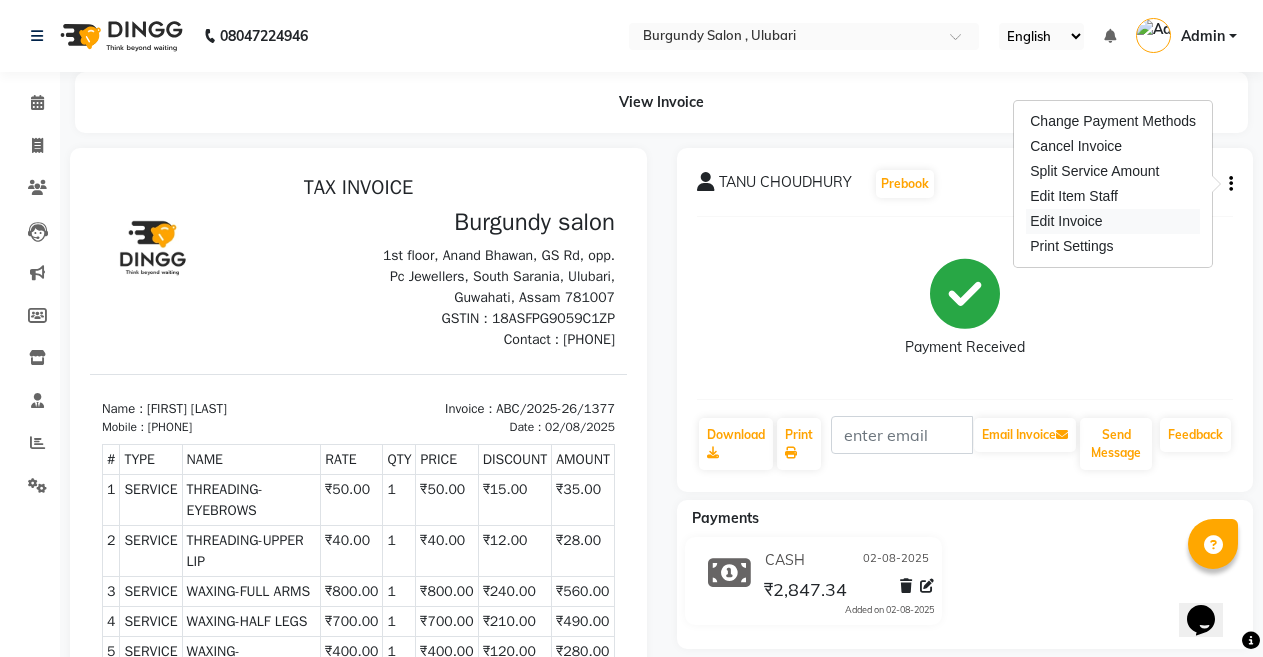 click on "Edit Invoice" at bounding box center (1113, 221) 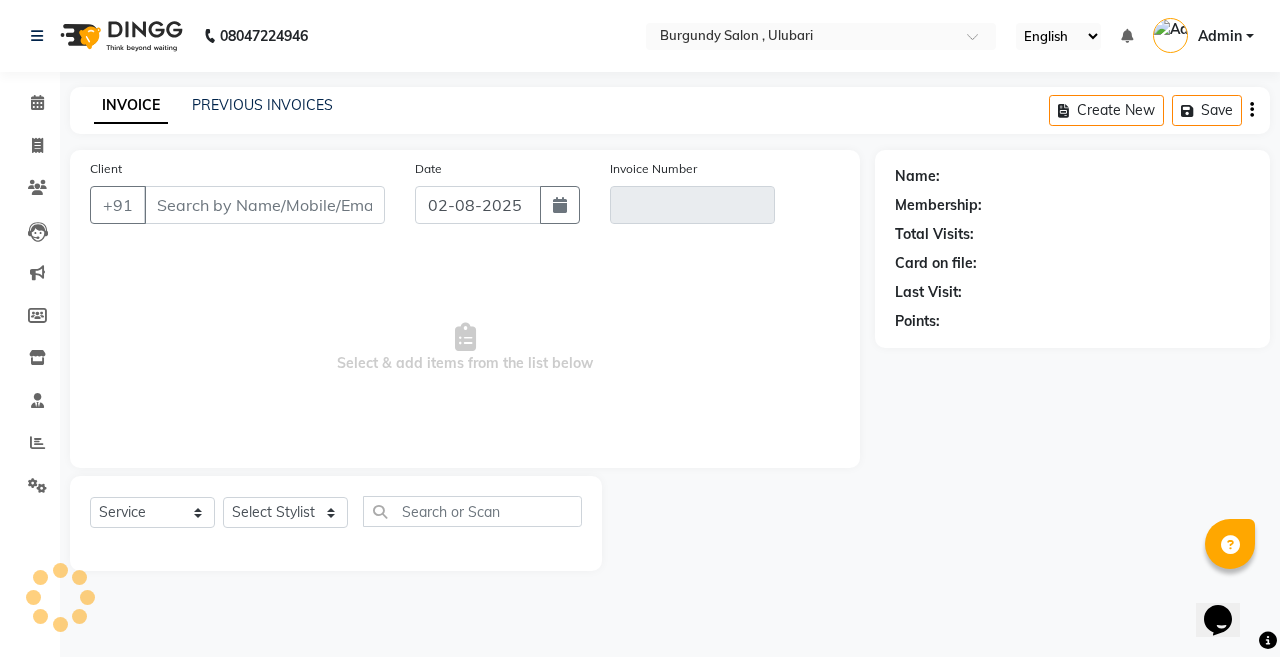 type on "[PHONE]" 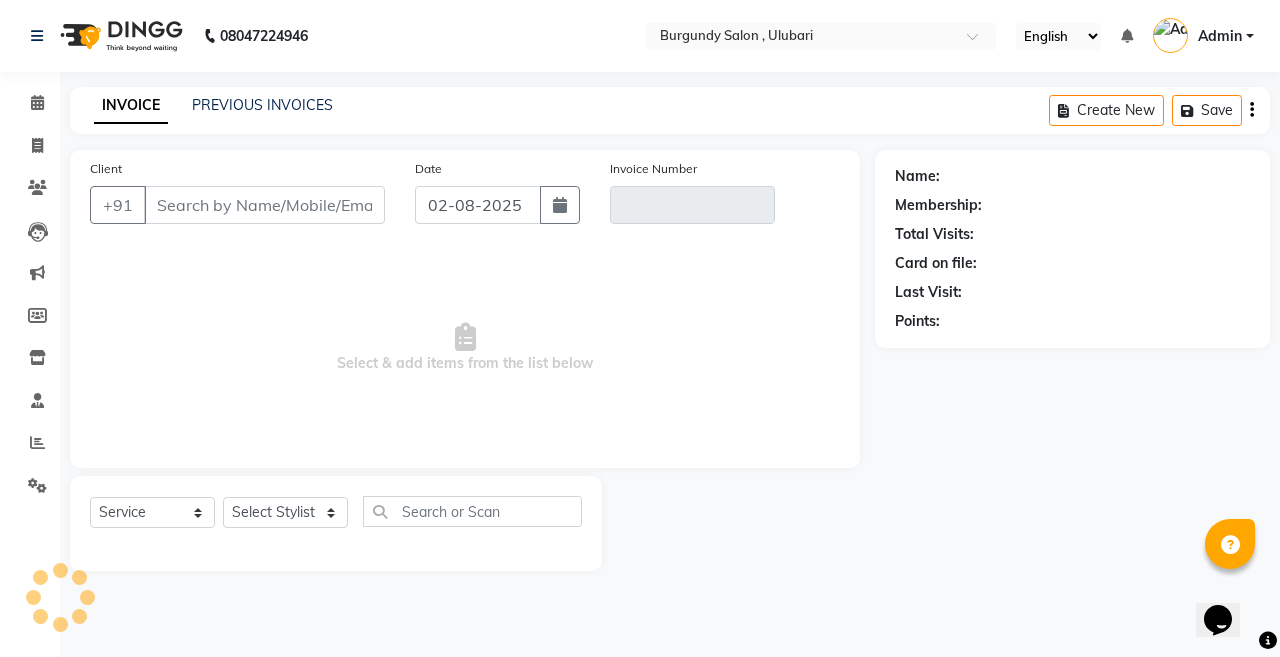 type on "ABC/2025-26/1377" 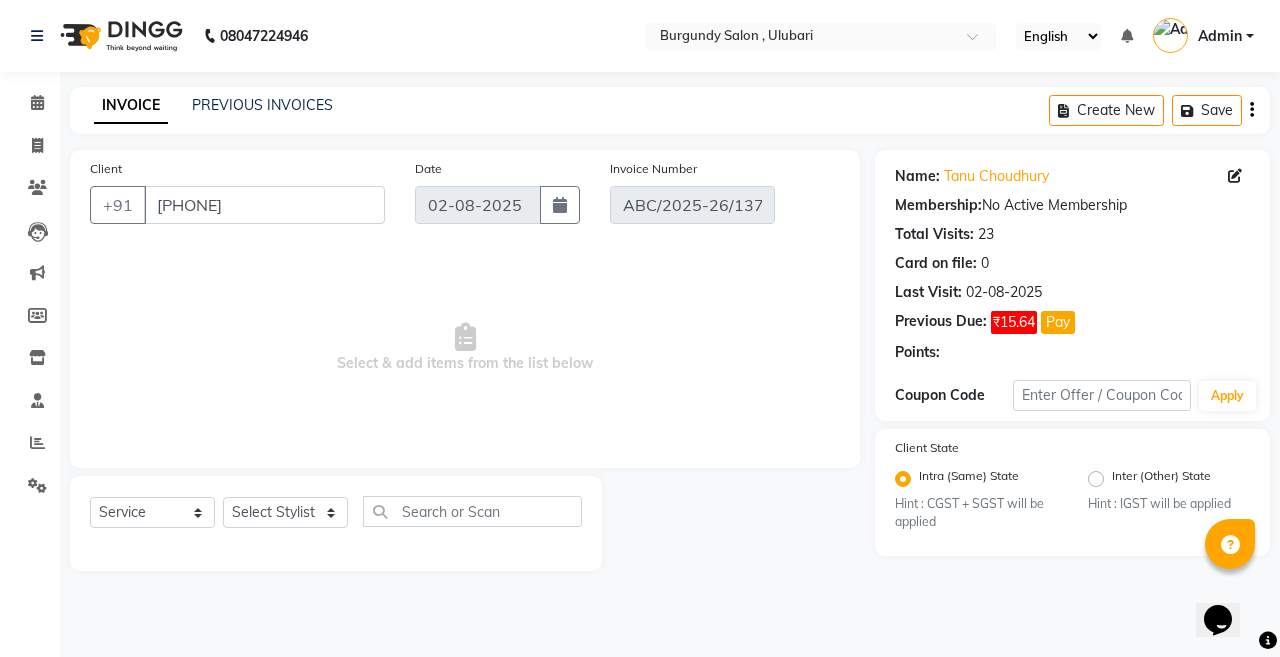 select on "select" 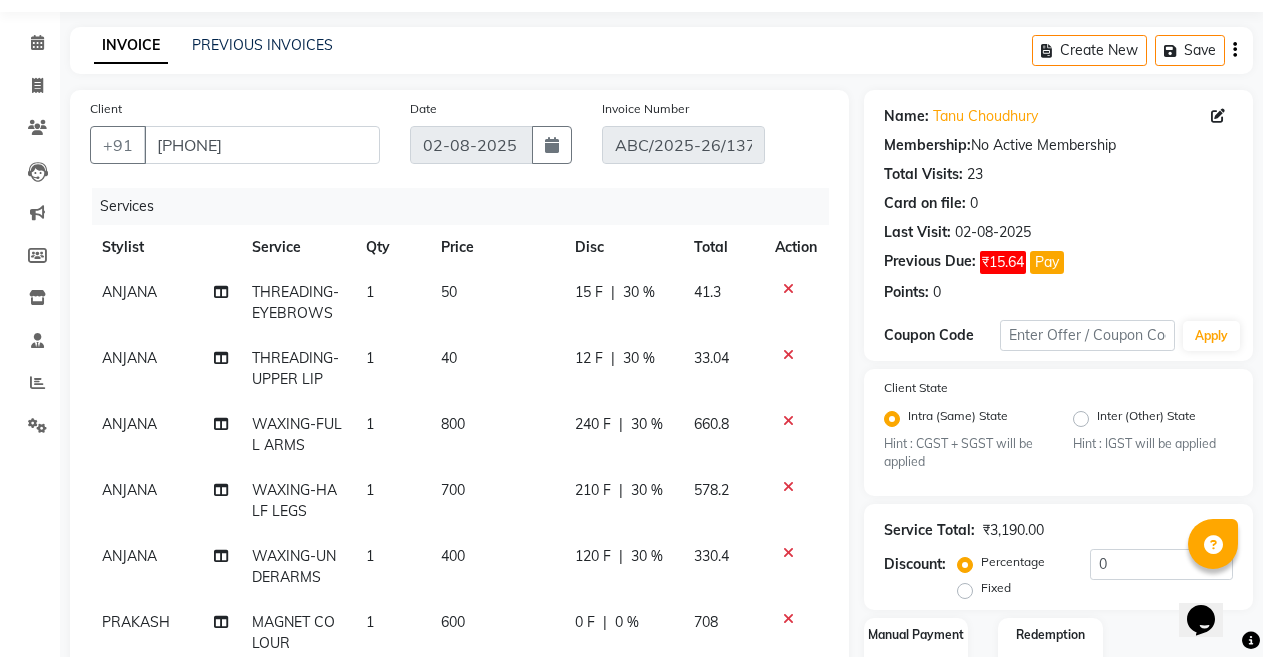 scroll, scrollTop: 62, scrollLeft: 0, axis: vertical 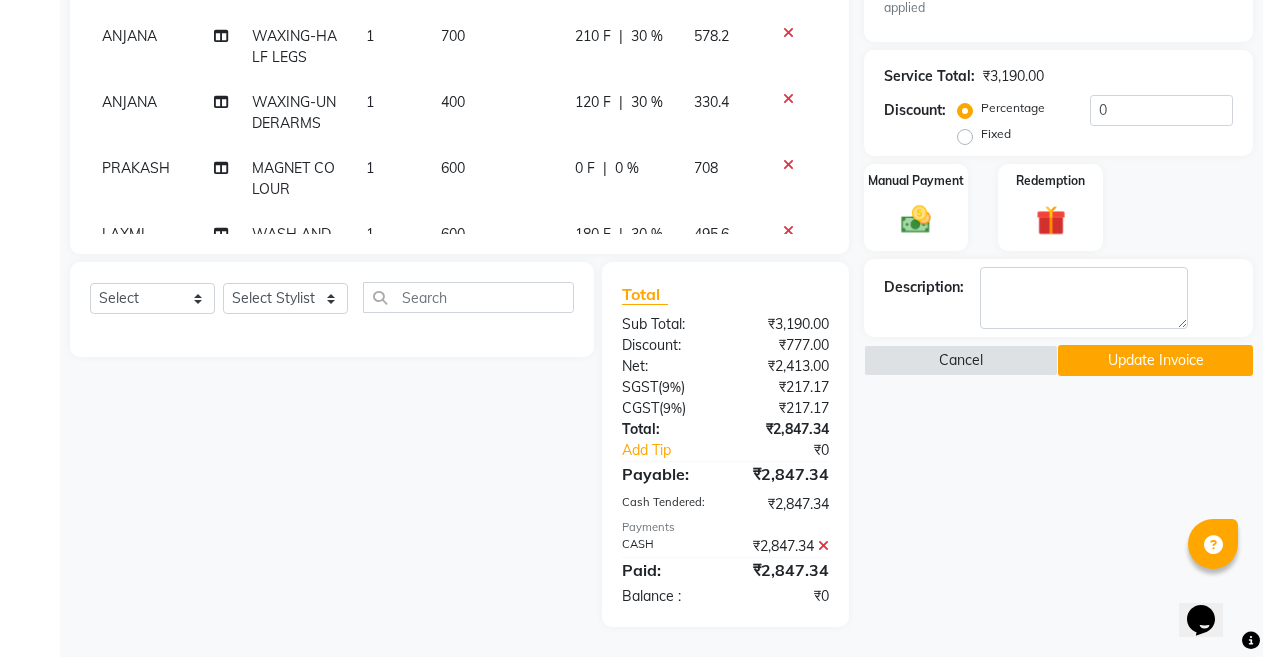 click 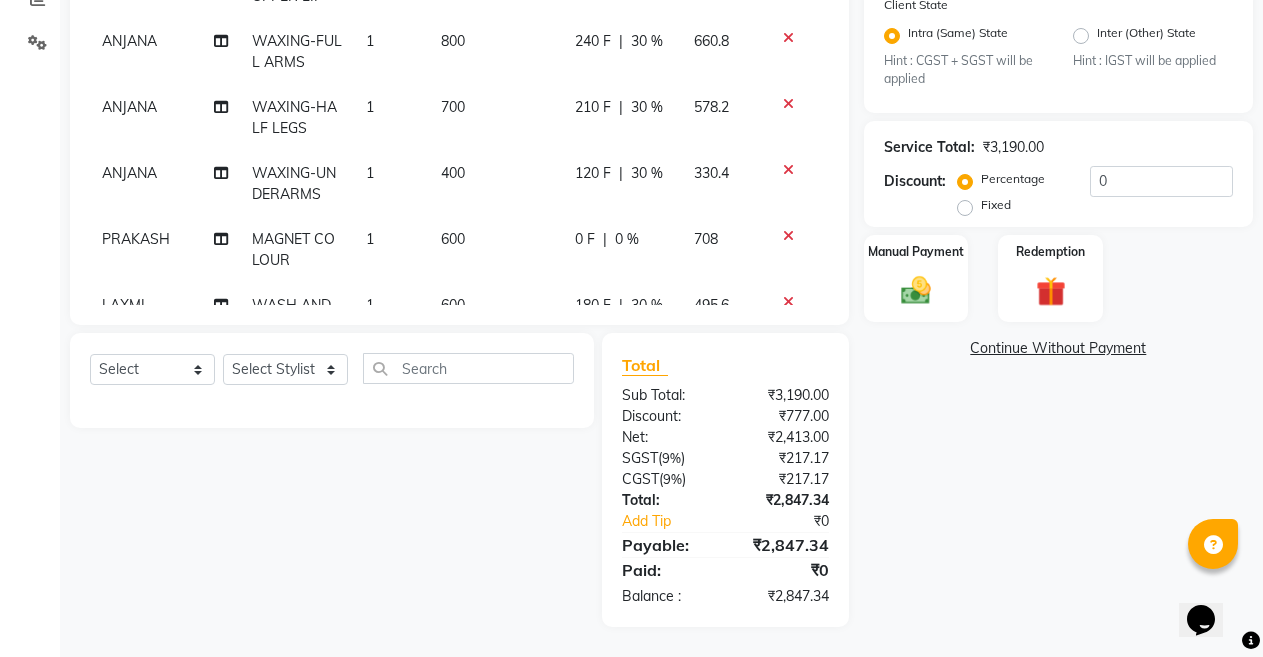 scroll, scrollTop: 443, scrollLeft: 0, axis: vertical 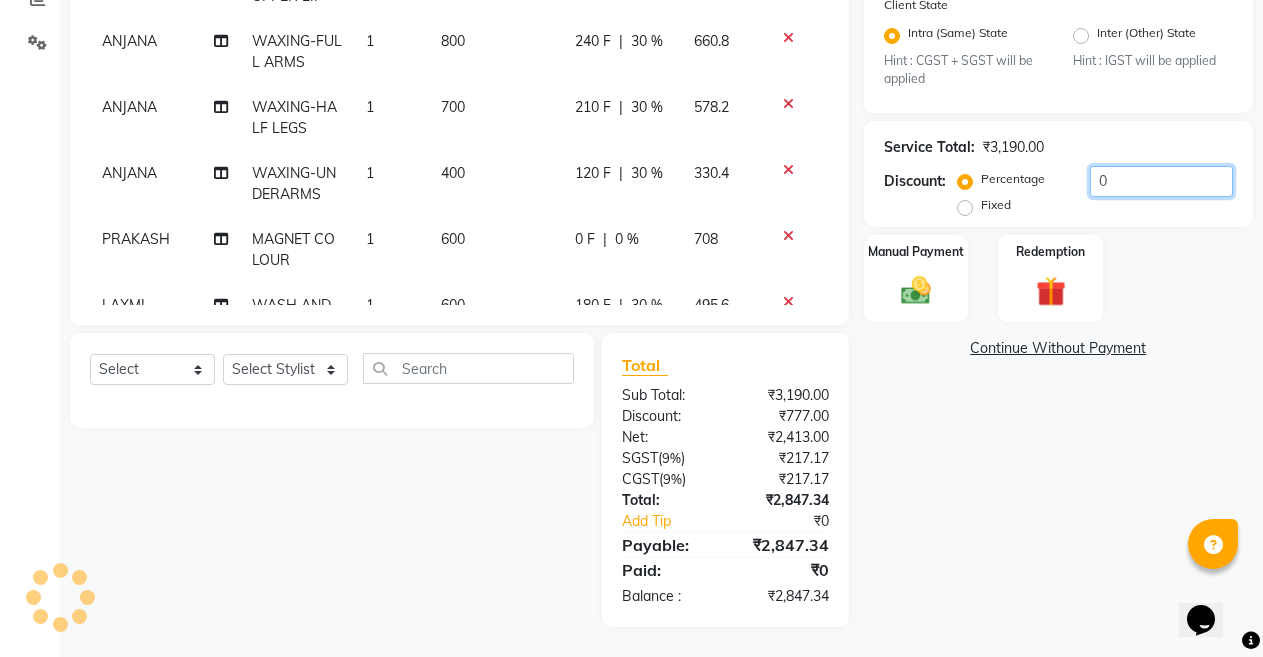 click on "0" 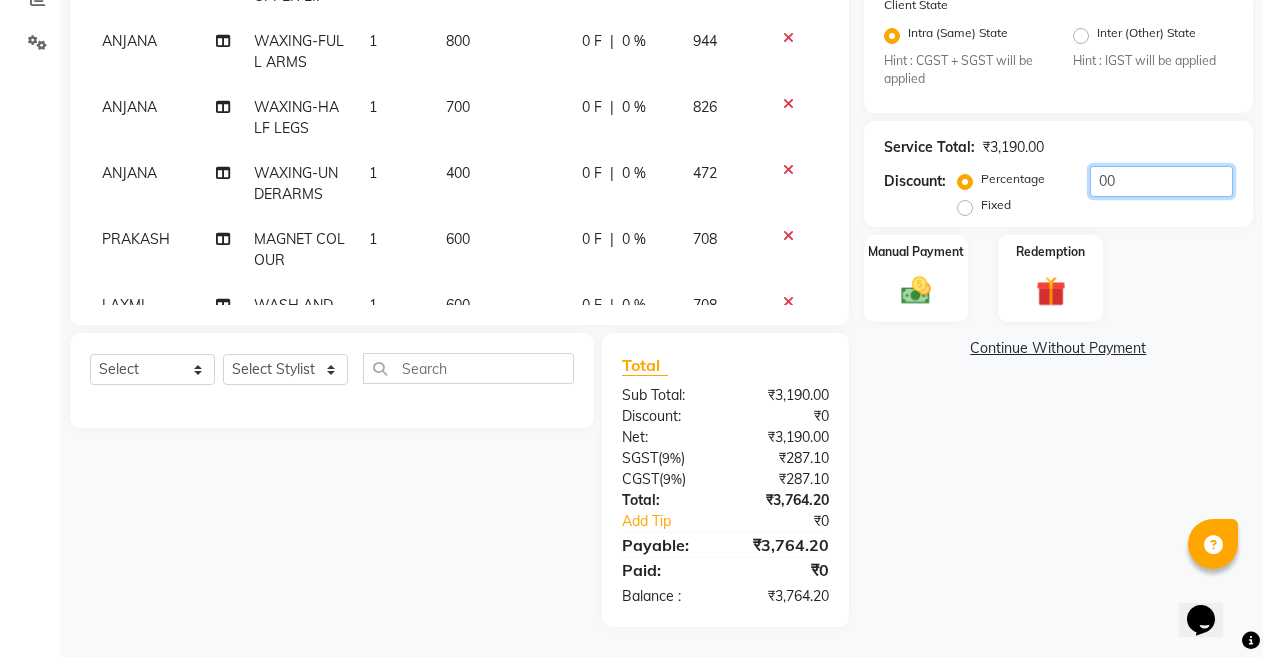 type on "00" 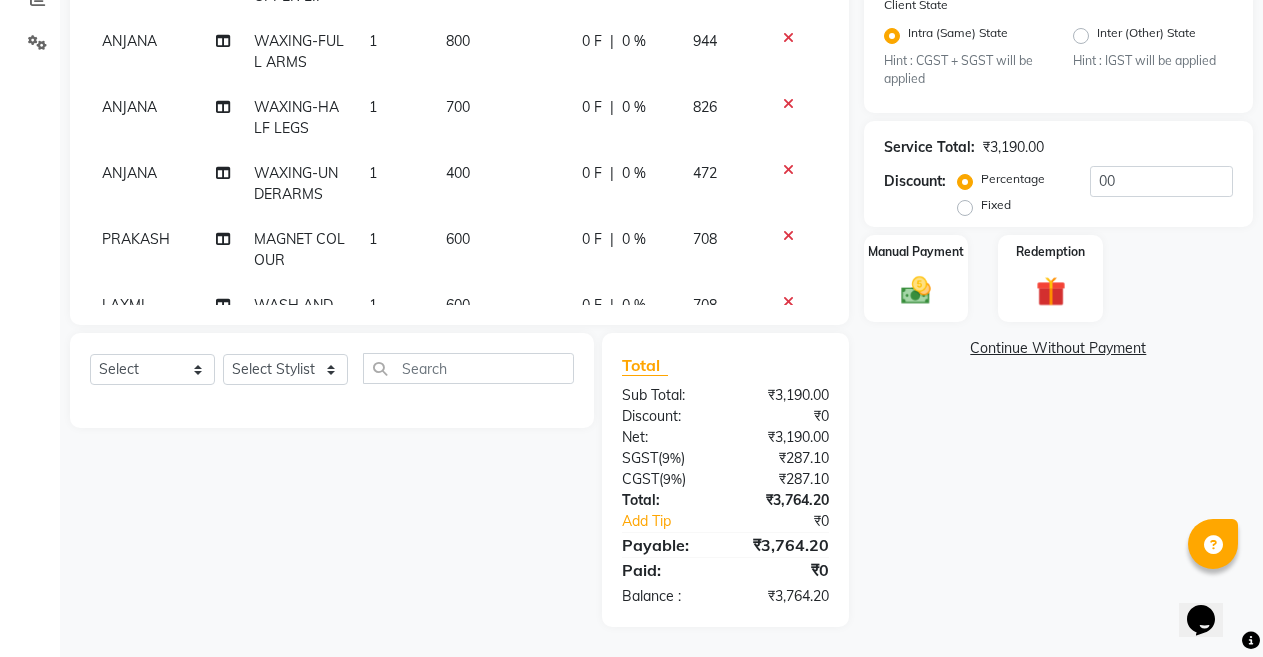 click on "Name: Tanu Choudhury Membership:  No Active Membership  Total Visits:  23 Card on file:  0 Last Visit:   02-08-2025 Previous Due:  ₹15.64 Pay Points:   0  Coupon Code Apply Client State Intra (Same) State Hint : CGST + SGST will be applied Inter (Other) State Hint : IGST will be applied Service Total:  ₹3,190.00  Discount:  Percentage   Fixed  00 Manual Payment Redemption  Continue Without Payment" 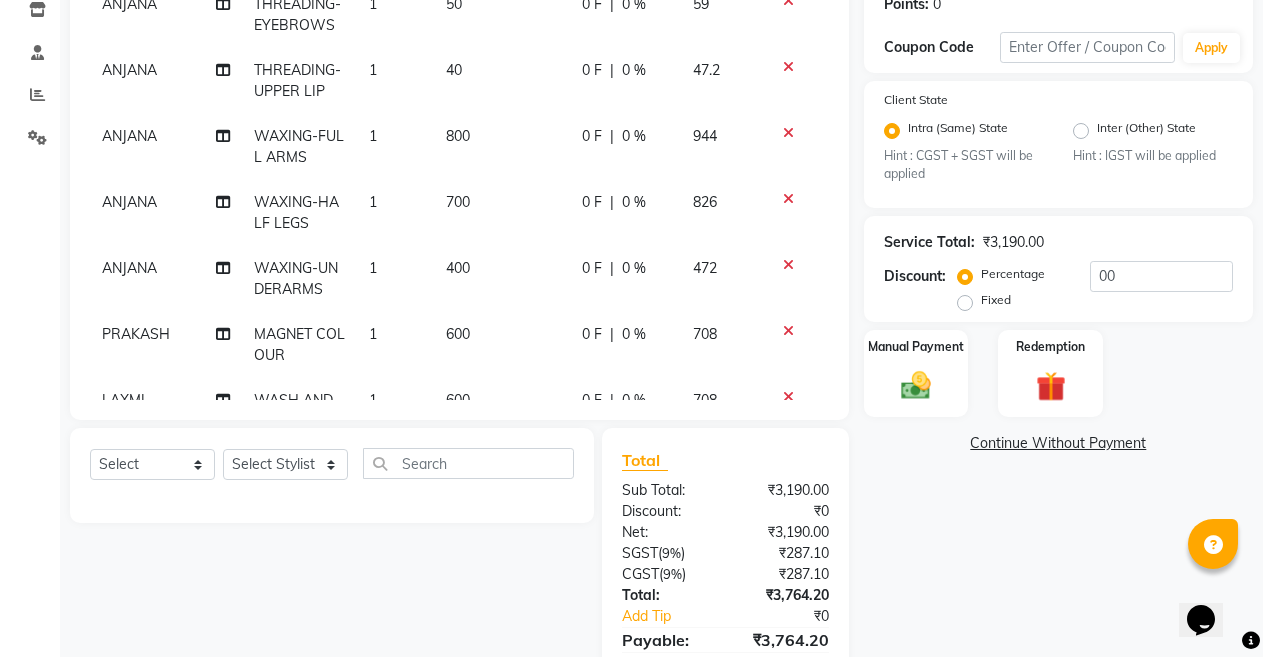 scroll, scrollTop: 349, scrollLeft: 0, axis: vertical 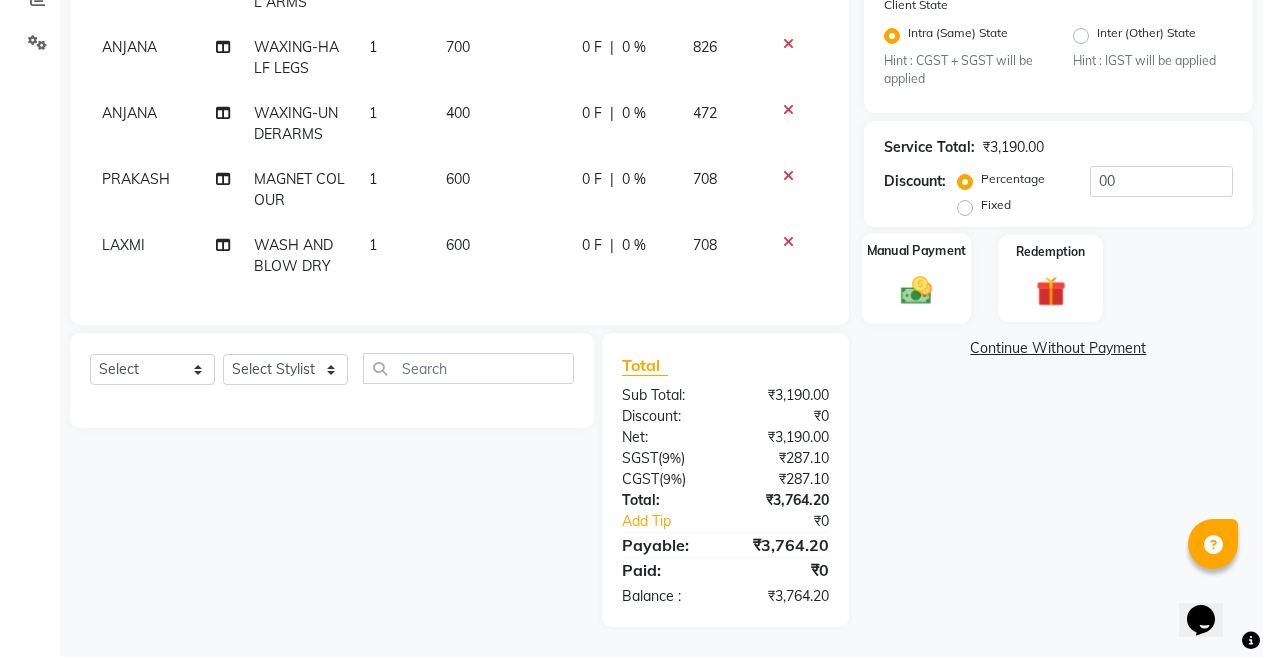click 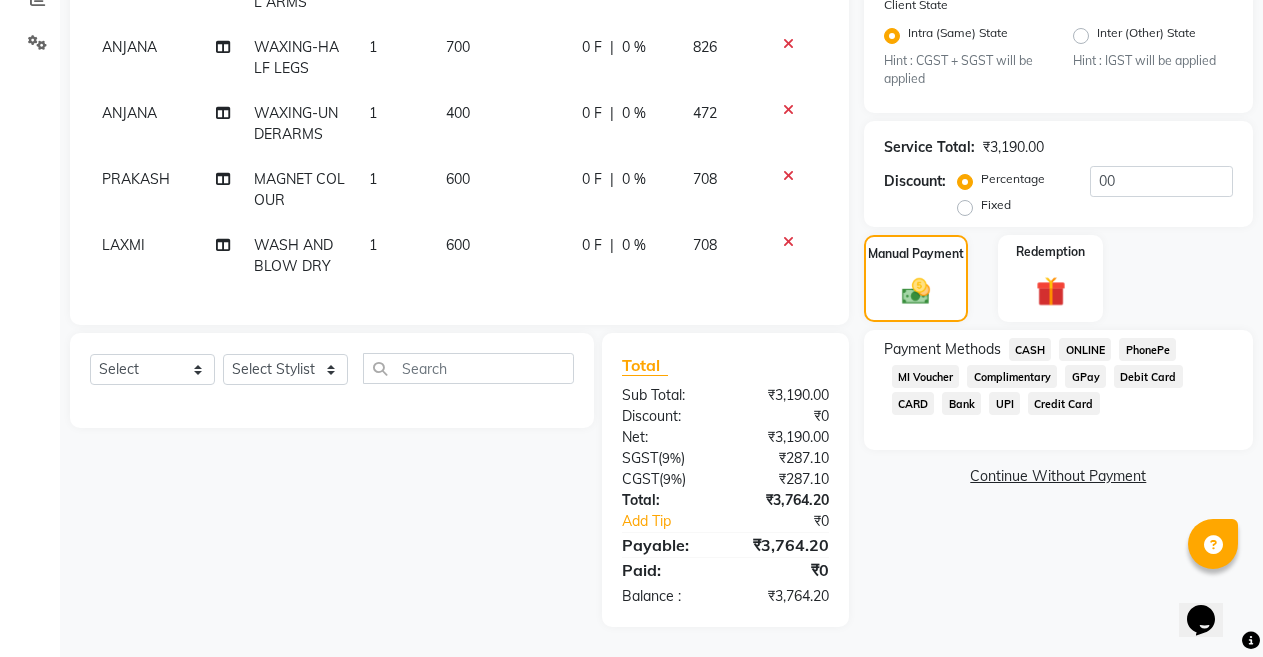 click on "CASH" 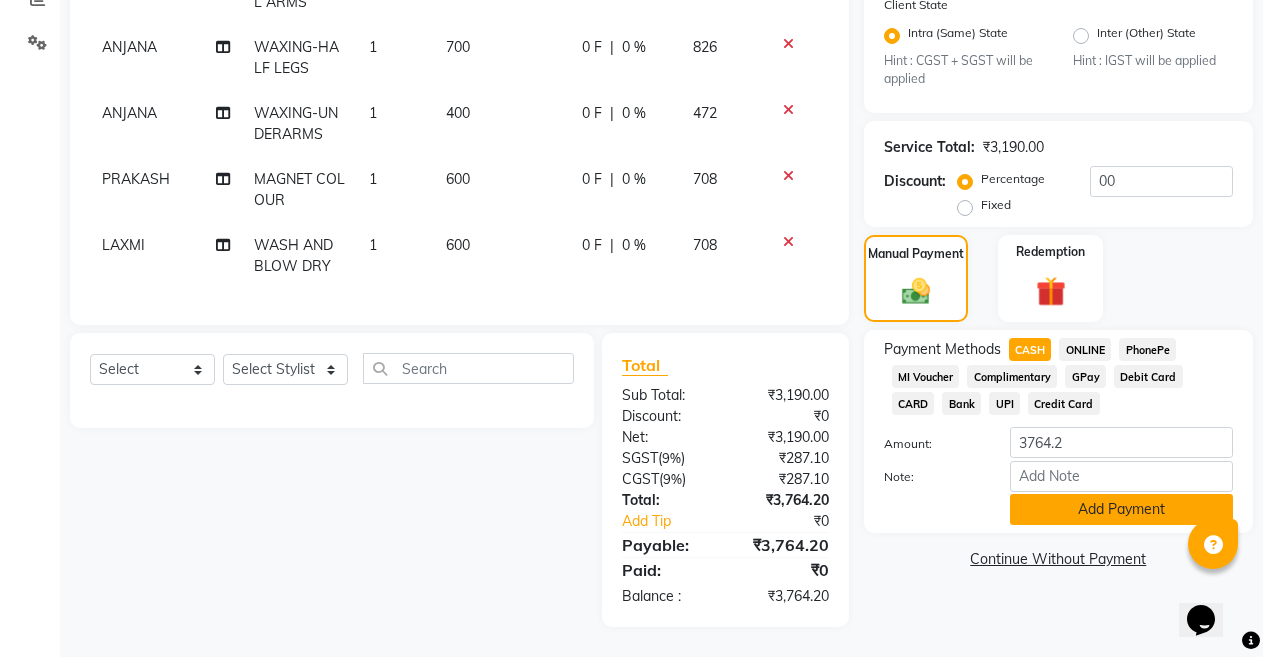 click on "Add Payment" 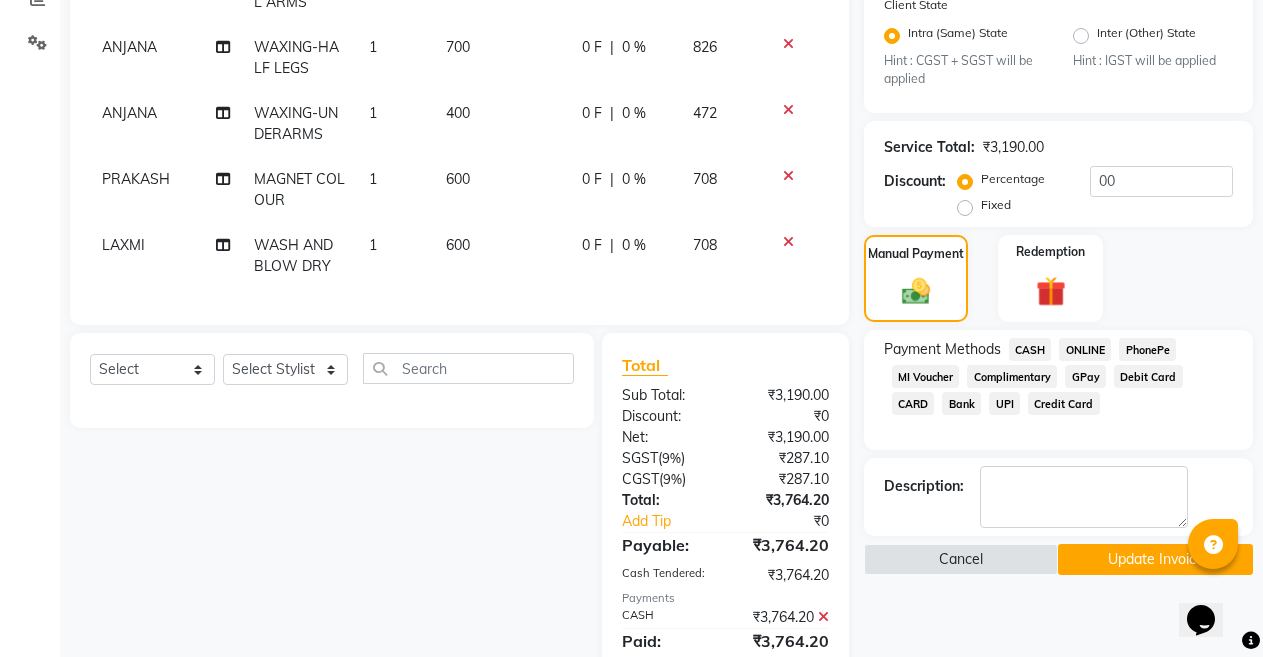 scroll, scrollTop: 505, scrollLeft: 0, axis: vertical 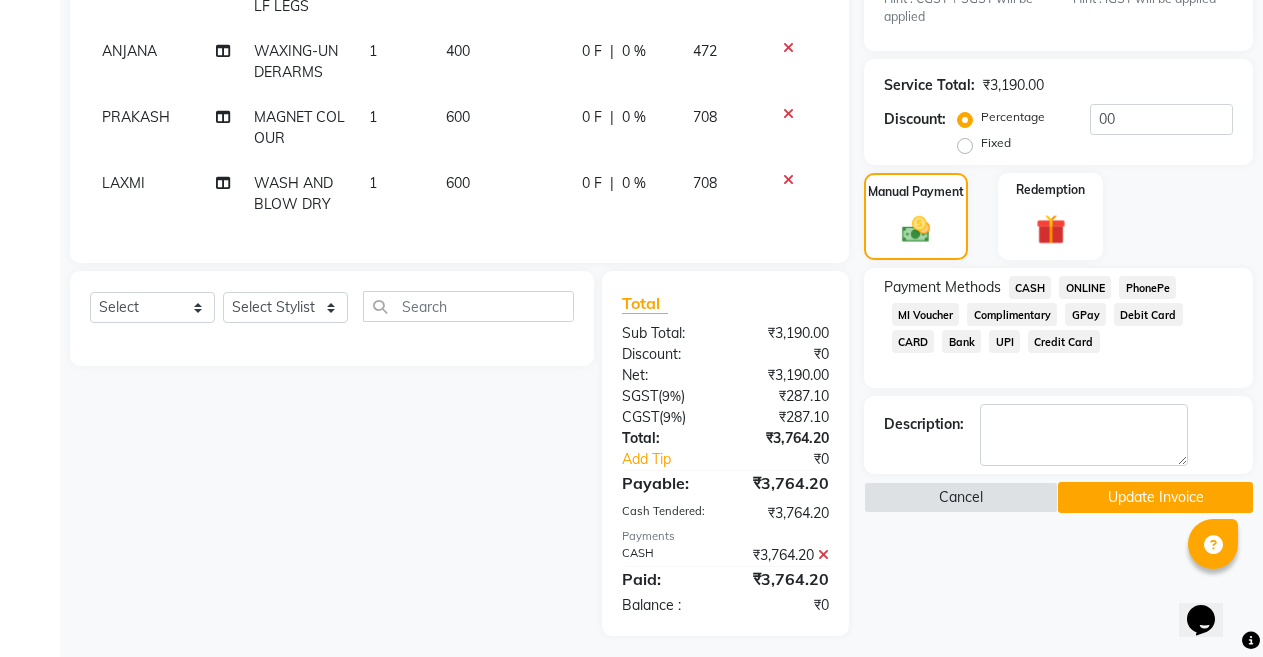 click on "Update Invoice" 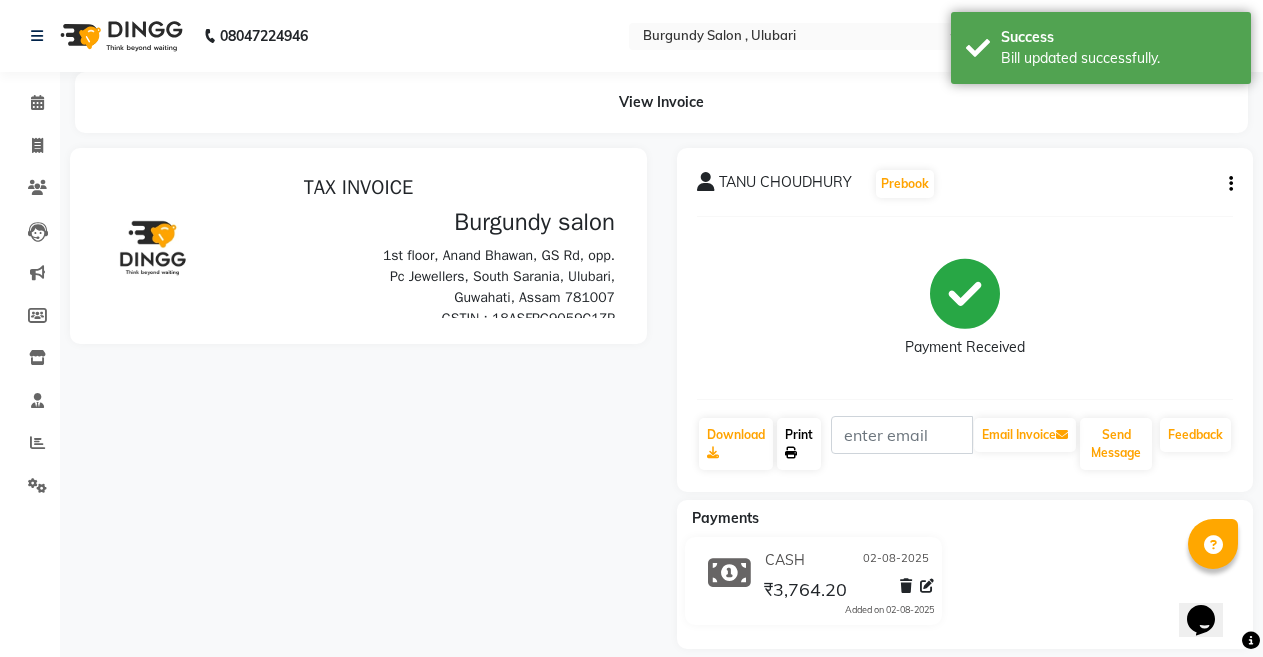 scroll, scrollTop: 0, scrollLeft: 0, axis: both 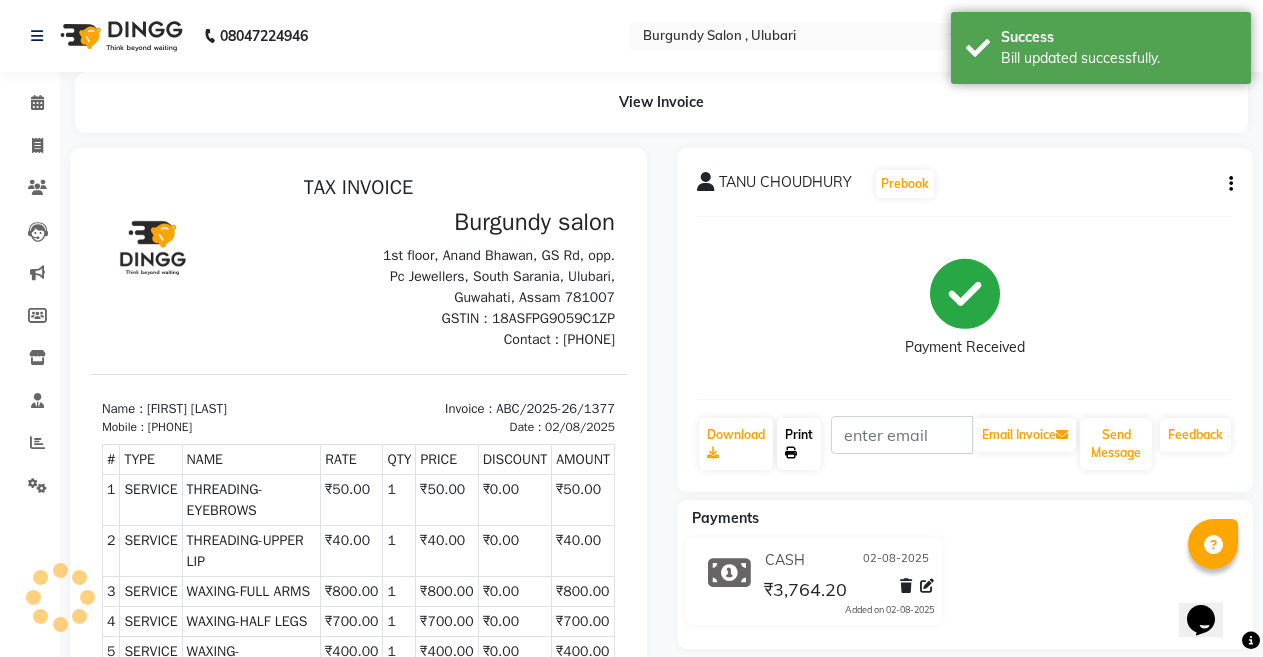 click 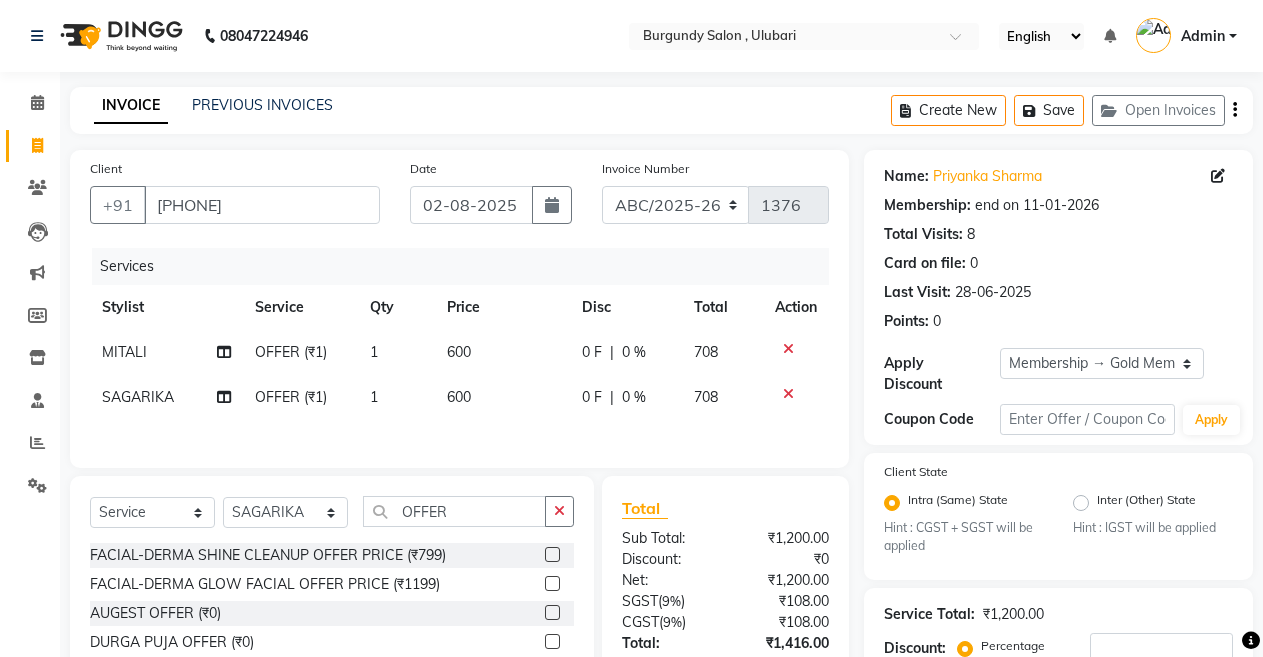 select on "service" 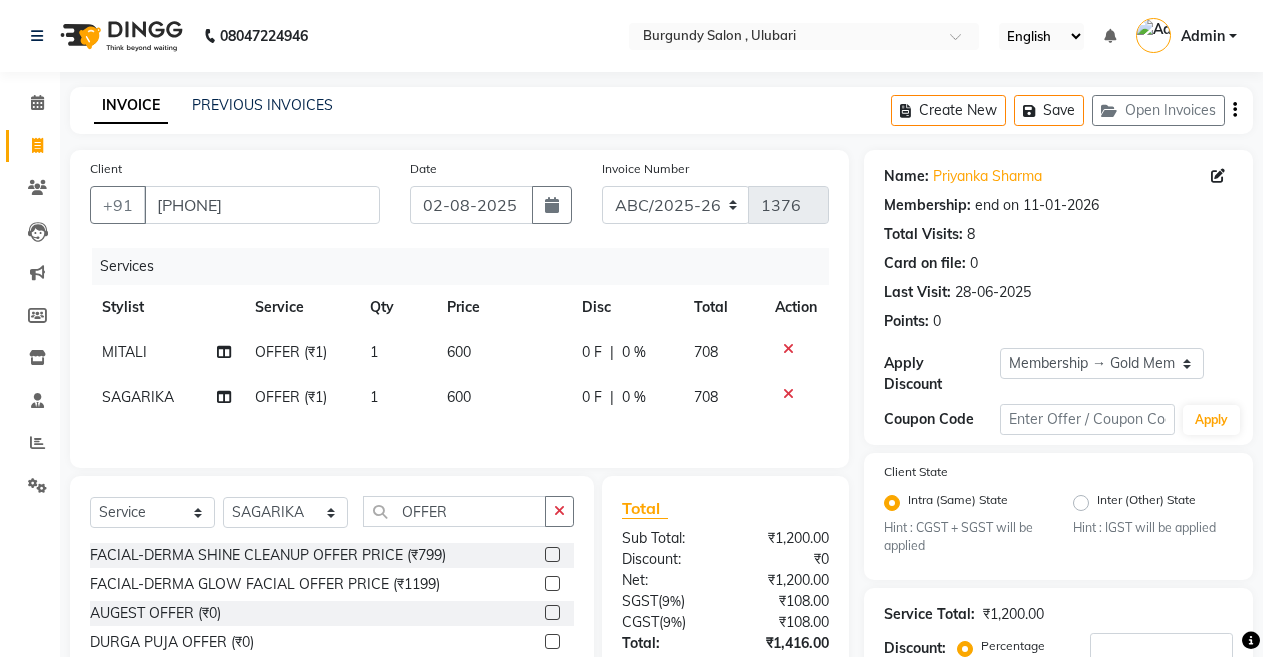 select on "32580" 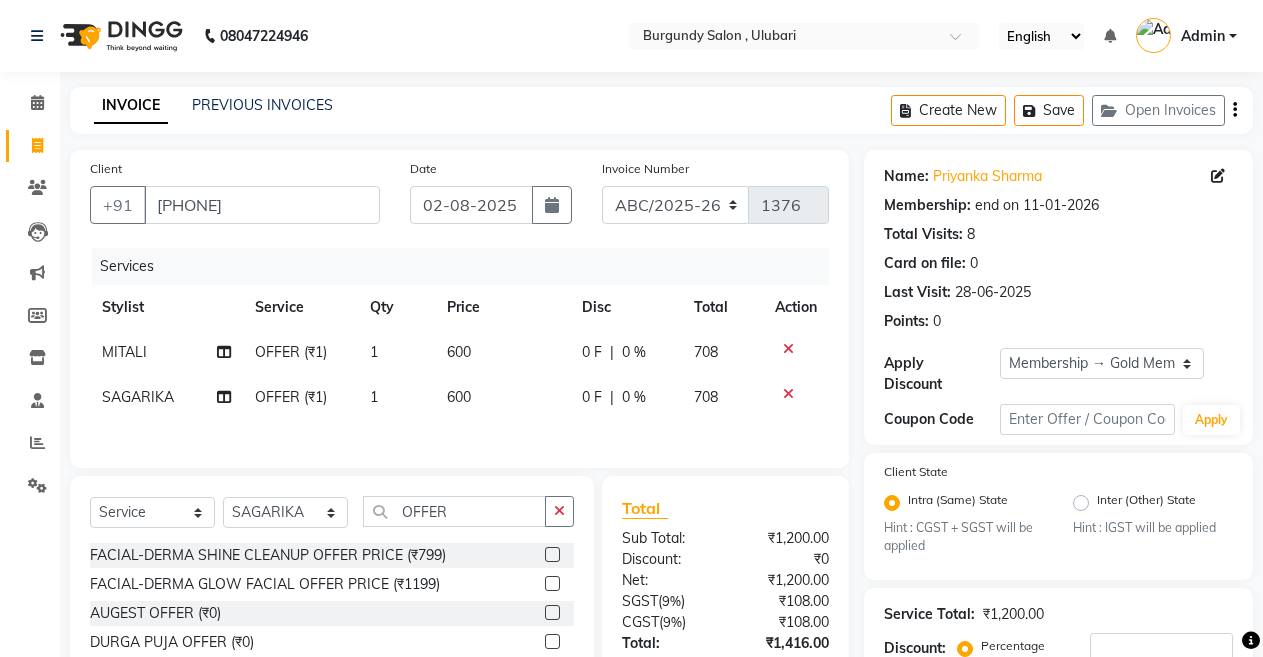 scroll, scrollTop: 0, scrollLeft: 0, axis: both 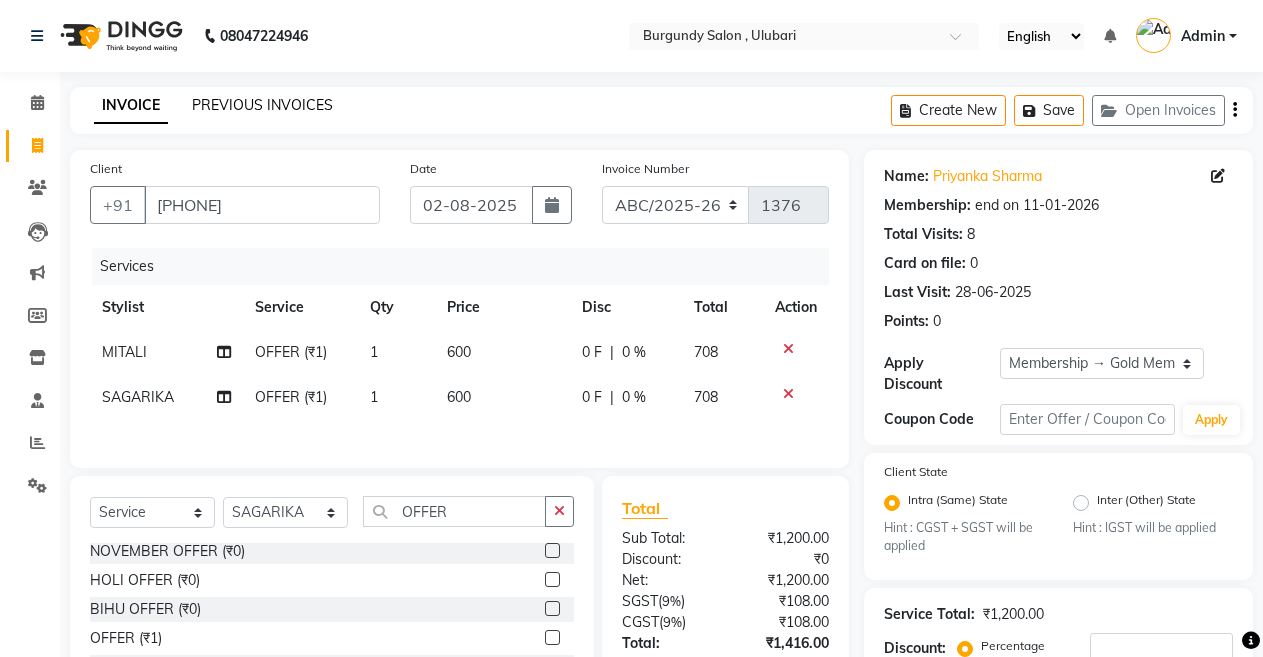 click on "PREVIOUS INVOICES" 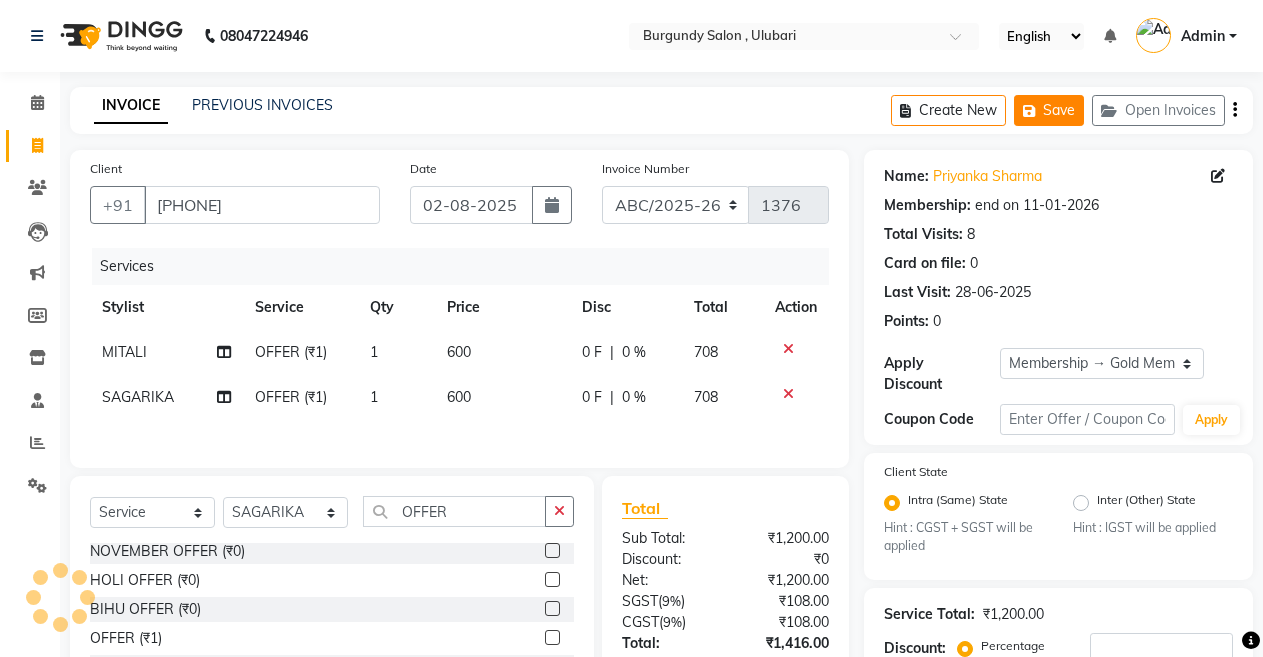 click on "Save" 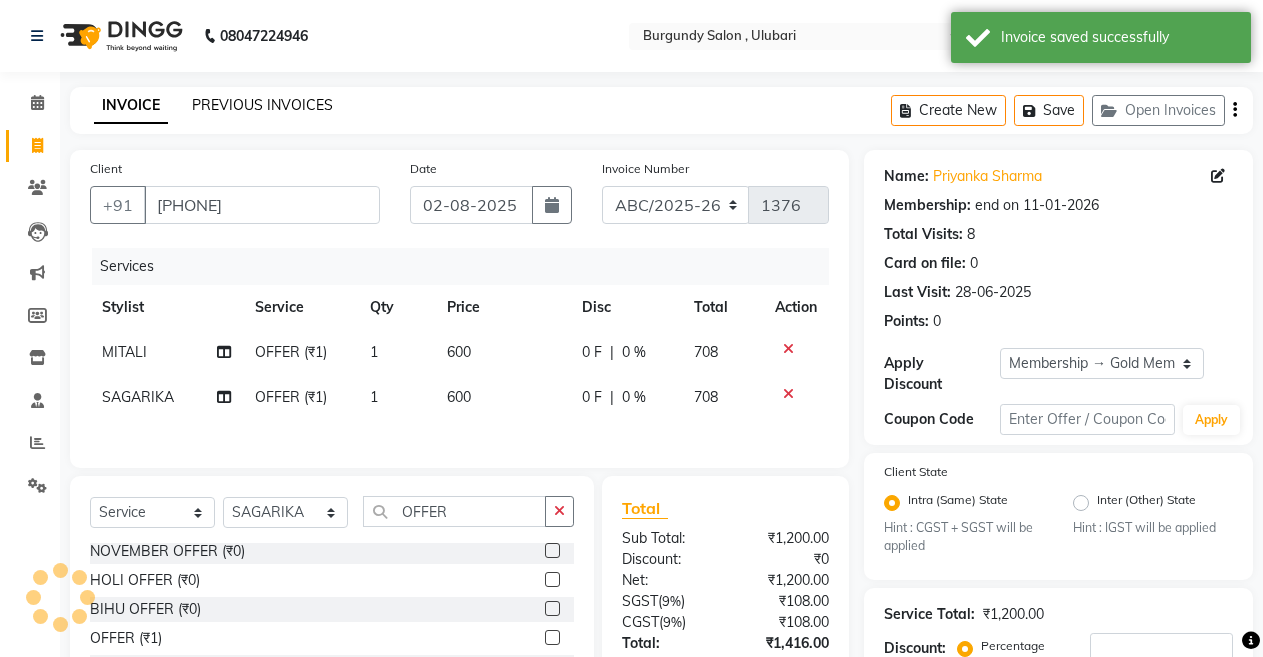 click on "PREVIOUS INVOICES" 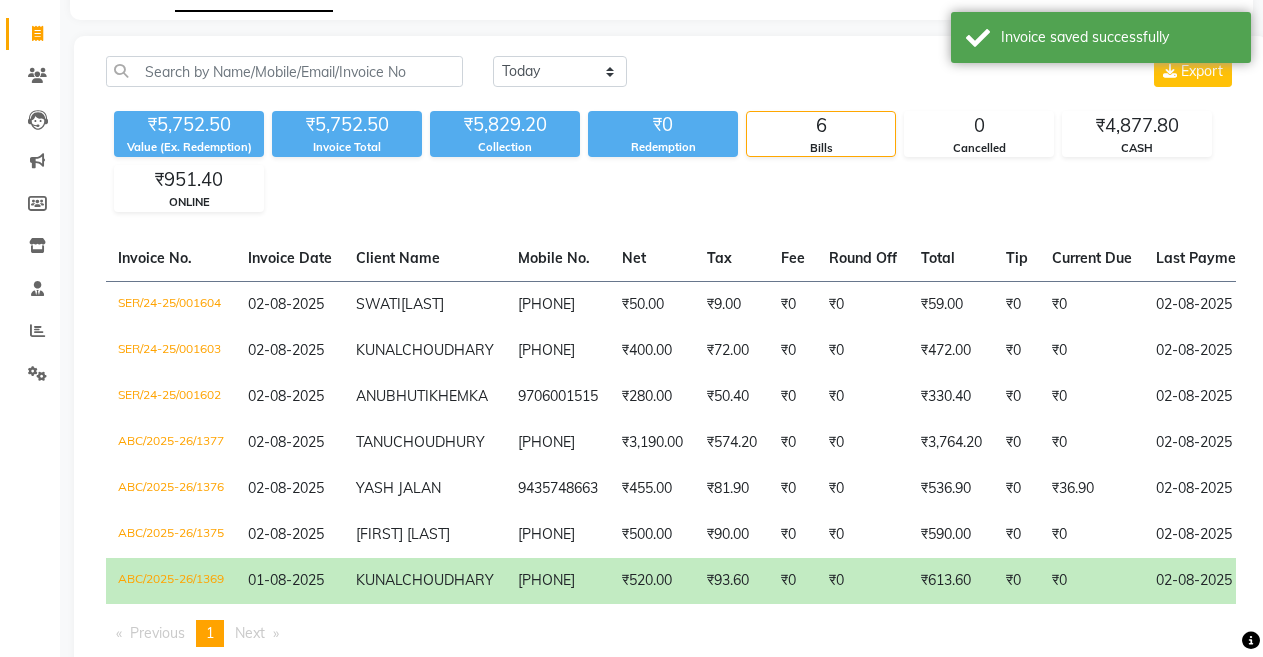 scroll, scrollTop: 203, scrollLeft: 0, axis: vertical 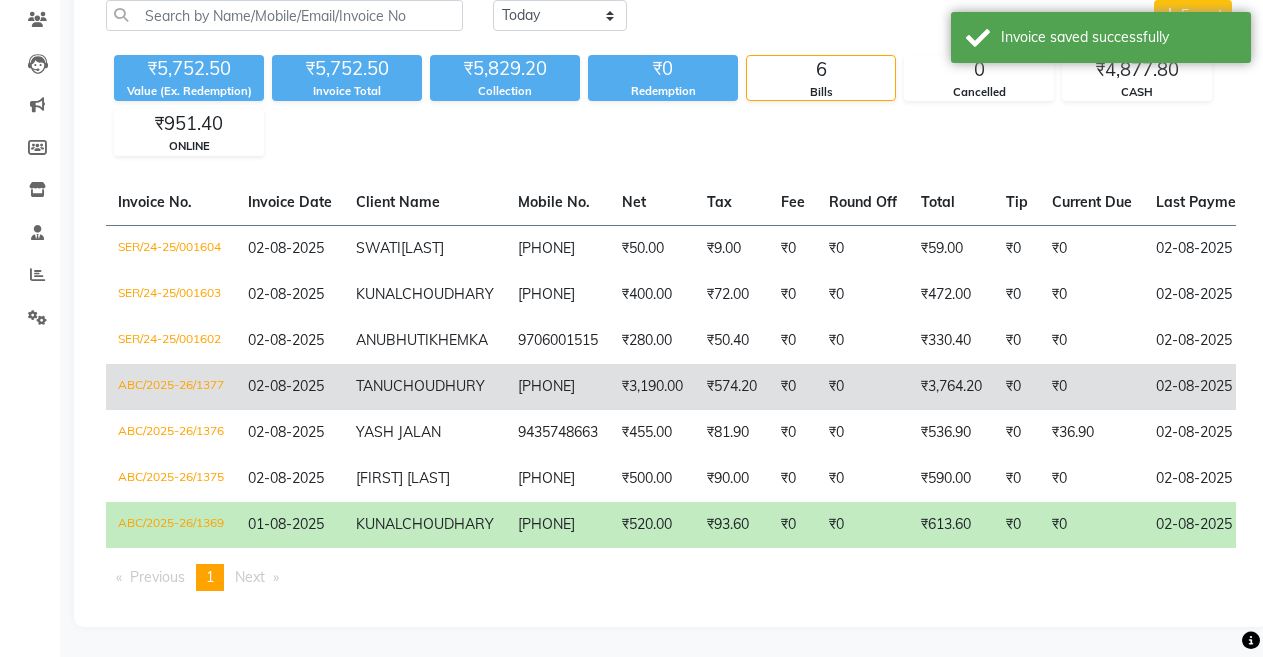 click on "₹3,764.20" 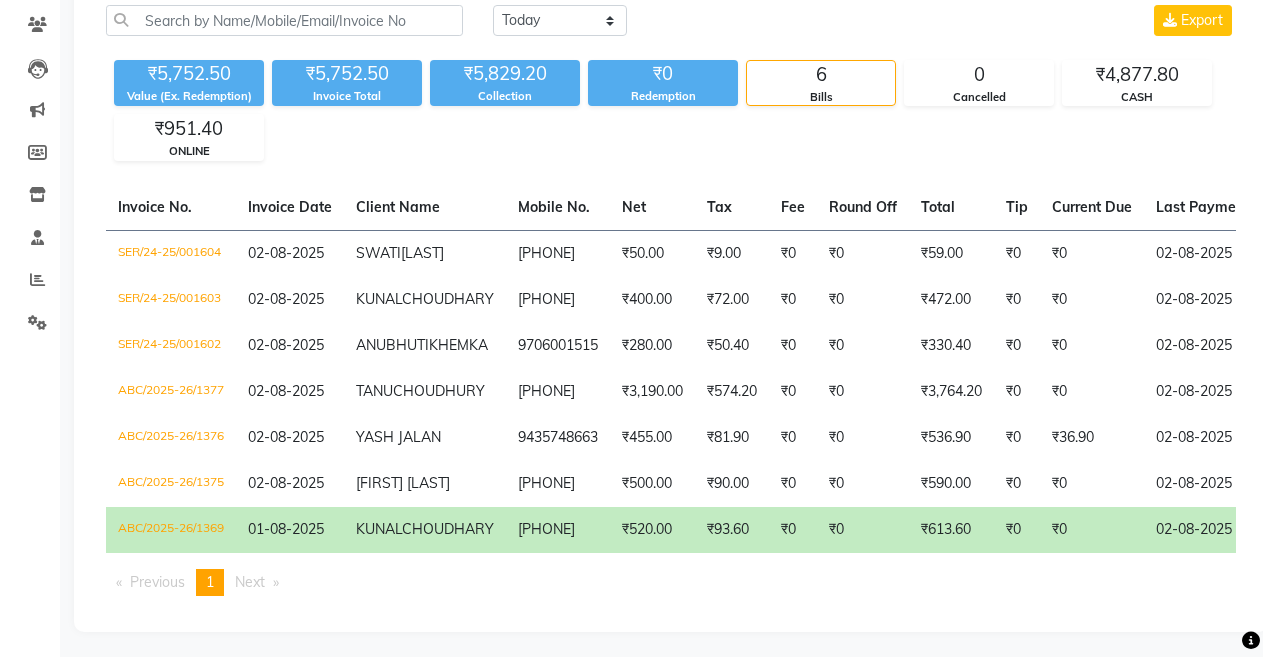 scroll, scrollTop: 2, scrollLeft: 0, axis: vertical 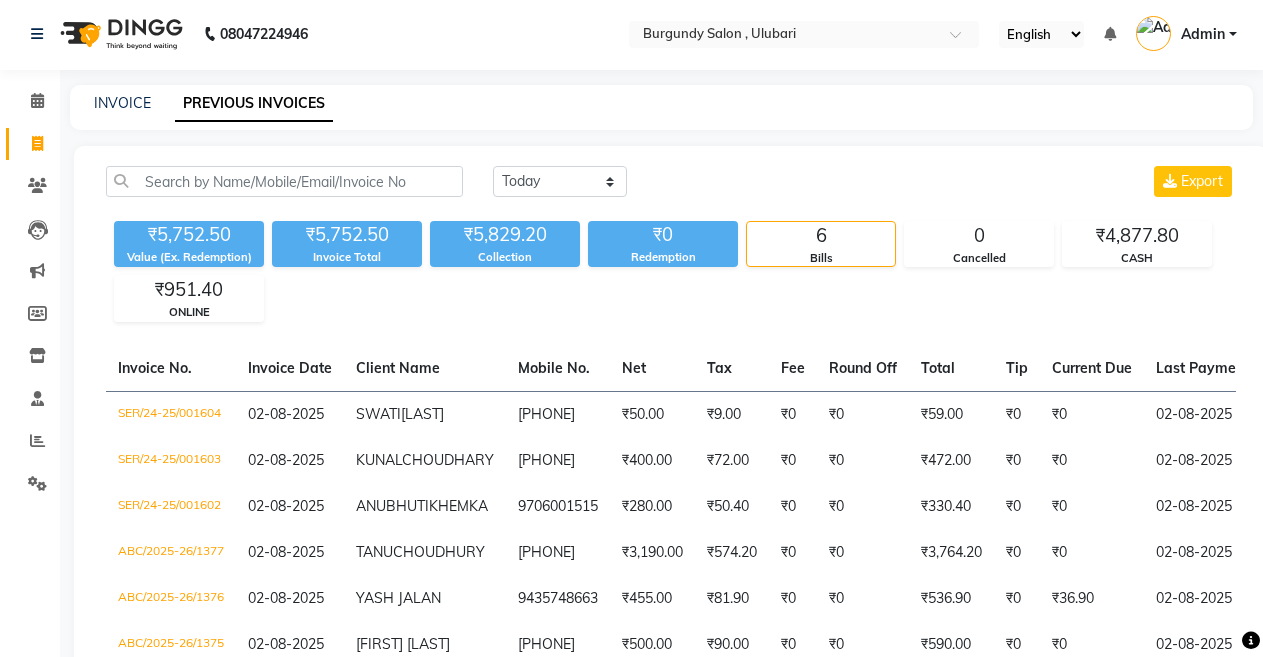 click on "INVOICE PREVIOUS INVOICES" 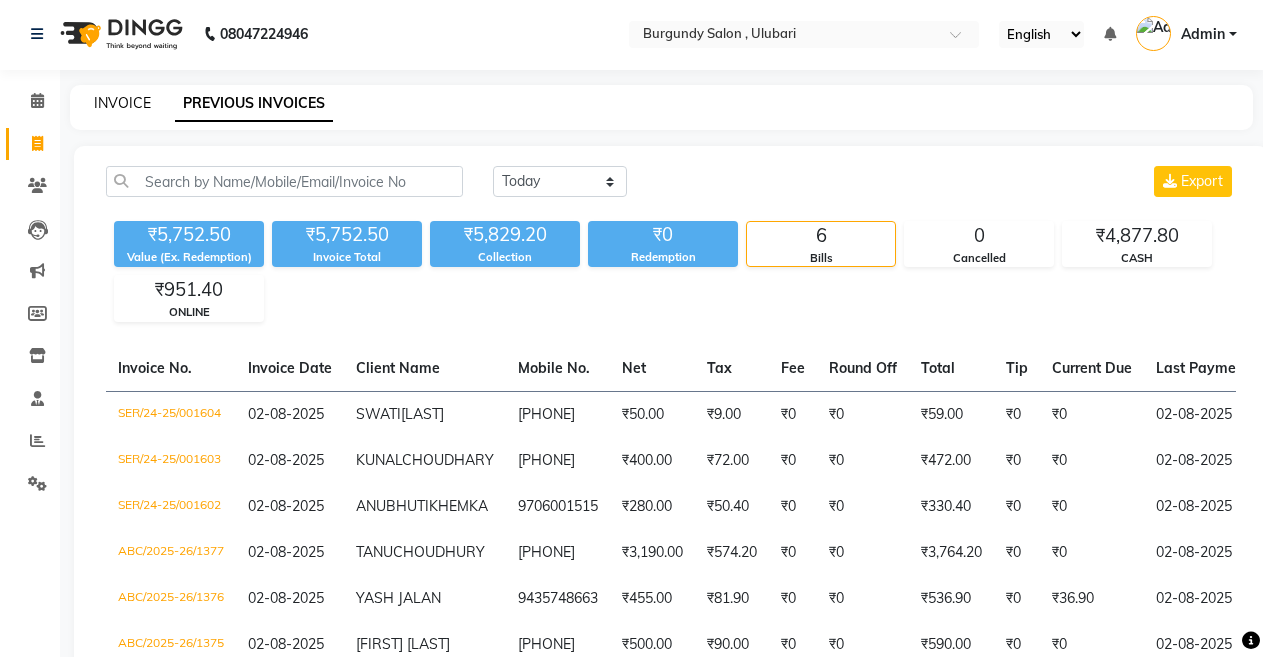 click on "INVOICE" 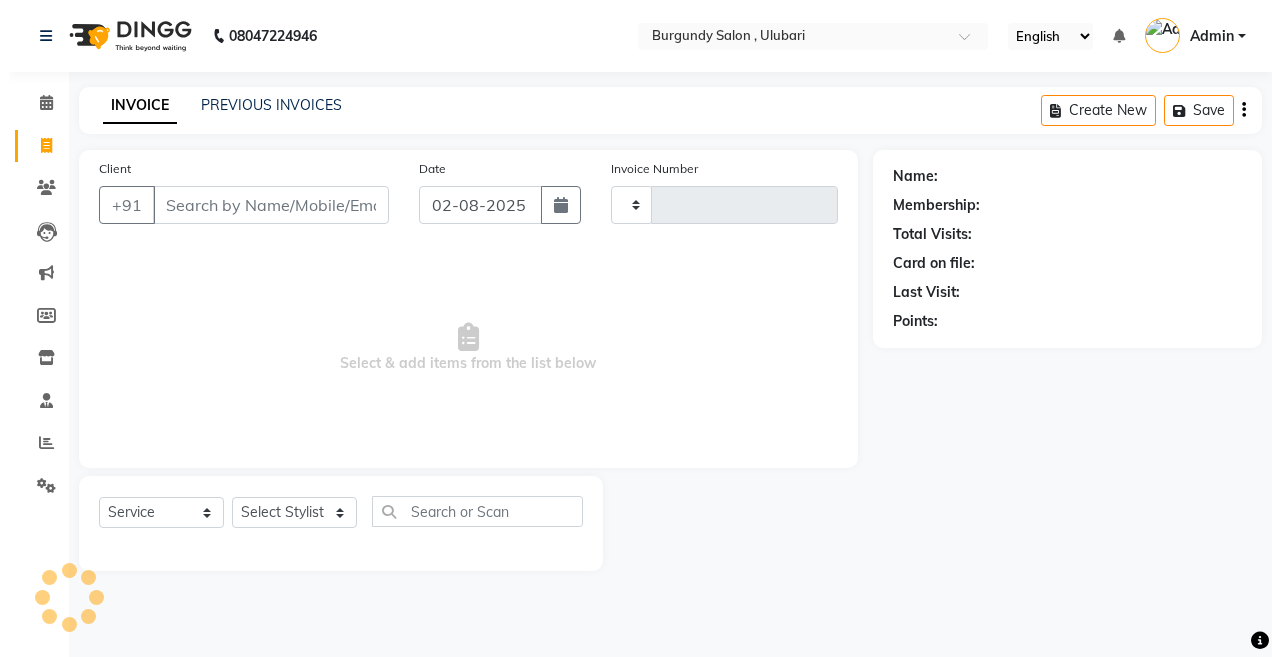 scroll, scrollTop: 0, scrollLeft: 0, axis: both 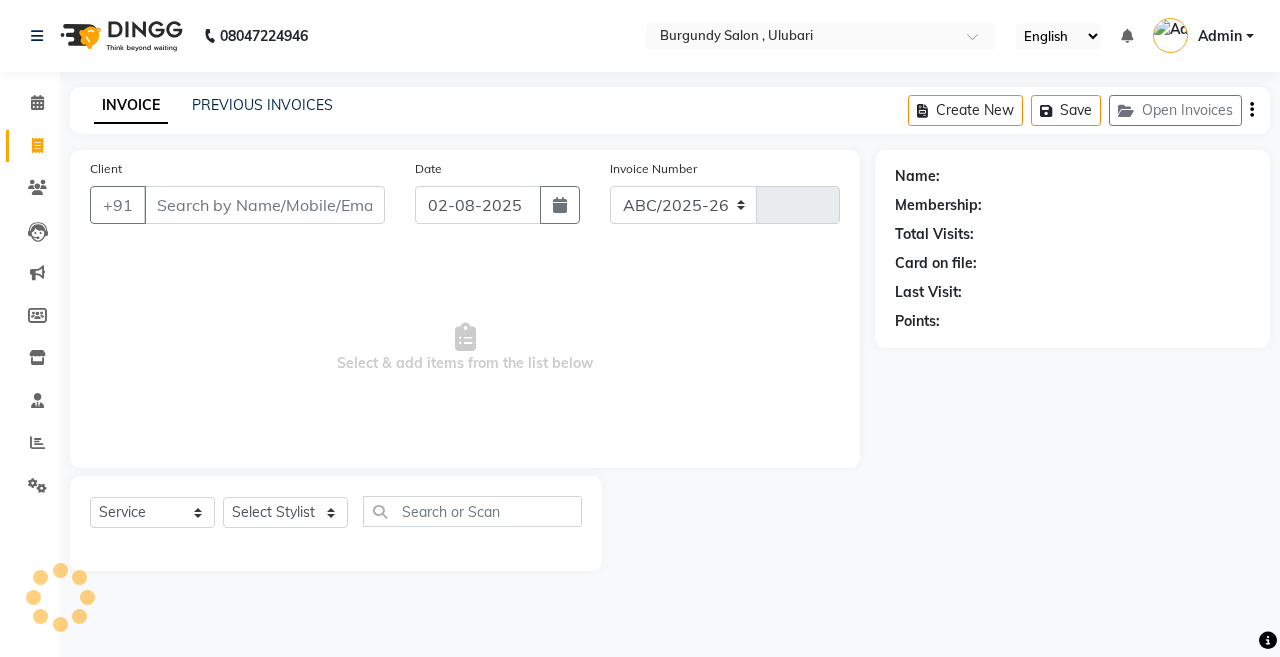 select on "5345" 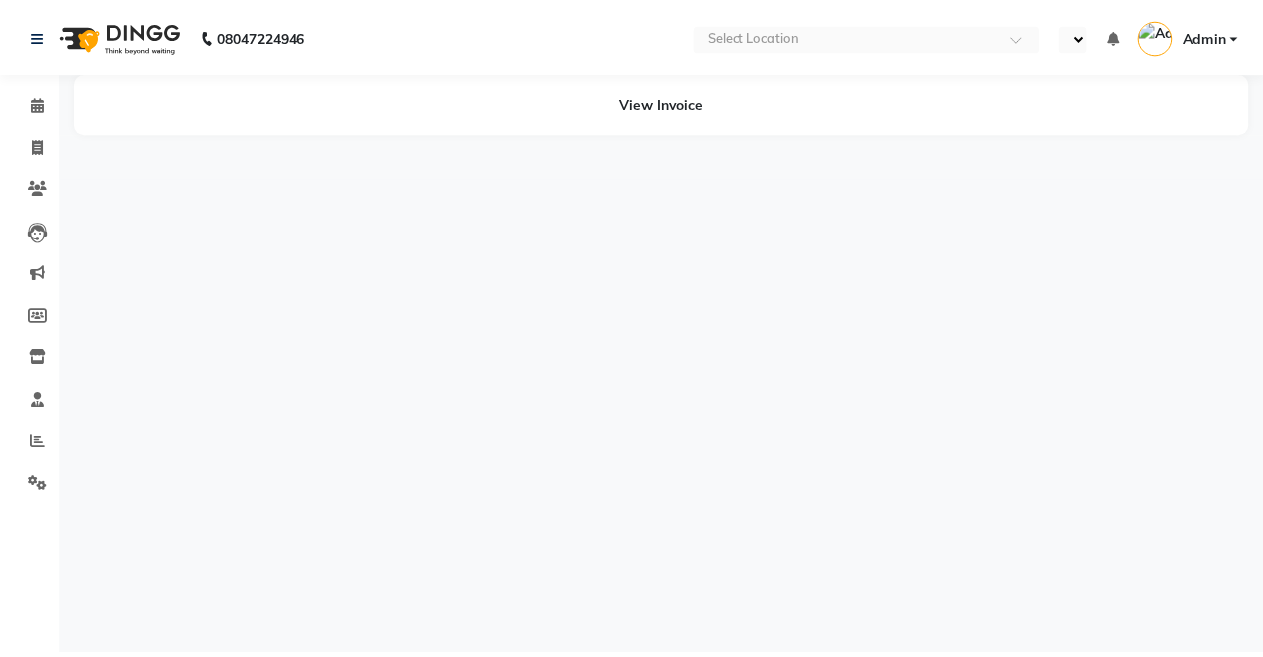 scroll, scrollTop: 0, scrollLeft: 0, axis: both 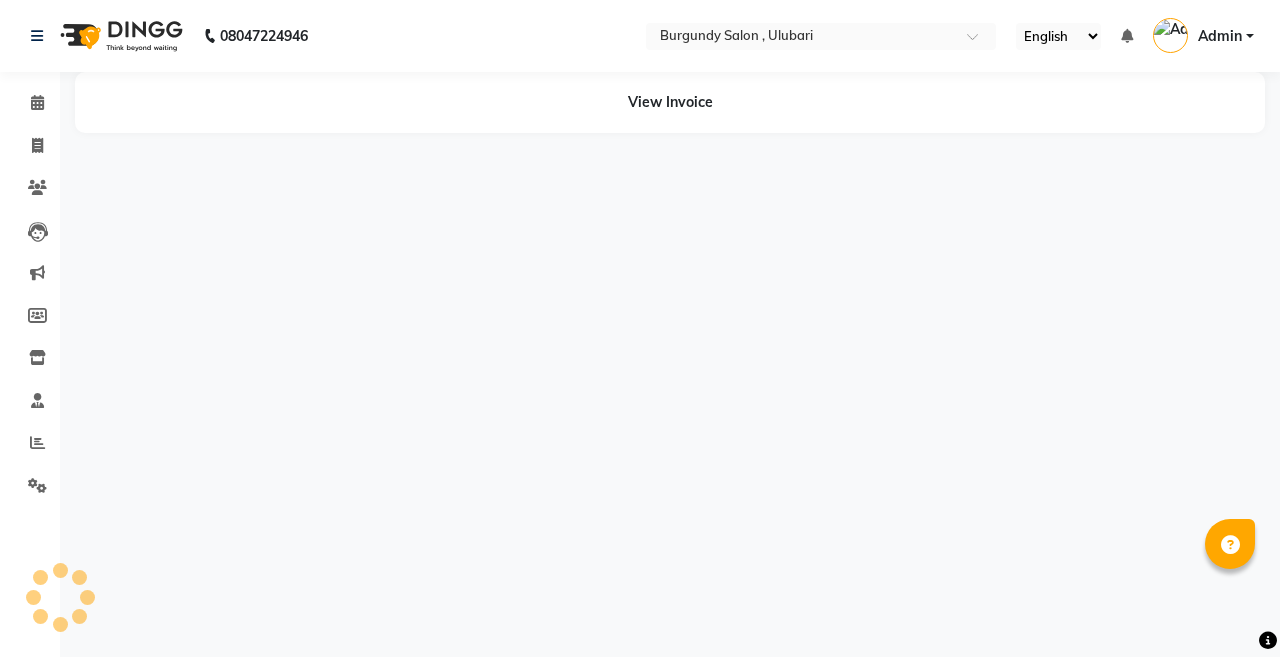select on "en" 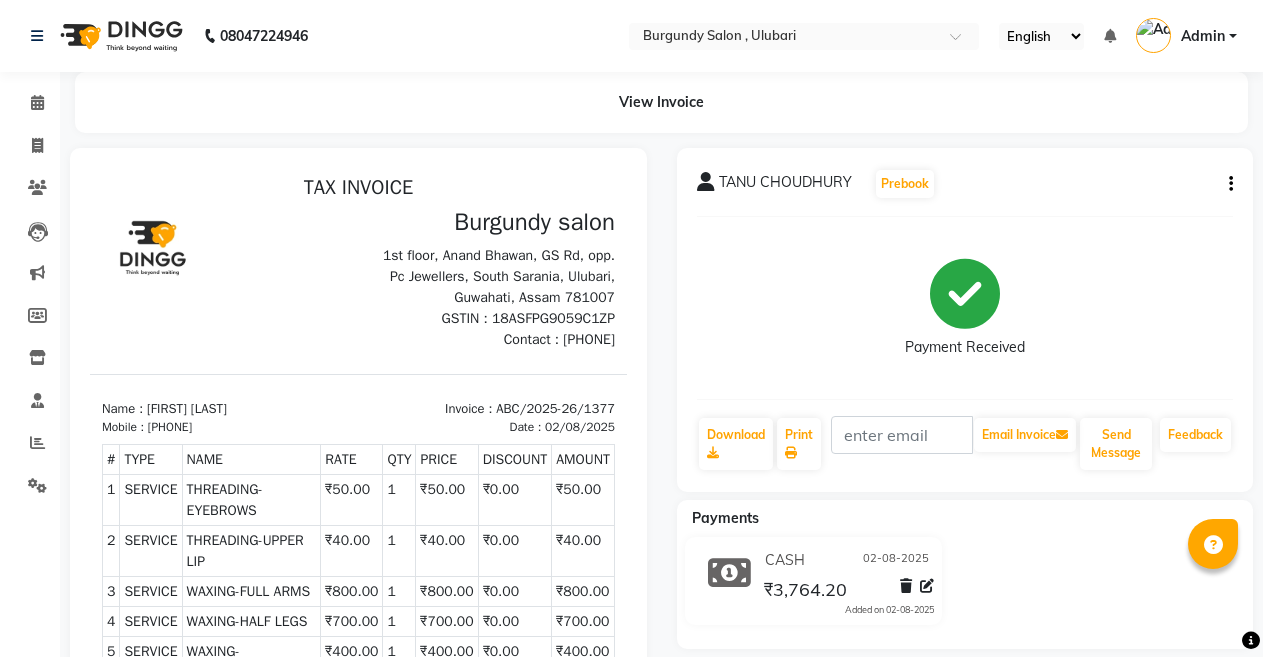scroll, scrollTop: 0, scrollLeft: 0, axis: both 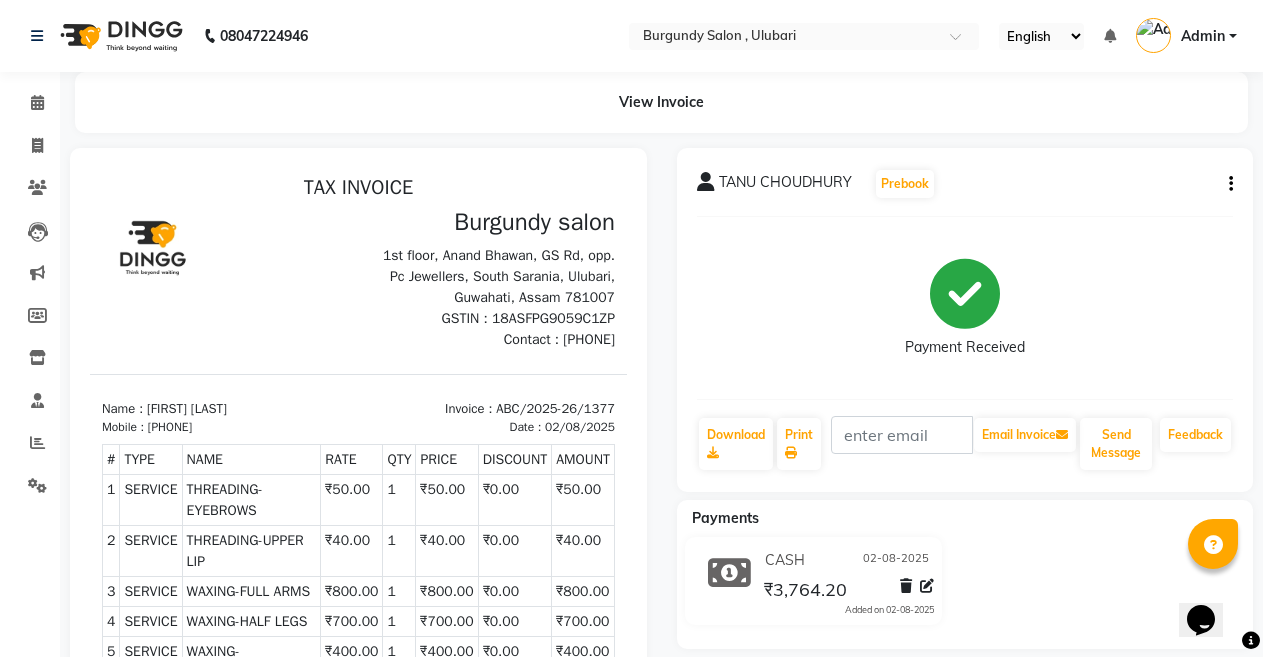 drag, startPoint x: 166, startPoint y: 427, endPoint x: 236, endPoint y: 434, distance: 70.34913 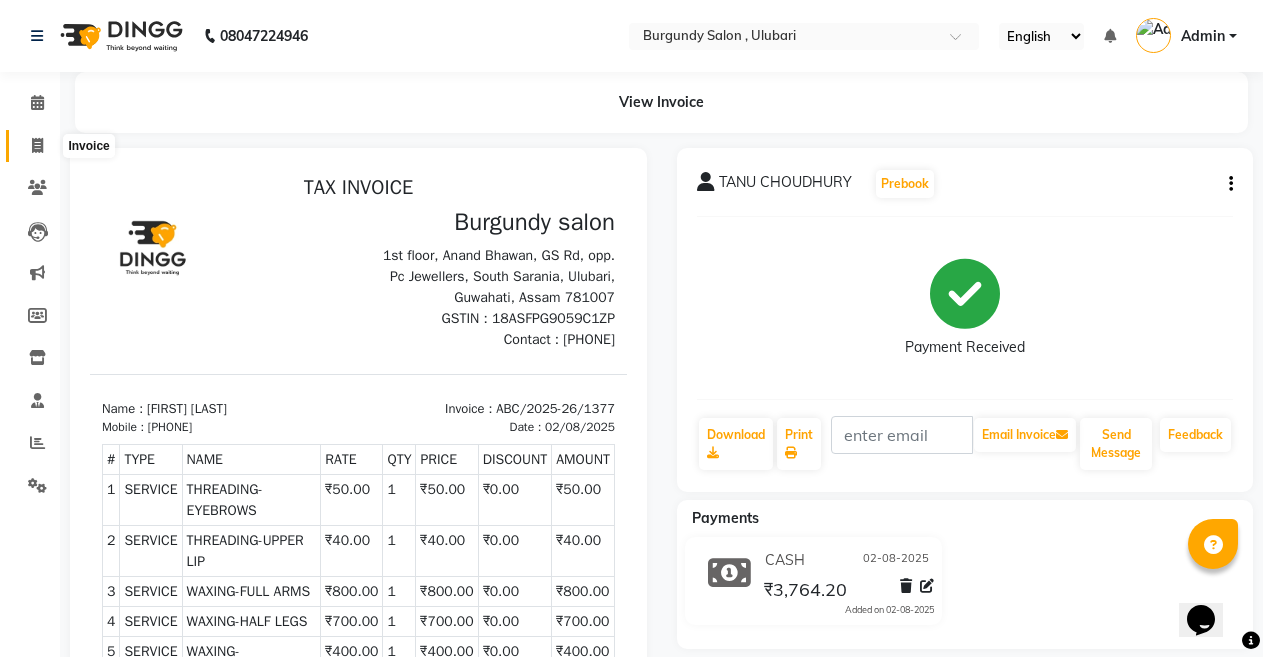 click 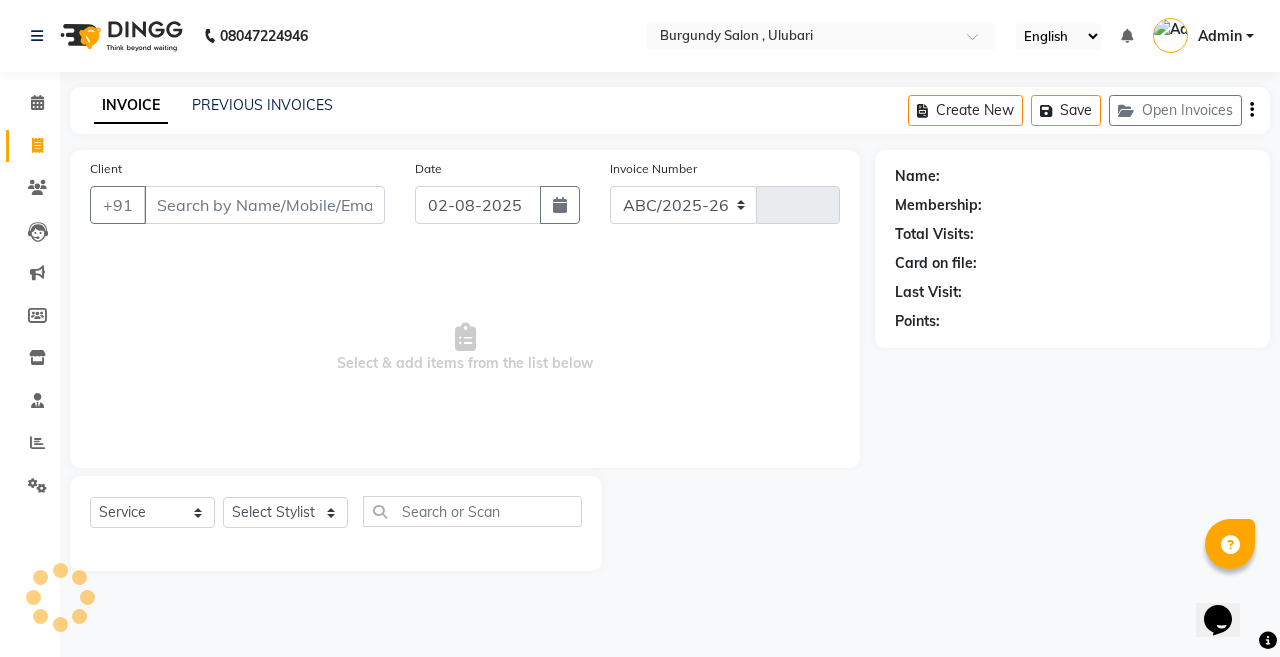 select on "5345" 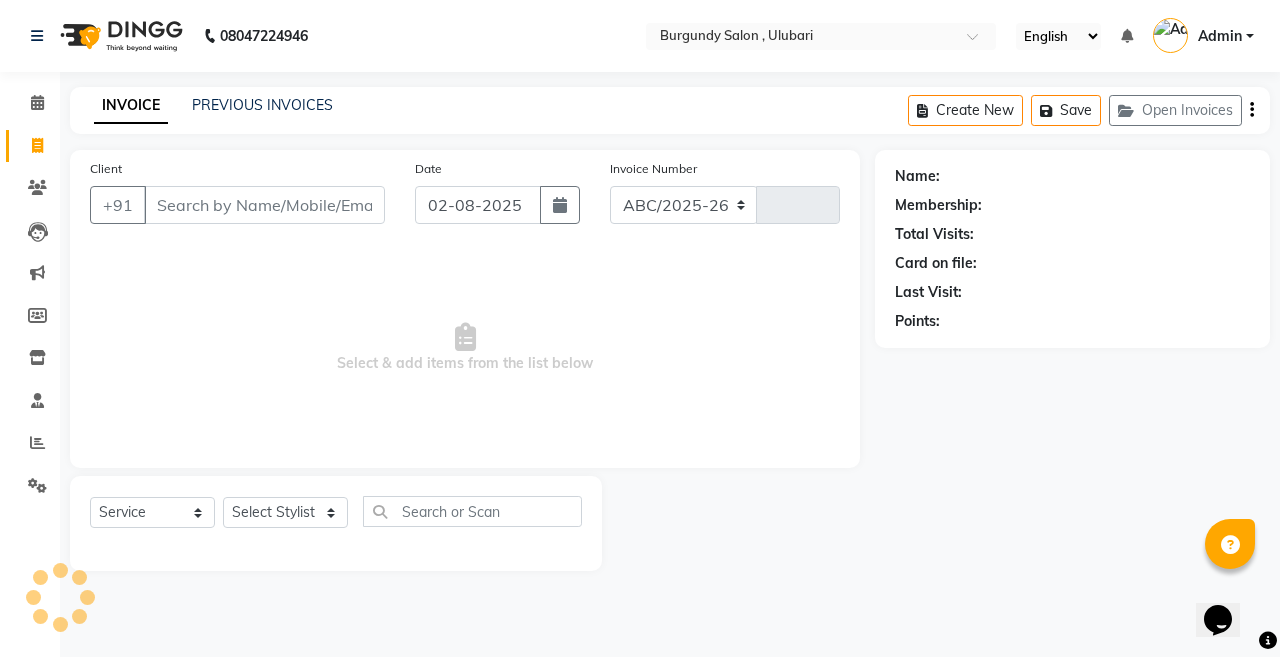 type on "1378" 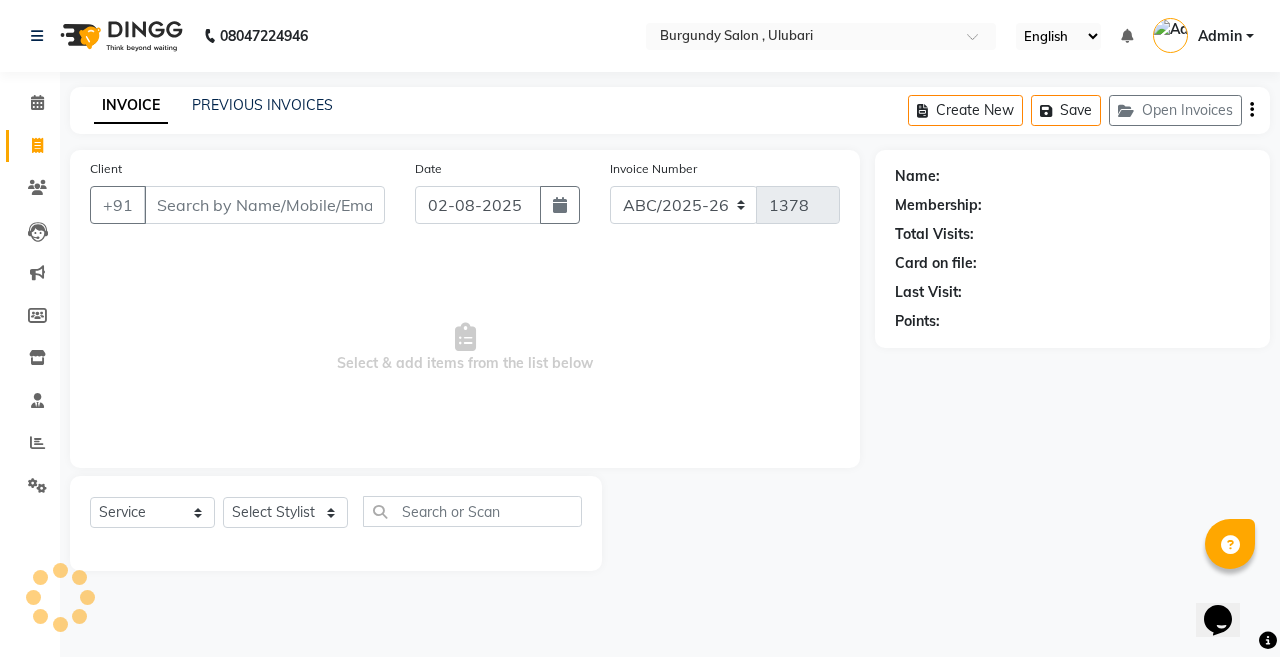click on "Client" at bounding box center (264, 205) 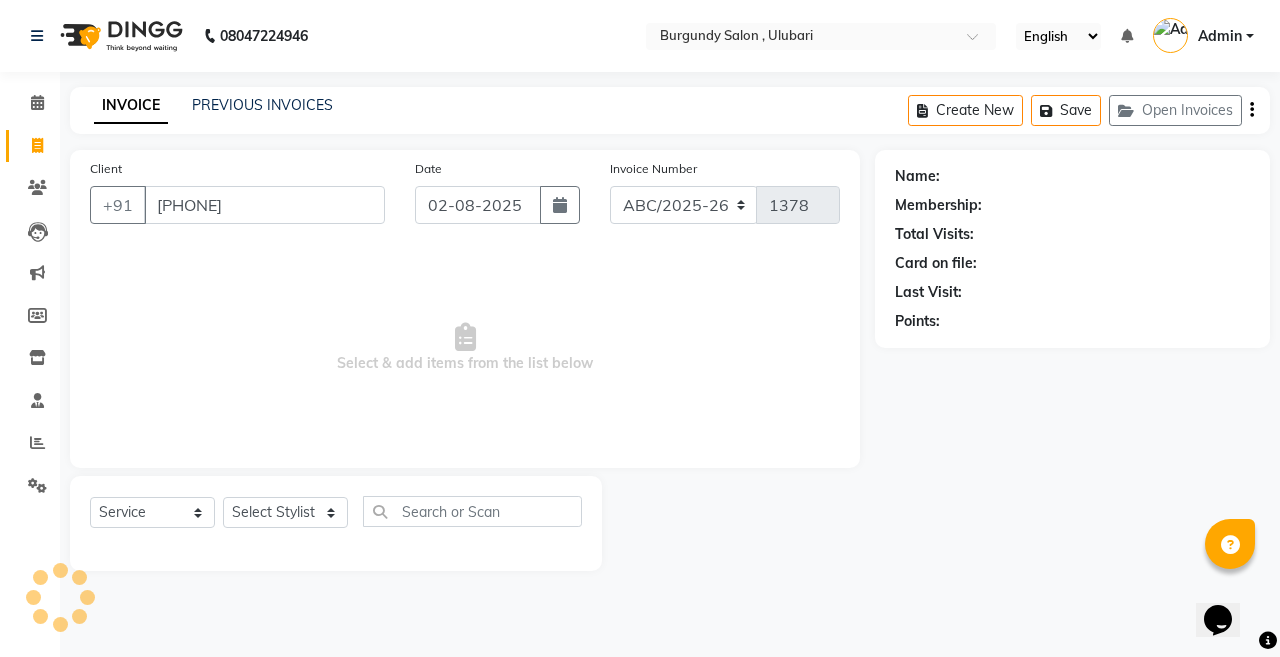 type on "[PHONE]" 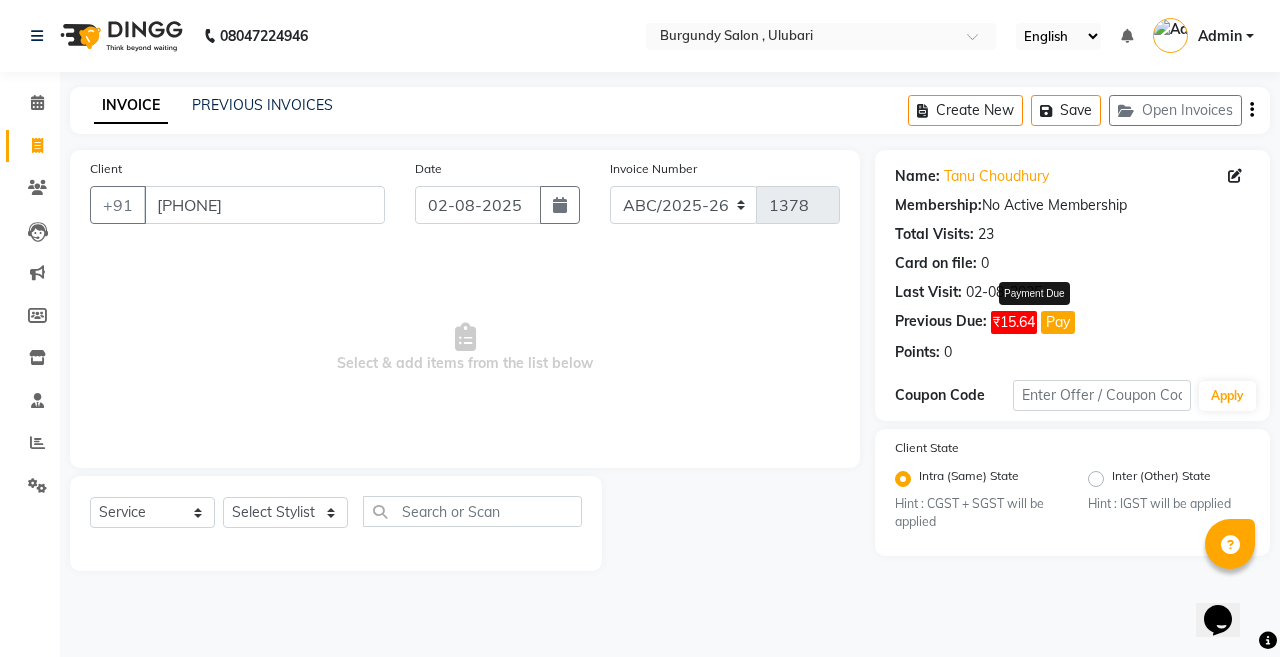 click on "Pay" 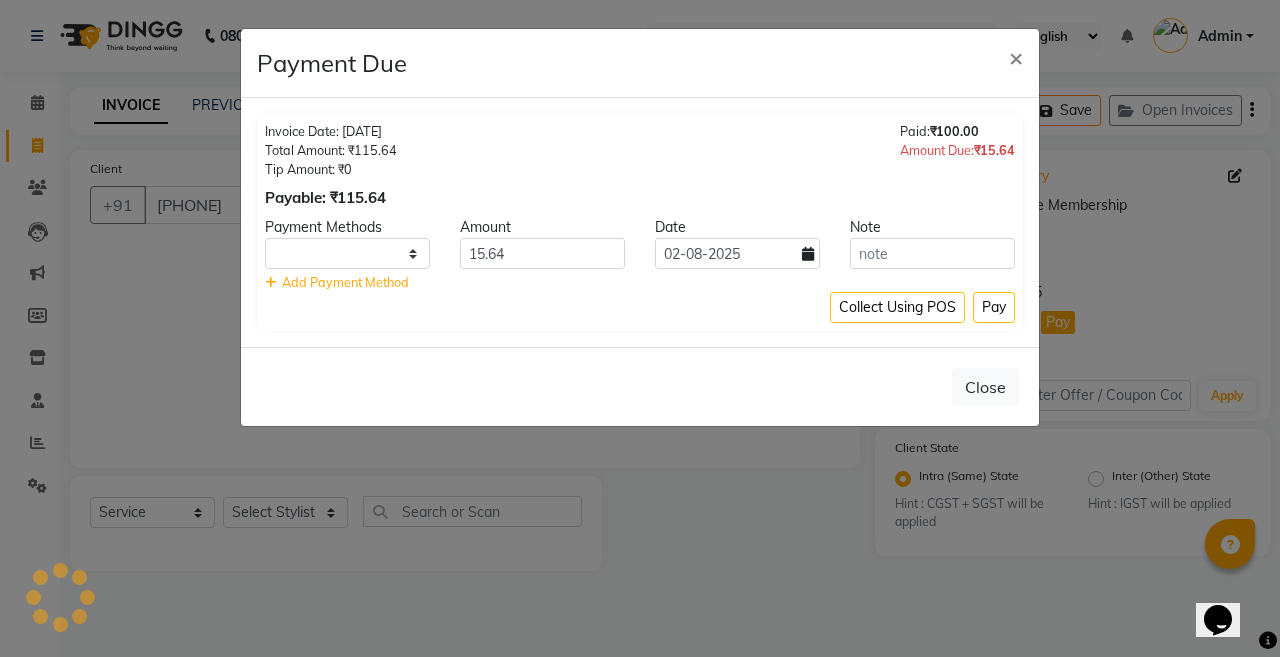 select on "1" 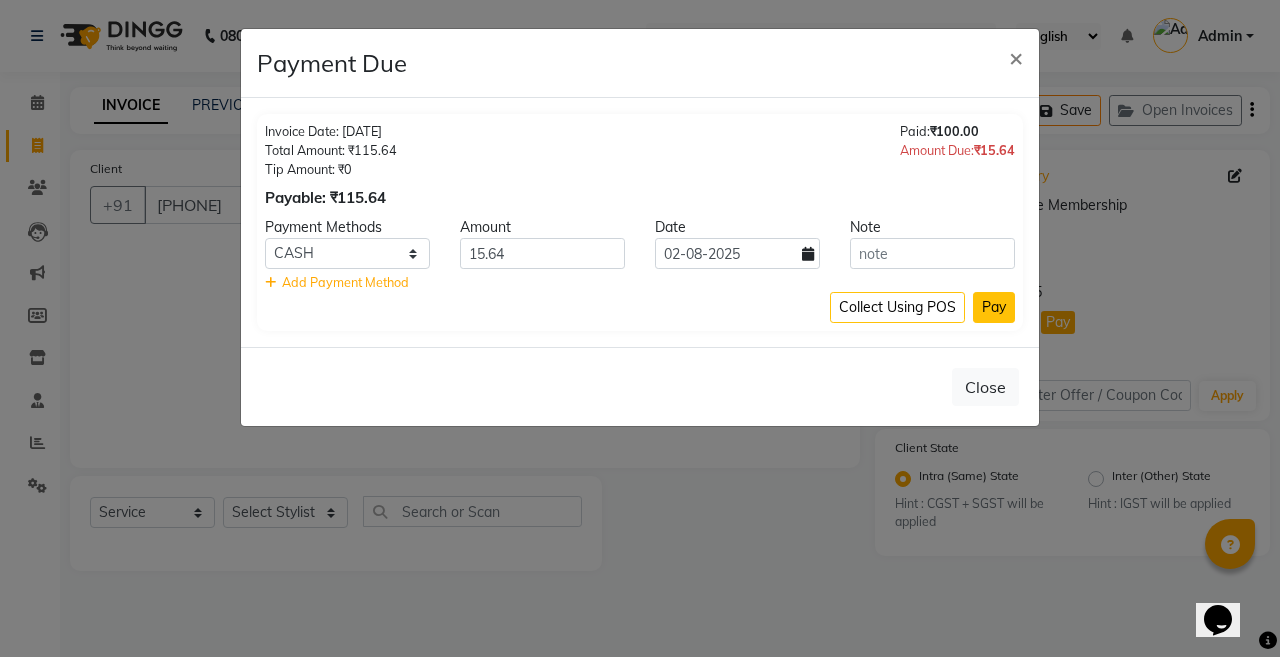 click on "Pay" 